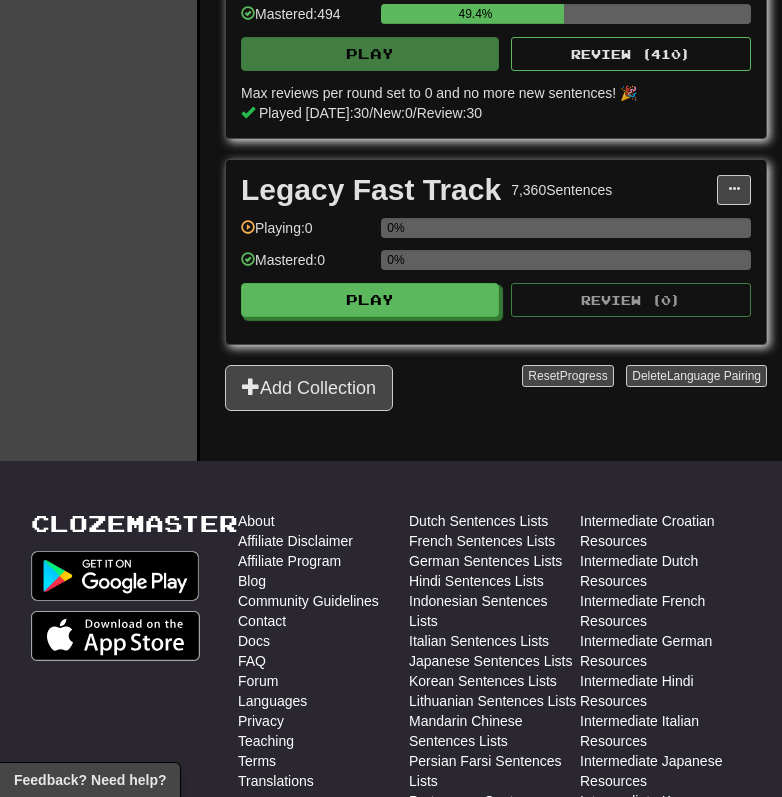scroll, scrollTop: 1393, scrollLeft: 0, axis: vertical 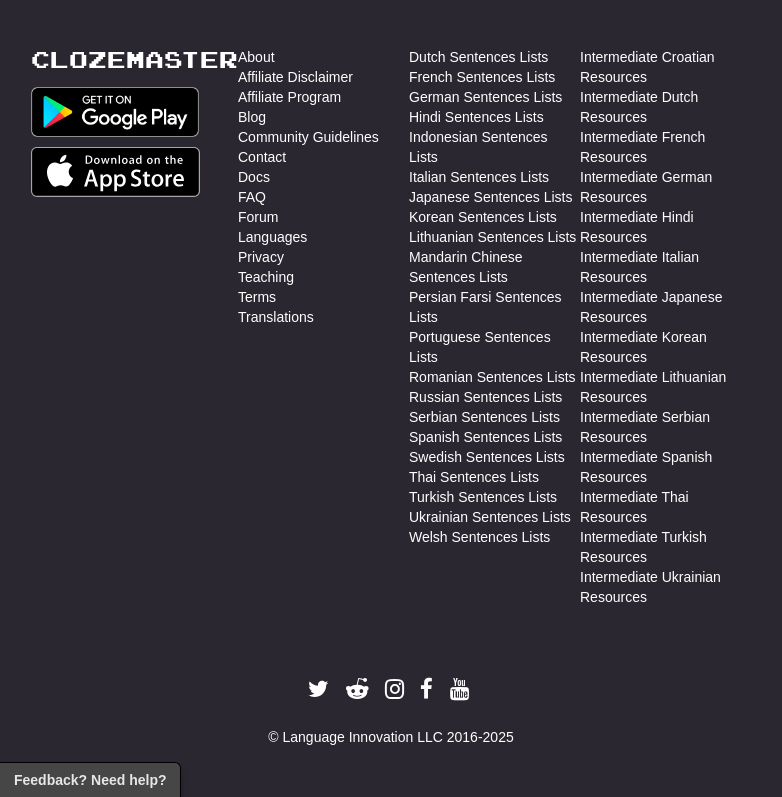 click on "Languages" at bounding box center (323, 237) 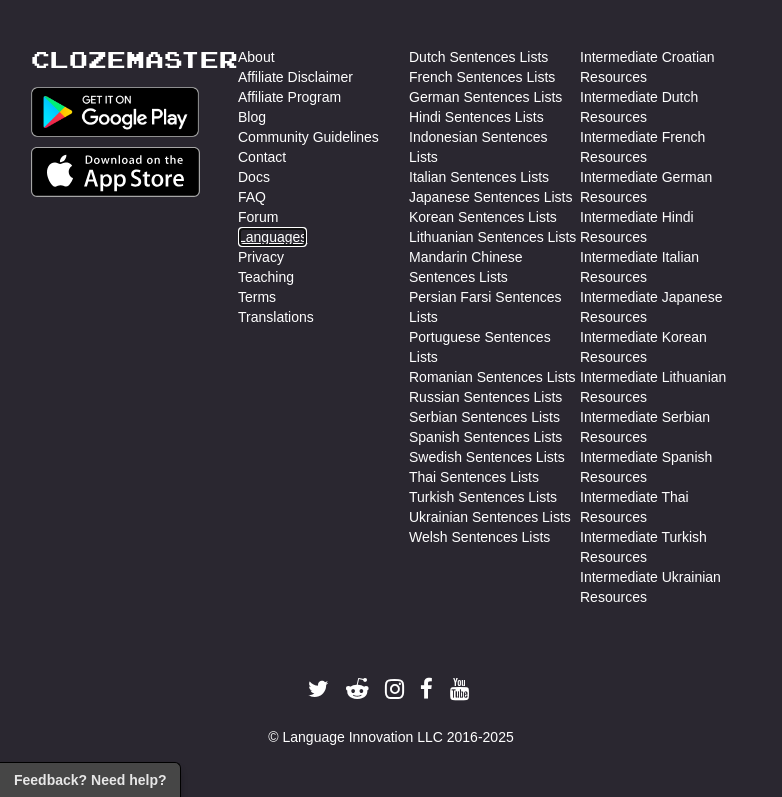 click on "Languages" at bounding box center (272, 237) 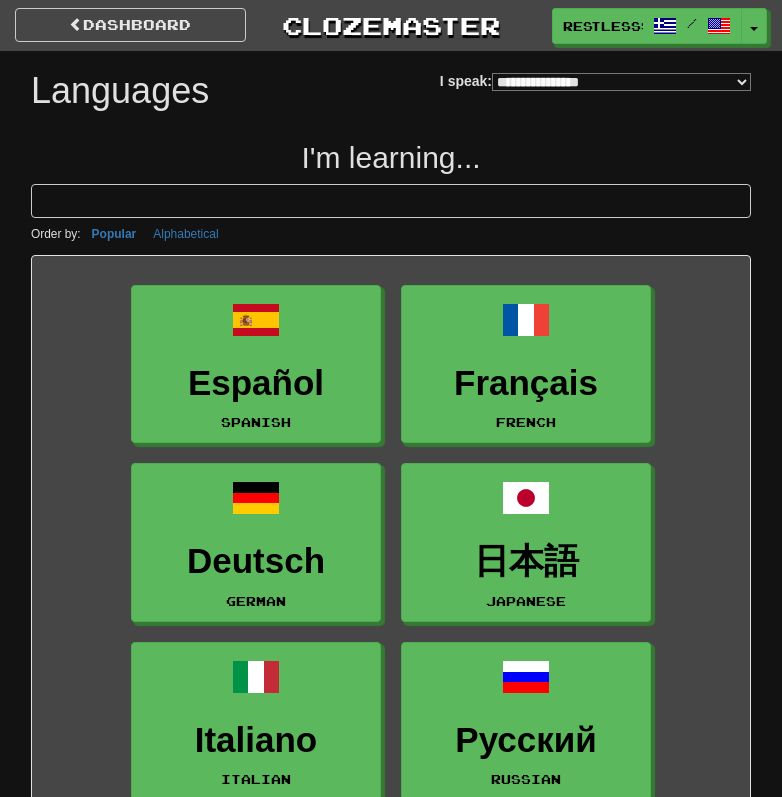 select on "*******" 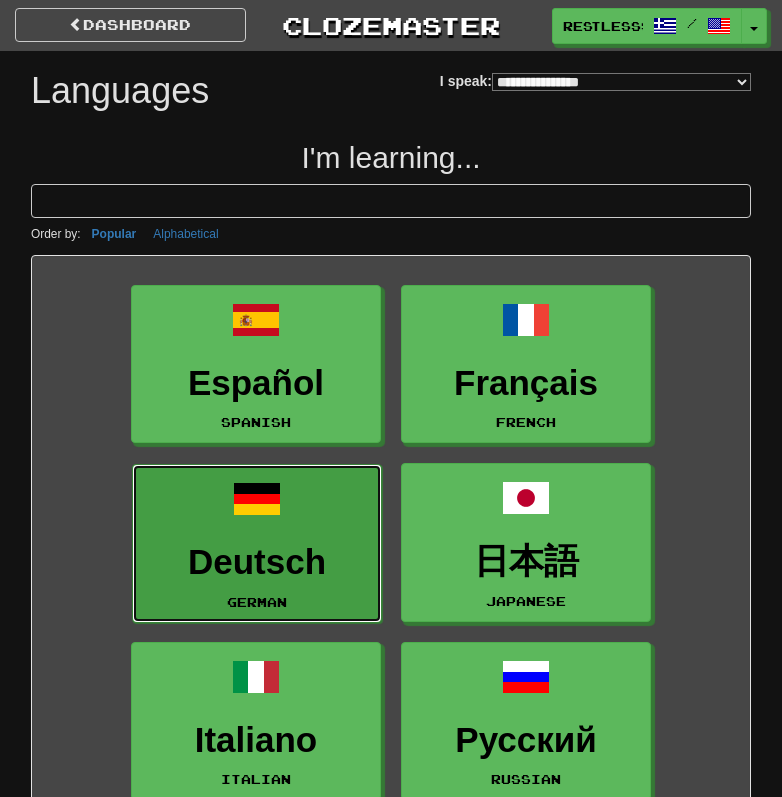 click on "Deutsch" at bounding box center (257, 562) 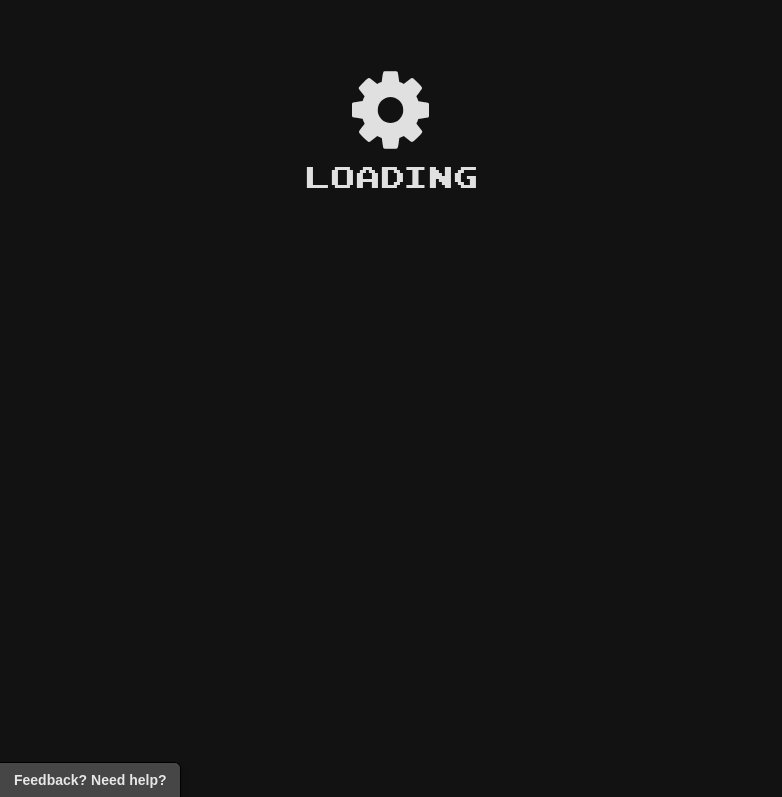 scroll, scrollTop: 0, scrollLeft: 0, axis: both 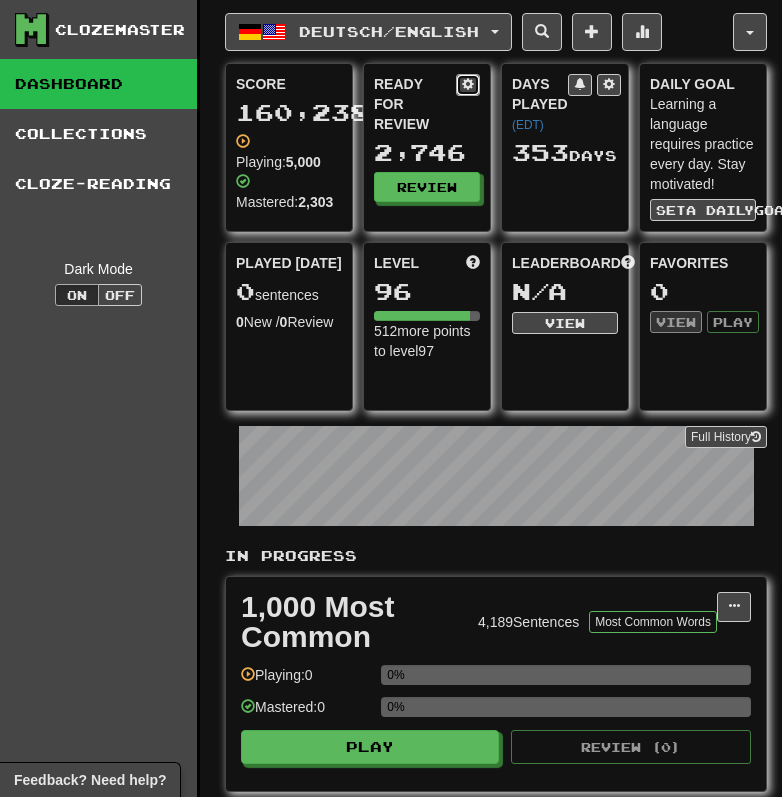 click at bounding box center [468, 84] 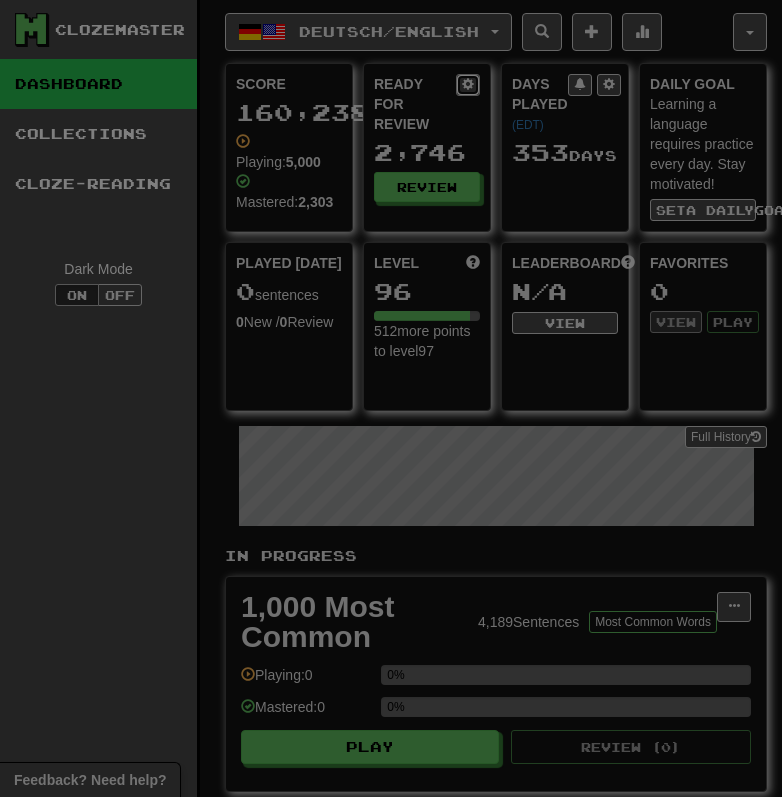 select on "*" 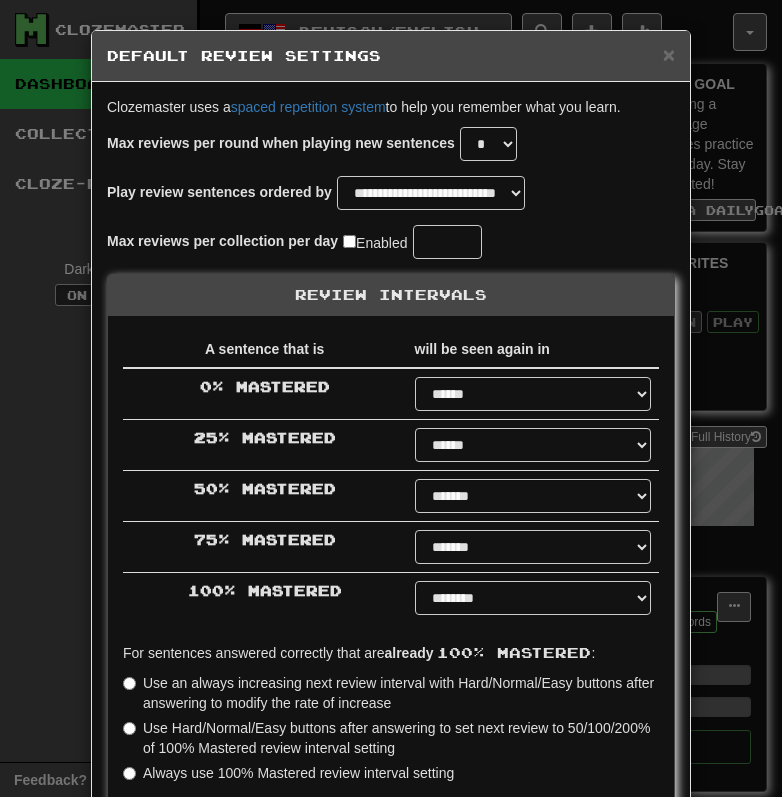 click on "Max reviews per round when playing new sentences * * * * * * * * * * ** ** ** ** ** ** ** ** ** ** ** ** ** ** ** ** ** ** ** ** ** ** ** ** ** ** ** ** ** ** ** ** ** ** ** ** ** ** ** ** **" at bounding box center (391, 151) 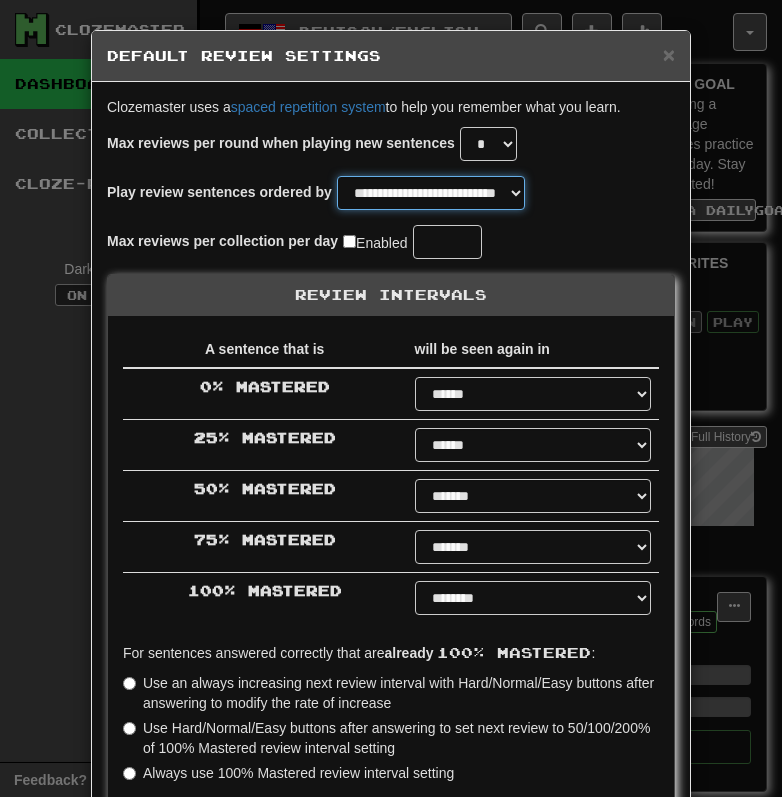 click on "**********" at bounding box center [431, 193] 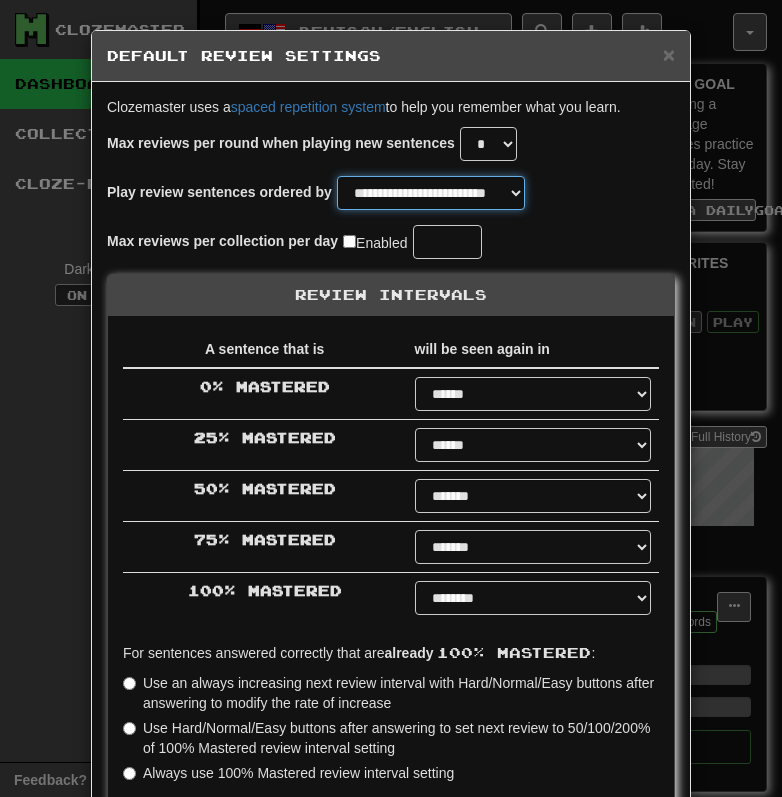scroll, scrollTop: 308, scrollLeft: 0, axis: vertical 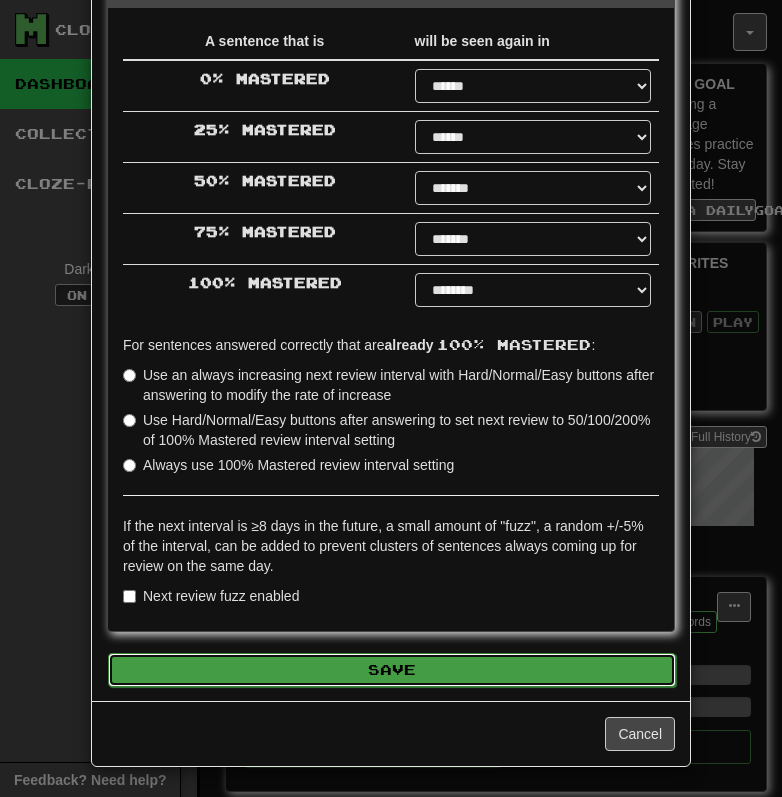 click on "Save" at bounding box center (392, 670) 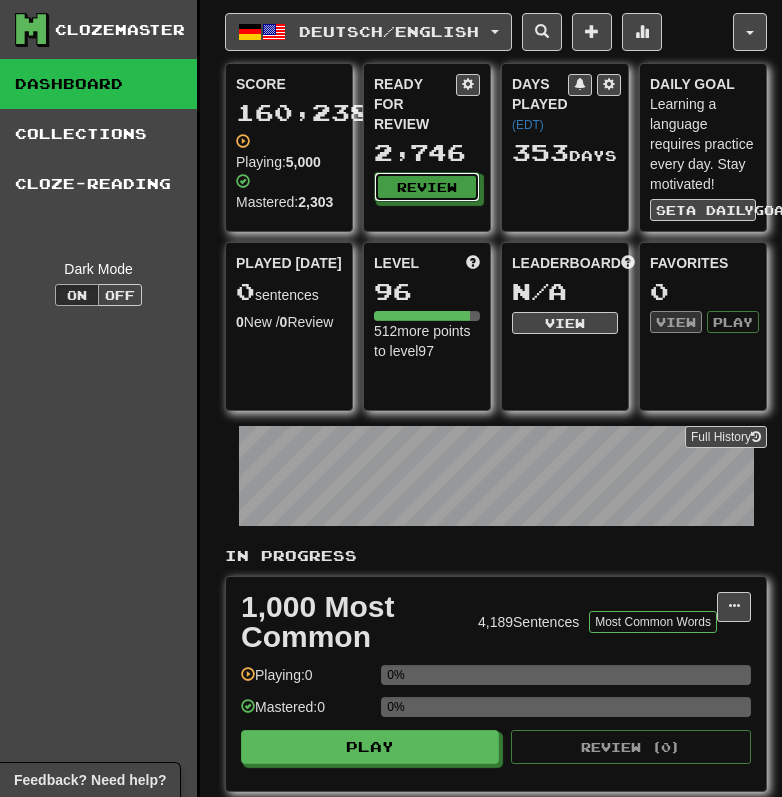click on "Review" at bounding box center [427, 187] 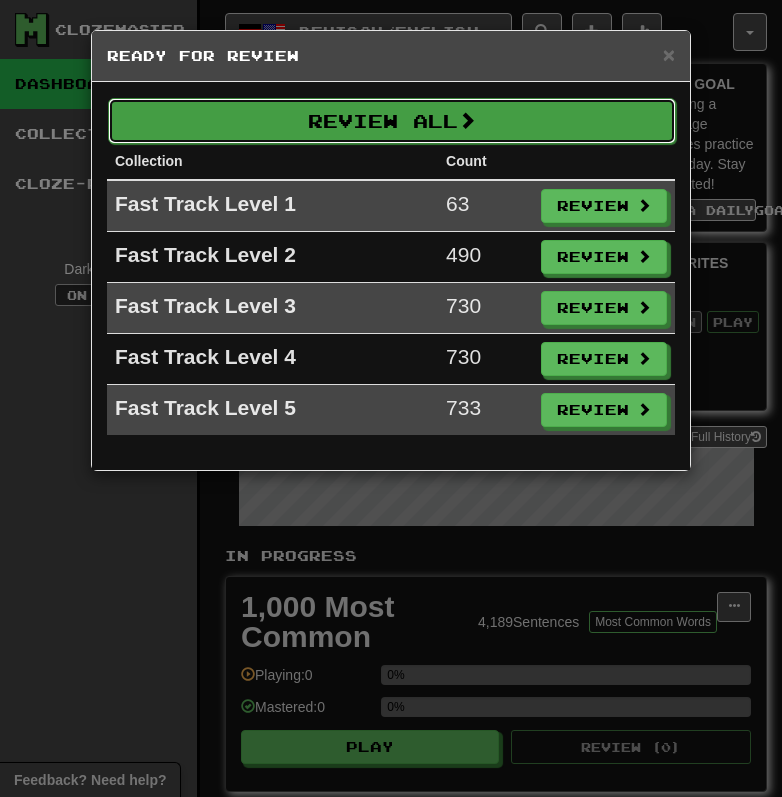 click on "Review All" at bounding box center (392, 121) 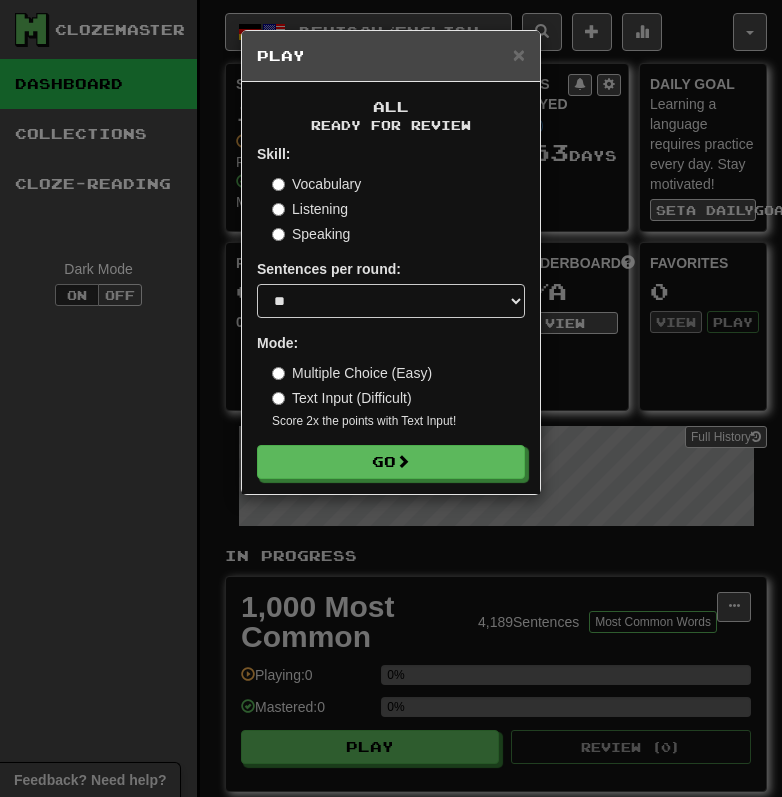 click on "Listening" at bounding box center (310, 209) 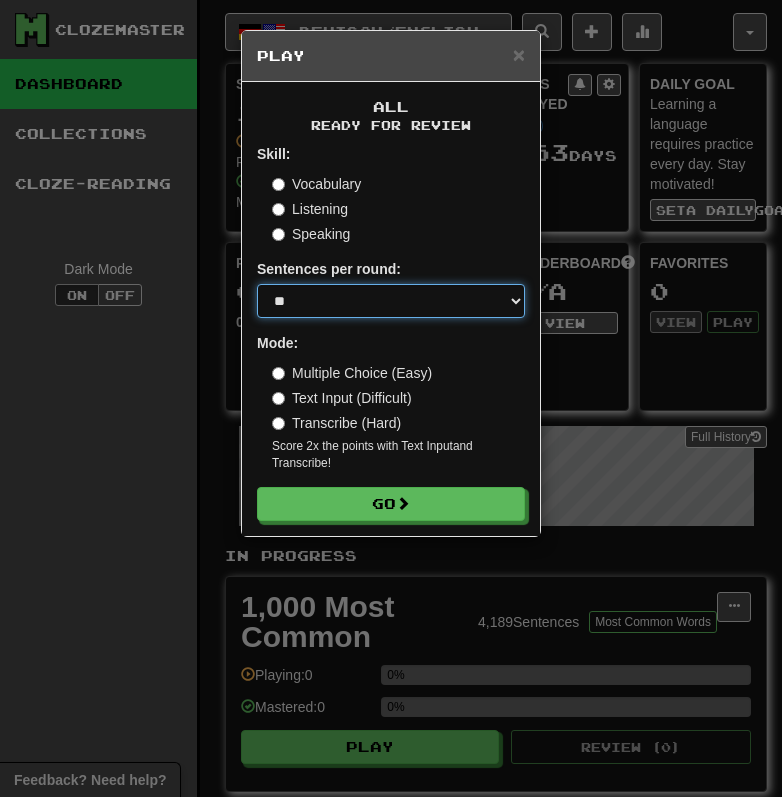 click on "* ** ** ** ** ** *** ********" at bounding box center (391, 301) 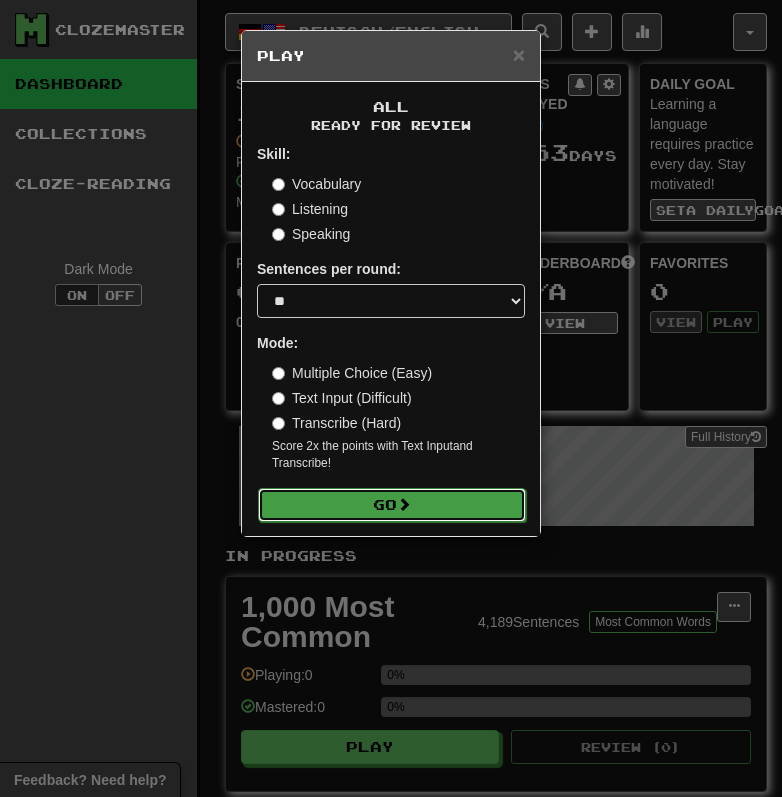 click on "Go" at bounding box center [392, 505] 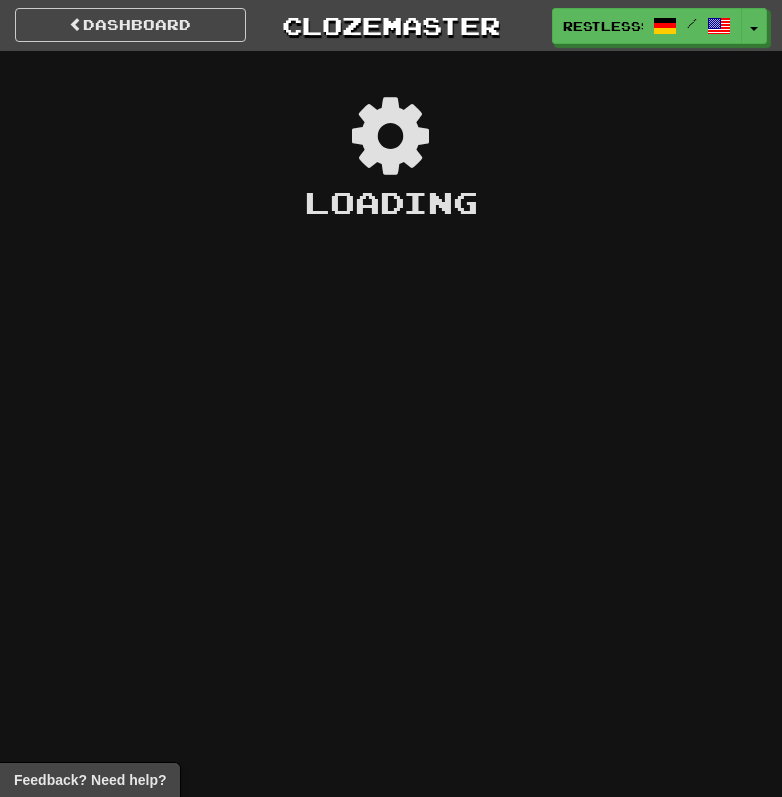 scroll, scrollTop: 0, scrollLeft: 0, axis: both 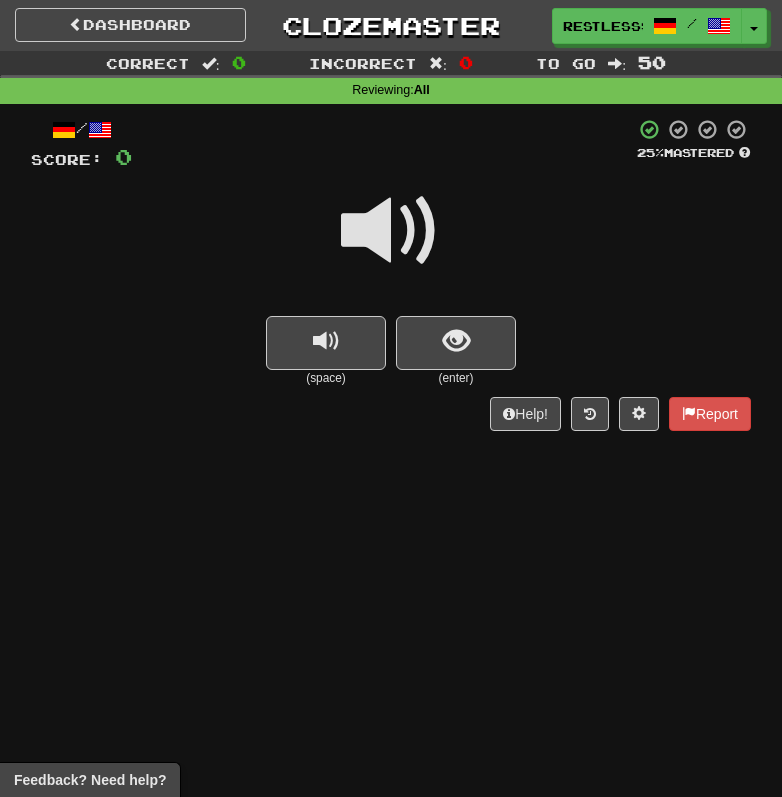 click on "/  Score:   0 25 %  Mastered (space) (enter)  Help!  Report" at bounding box center (391, 274) 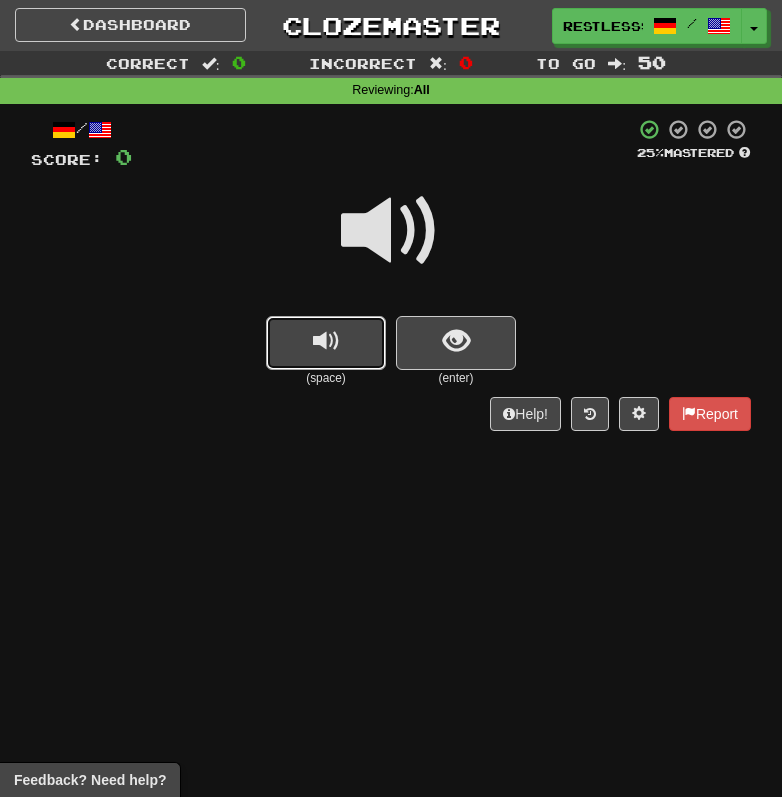 click at bounding box center [326, 343] 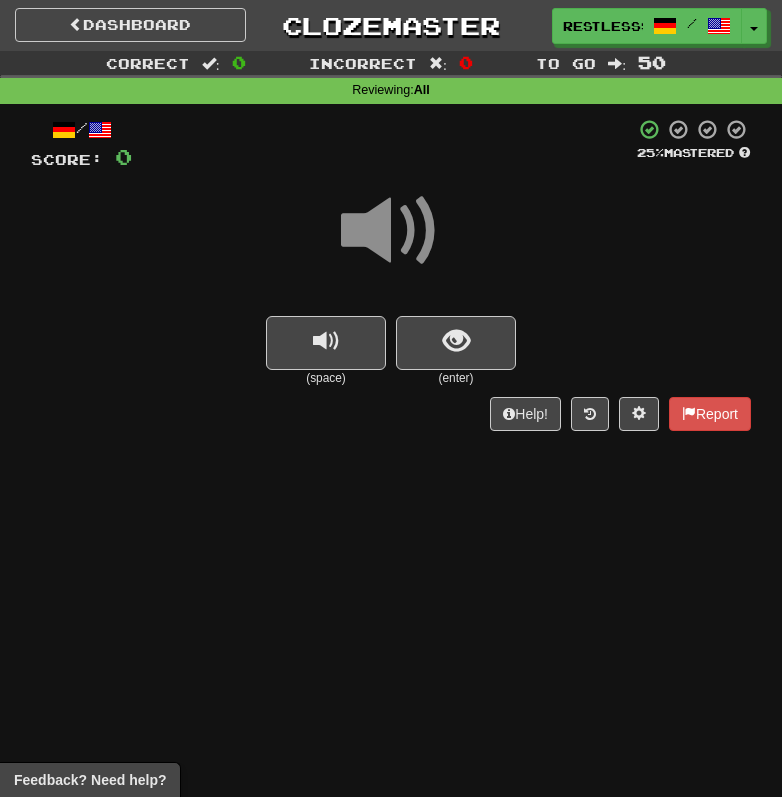 click on "(space) (enter)" at bounding box center [391, 351] 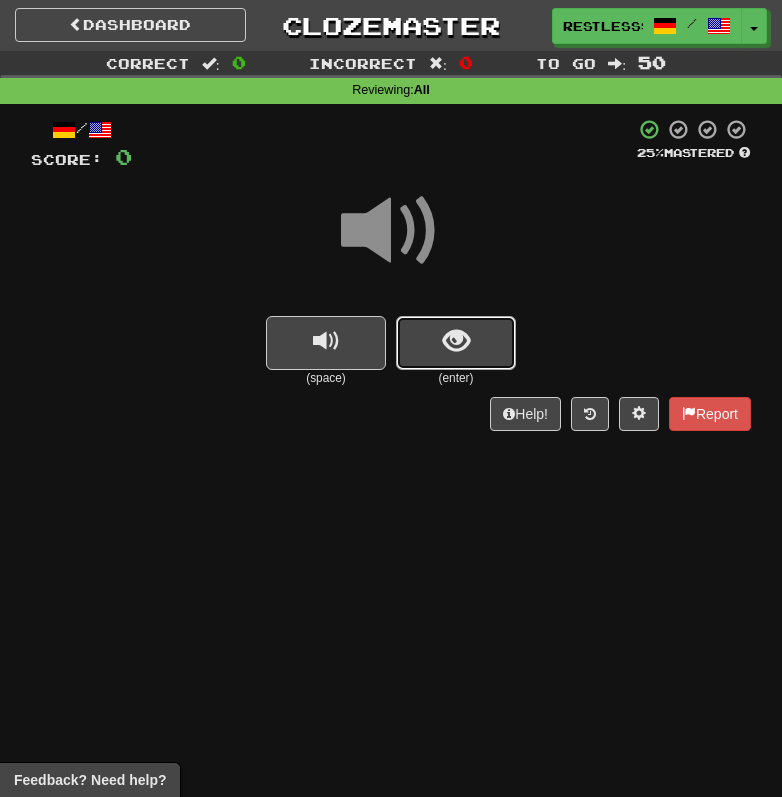click at bounding box center [456, 343] 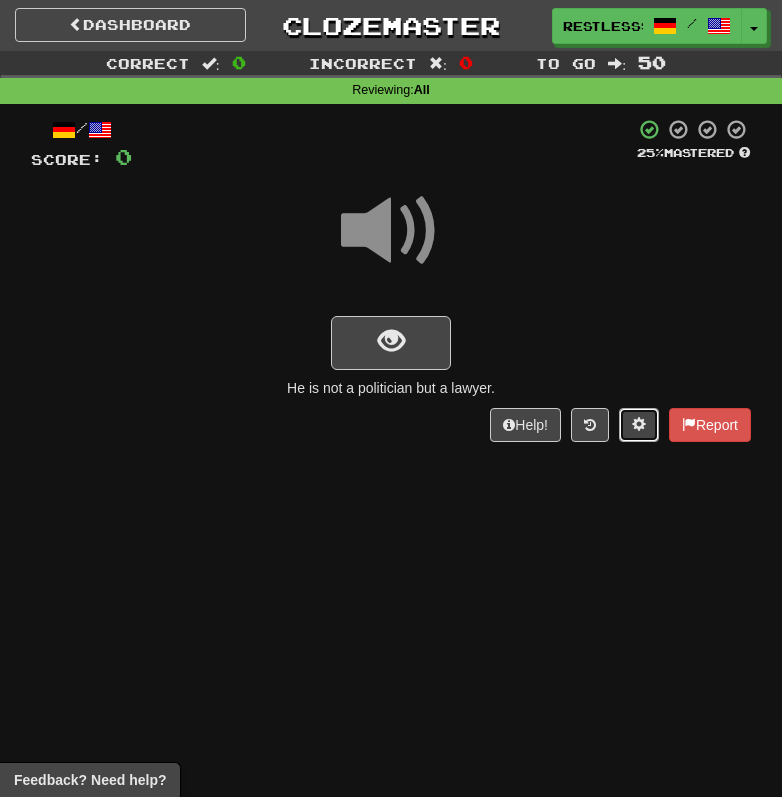 click at bounding box center [639, 425] 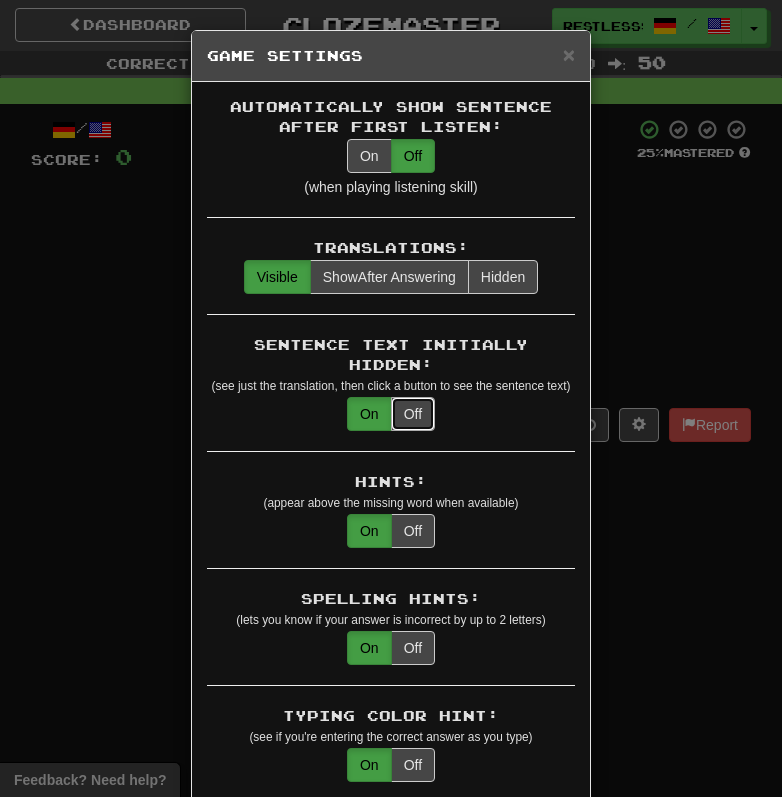 click on "Off" at bounding box center (413, 414) 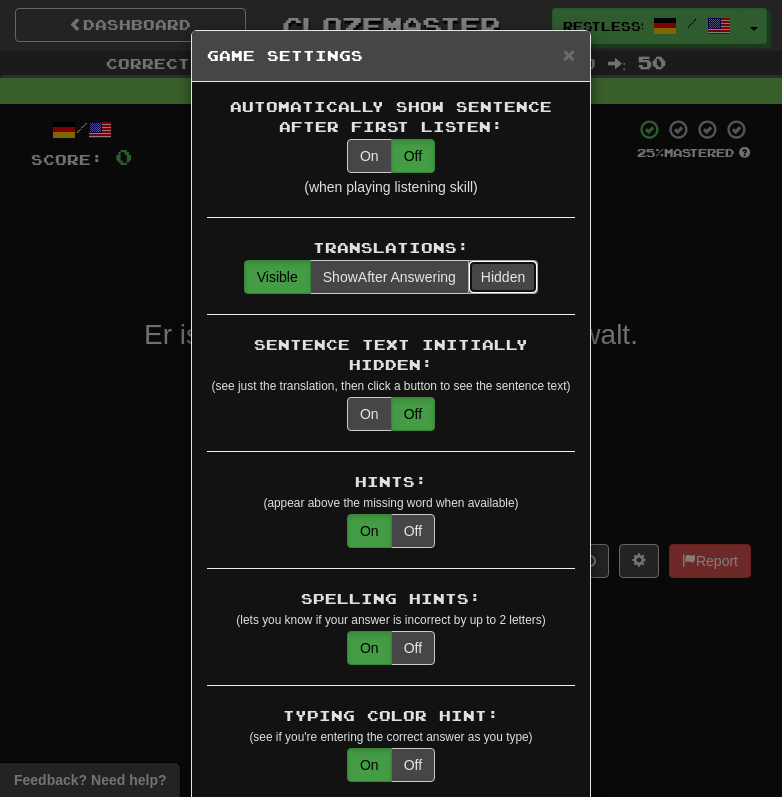 click on "Hidden" at bounding box center [503, 277] 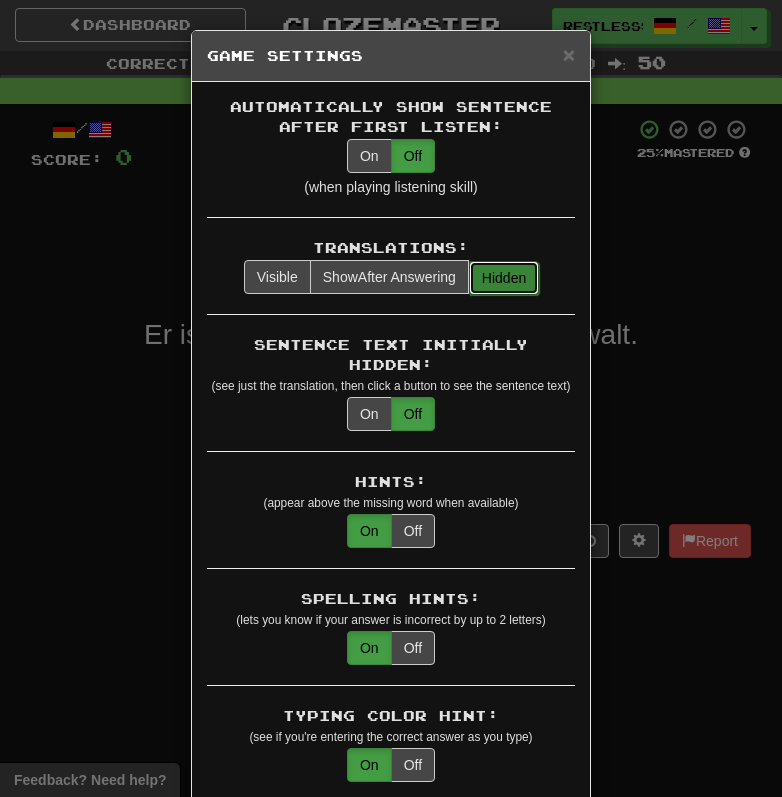 click on "Hidden" at bounding box center (504, 278) 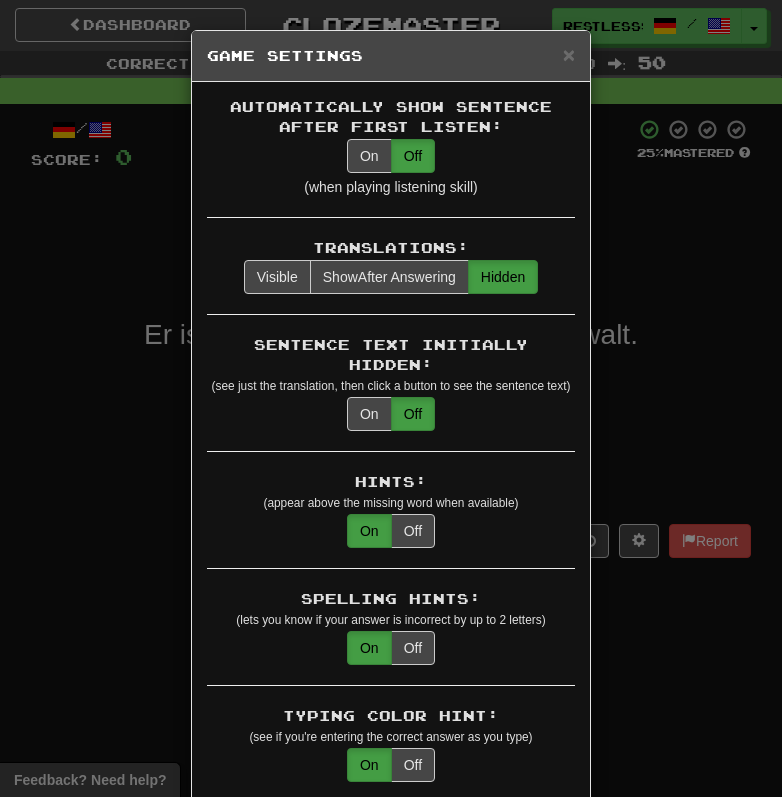 click on "× Game Settings Automatically Show Sentence After First Listen: On Off (when playing listening skill) Translations: Visible Show  After Answering Hidden Sentence Text Initially Hidden: (see just the translation, then click a button to see the sentence text) On Off Hints: (appear above the missing word when available) On Off Spelling Hints: (lets you know if your answer is incorrect by up to 2 letters) On Off Typing Color Hint: (see if you're entering the correct answer as you type) On Off Text Box Size: (text box size can change to match the missing word) Changes Always the Same Enter Submits Empty: (pressing Enter when the input is empty will submit a blank answer) On Off Clear After Answering: (keypress clears the text input after answering so you can practice re-typing the answer) On Off Image Toggle: (toggle button, if sentence image available) After Answering Before and After Off Image Background: (use sentence image as background, if available) On Off Pronunciation: On Off Sound Effects: On Off On Off" at bounding box center (391, 398) 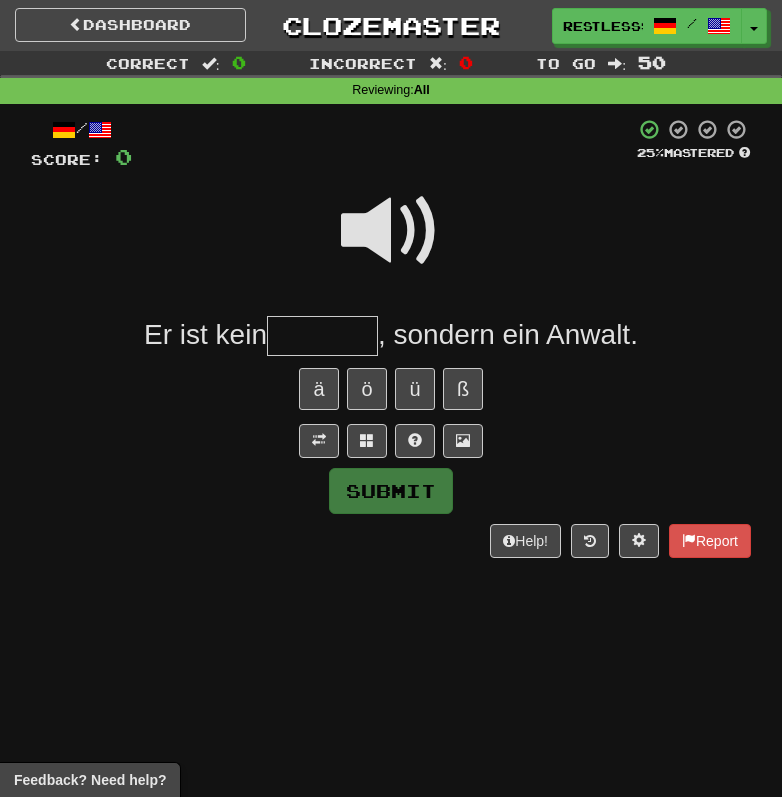 click at bounding box center (322, 336) 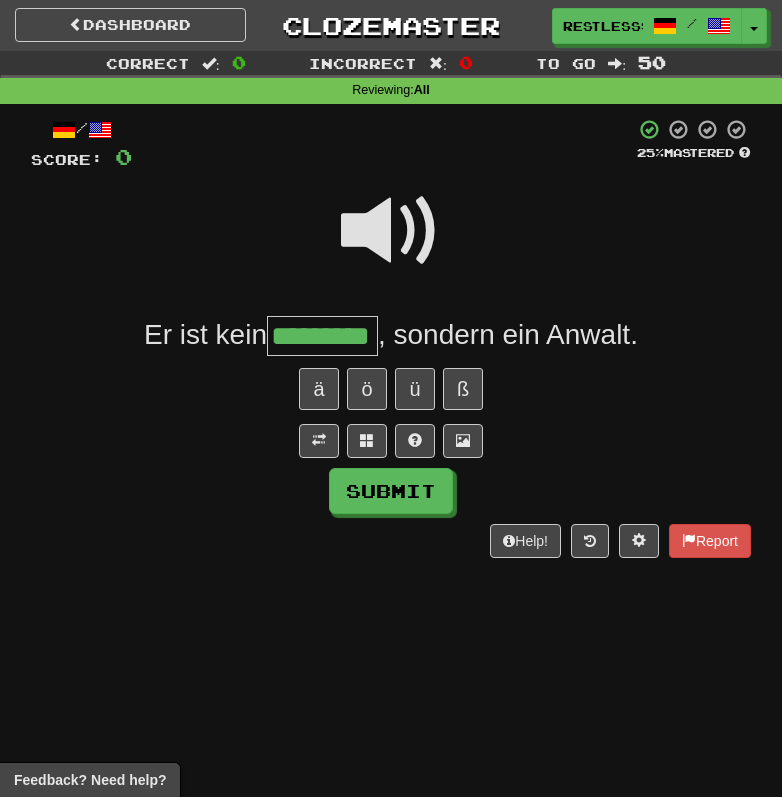 type on "*********" 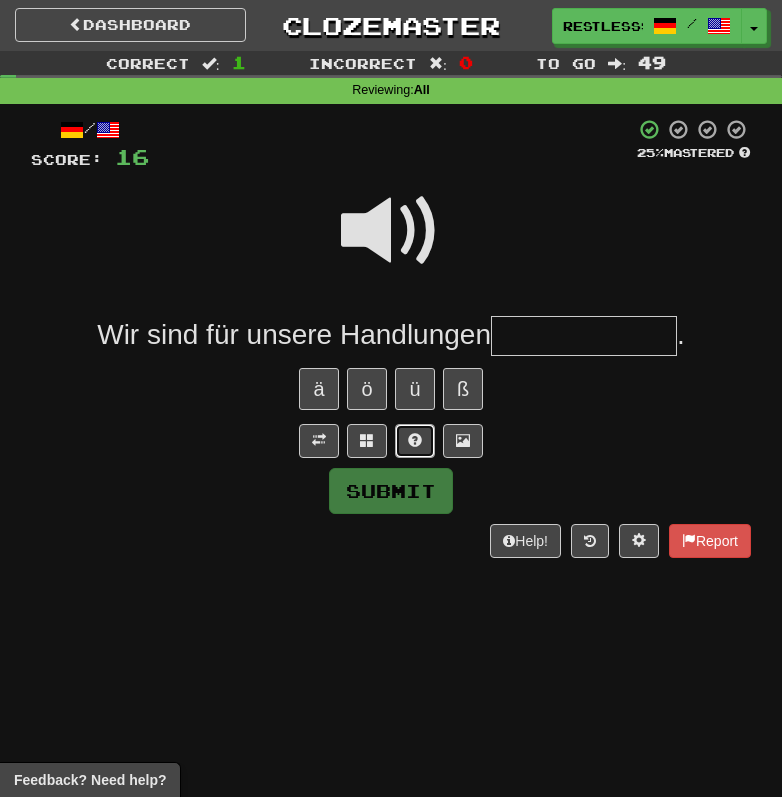 click at bounding box center (415, 440) 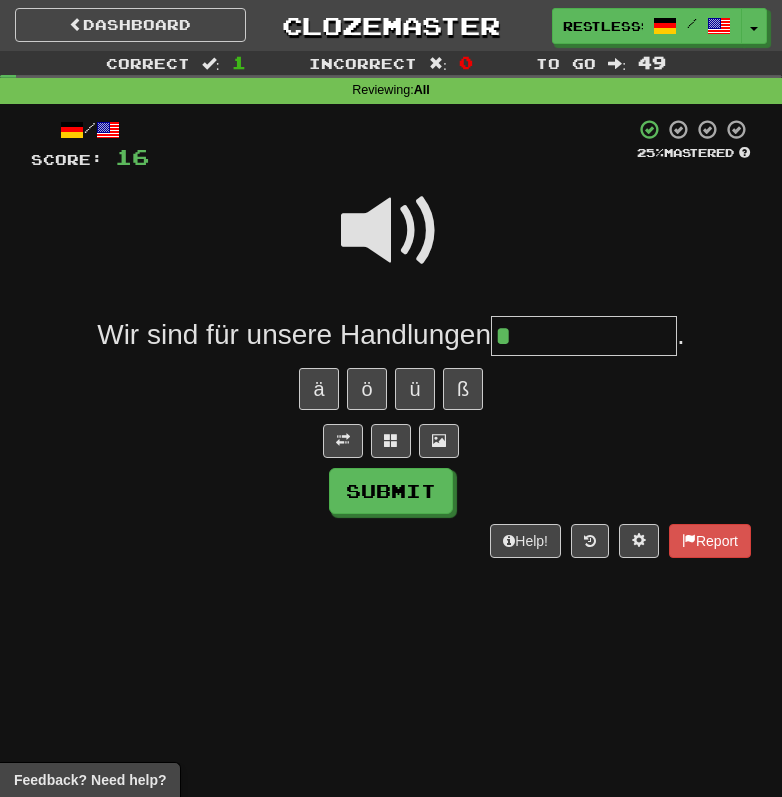 click at bounding box center (391, 231) 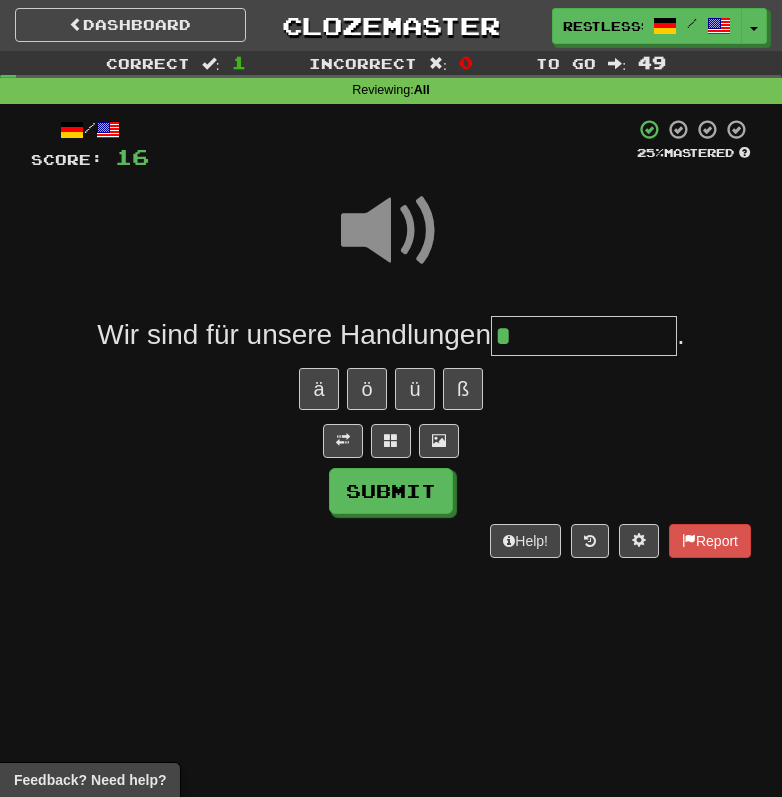 click on "*" at bounding box center (584, 336) 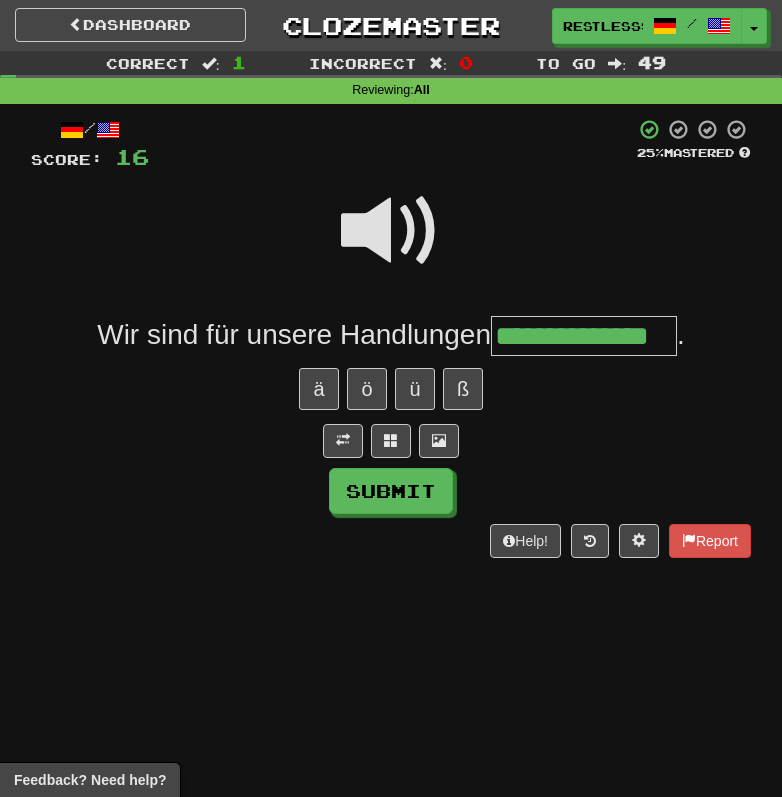 type on "**********" 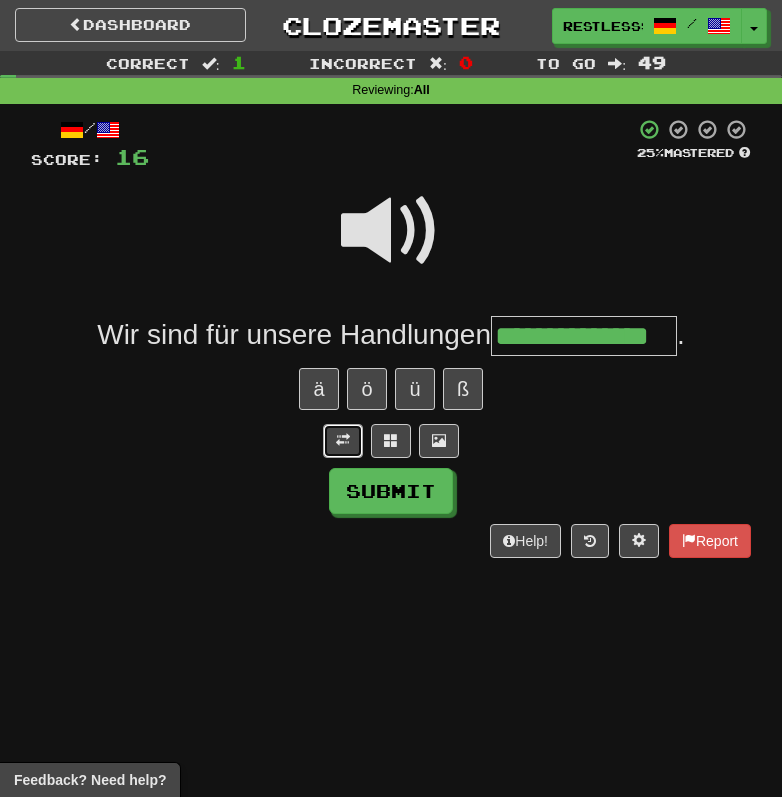 click at bounding box center [343, 441] 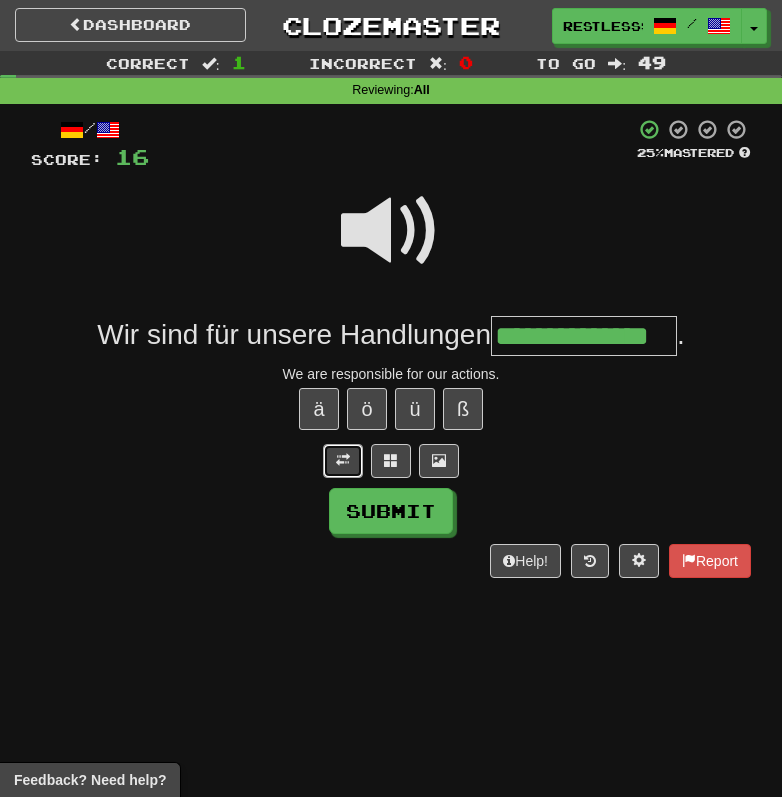 click at bounding box center [343, 460] 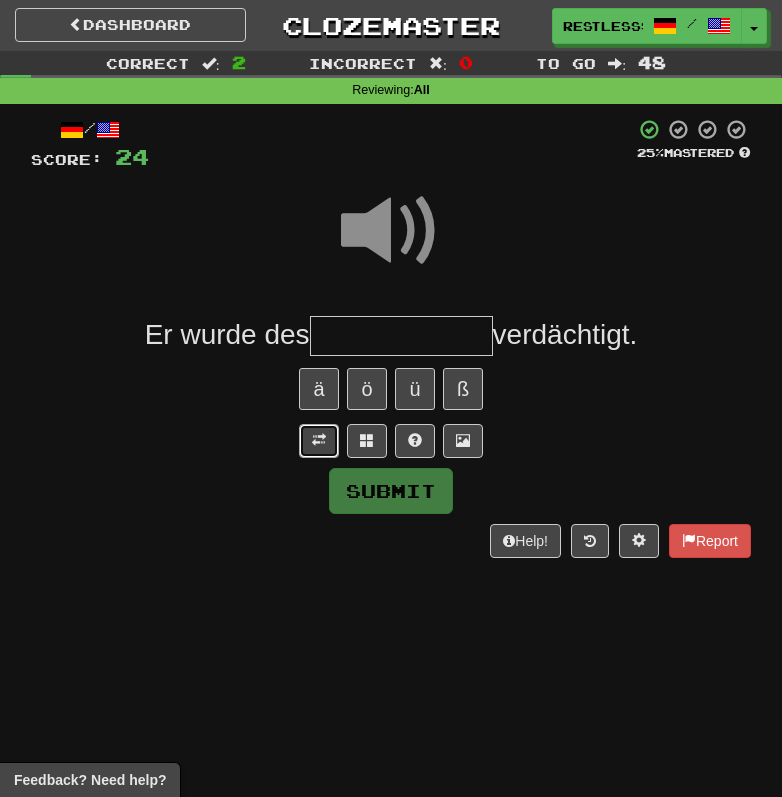 click at bounding box center [319, 440] 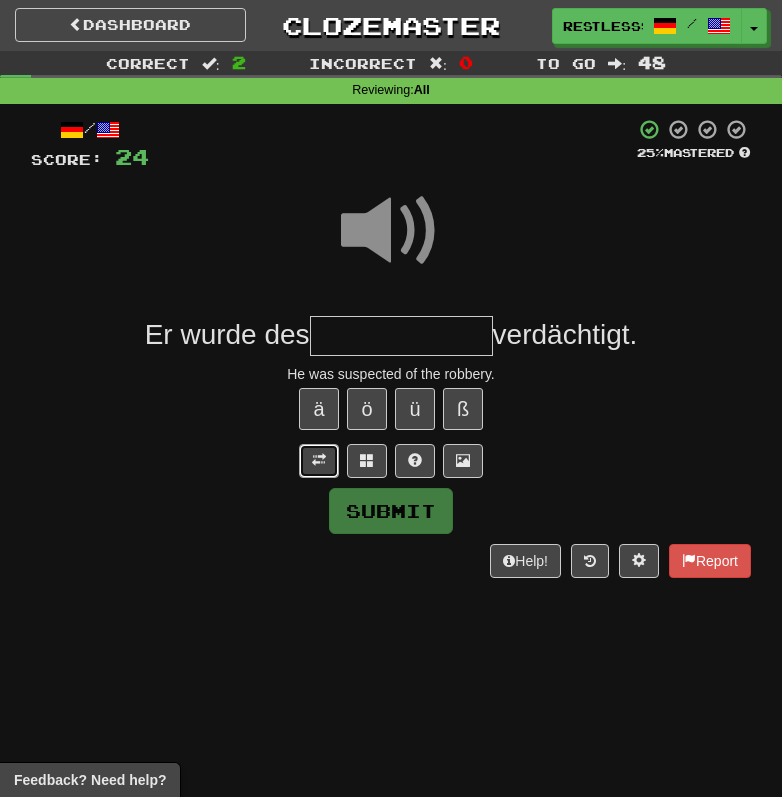 click at bounding box center (319, 461) 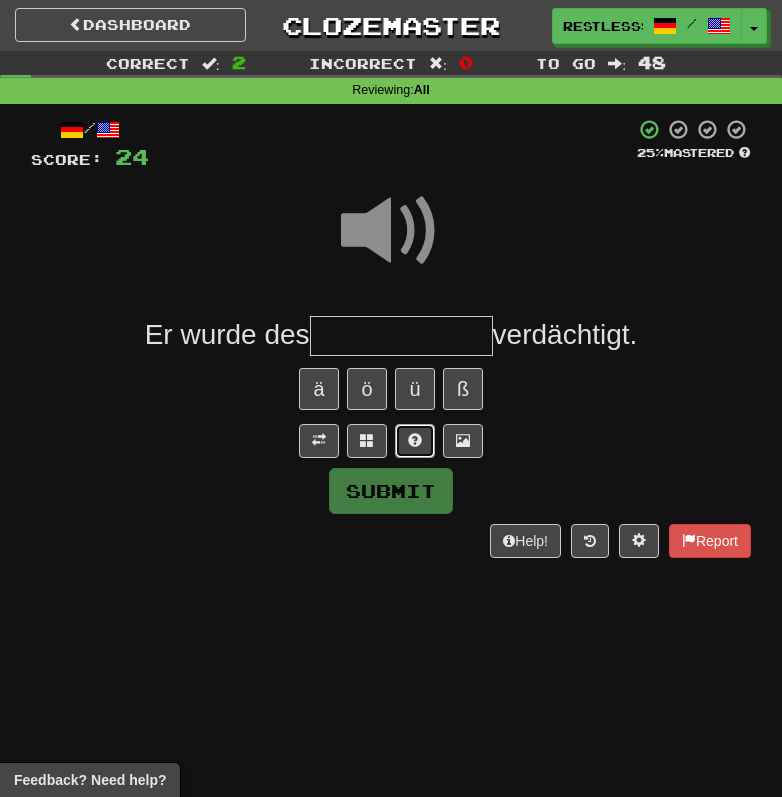 click at bounding box center [415, 441] 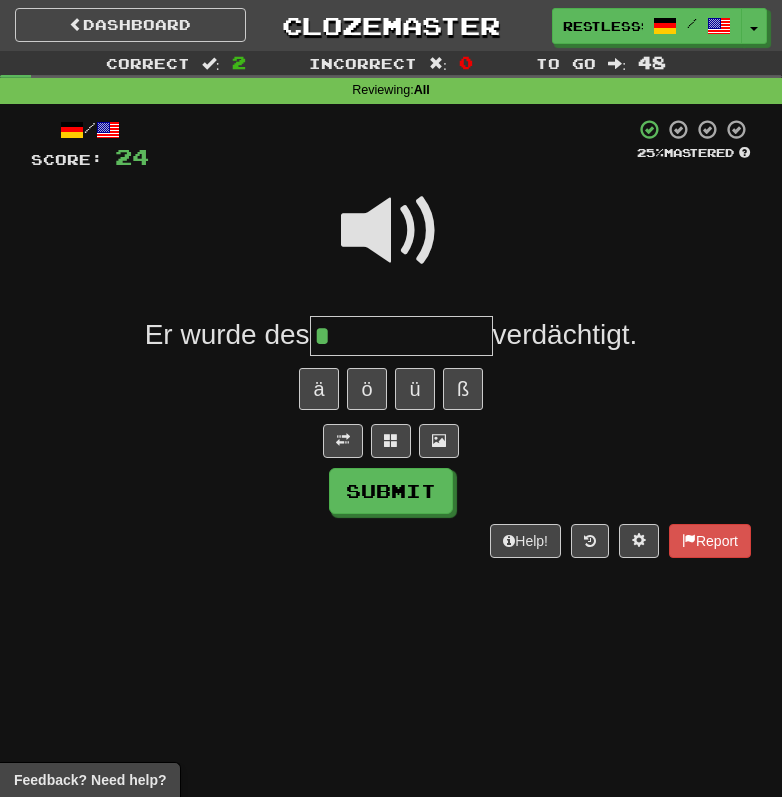 click at bounding box center [391, 441] 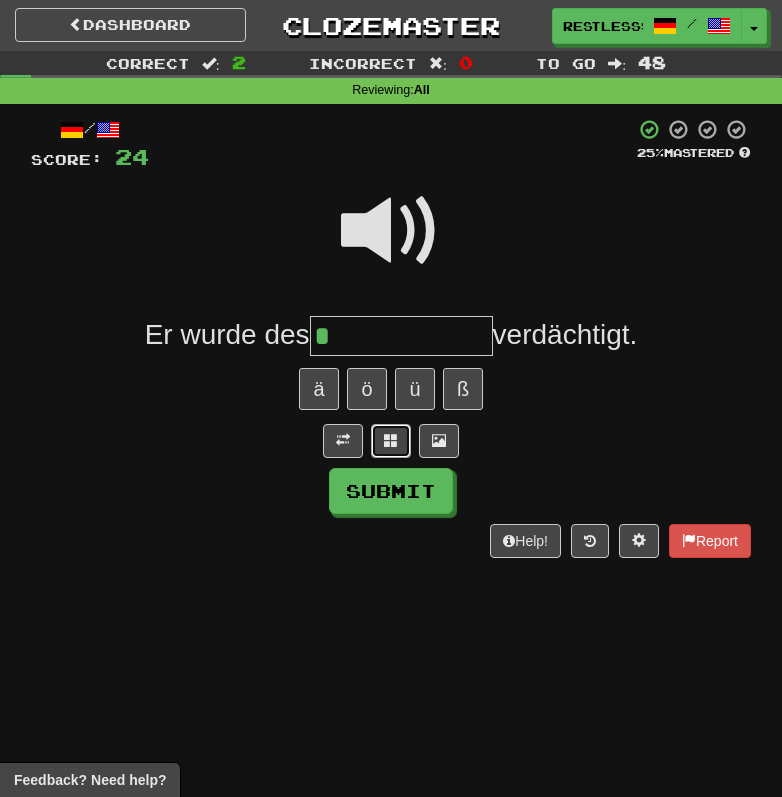 click at bounding box center [391, 441] 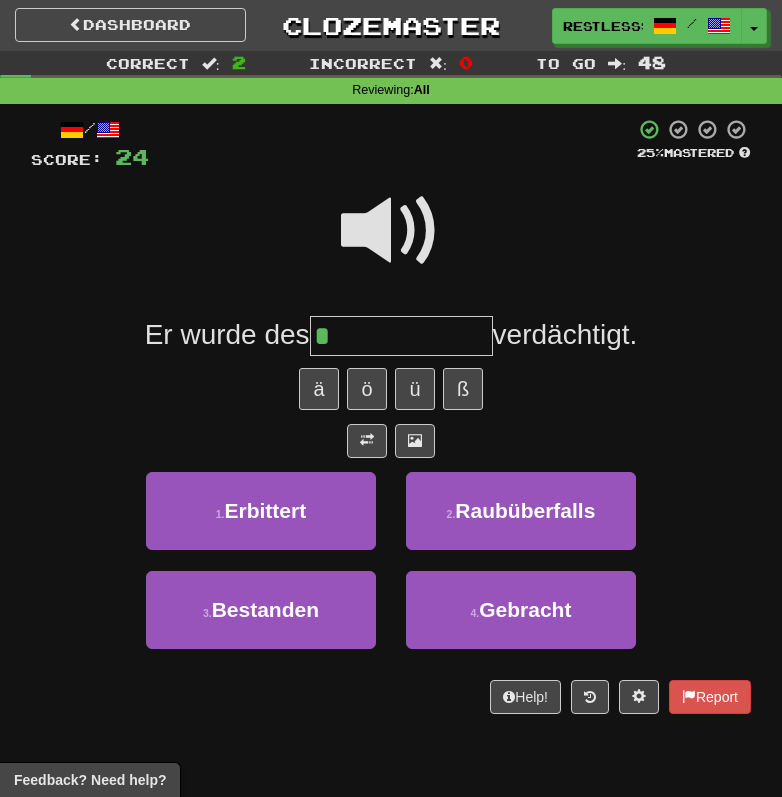 click on "*" at bounding box center [401, 336] 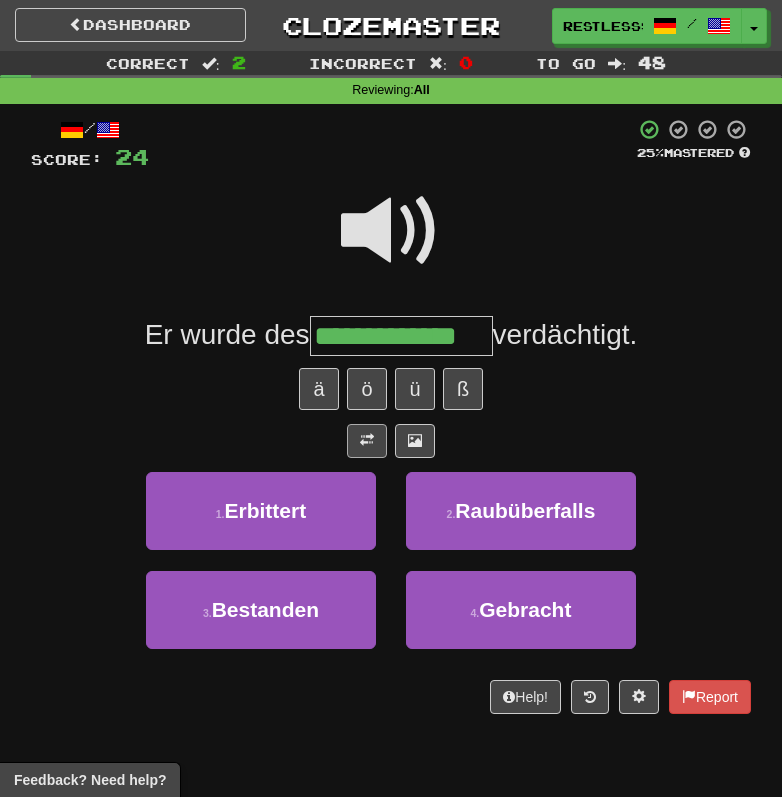 type on "**********" 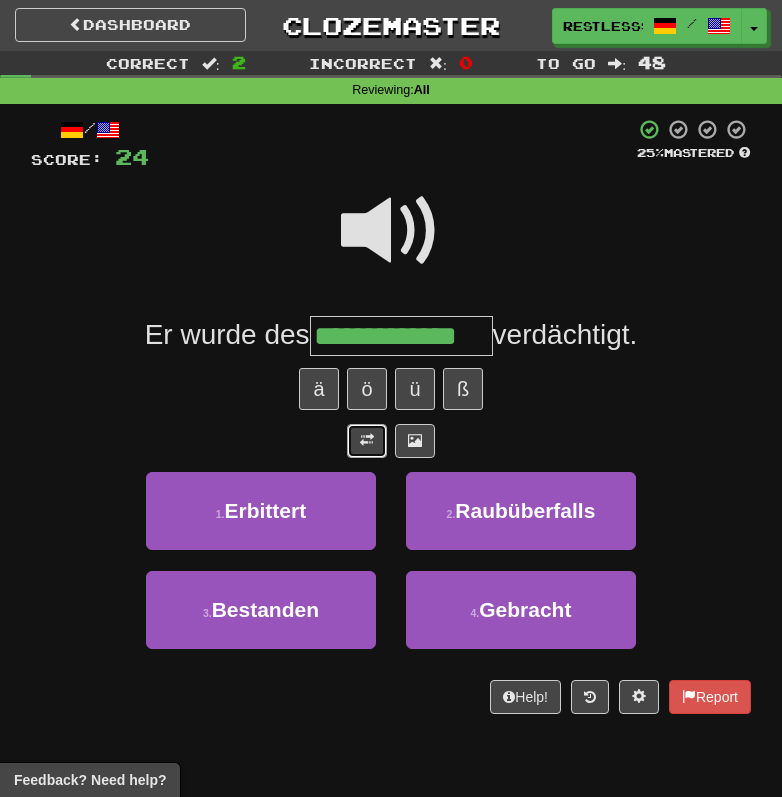 click at bounding box center [367, 441] 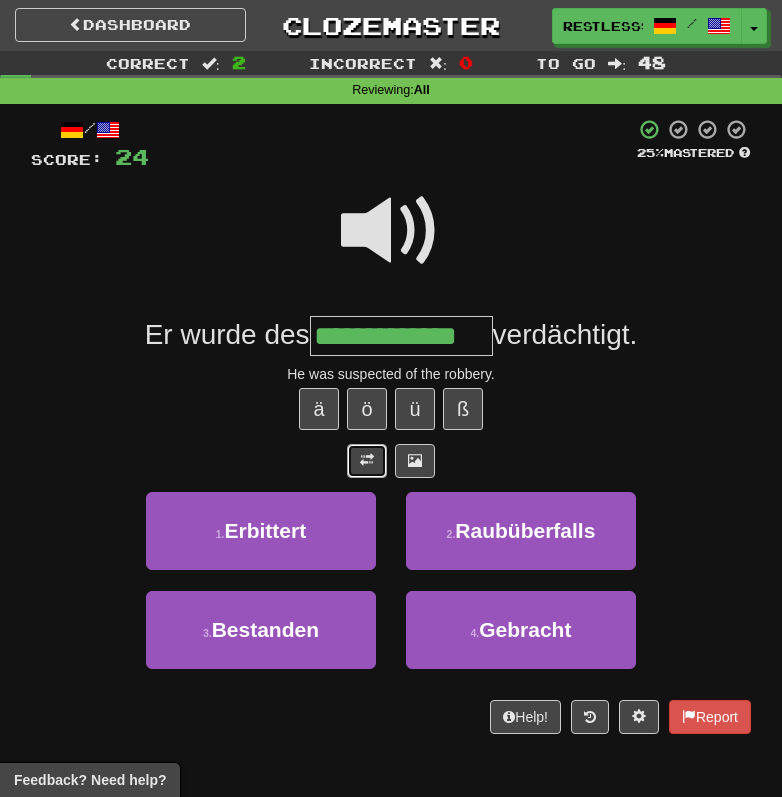 click at bounding box center (367, 461) 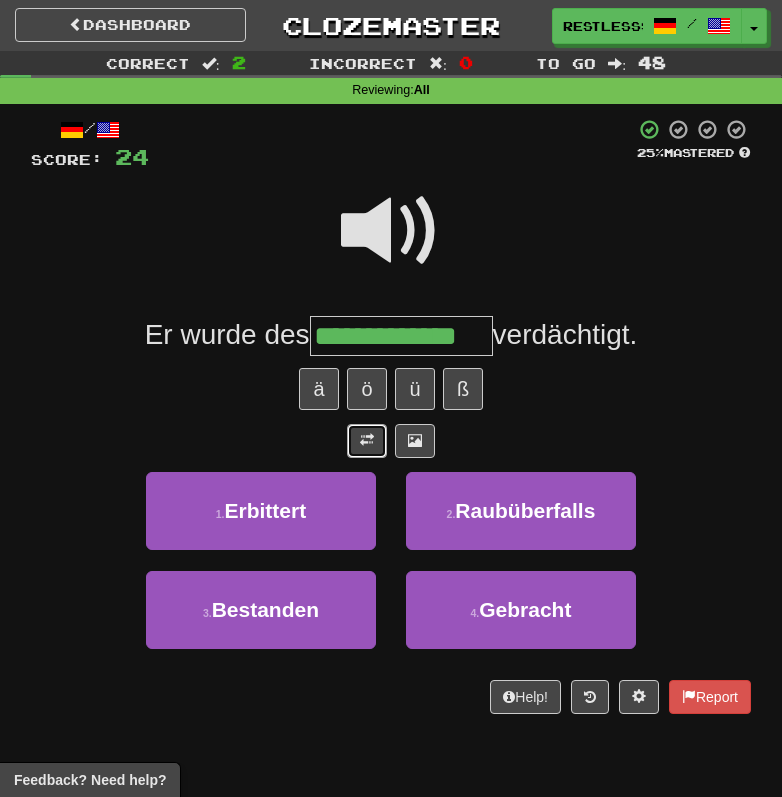 click at bounding box center [367, 440] 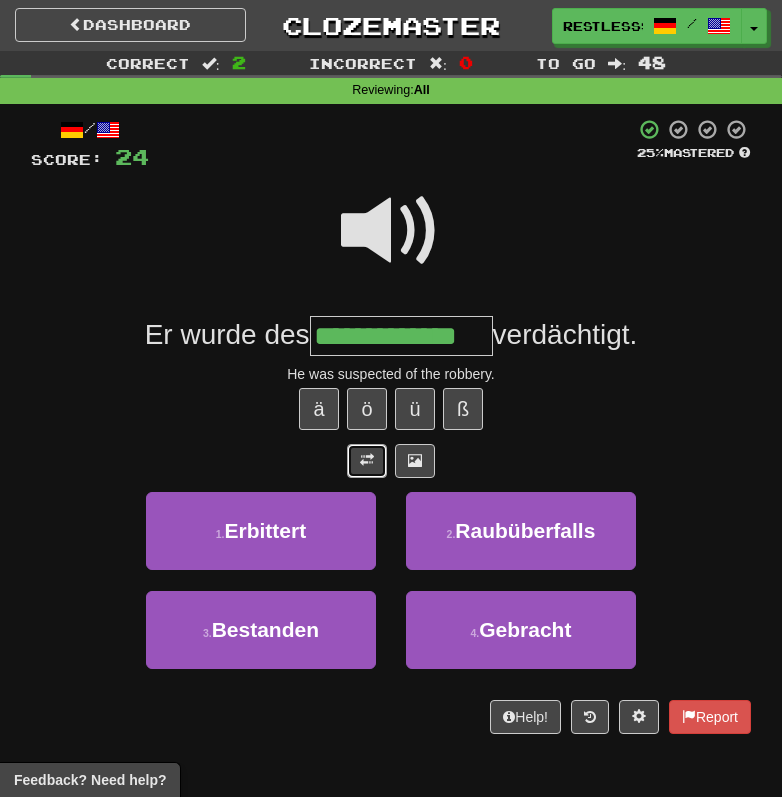 click at bounding box center [367, 460] 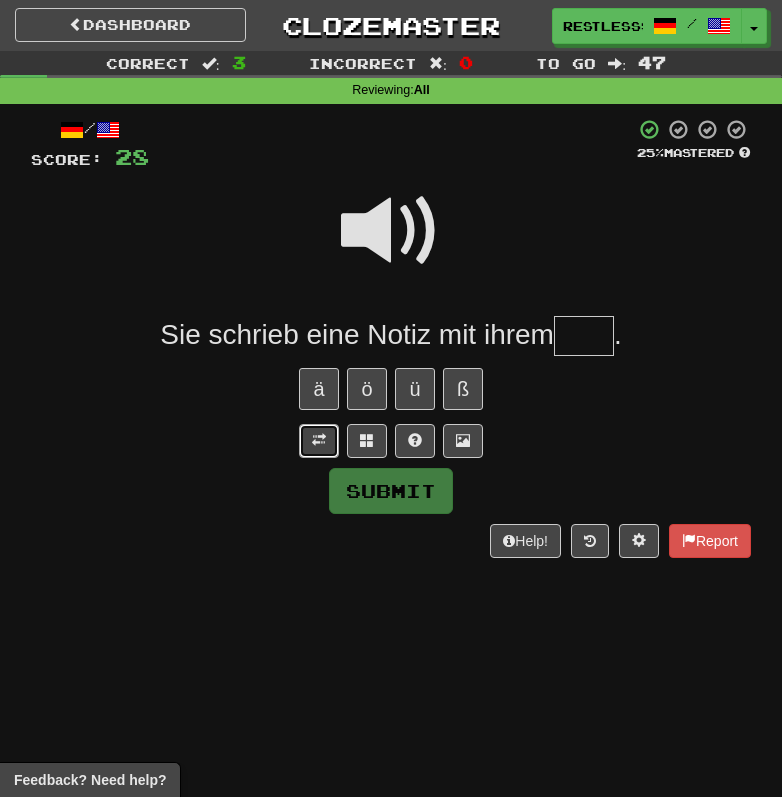 click at bounding box center (319, 441) 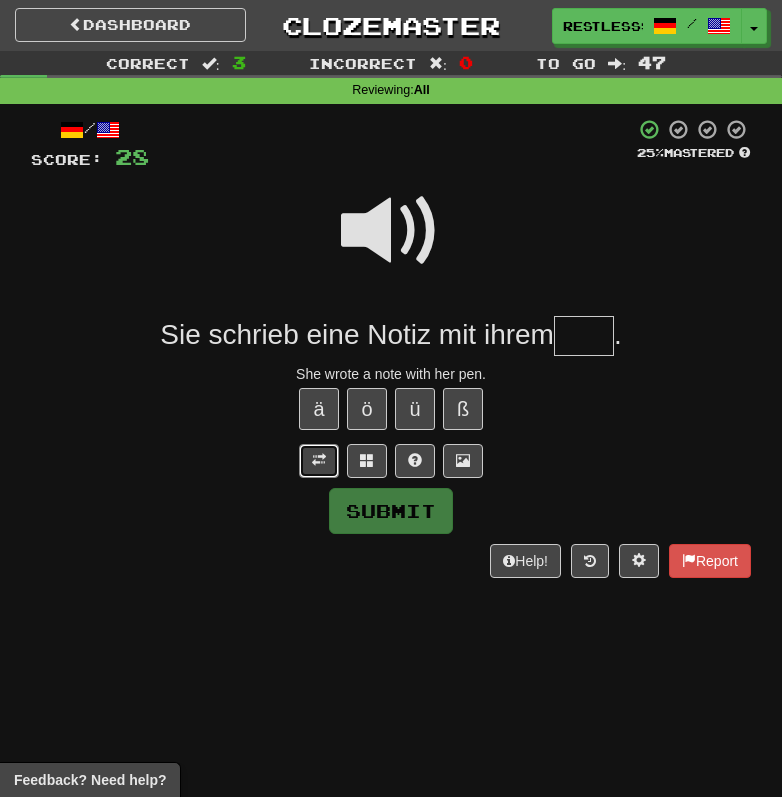 click at bounding box center [319, 460] 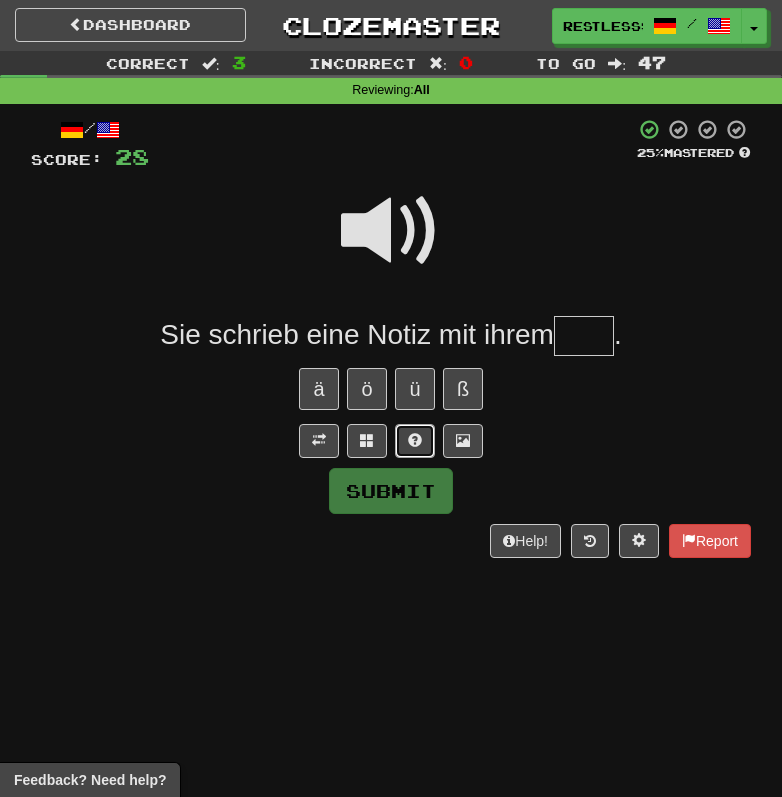 click at bounding box center [415, 441] 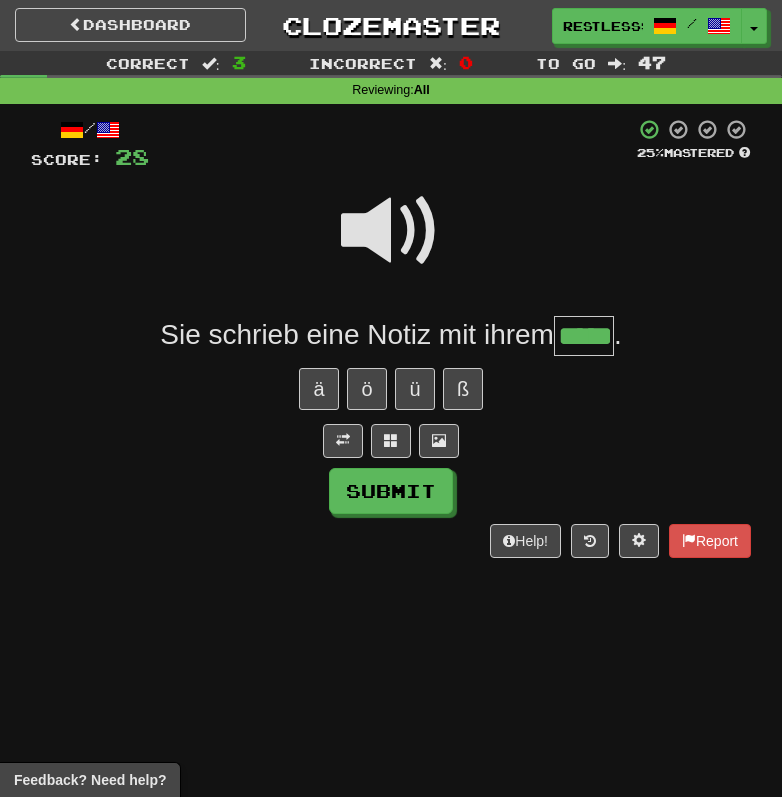 type on "*****" 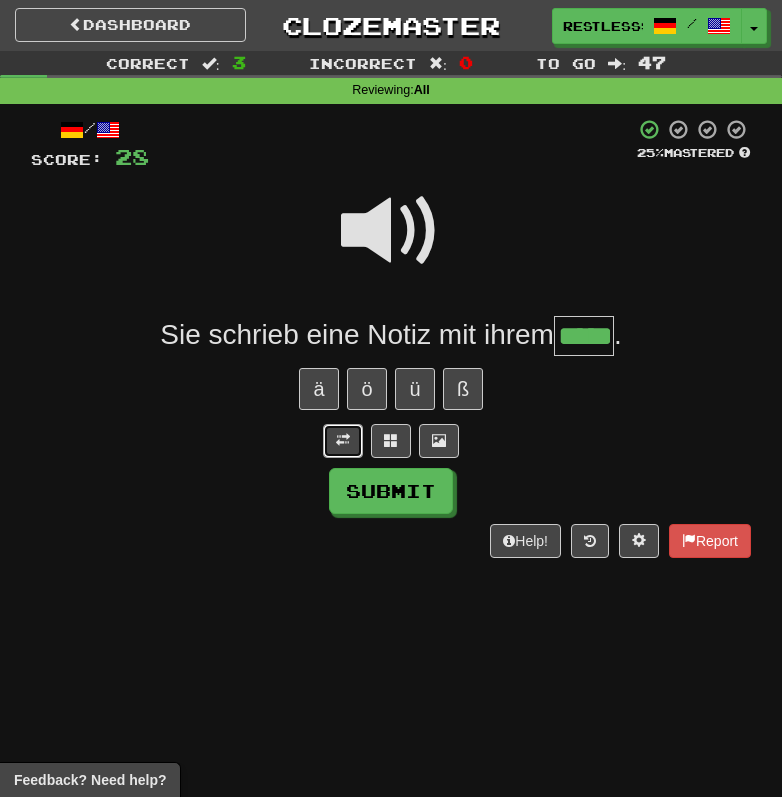 click at bounding box center (343, 441) 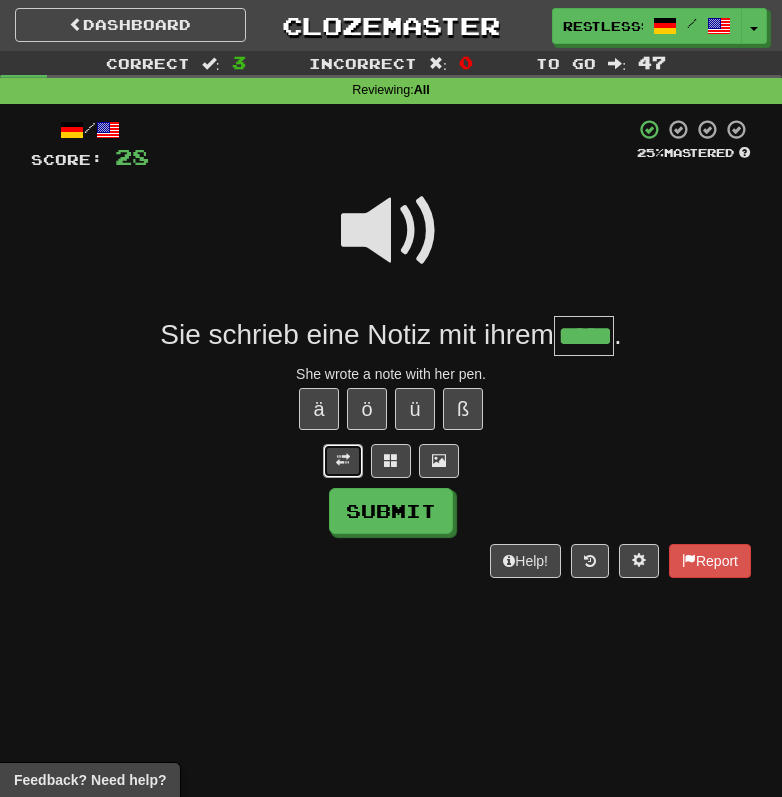 click at bounding box center (343, 460) 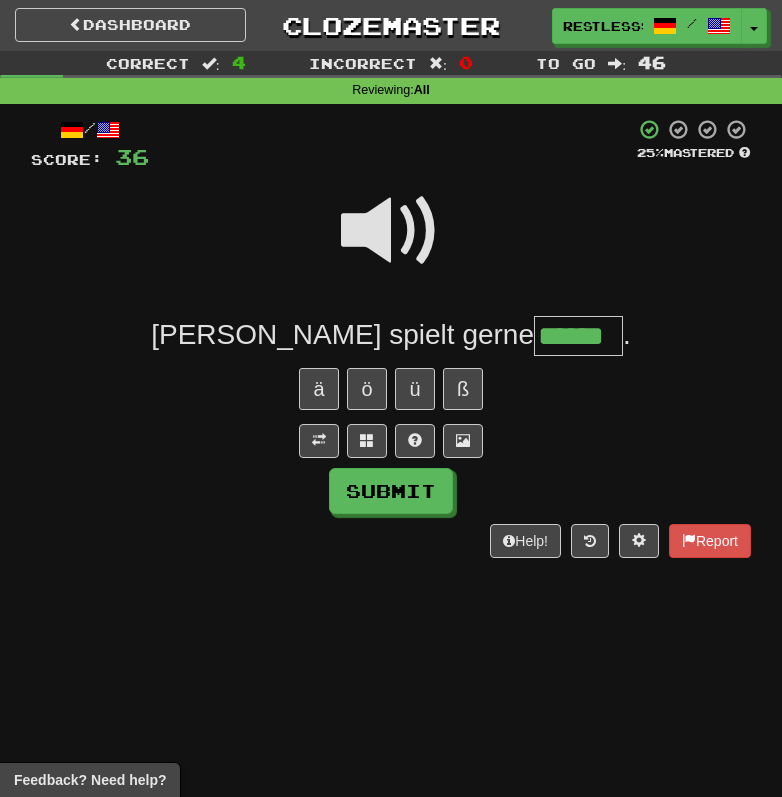 type on "******" 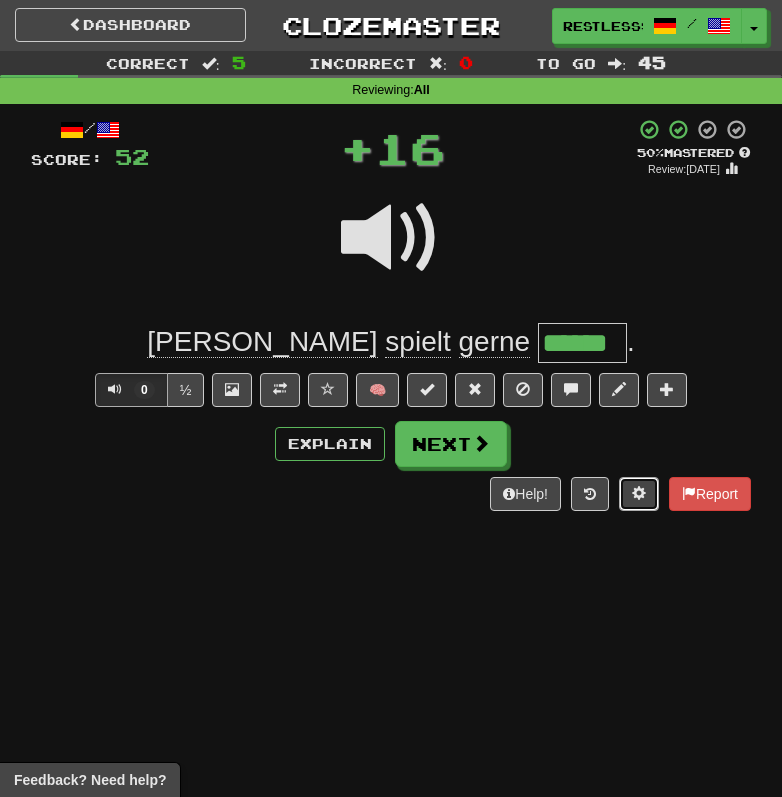 click at bounding box center (639, 493) 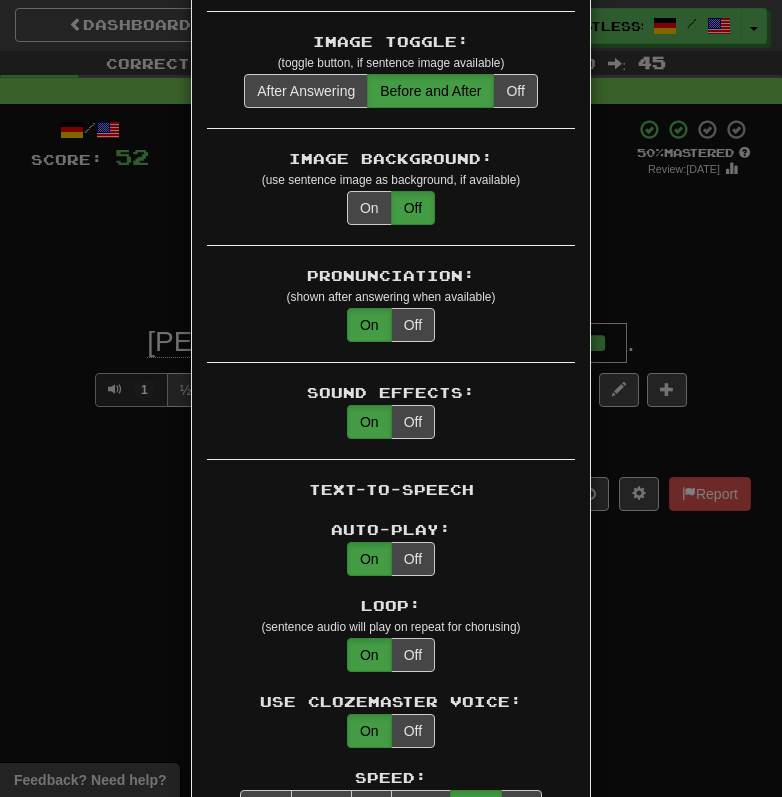 scroll, scrollTop: 1722, scrollLeft: 0, axis: vertical 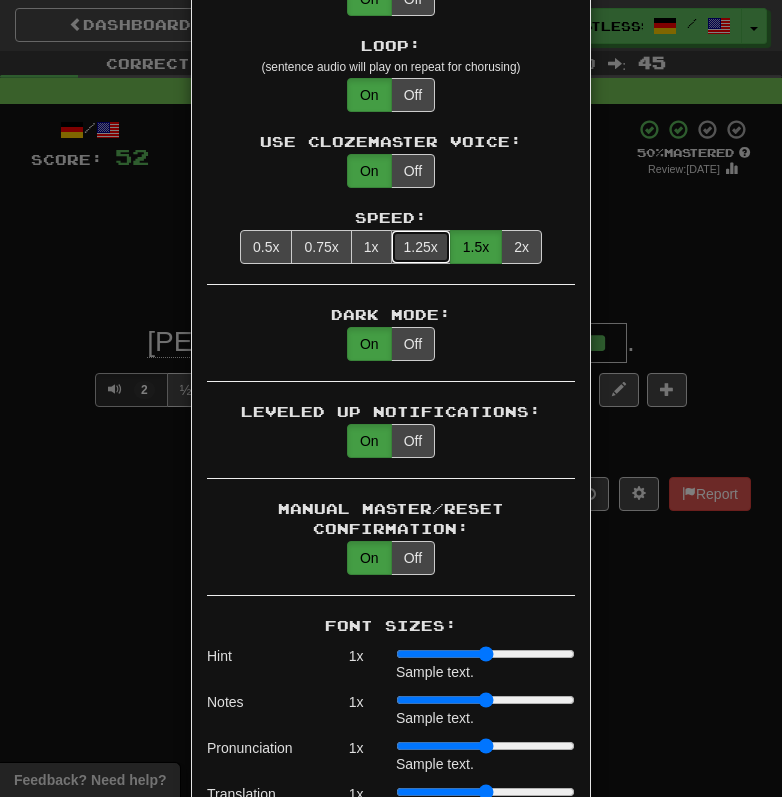 click on "1.25x" at bounding box center (421, 247) 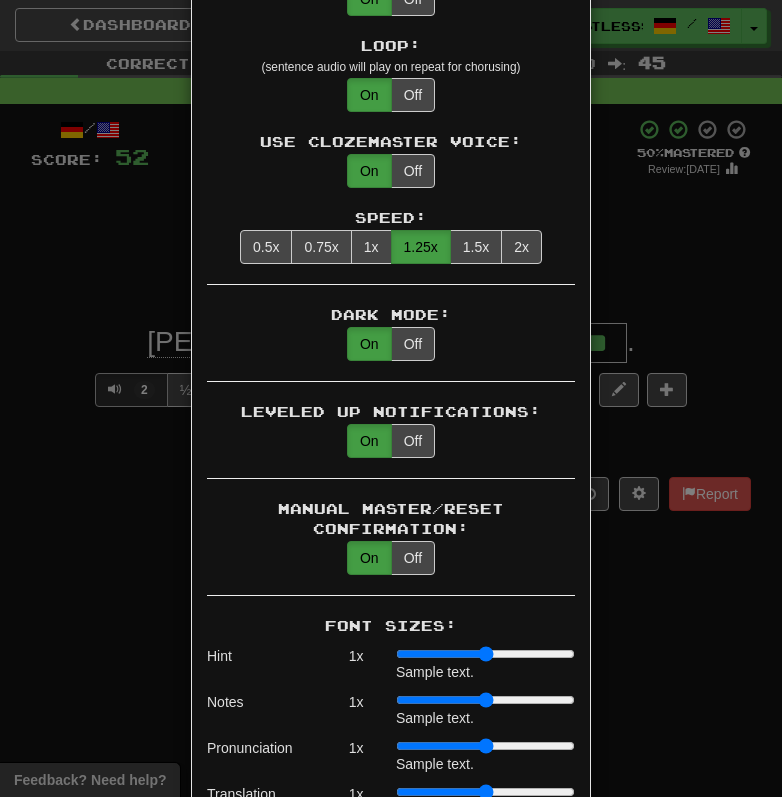 click on "× Game Settings Automatically Show Sentence After First Listen: On Off (when playing listening skill) Translations: Visible Show  After Answering Hidden Sentence Text Initially Hidden: (see just the translation, then click a button to see the sentence text) On Off Hints: (appear above the missing word when available) On Off Spelling Hints: (lets you know if your answer is incorrect by up to 2 letters) On Off Typing Color Hint: (see if you're entering the correct answer as you type) On Off Text Box Size: (text box size can change to match the missing word) Changes Always the Same Enter Submits Empty: (pressing Enter when the input is empty will submit a blank answer) On Off Clear After Answering: (keypress clears the text input after answering so you can practice re-typing the answer) On Off Image Toggle: (toggle button, if sentence image available) After Answering Before and After Off Image Background: (use sentence image as background, if available) On Off Pronunciation: On Off Sound Effects: On Off On Off" at bounding box center [391, 398] 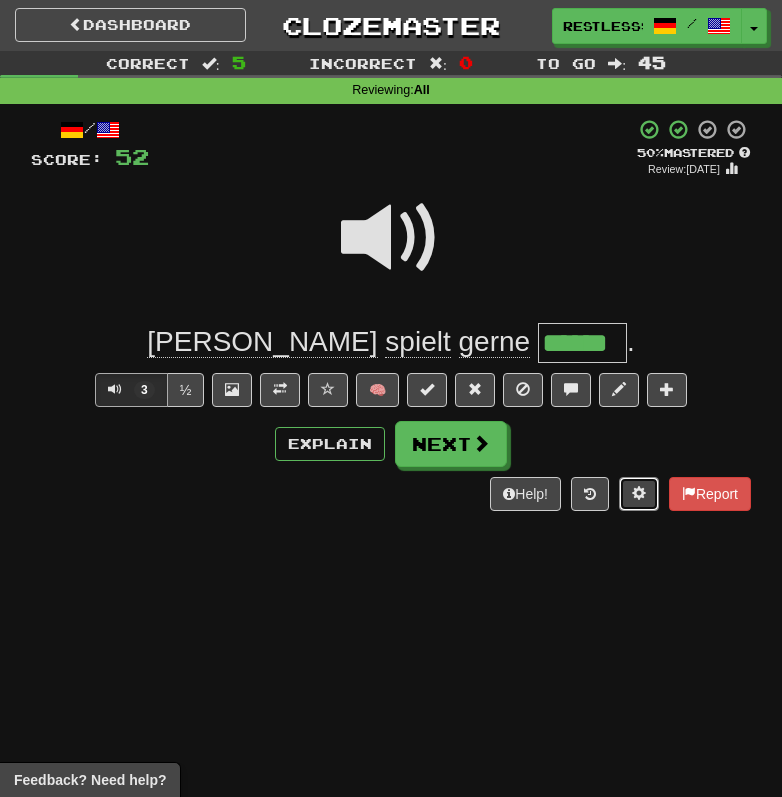 type 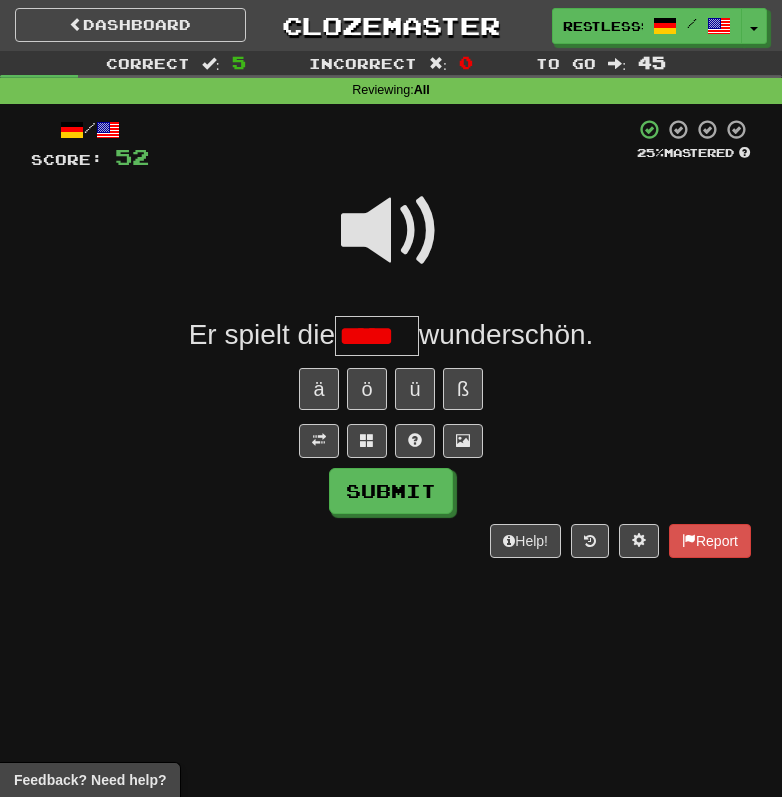 scroll, scrollTop: 0, scrollLeft: 0, axis: both 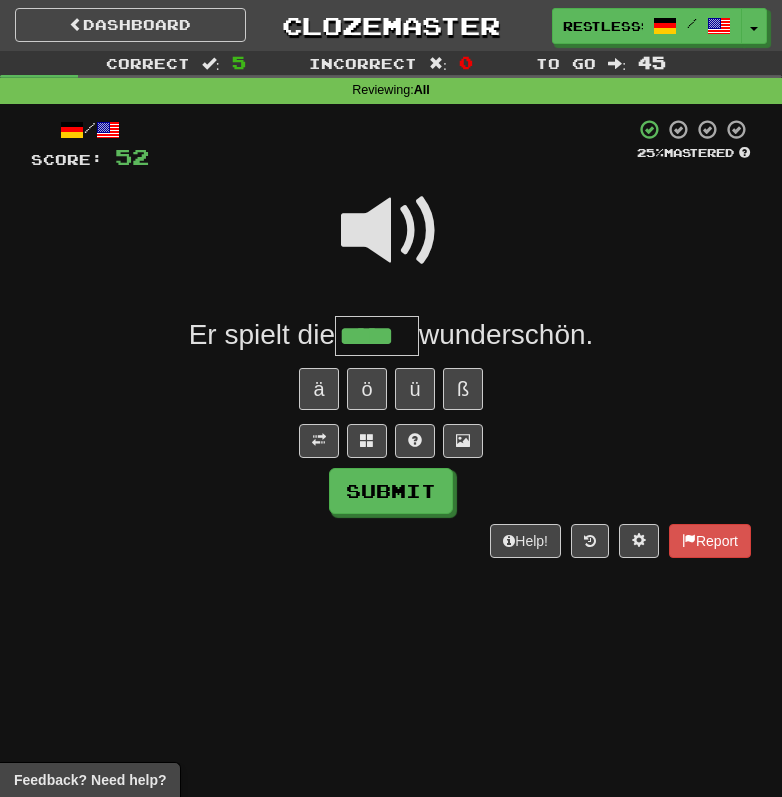 type on "*****" 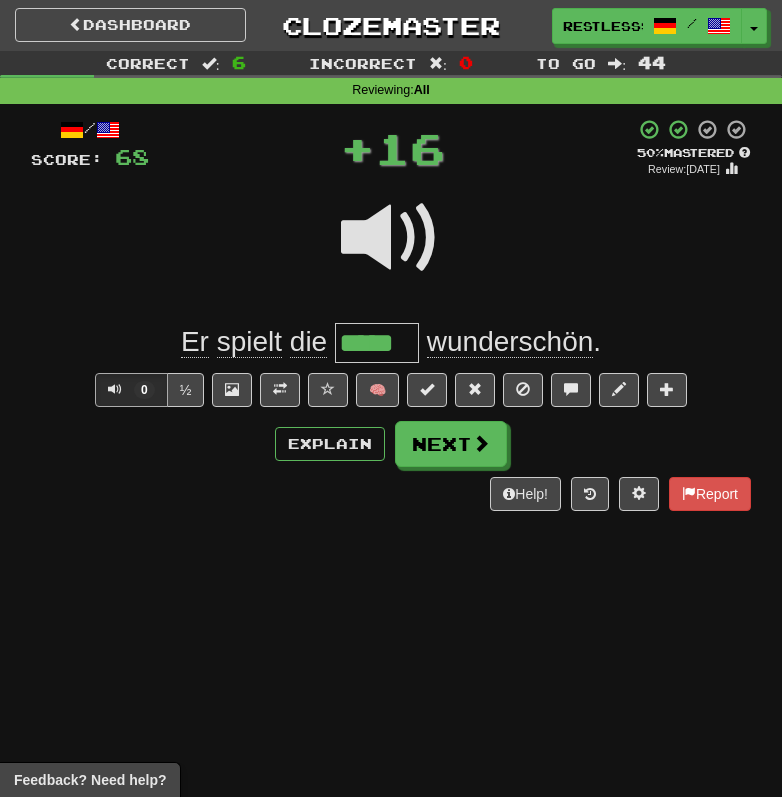 click on "0 ½ 🧠" at bounding box center [391, 390] 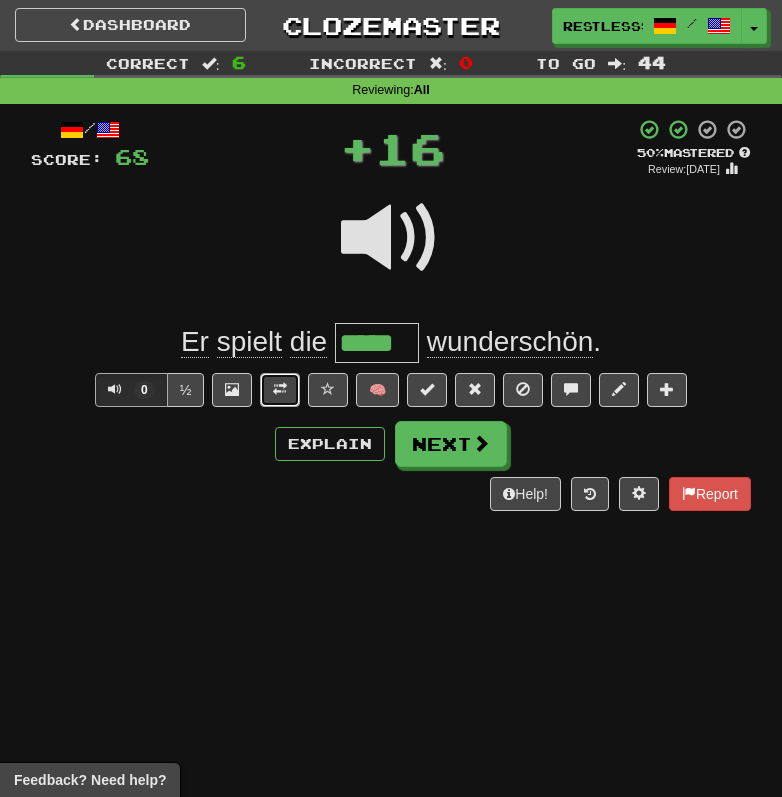 click at bounding box center (280, 389) 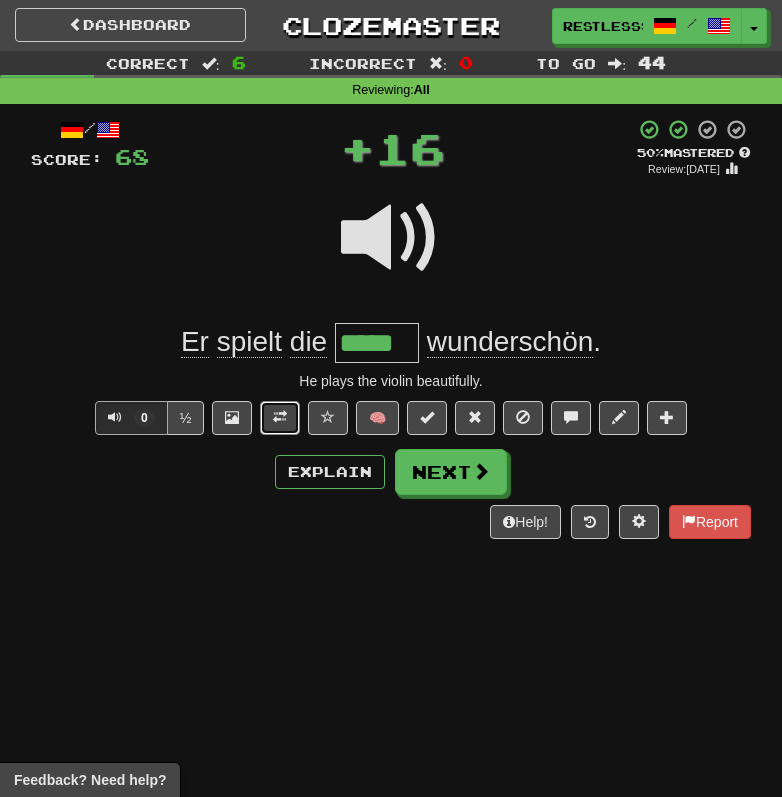 click at bounding box center [280, 417] 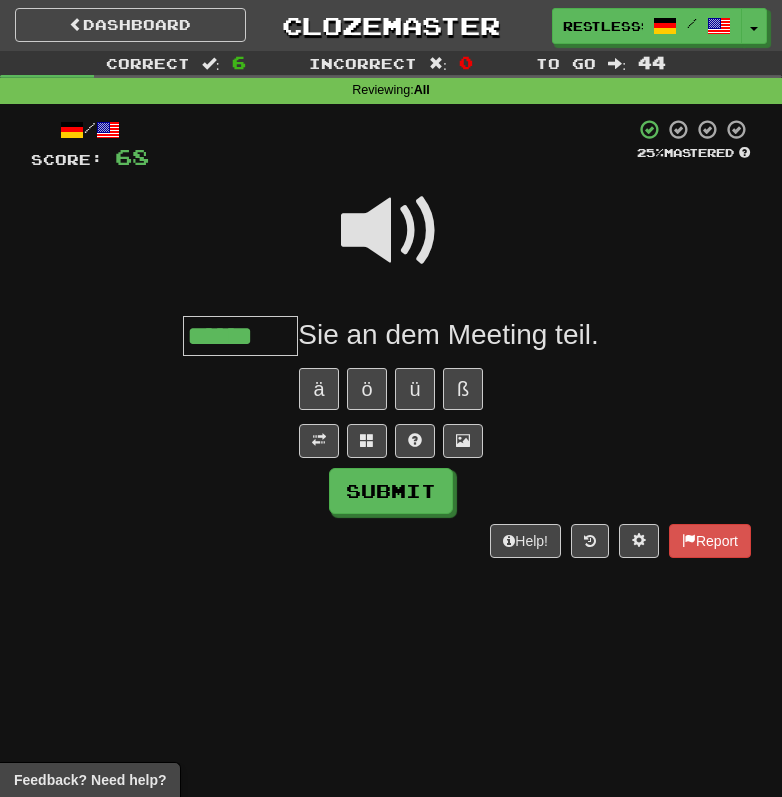 type on "******" 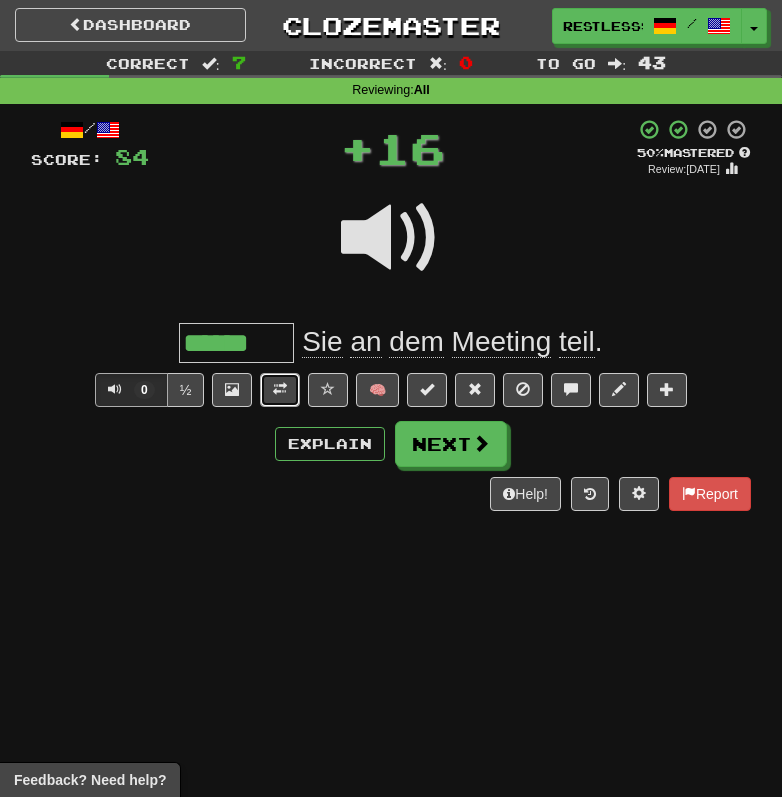 click at bounding box center (280, 389) 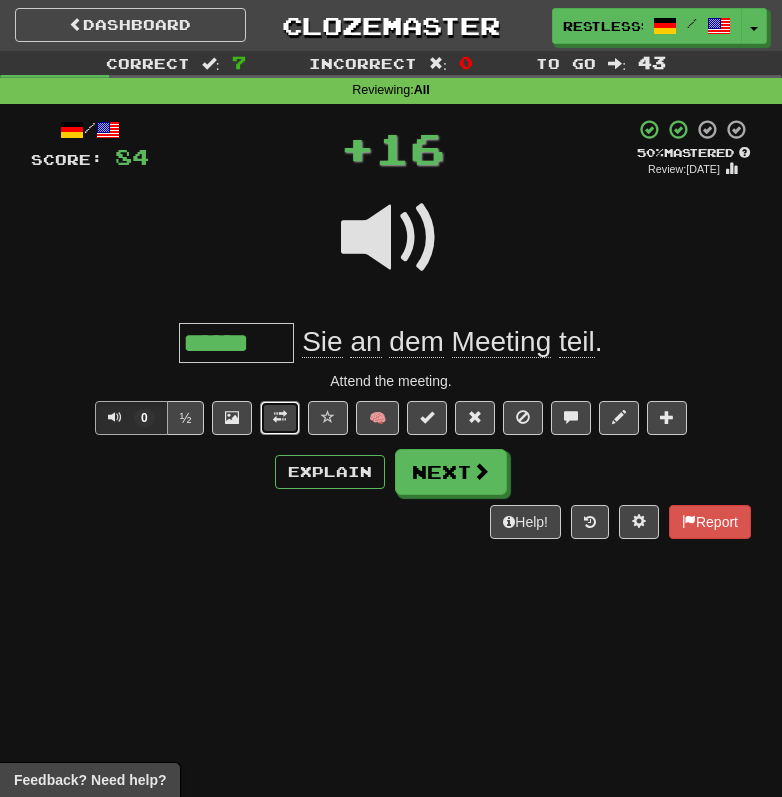click at bounding box center [280, 417] 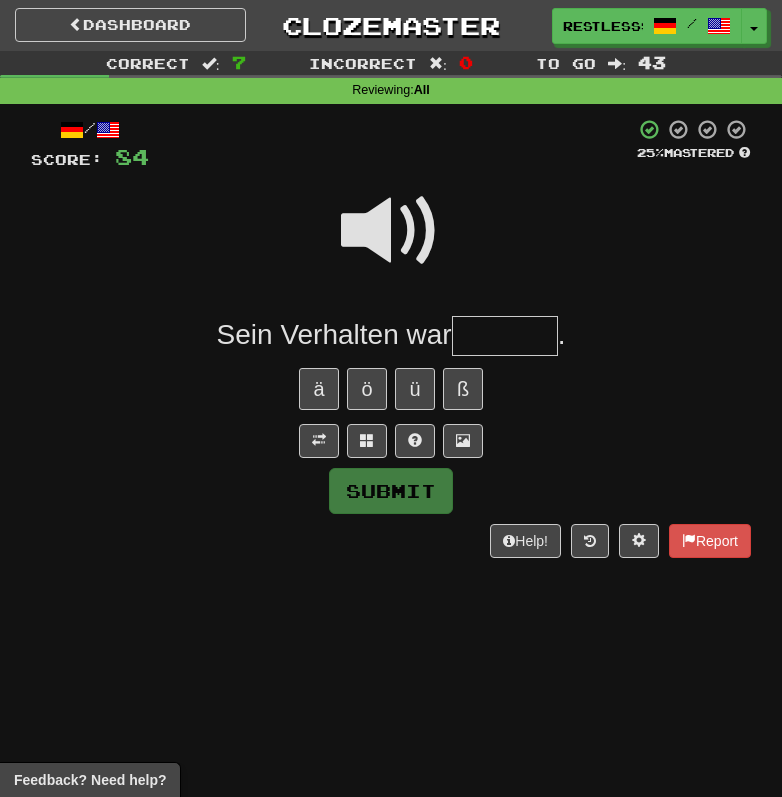 click at bounding box center (391, 231) 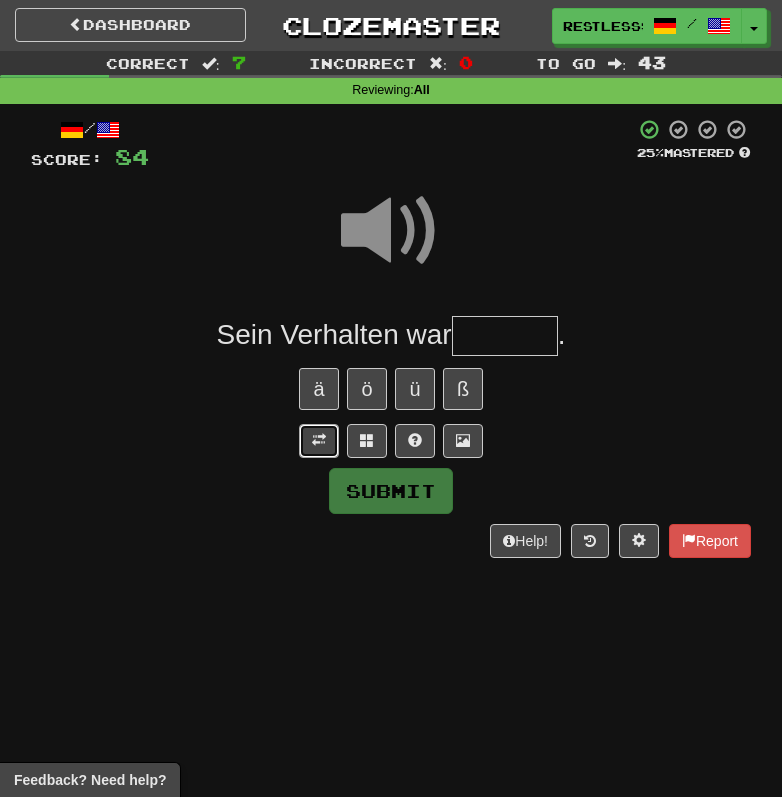 click at bounding box center [319, 441] 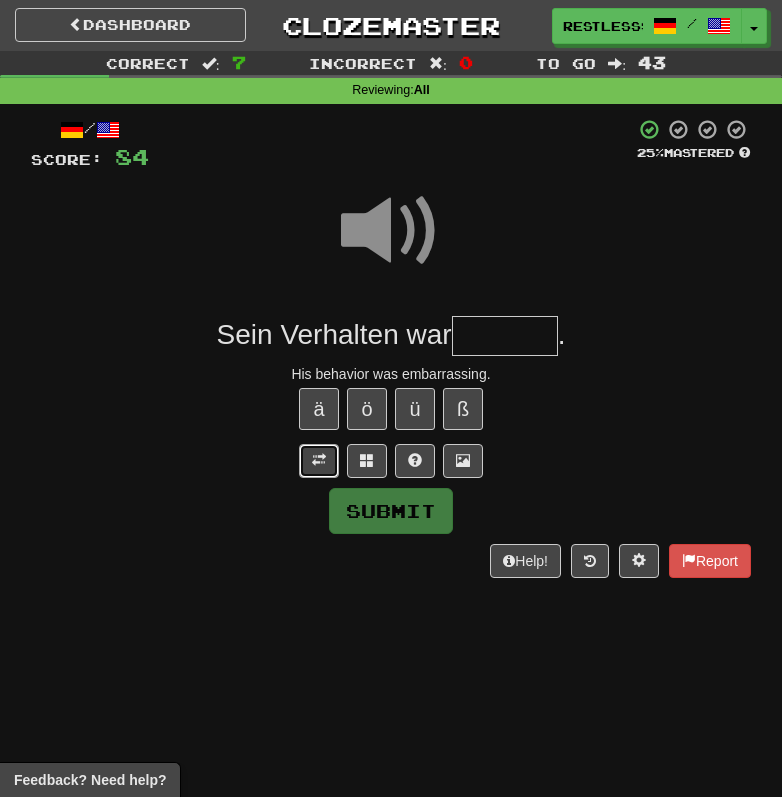 click at bounding box center (319, 460) 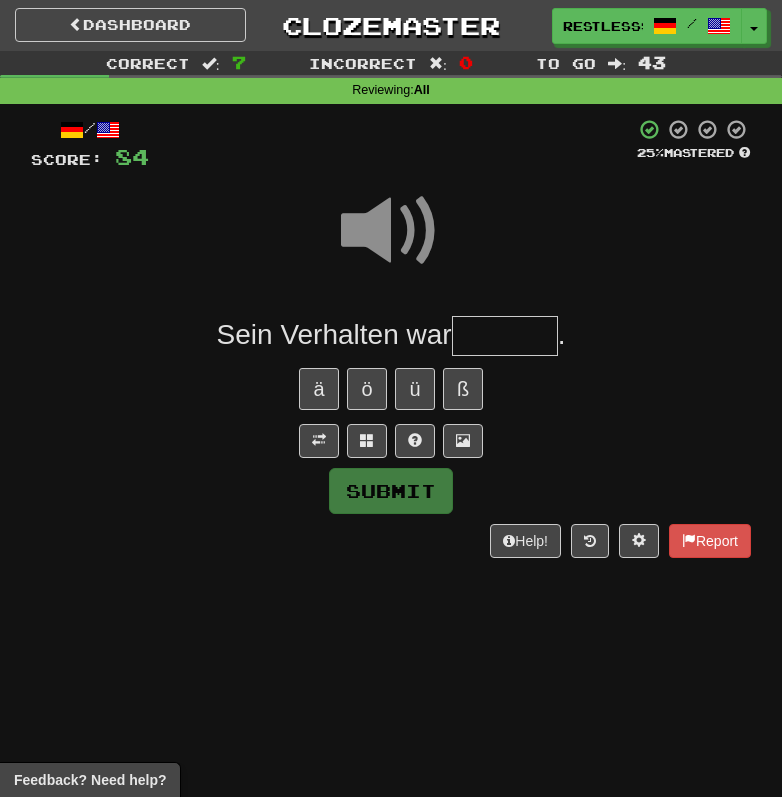 click at bounding box center [505, 336] 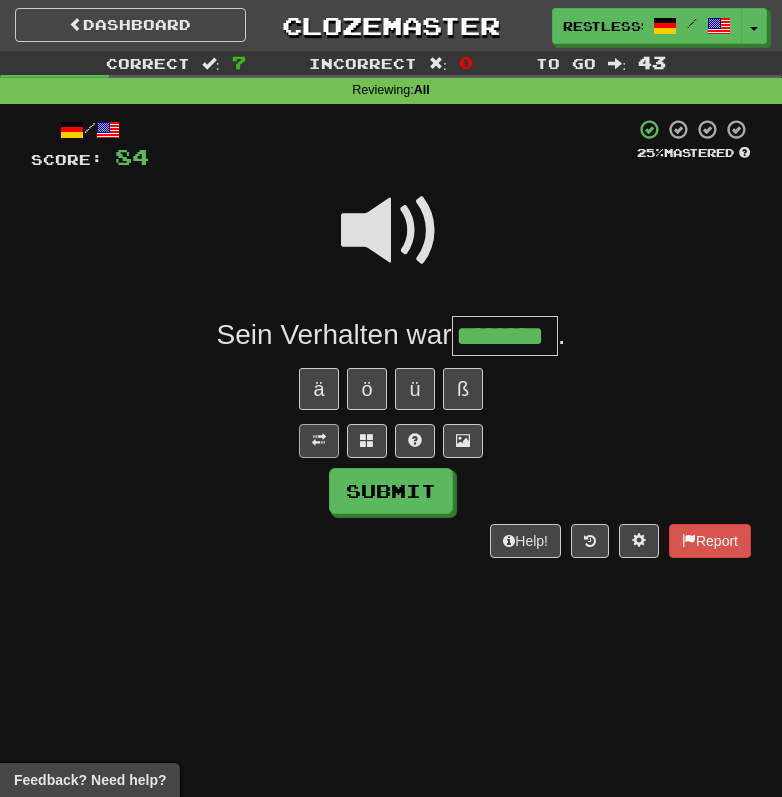 type on "********" 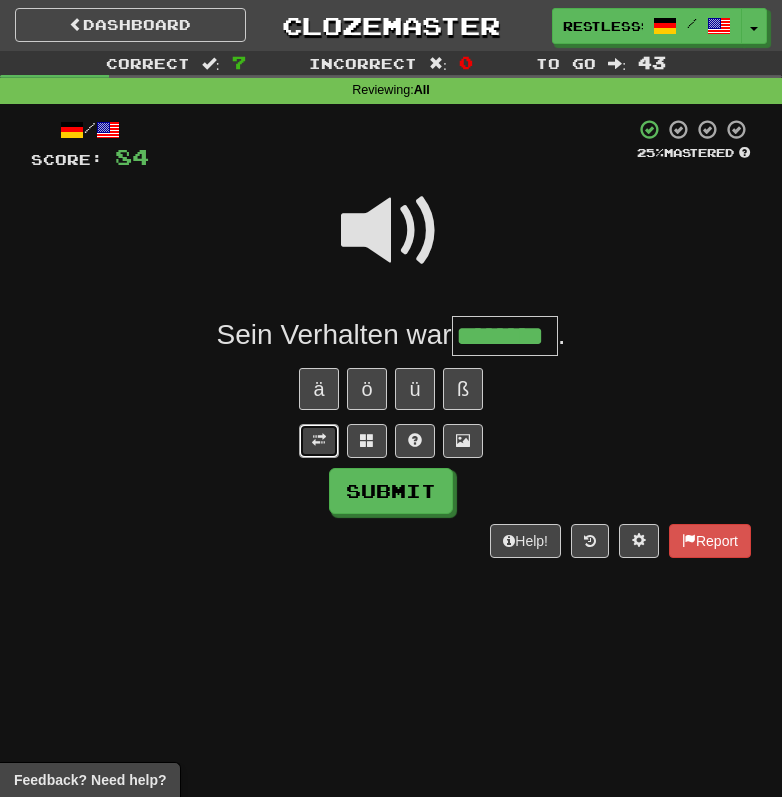 click at bounding box center [319, 441] 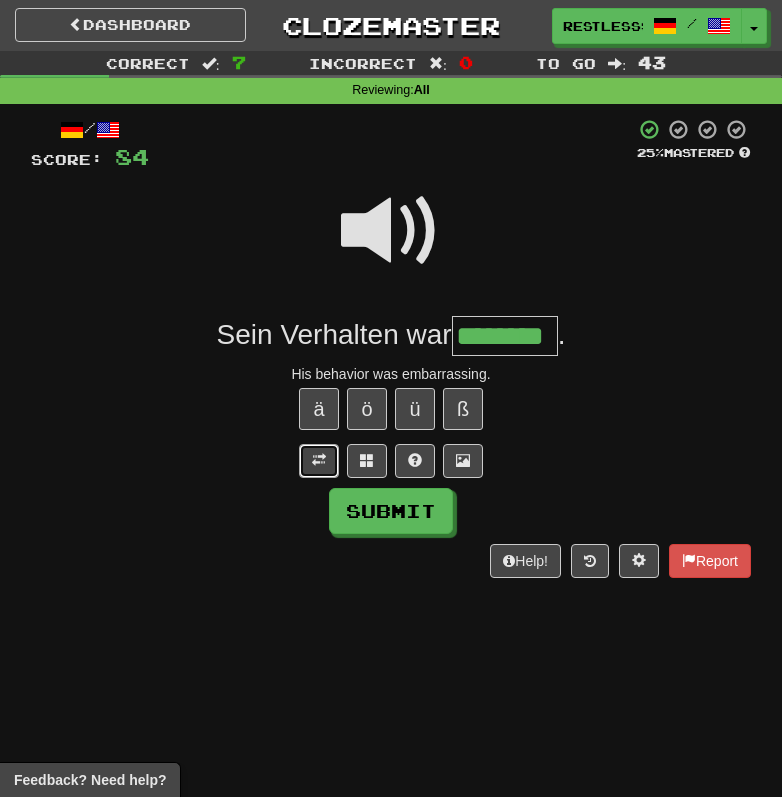 click at bounding box center (319, 461) 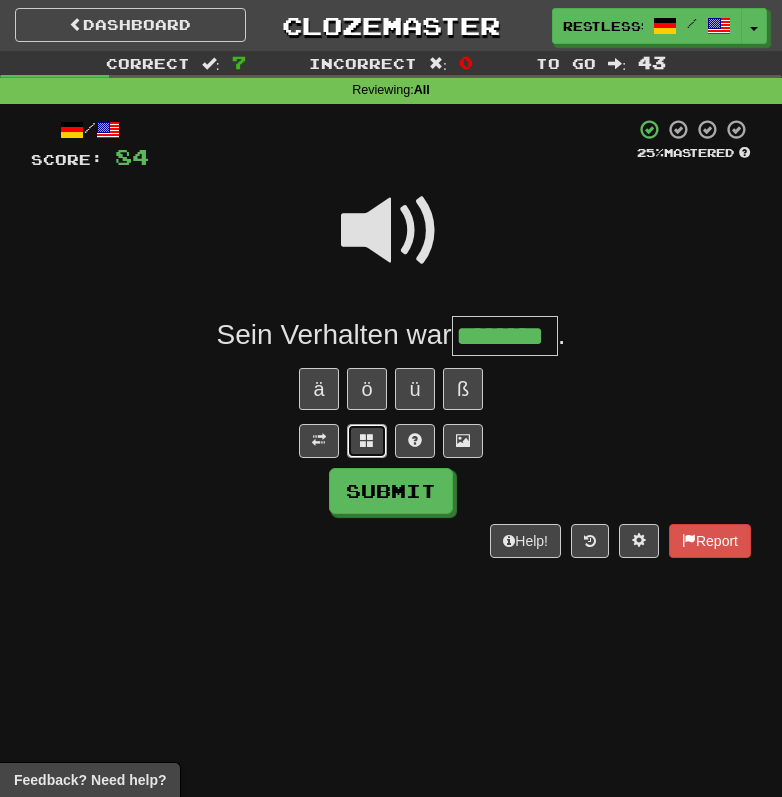 click at bounding box center (367, 440) 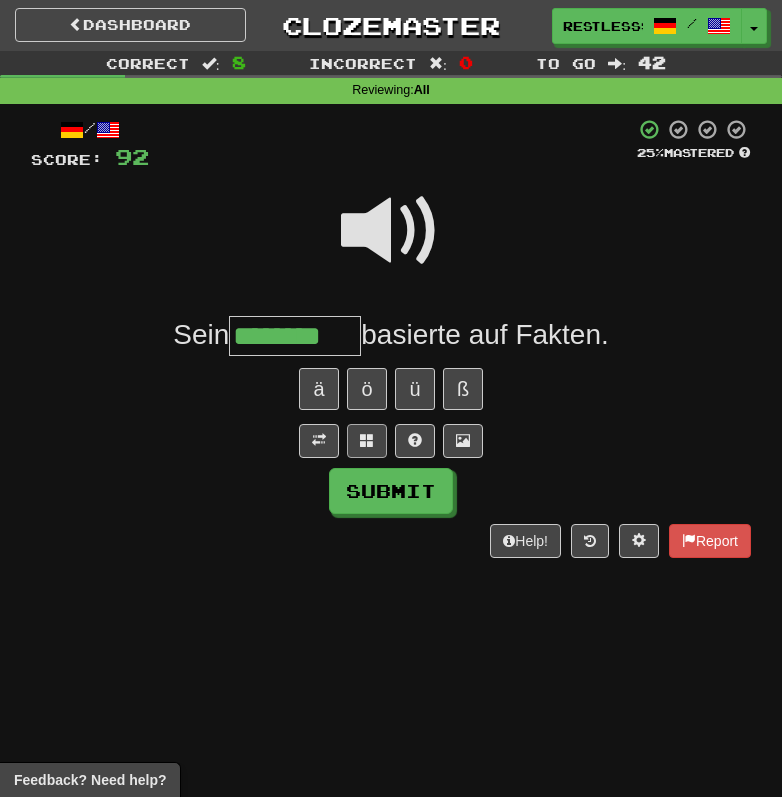 scroll, scrollTop: 0, scrollLeft: 0, axis: both 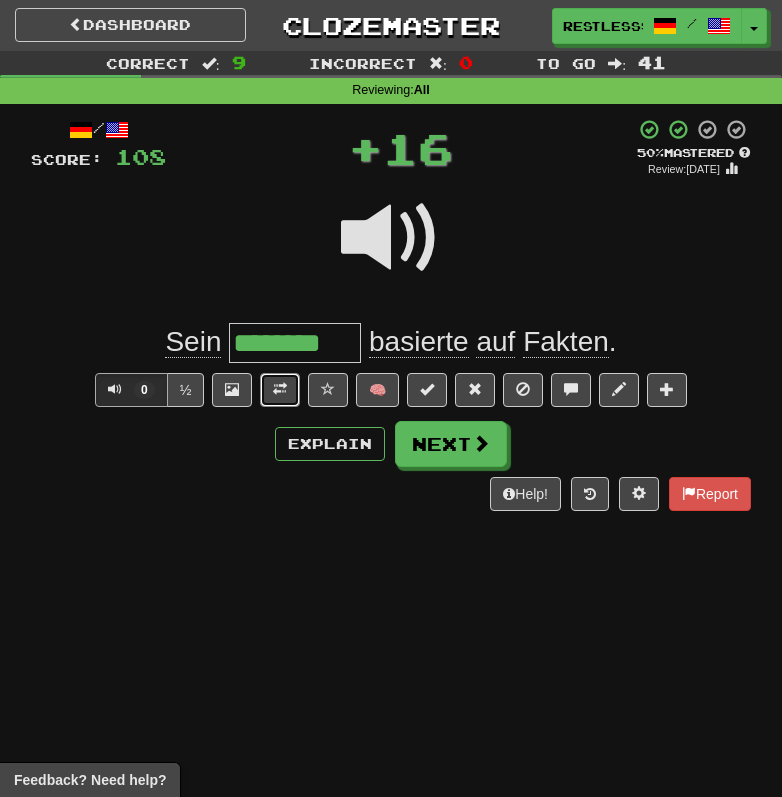 drag, startPoint x: 281, startPoint y: 379, endPoint x: 275, endPoint y: 392, distance: 14.3178215 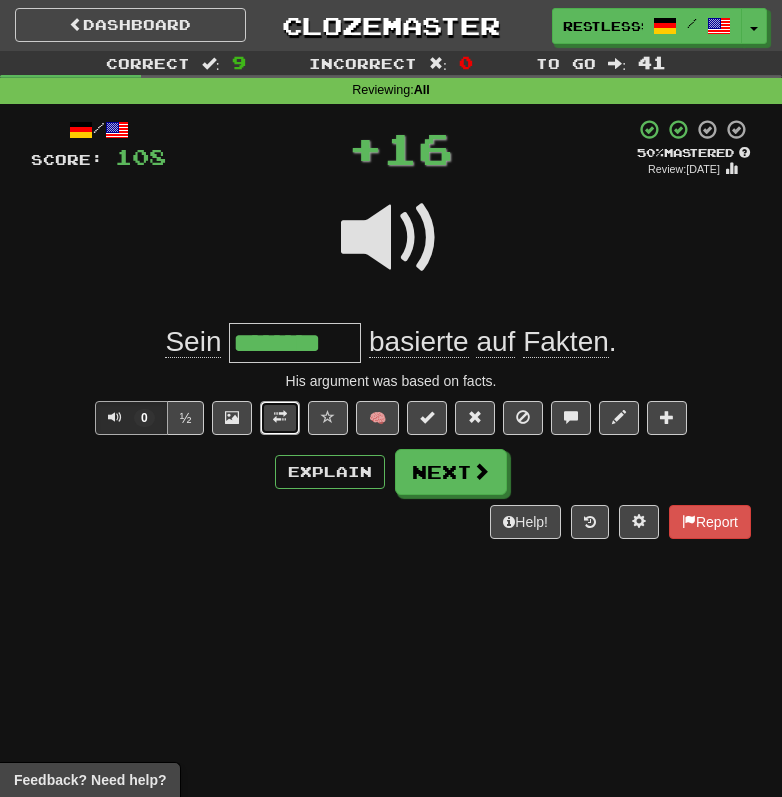 click at bounding box center (280, 417) 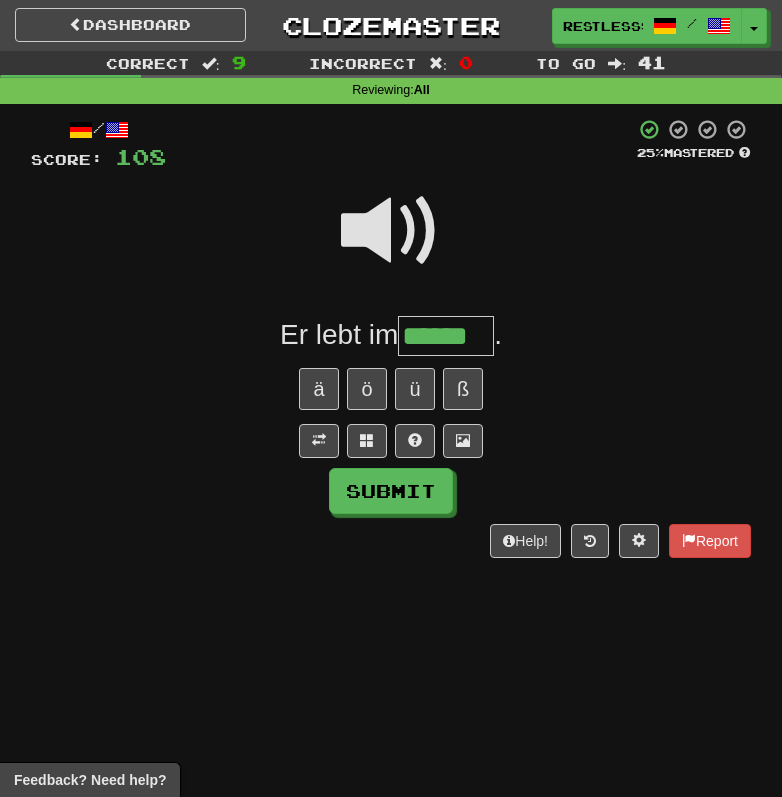 type on "******" 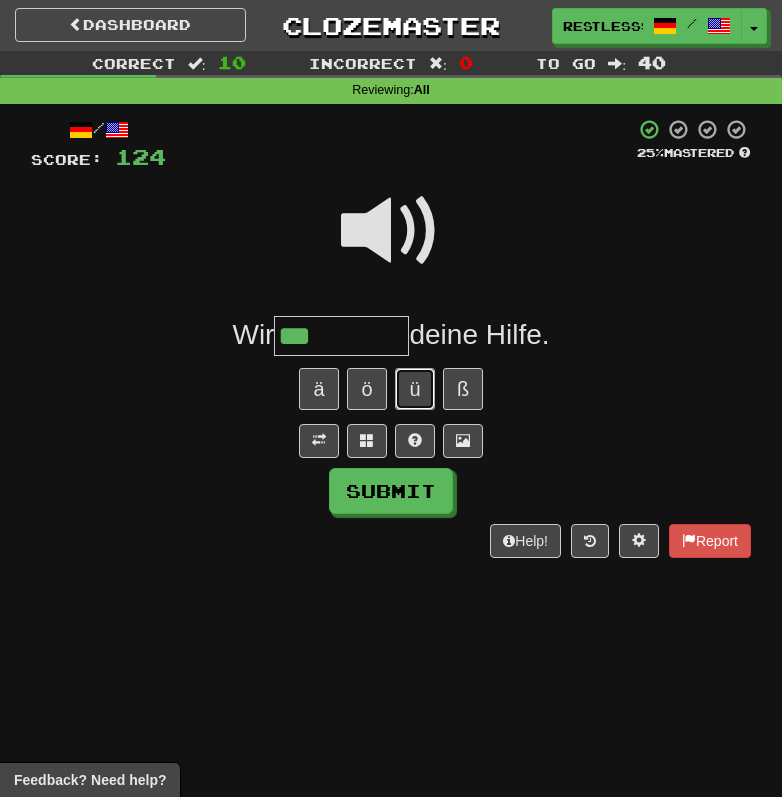 click on "ü" at bounding box center [415, 389] 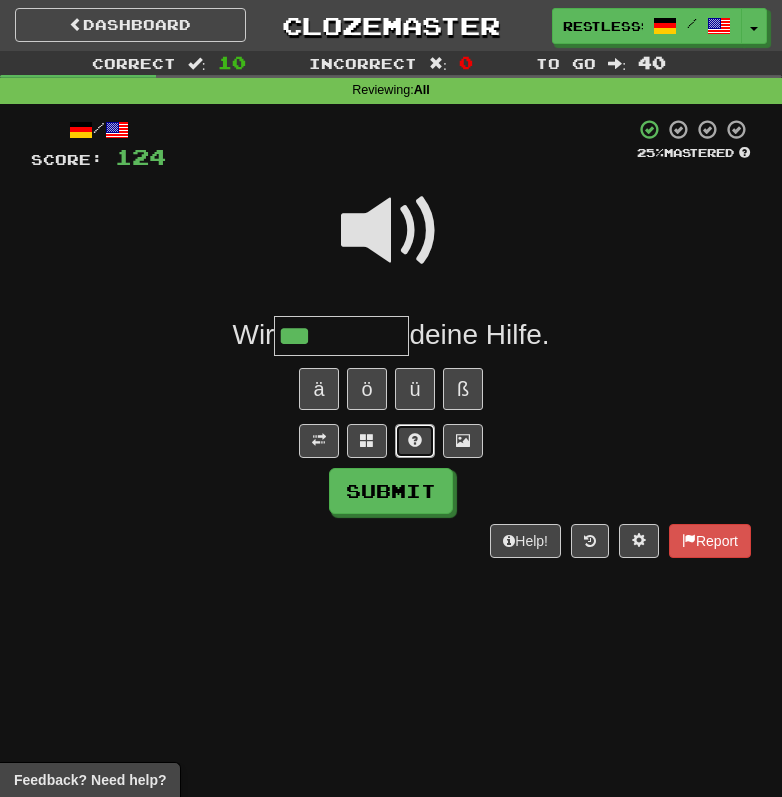 click at bounding box center (415, 441) 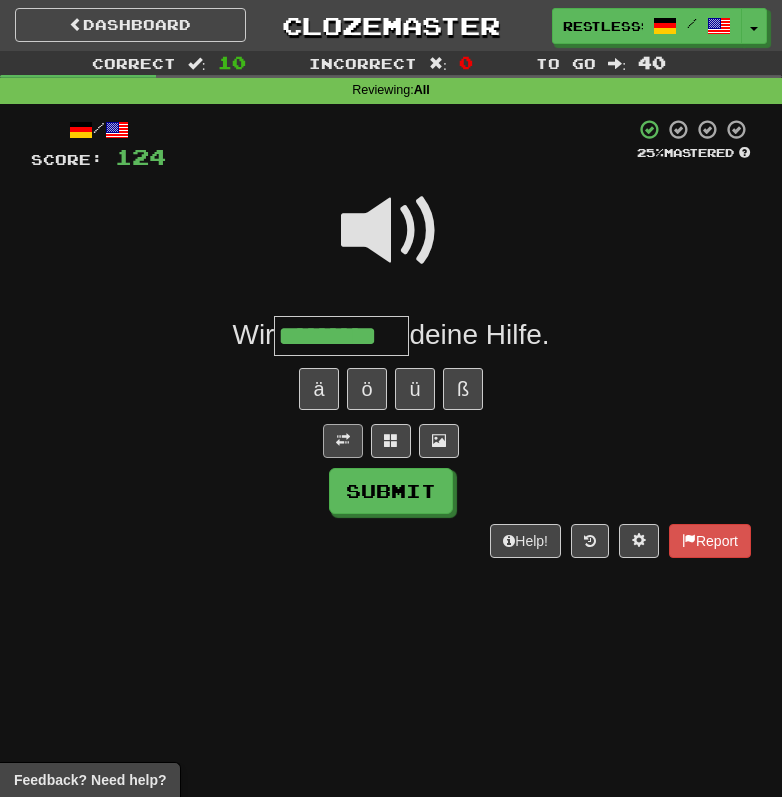 type on "*********" 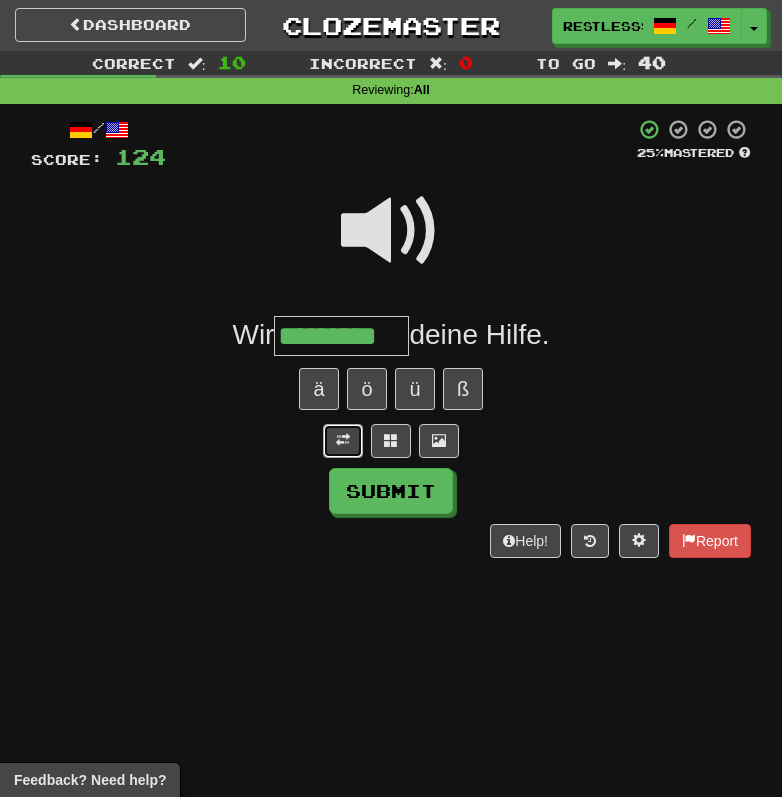 click at bounding box center (343, 440) 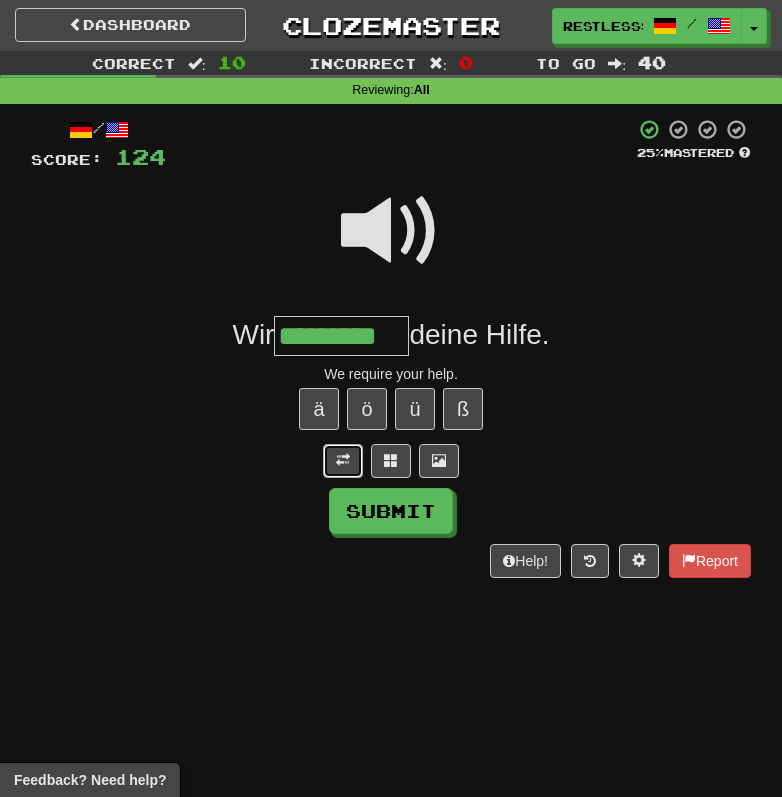 click at bounding box center (343, 460) 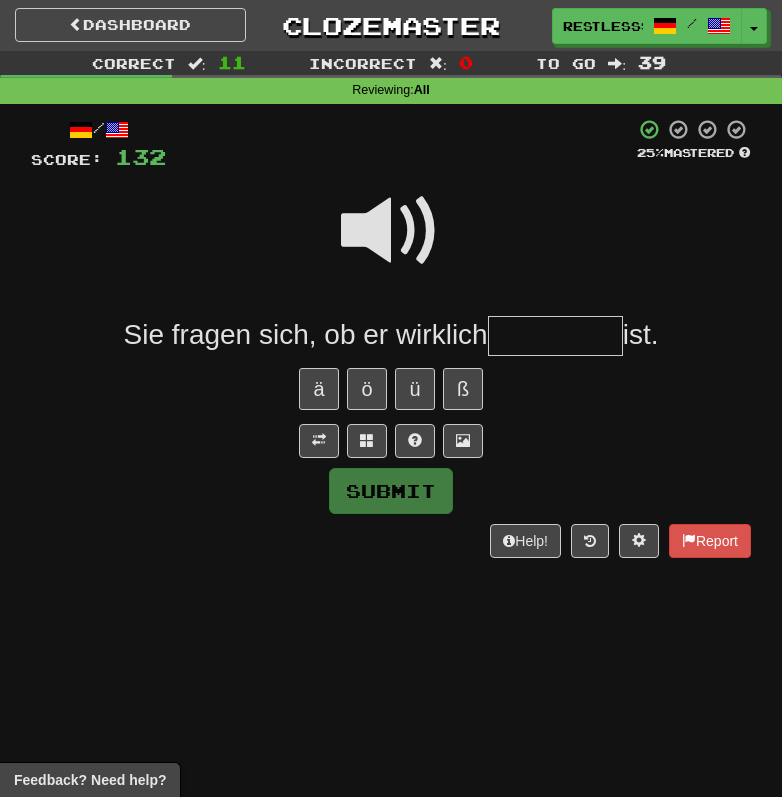 click at bounding box center (391, 231) 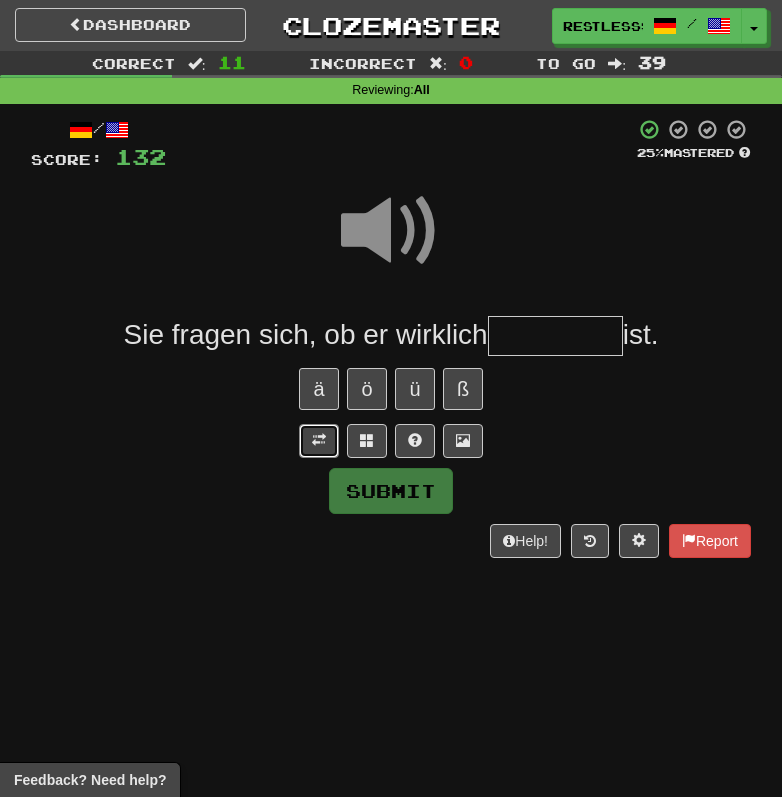 click at bounding box center (319, 441) 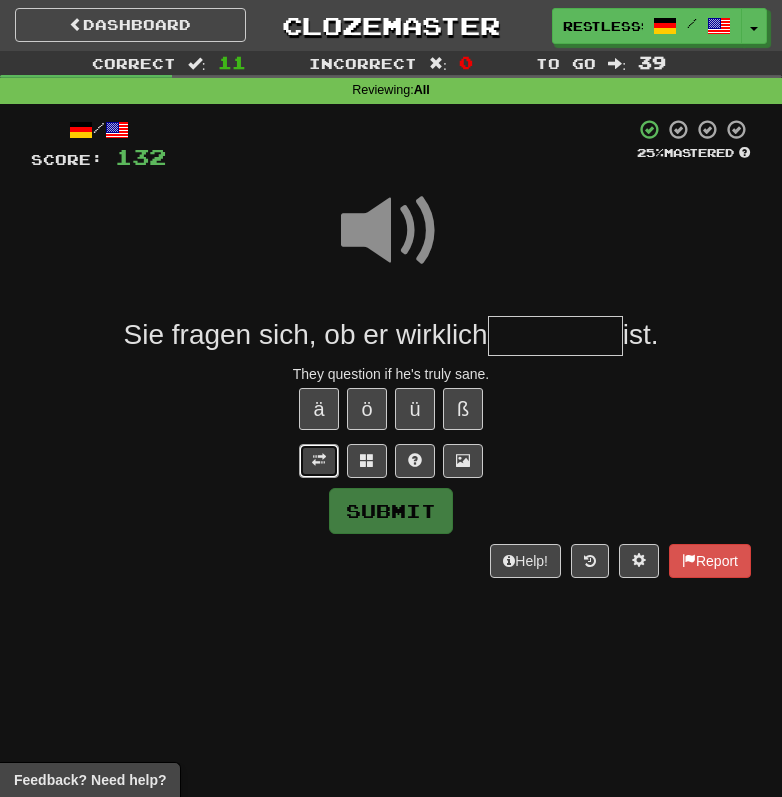 click at bounding box center (319, 460) 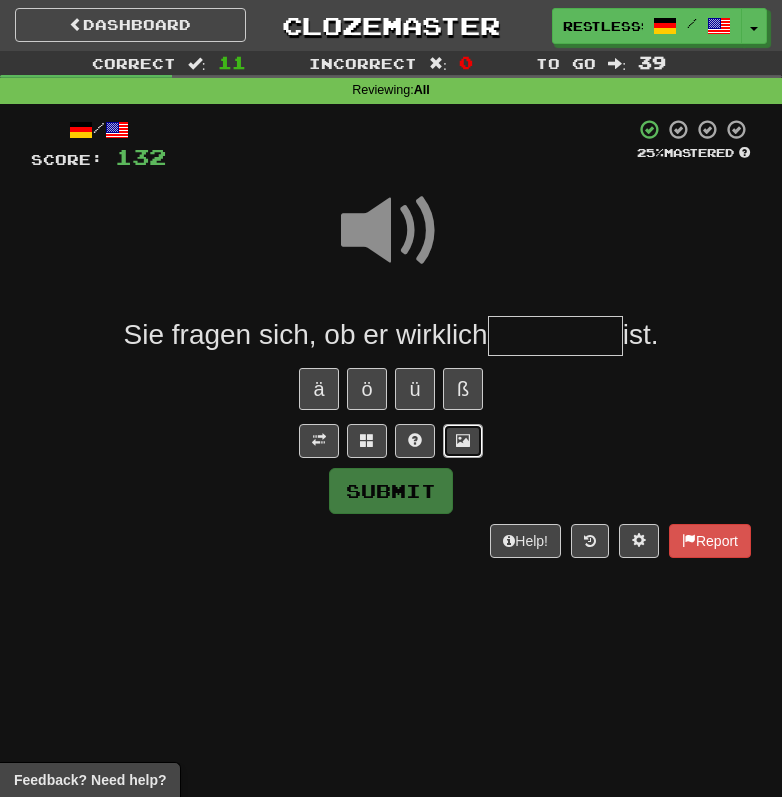 click at bounding box center (463, 441) 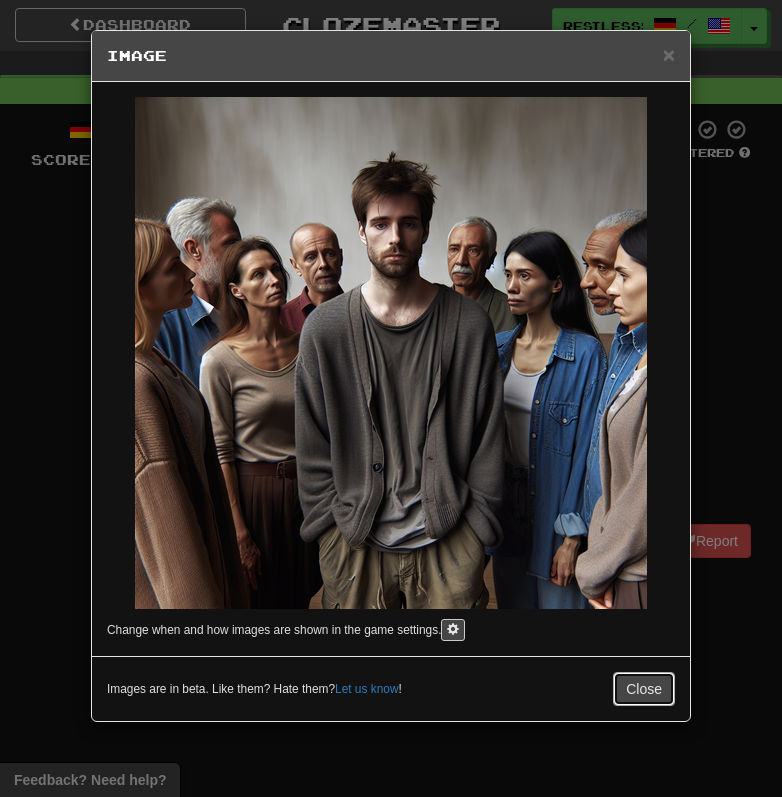 click on "Close" at bounding box center [644, 689] 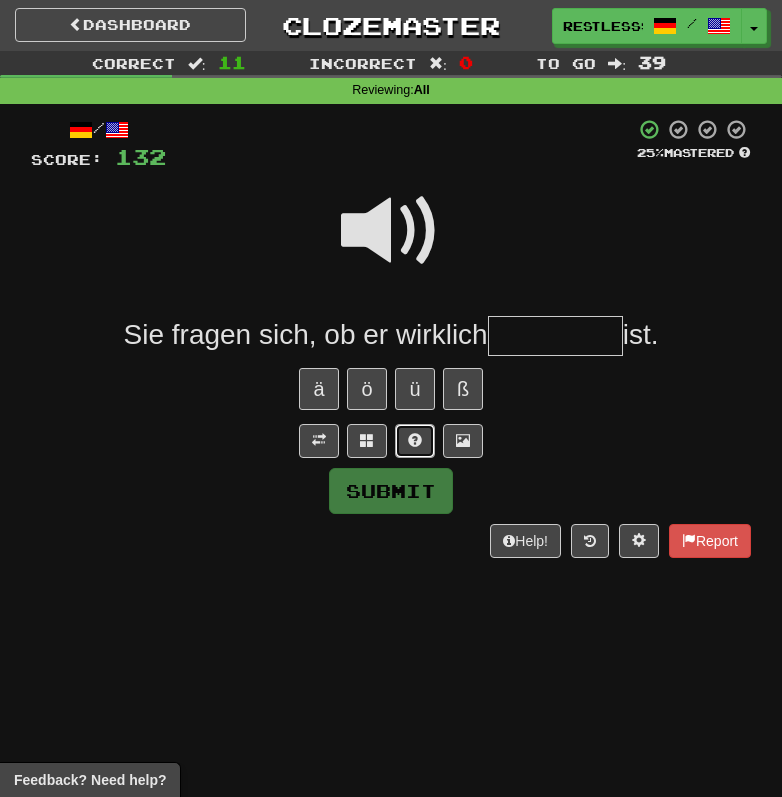 click at bounding box center [415, 441] 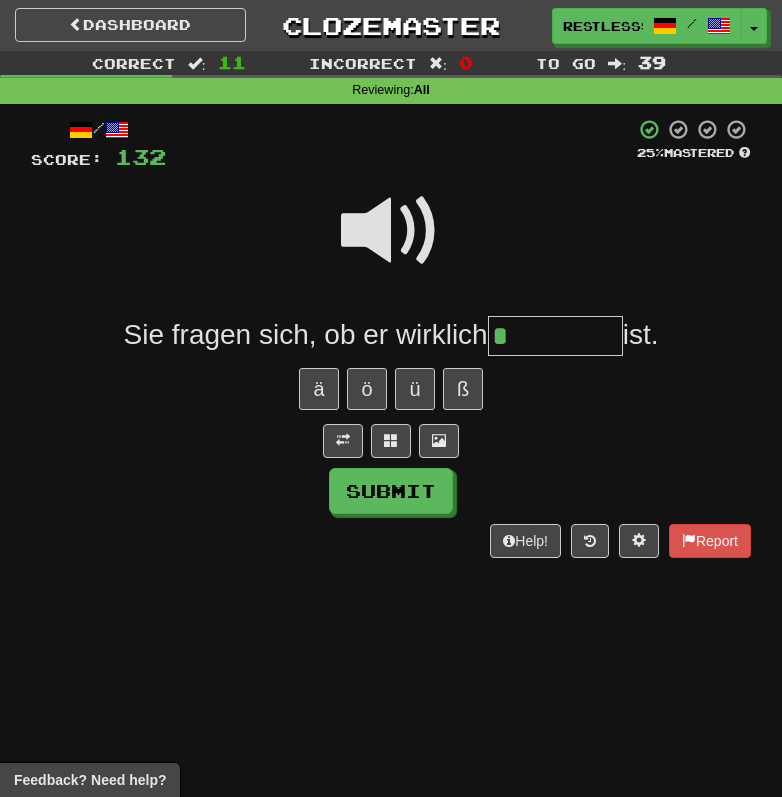 click at bounding box center [391, 441] 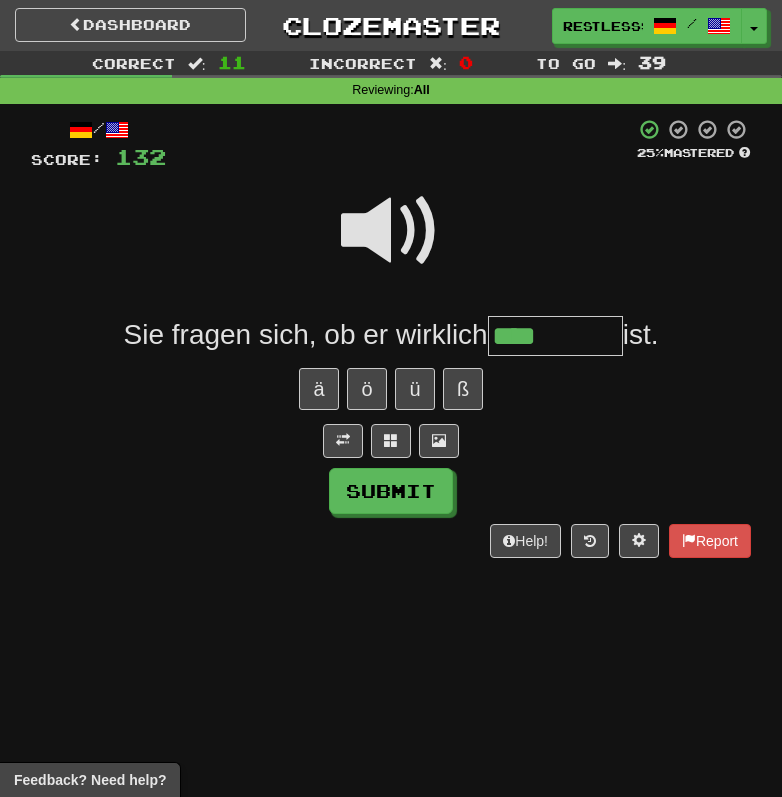 click on "ä ö ü ß" at bounding box center [391, 389] 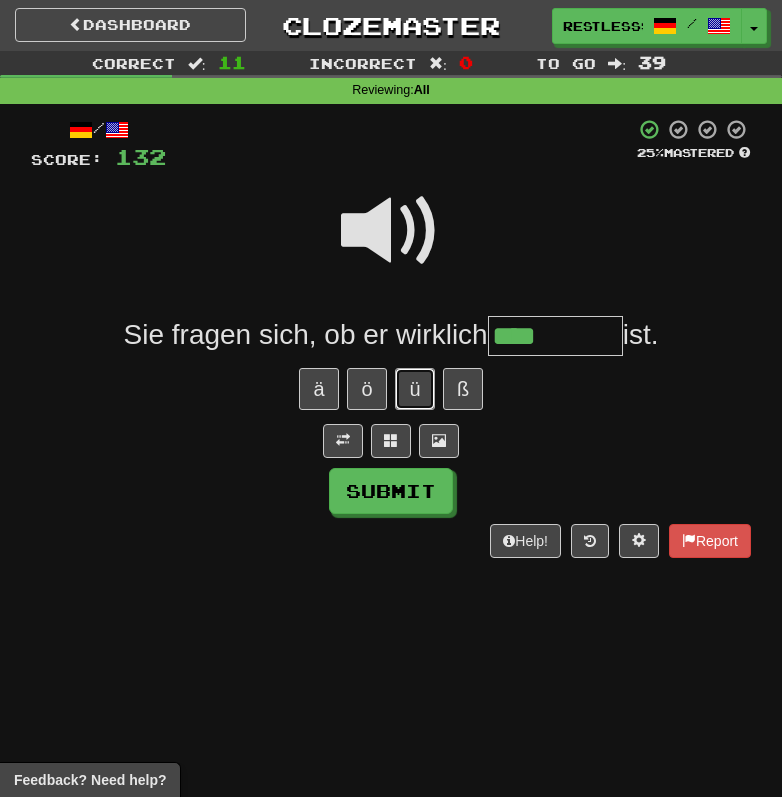 click on "ü" at bounding box center (415, 389) 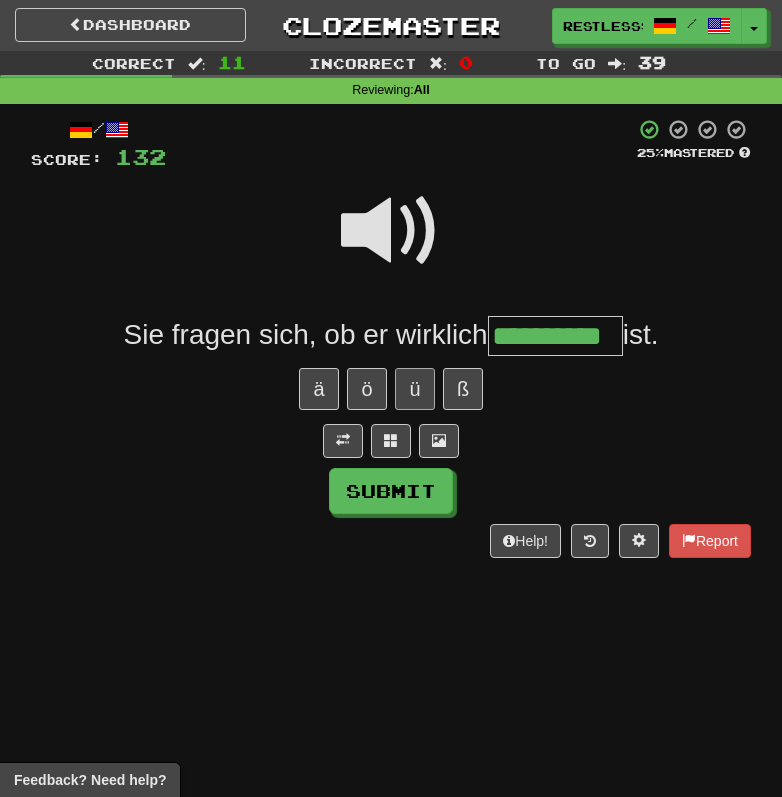 type on "**********" 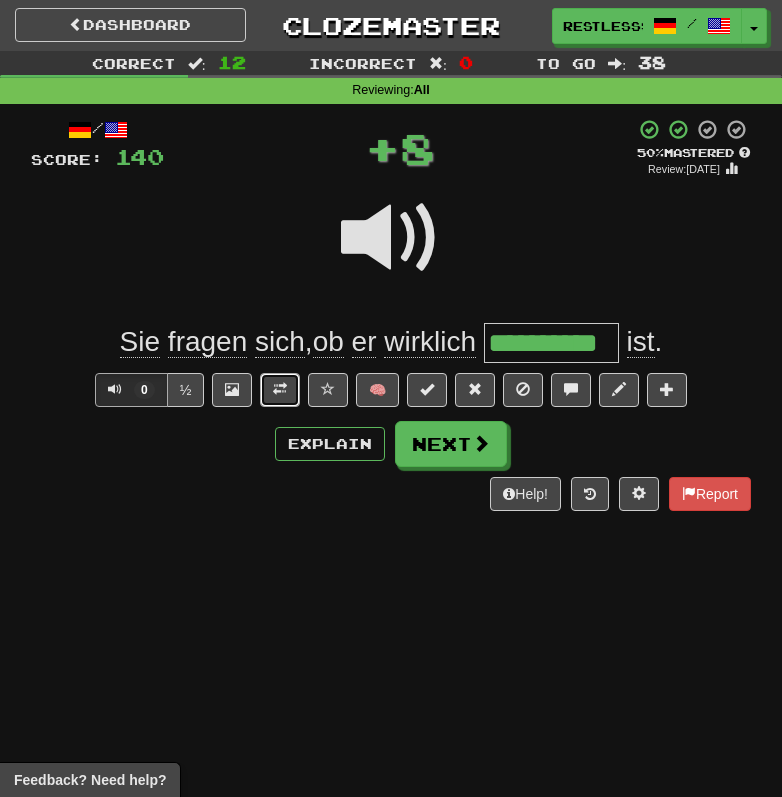 click at bounding box center (280, 389) 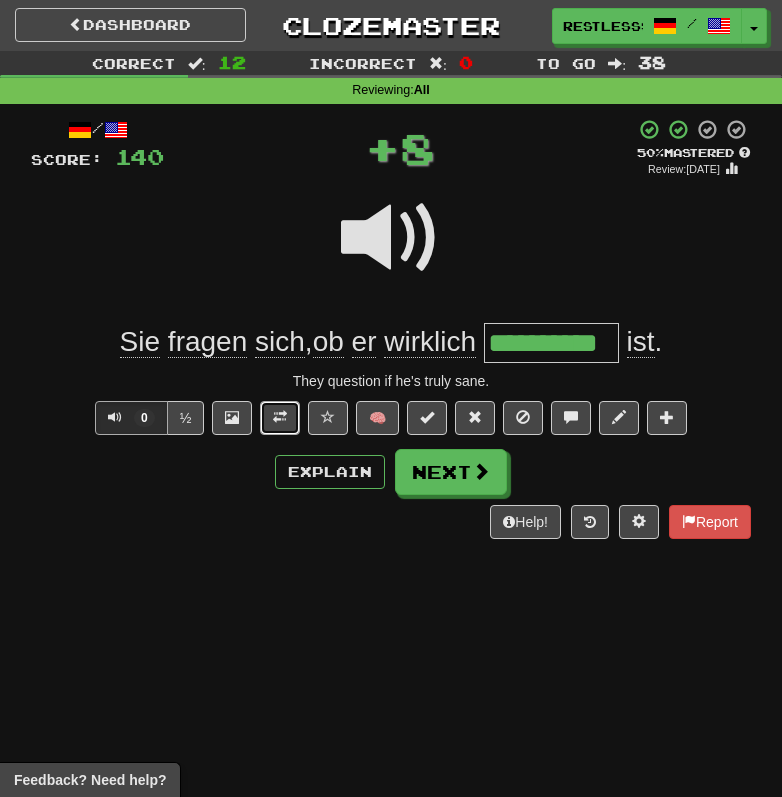 click at bounding box center [280, 418] 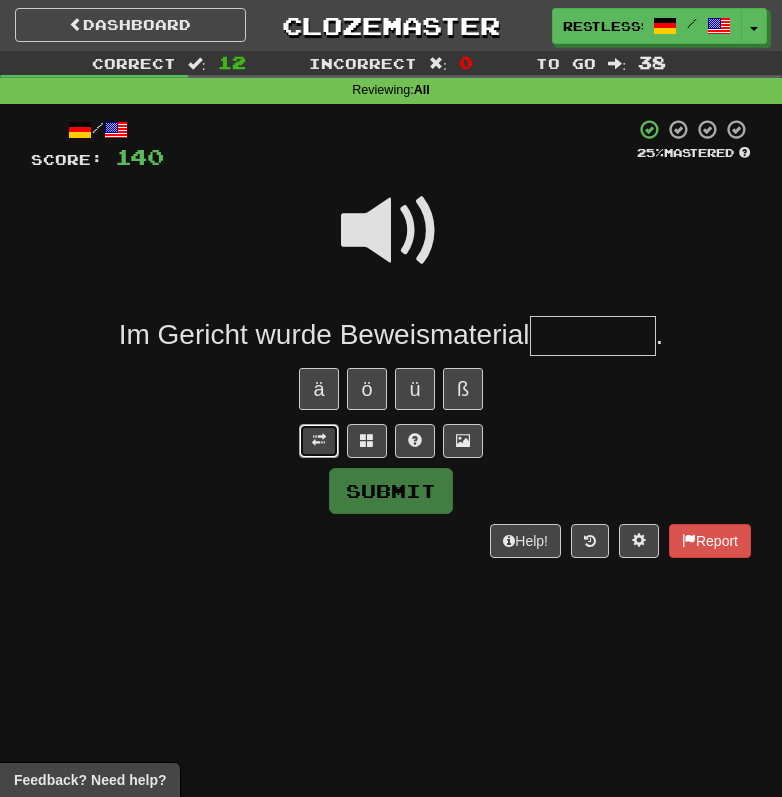 click at bounding box center (319, 440) 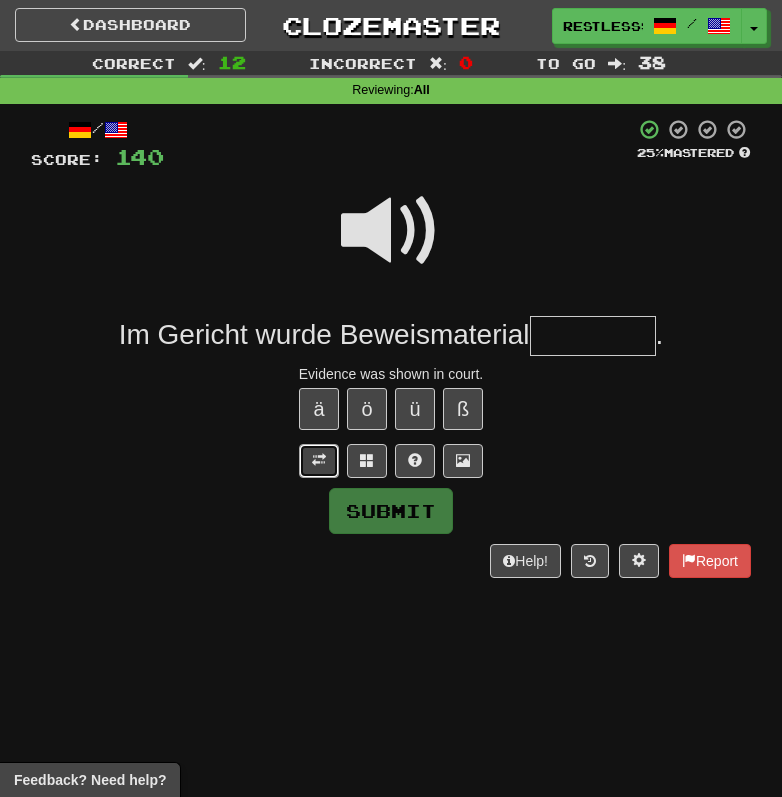 click at bounding box center (319, 461) 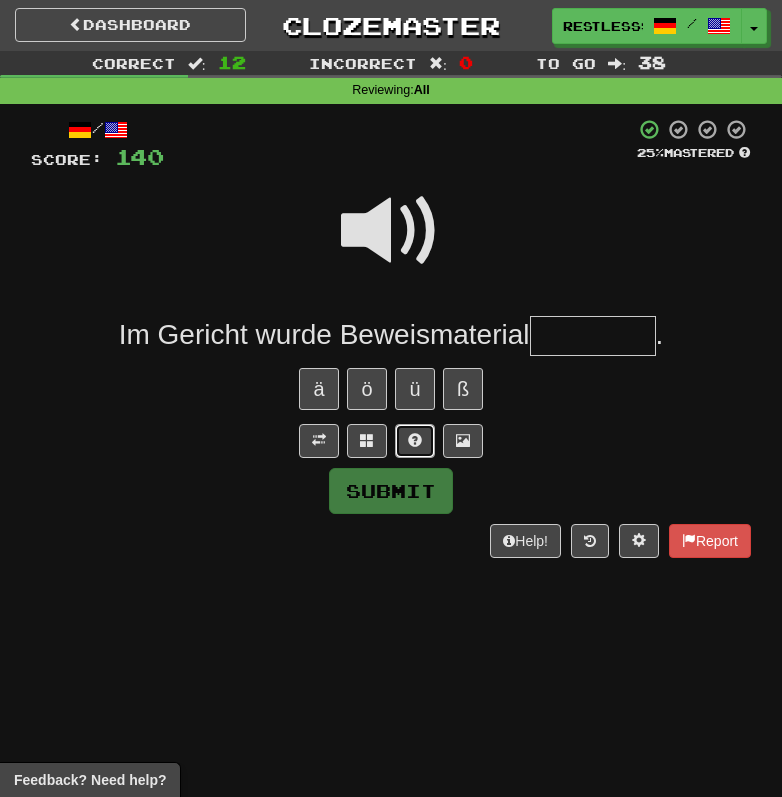 click at bounding box center [415, 441] 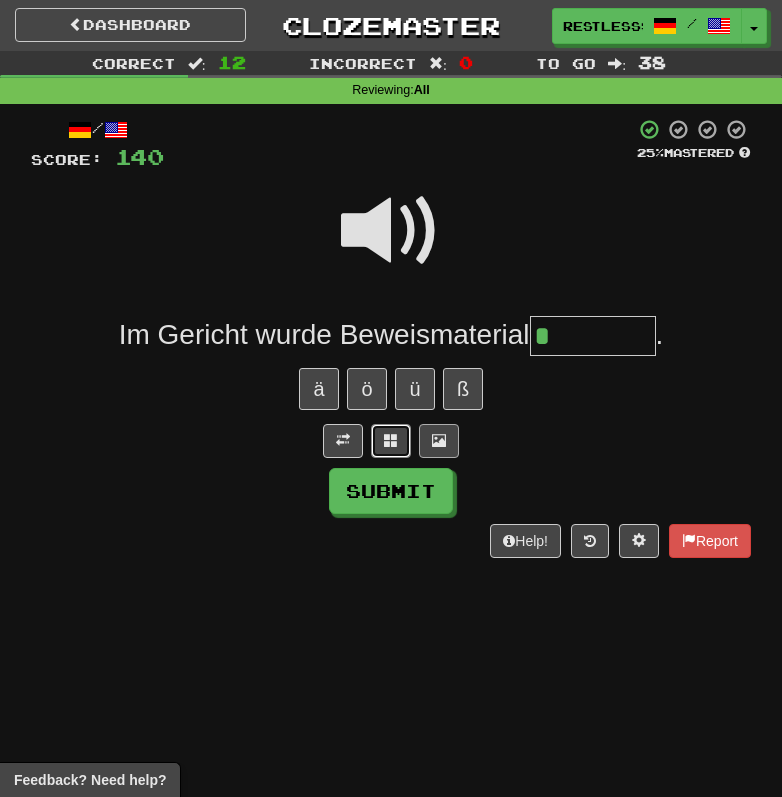 click at bounding box center (391, 441) 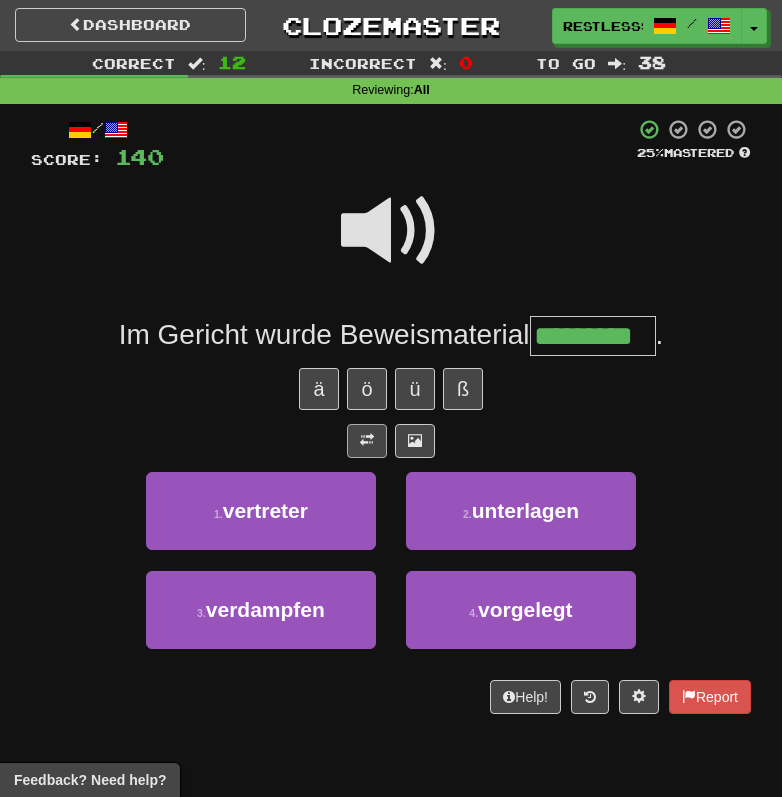 type on "*********" 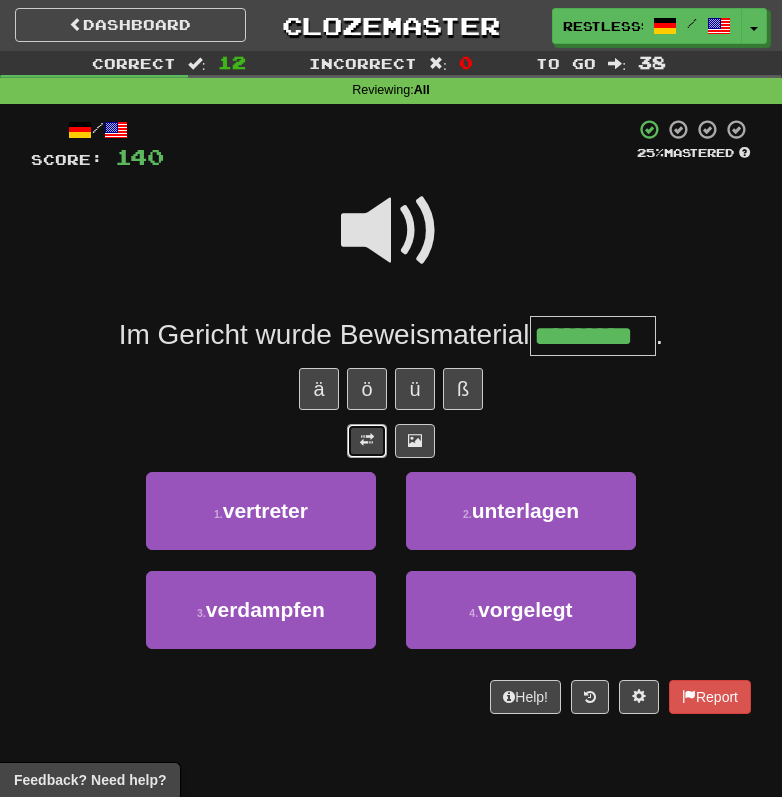 click at bounding box center [367, 440] 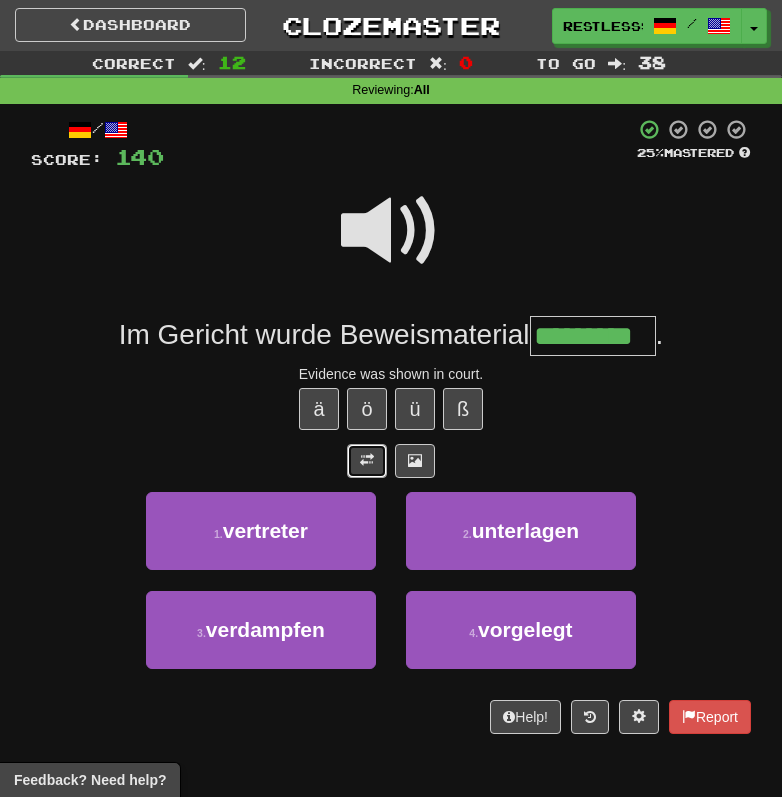 click at bounding box center (367, 460) 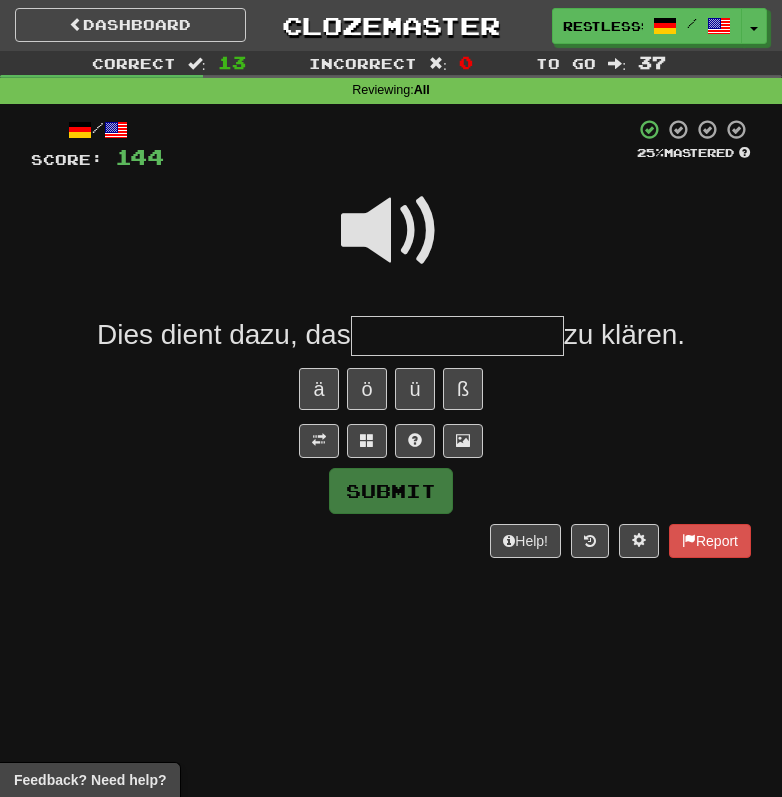 click at bounding box center [391, 231] 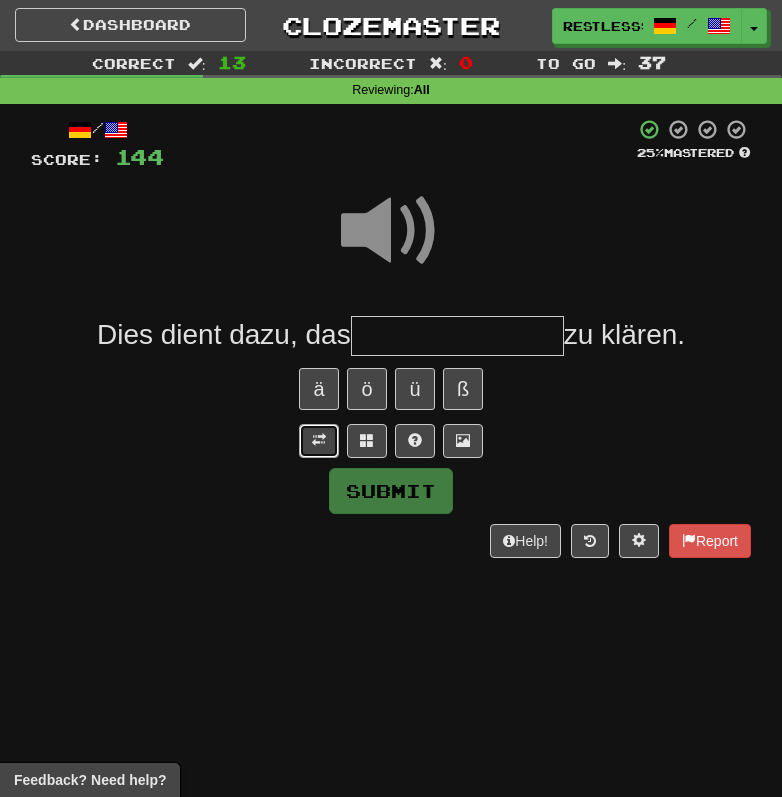 click at bounding box center (319, 441) 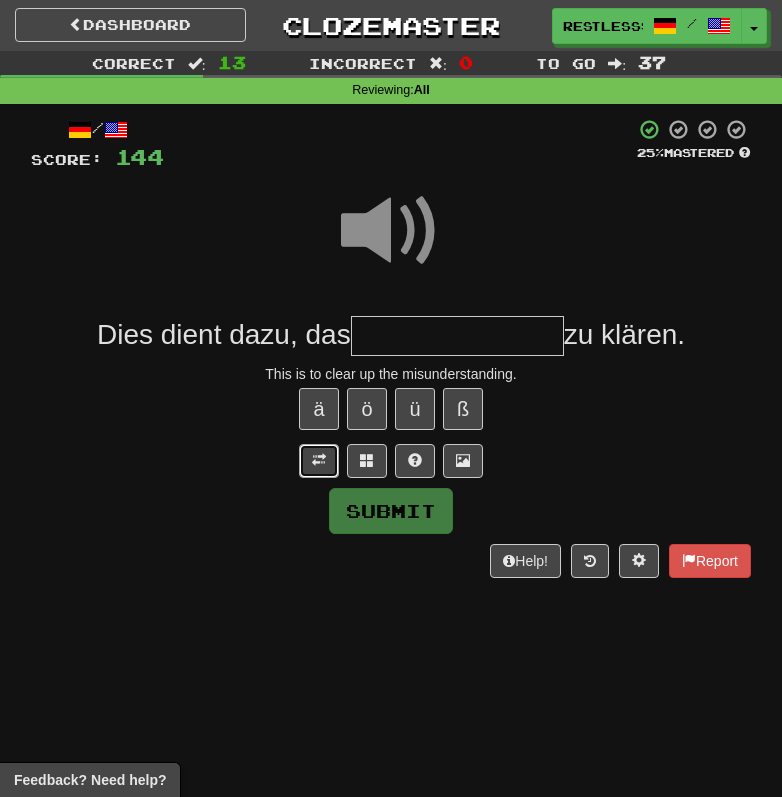 click at bounding box center (319, 461) 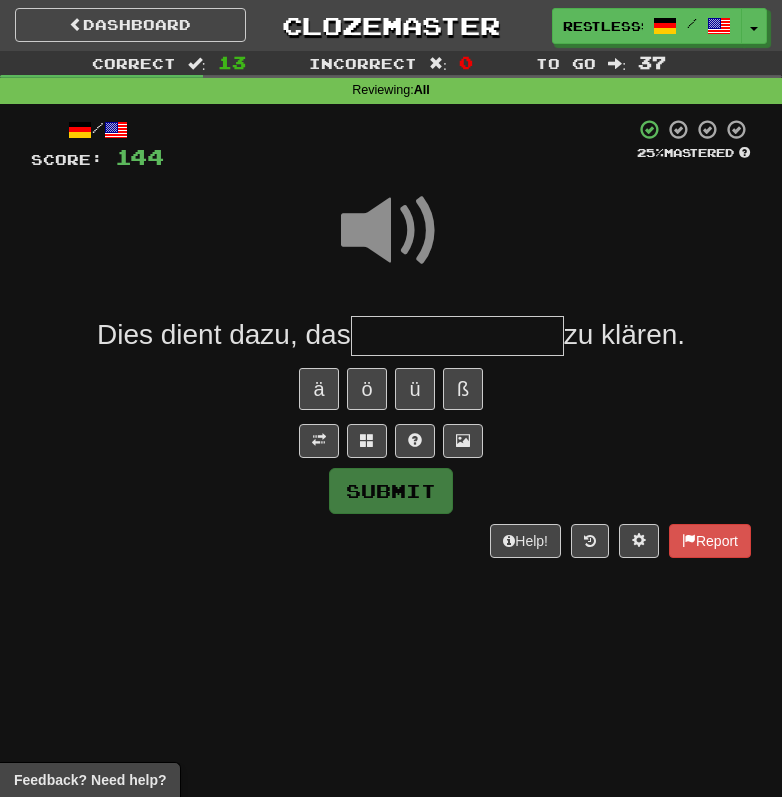 click at bounding box center (457, 336) 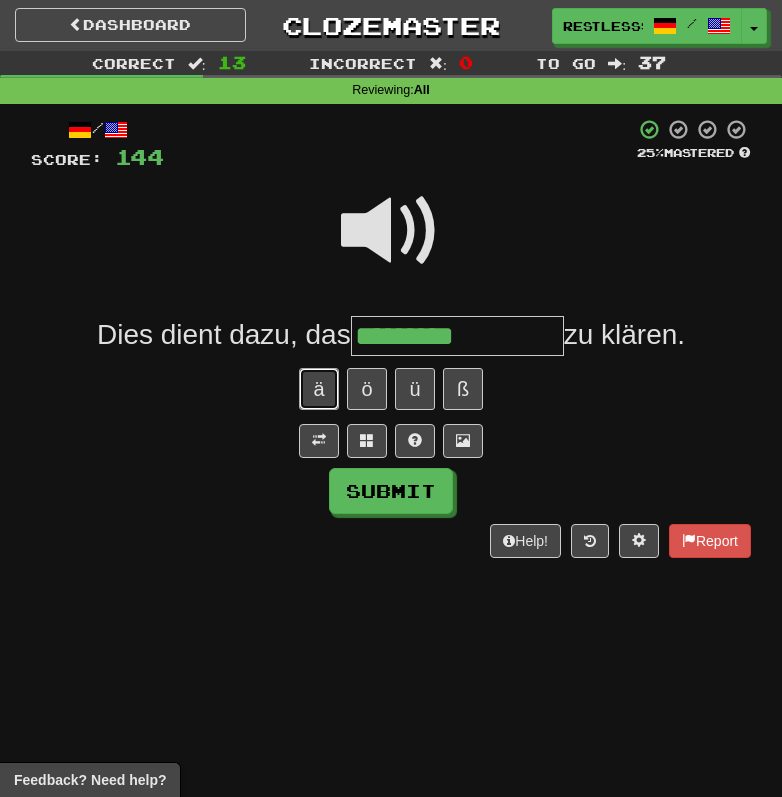 click on "ä" at bounding box center [319, 389] 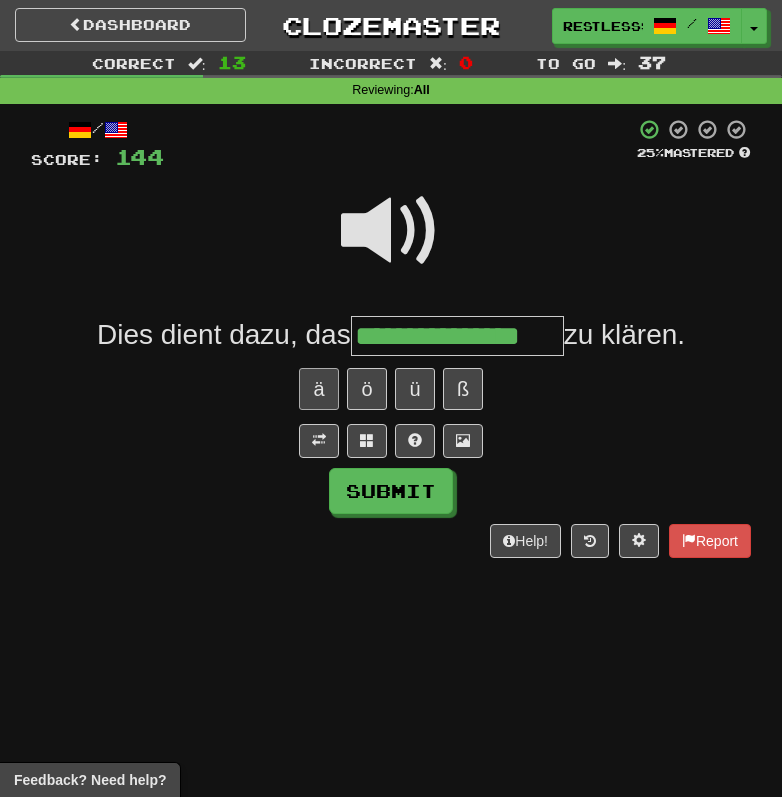 type on "**********" 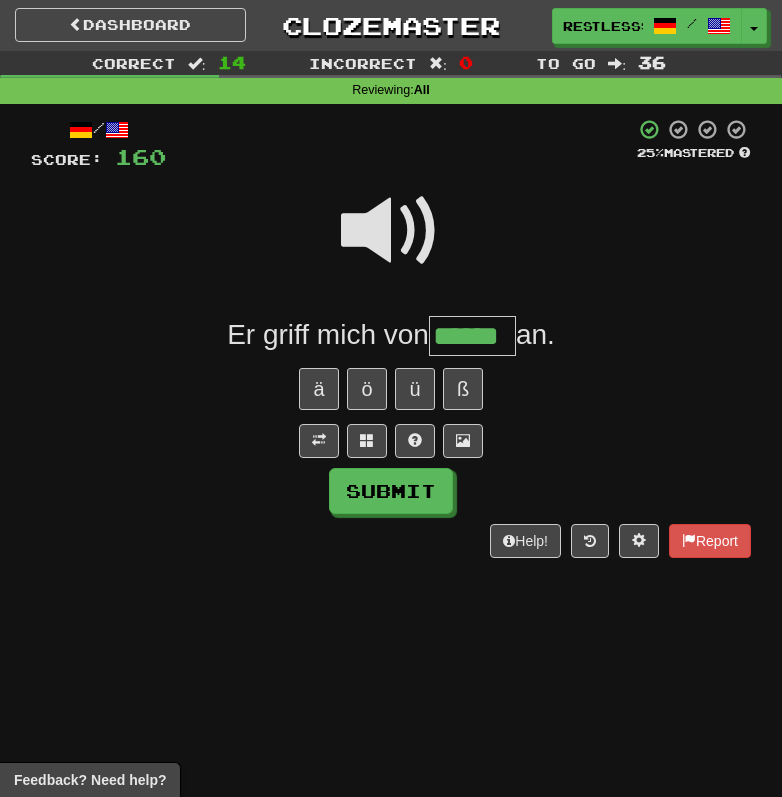 type on "******" 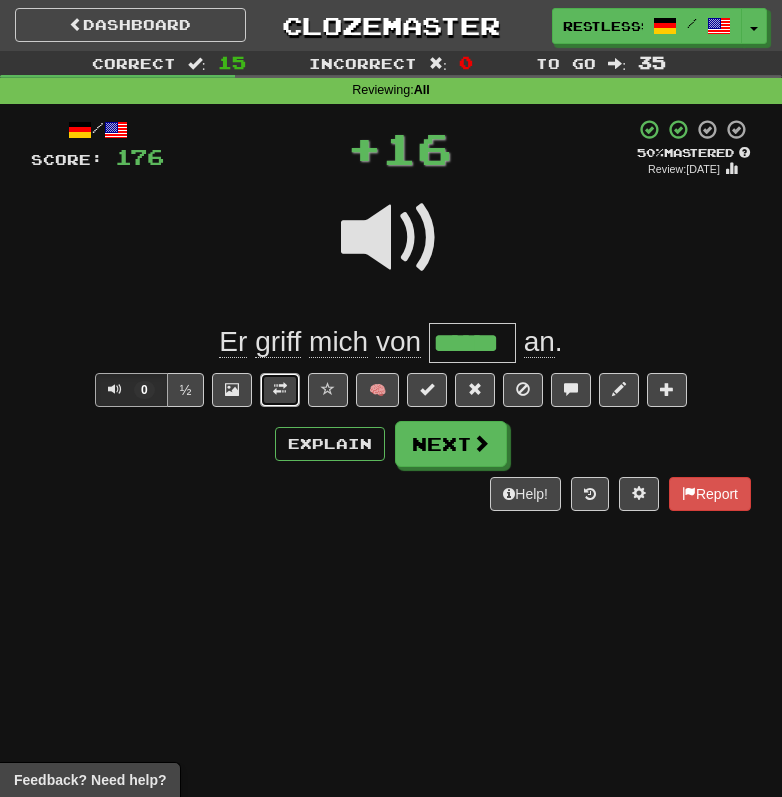 drag, startPoint x: 277, startPoint y: 391, endPoint x: 277, endPoint y: 411, distance: 20 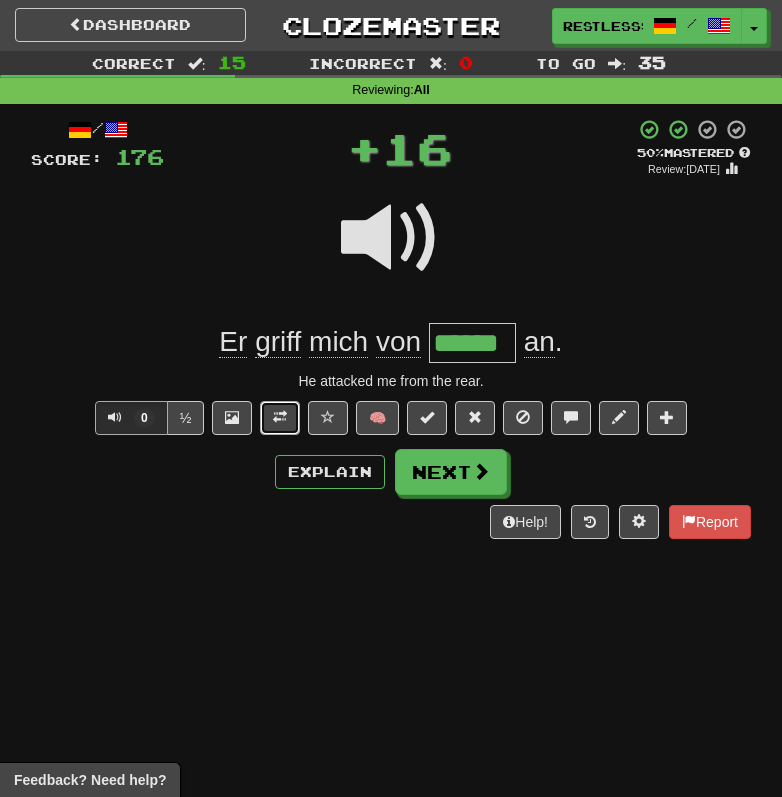 click at bounding box center [280, 417] 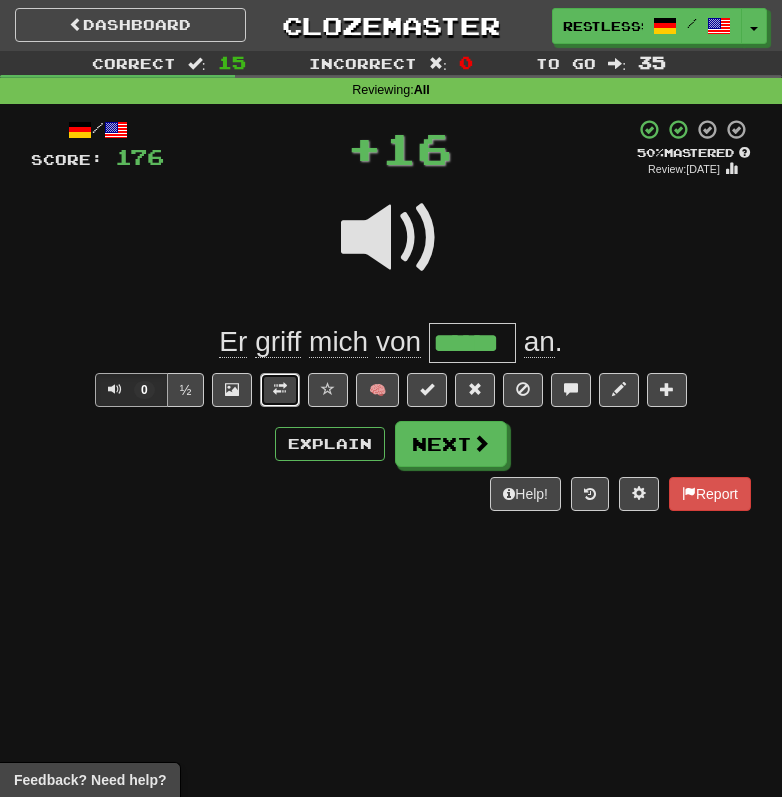 click at bounding box center (280, 390) 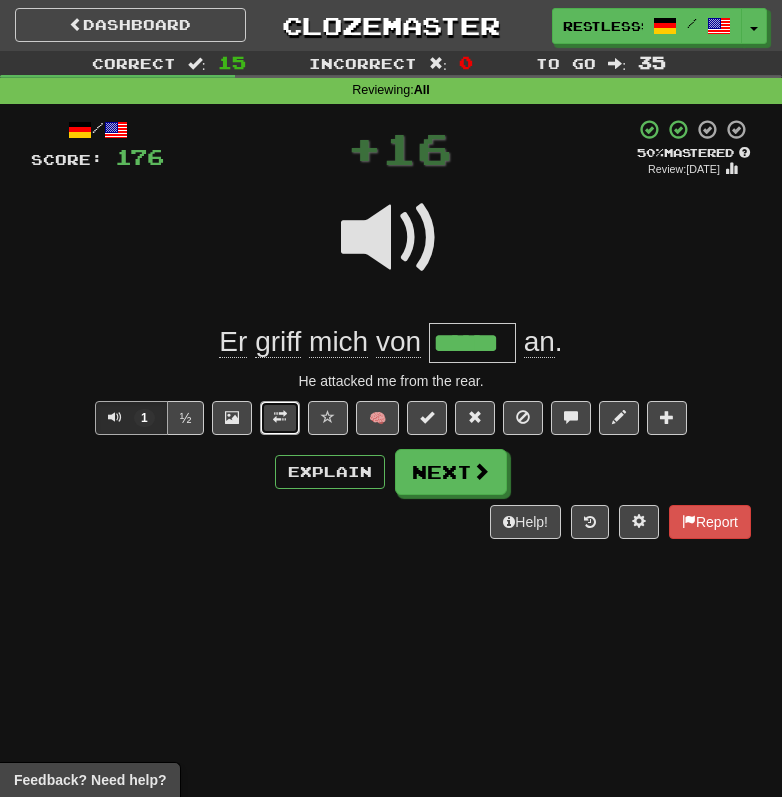 click at bounding box center (280, 418) 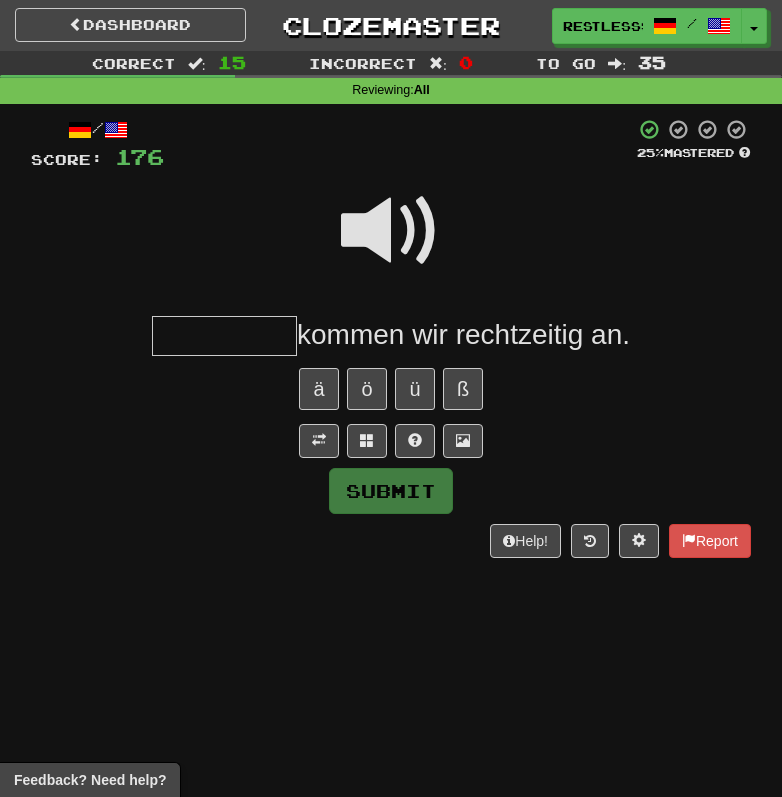 click at bounding box center [391, 231] 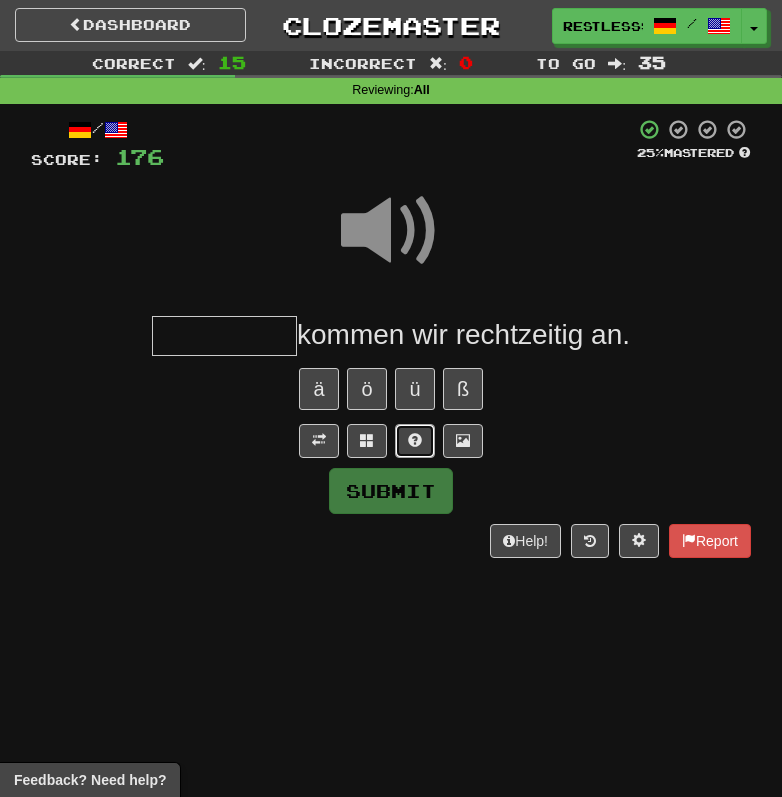 click at bounding box center (415, 441) 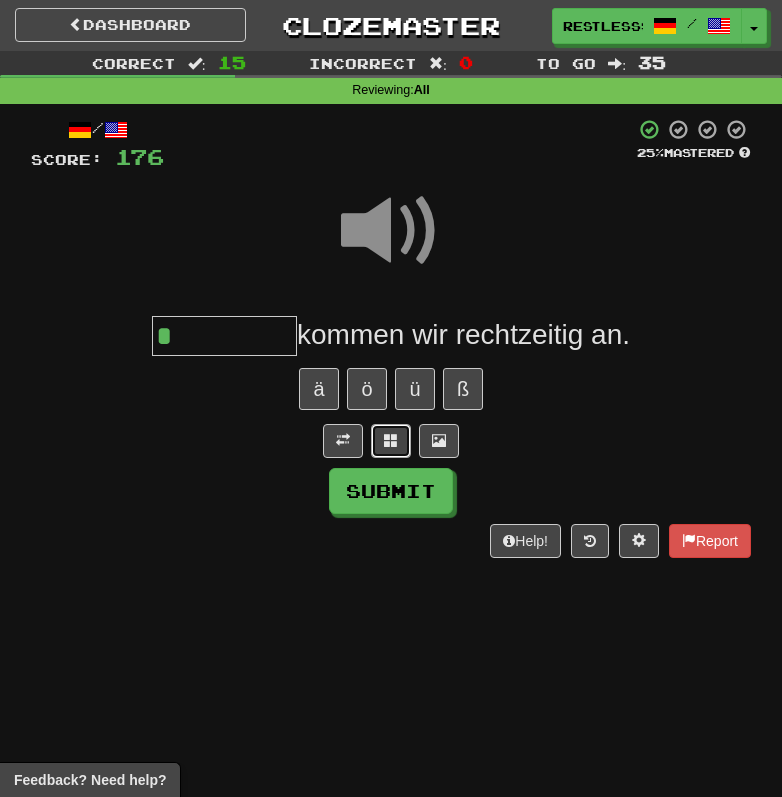 click at bounding box center (391, 441) 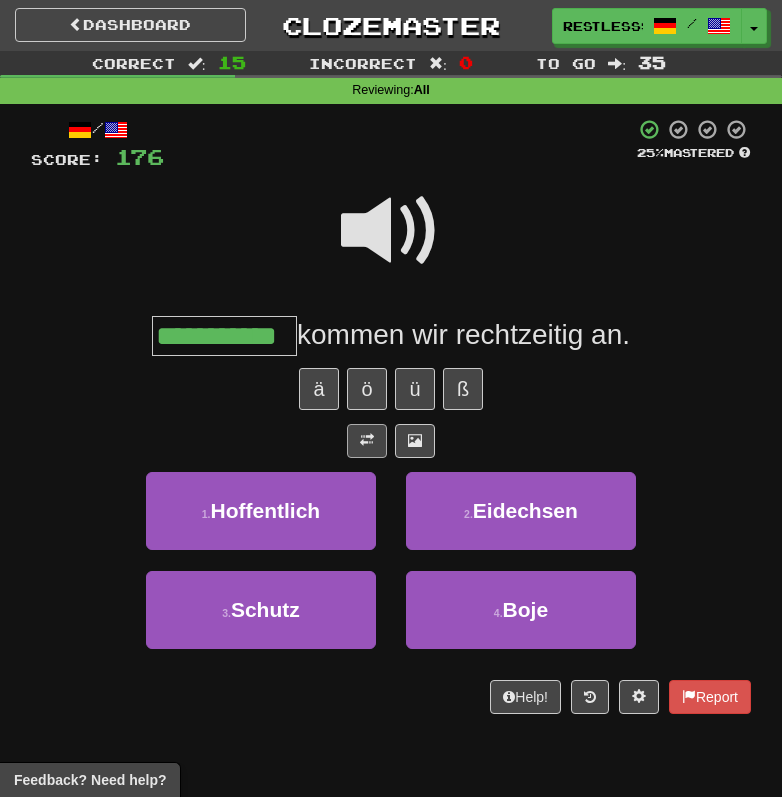 type on "**********" 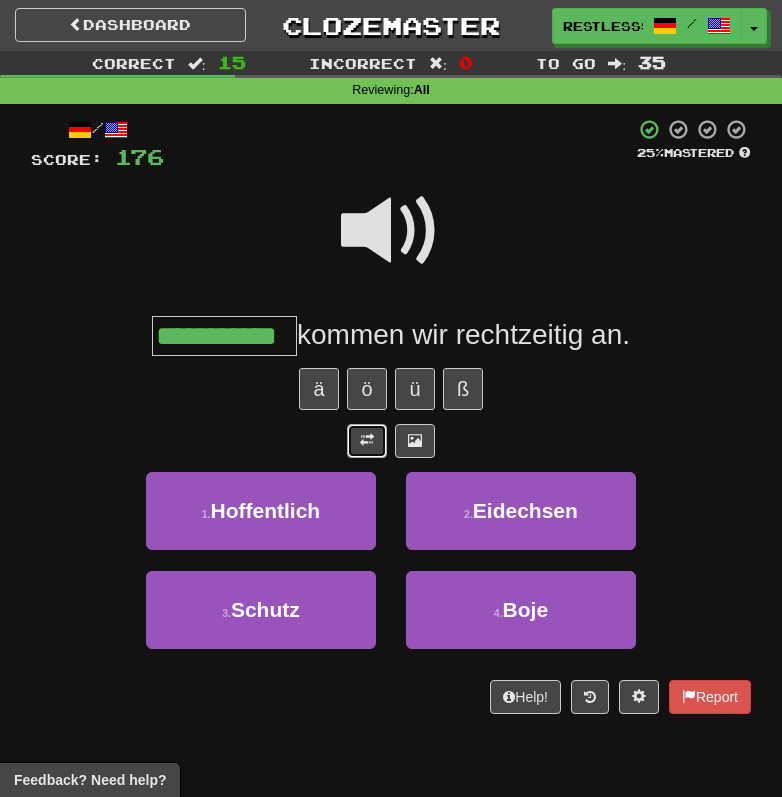 click at bounding box center (367, 440) 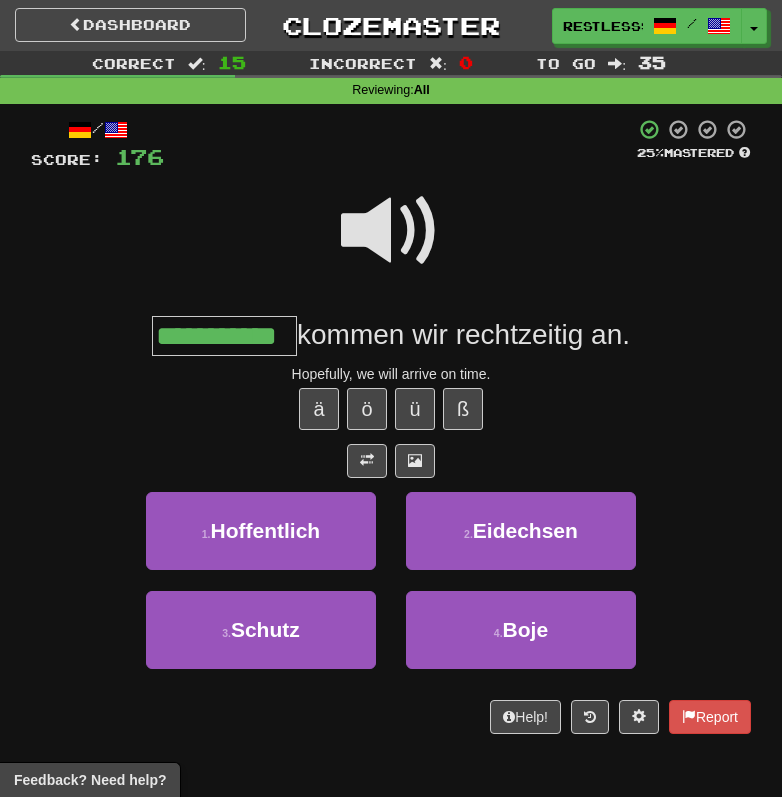 click on "**********" at bounding box center (391, 426) 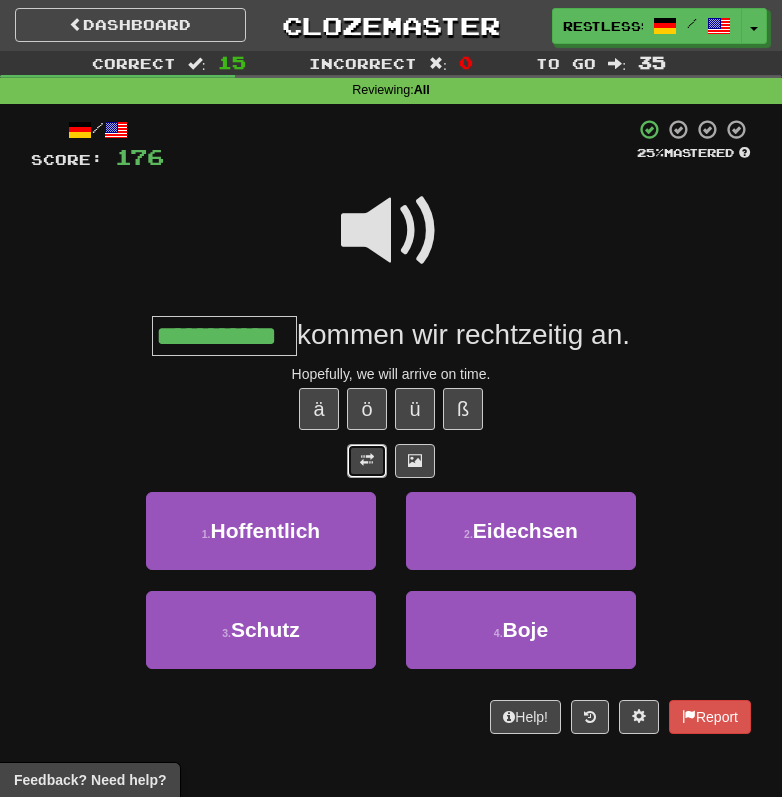 click at bounding box center (367, 461) 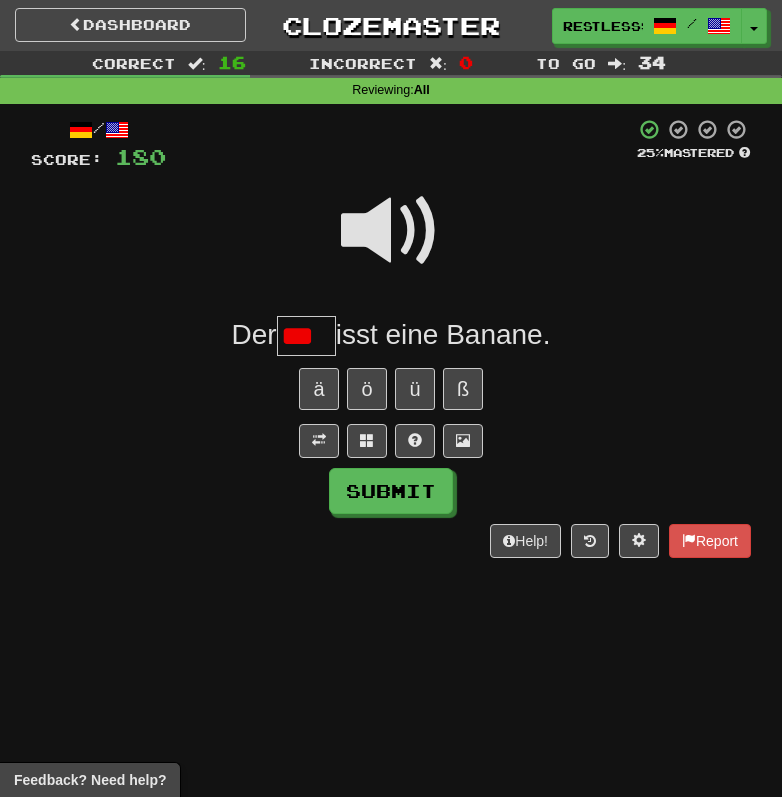 scroll, scrollTop: 0, scrollLeft: 0, axis: both 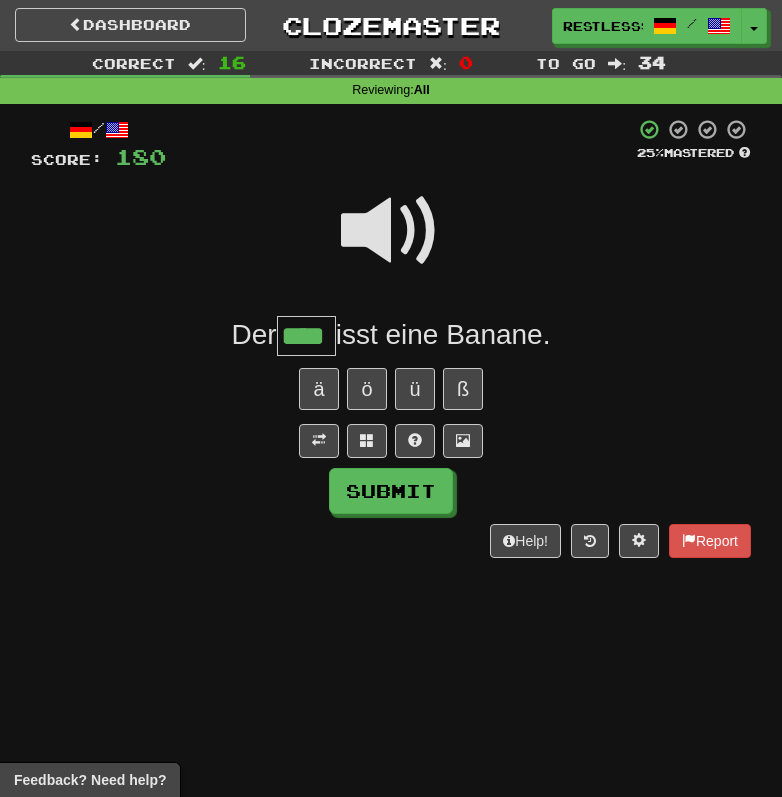 type on "****" 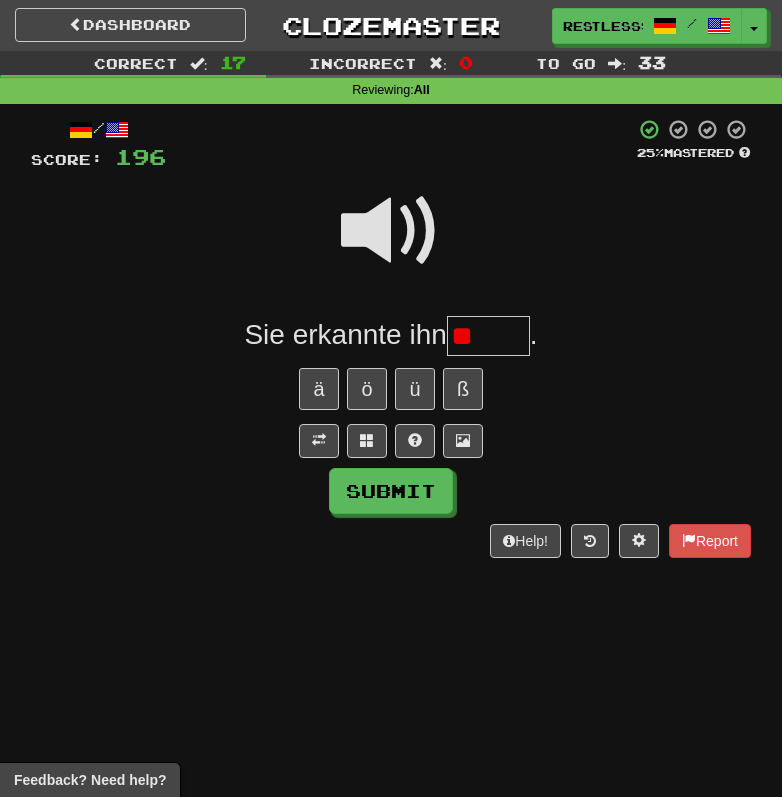 type on "*" 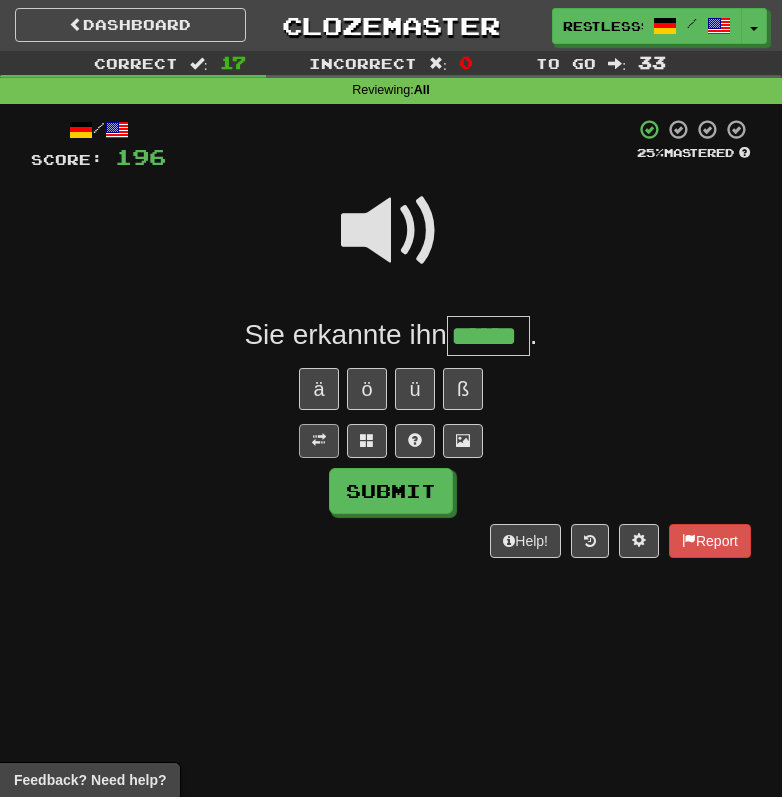type on "******" 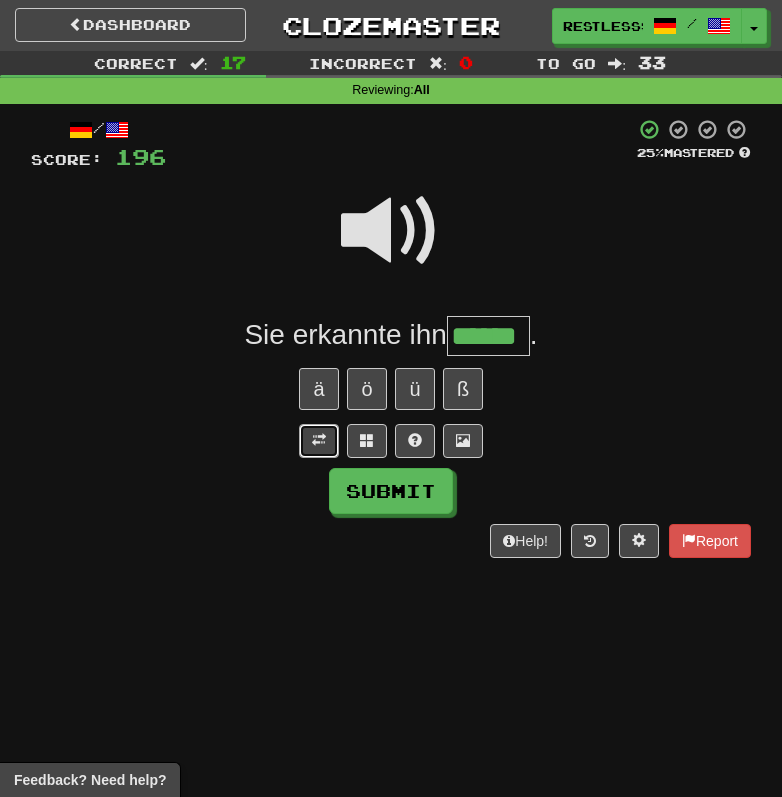 click at bounding box center [319, 441] 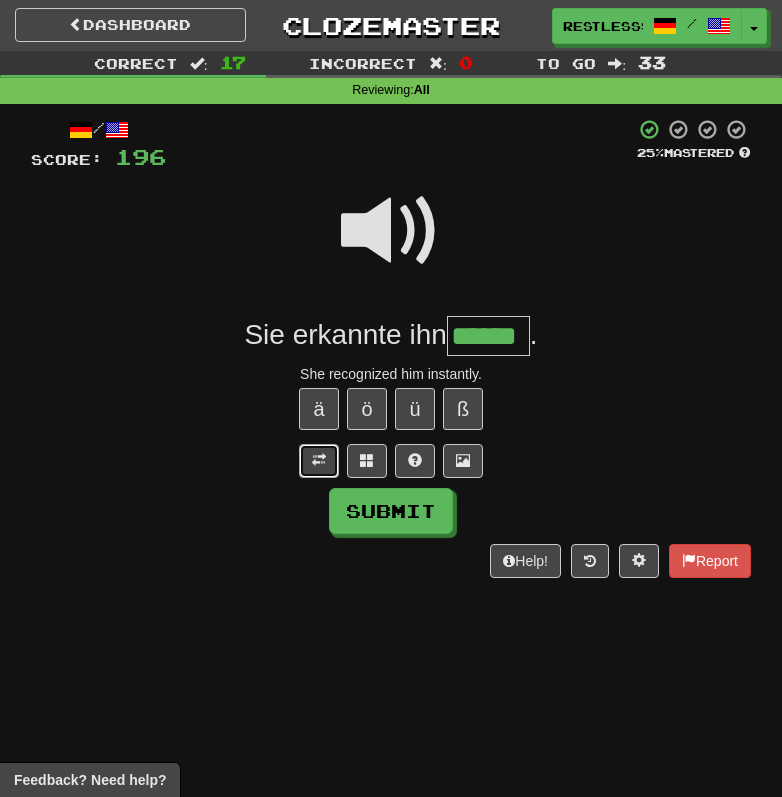 click at bounding box center (319, 461) 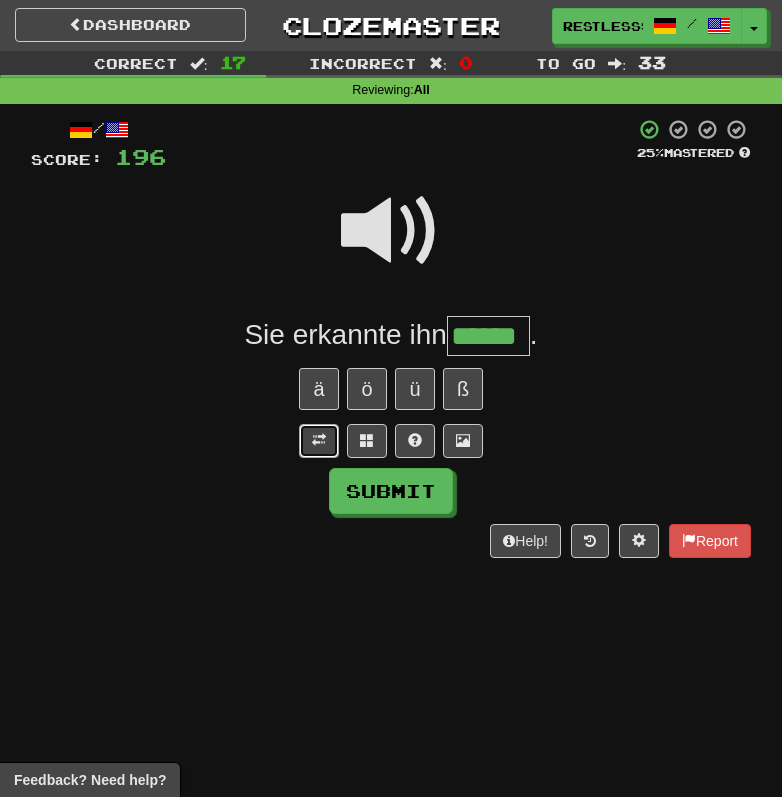 click at bounding box center (319, 441) 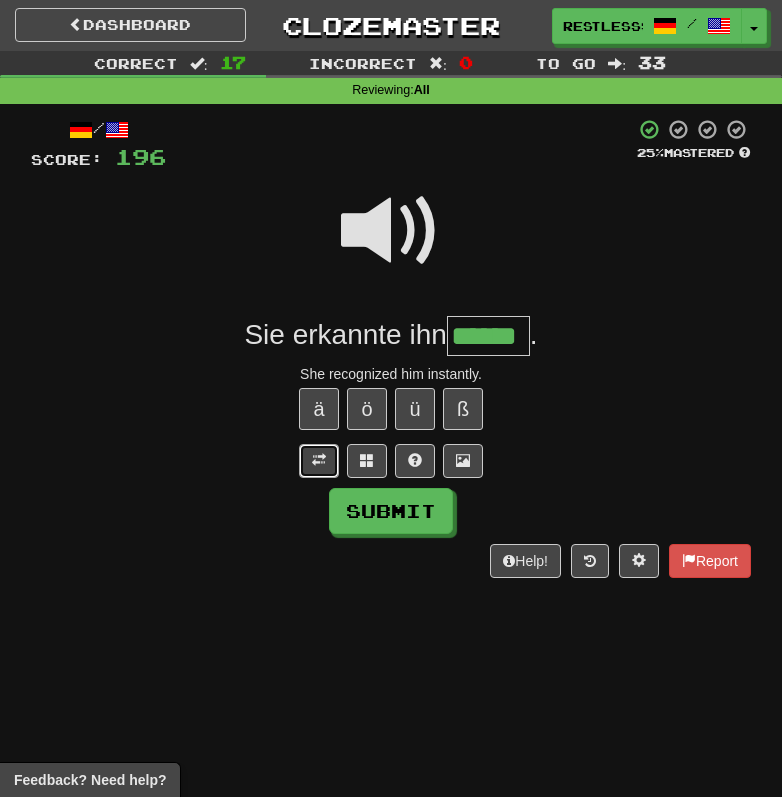 click at bounding box center (319, 461) 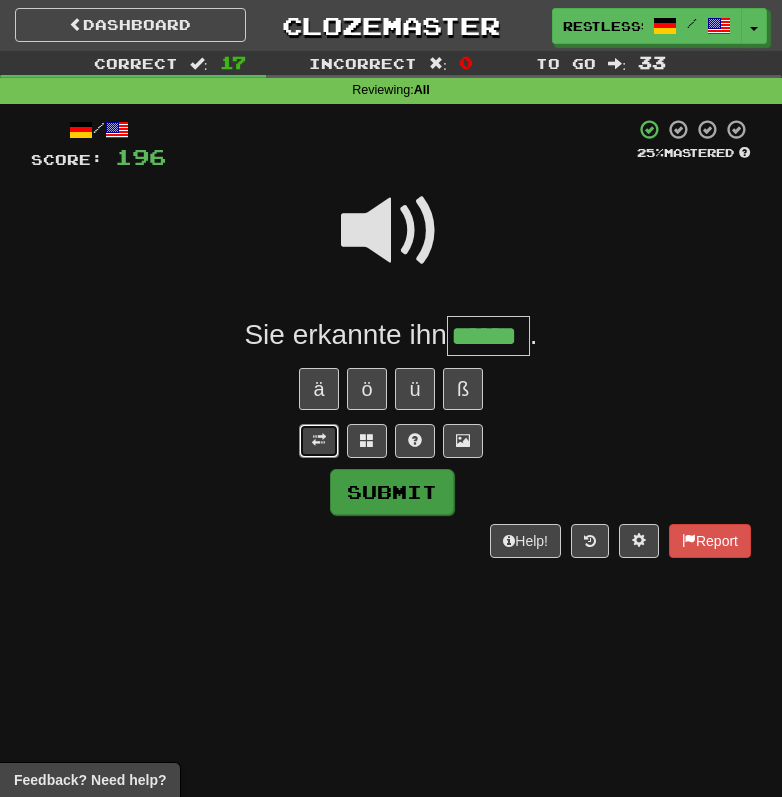 type 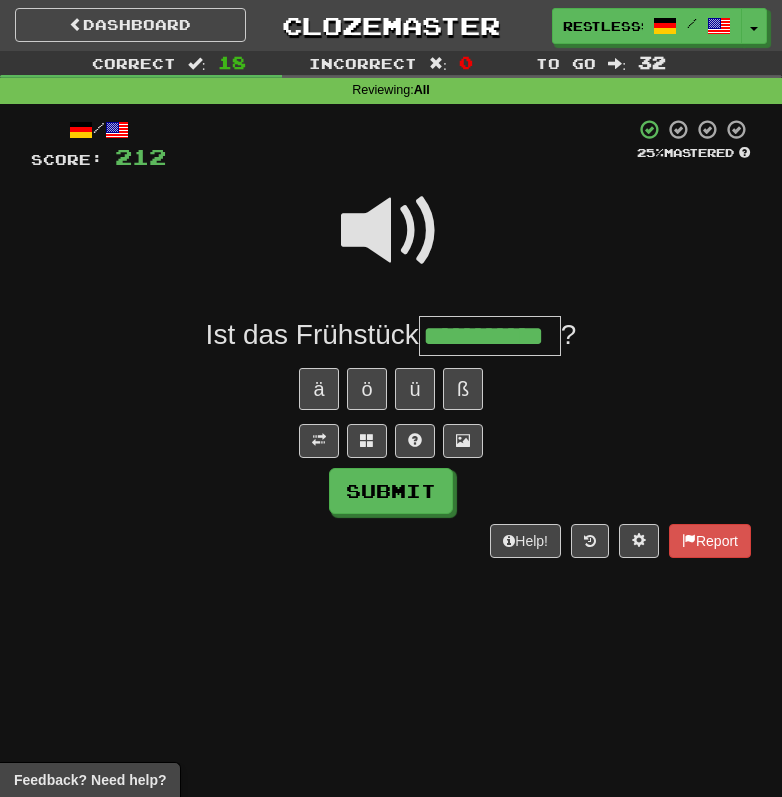 type on "**********" 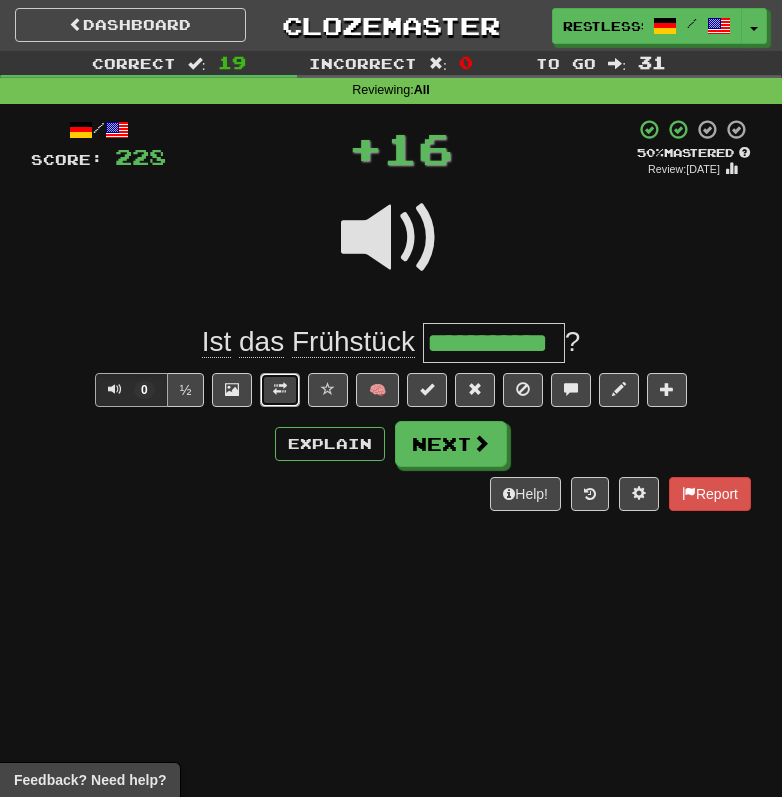 click at bounding box center [280, 390] 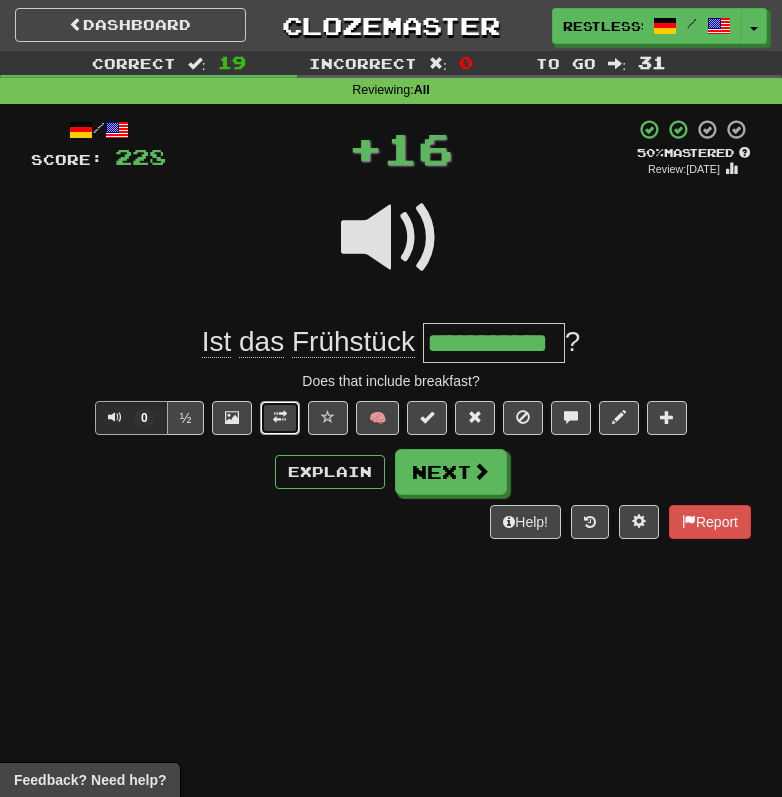 click at bounding box center [280, 417] 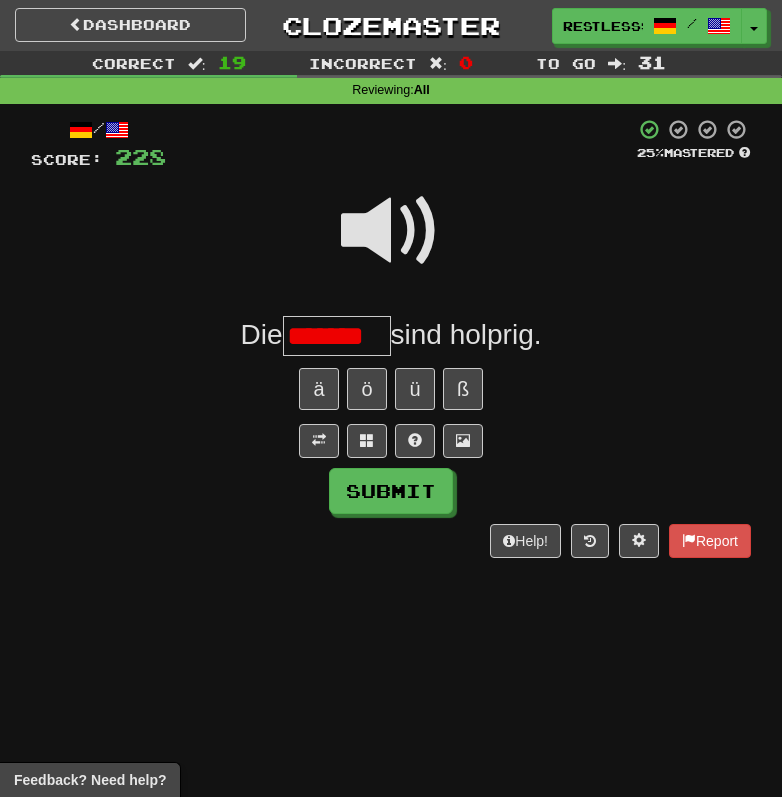 scroll, scrollTop: 0, scrollLeft: 0, axis: both 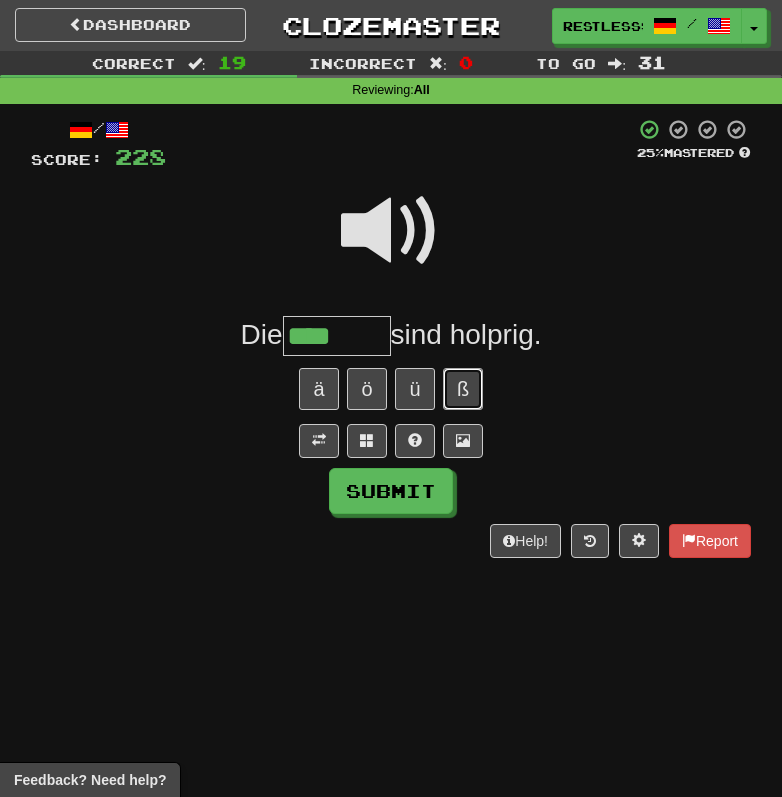 click on "ß" at bounding box center (463, 389) 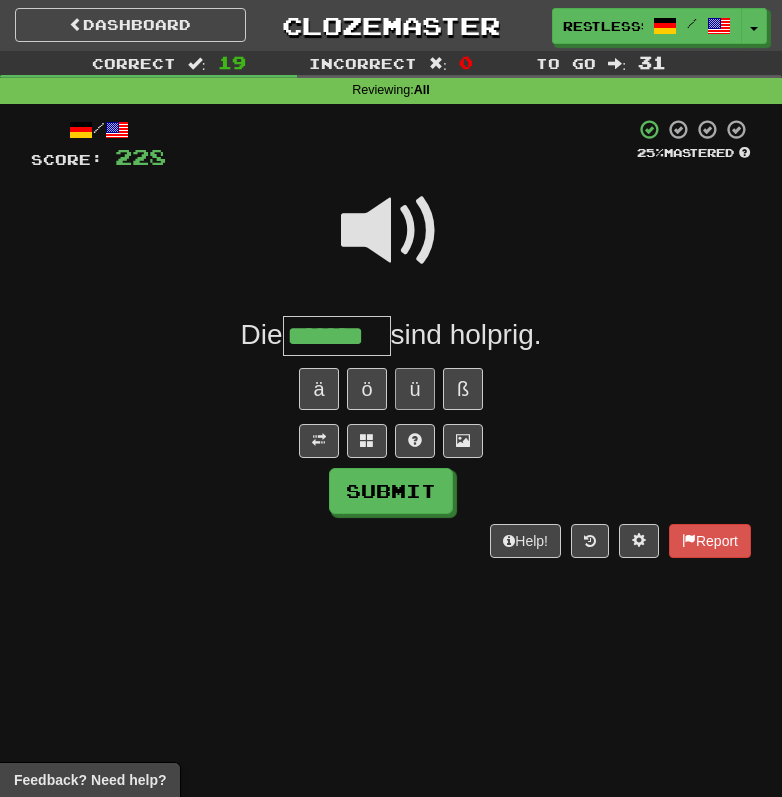type on "*******" 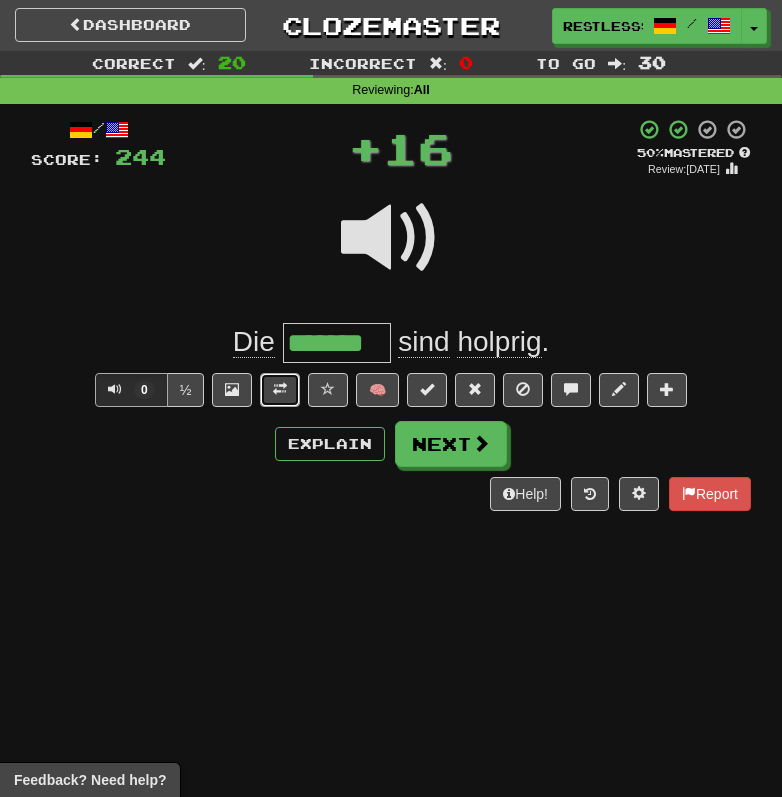 click at bounding box center [280, 390] 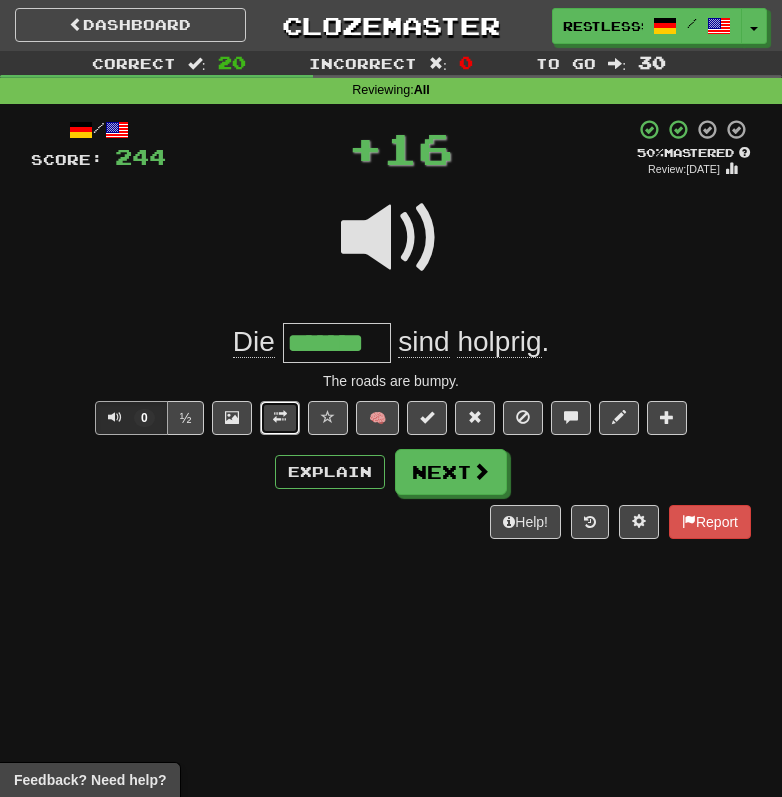 click at bounding box center [280, 417] 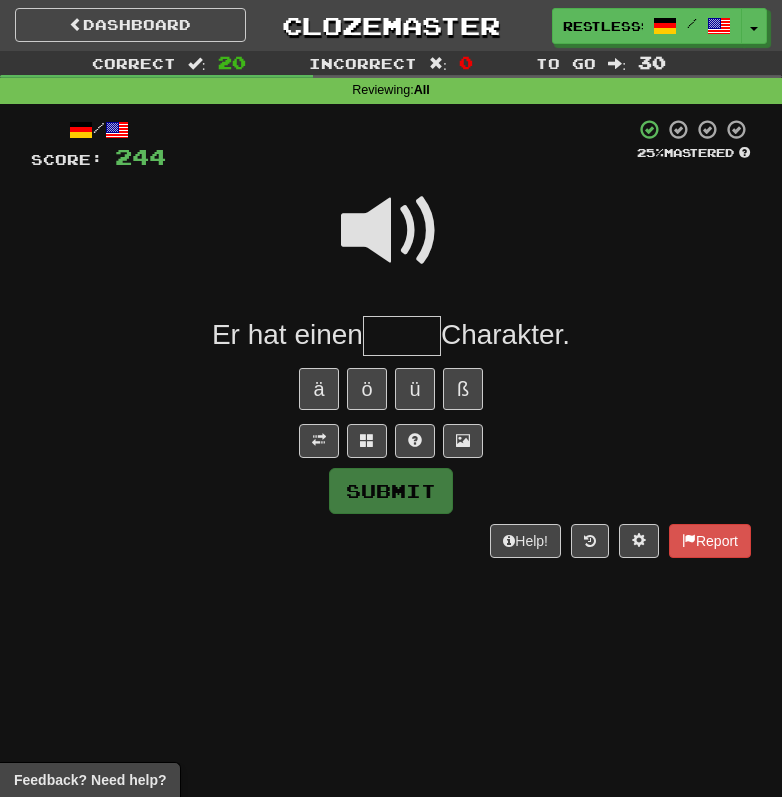 click at bounding box center [391, 231] 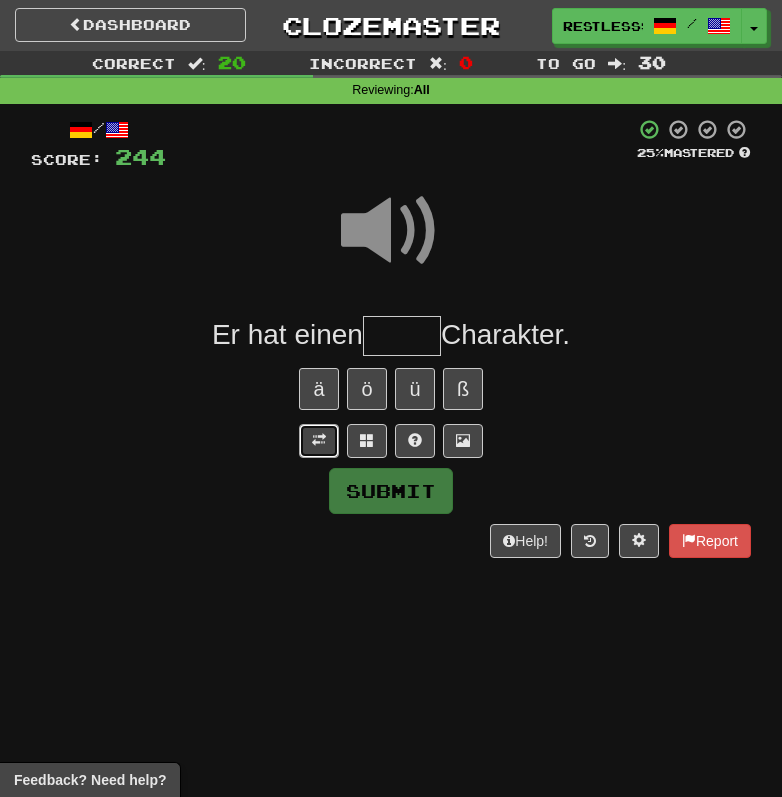 click at bounding box center [319, 441] 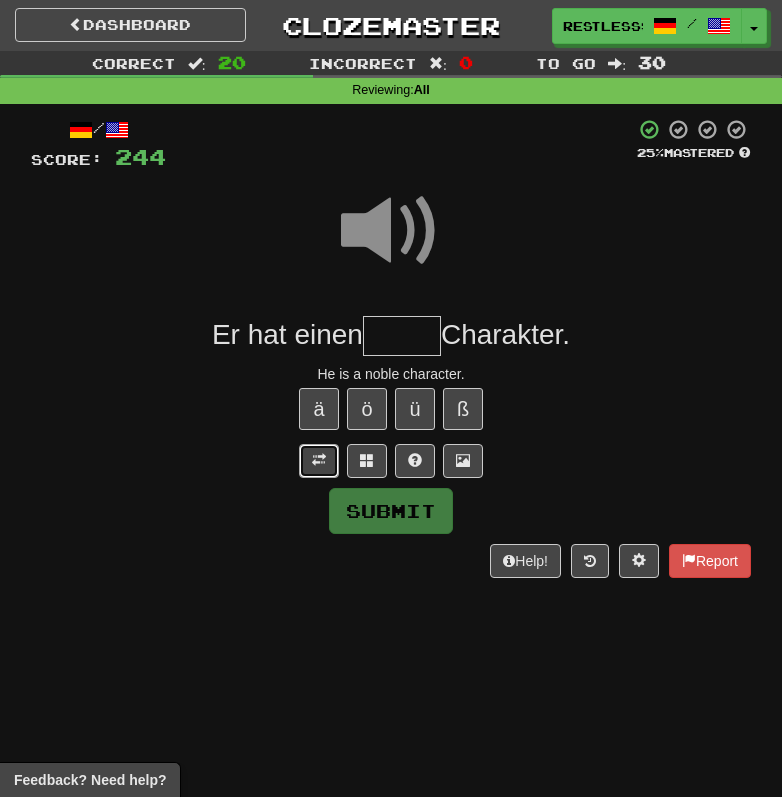 click at bounding box center [319, 460] 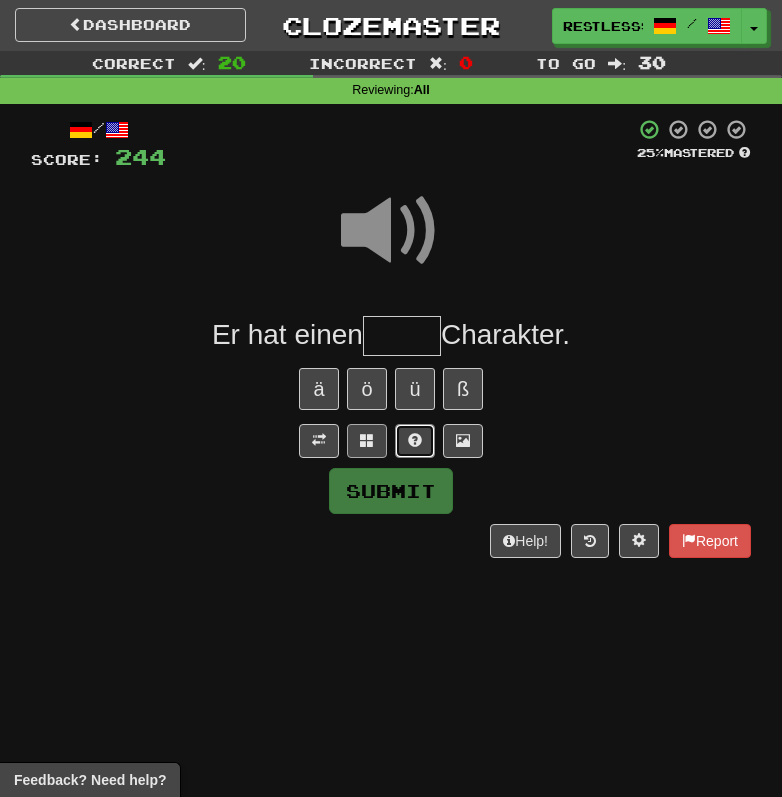 click at bounding box center (415, 441) 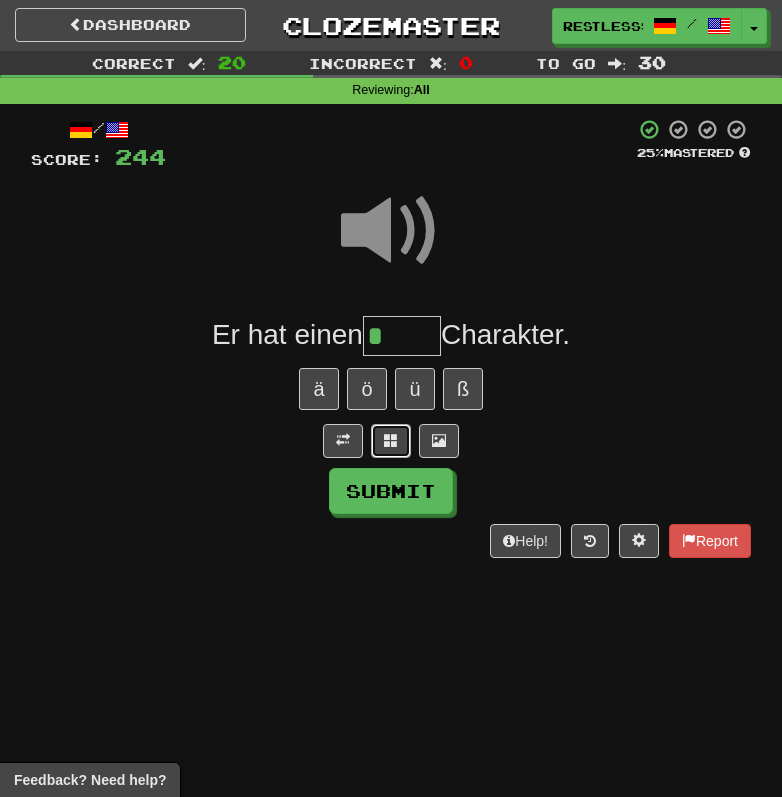 click at bounding box center [391, 441] 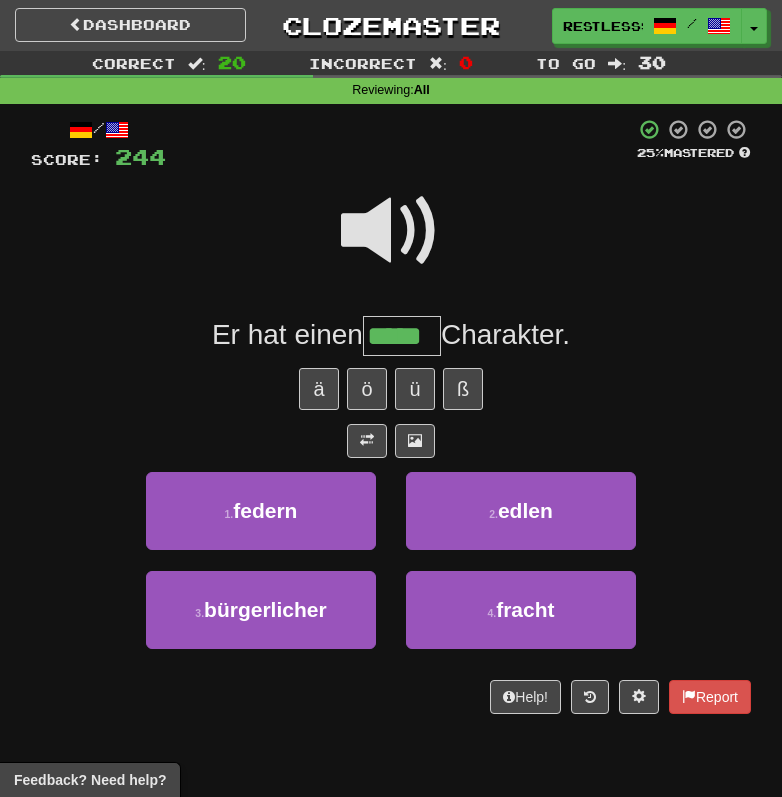 type on "*****" 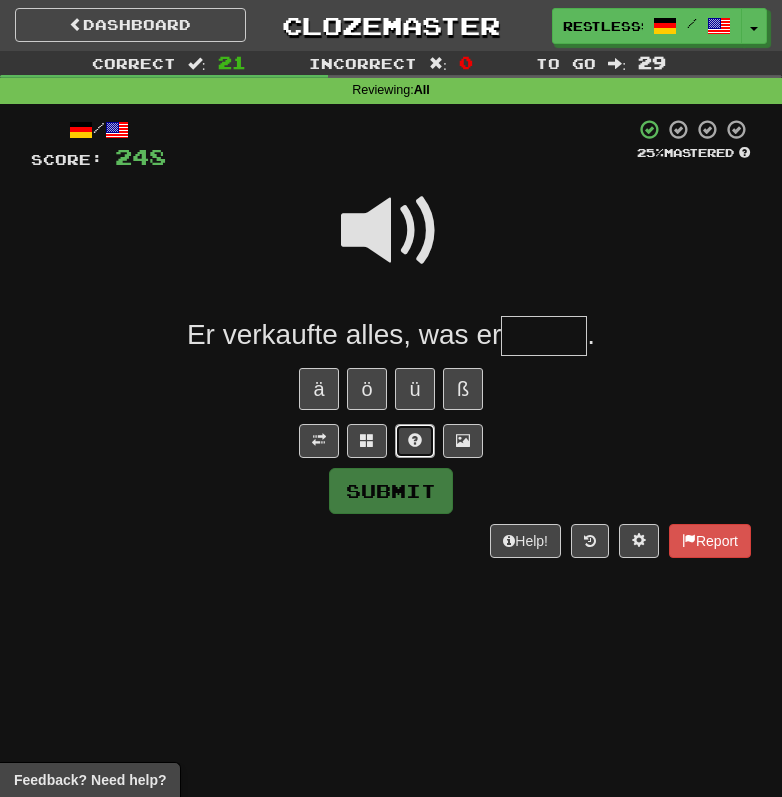 click at bounding box center [415, 441] 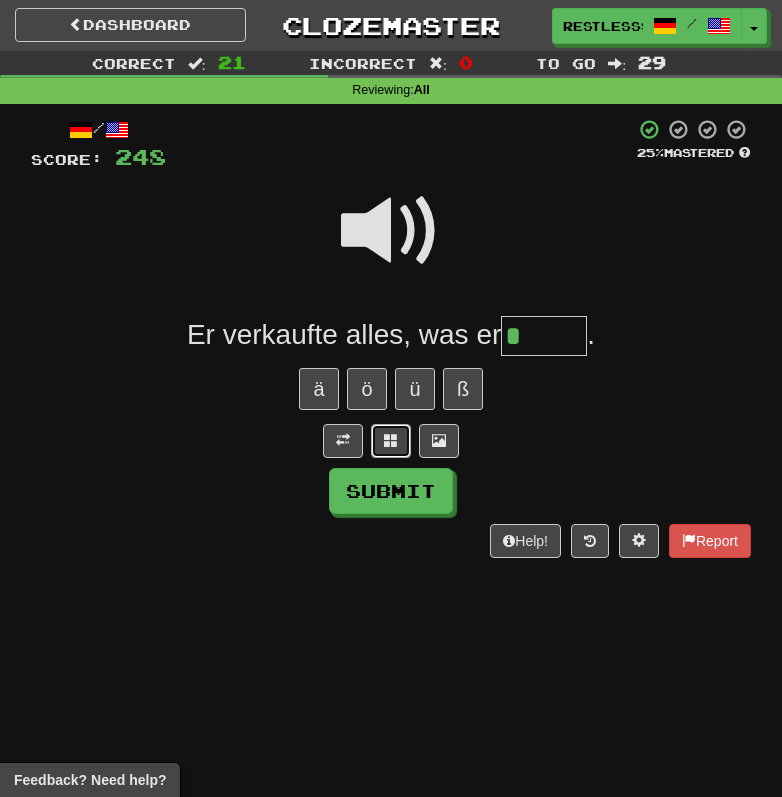 click at bounding box center [391, 441] 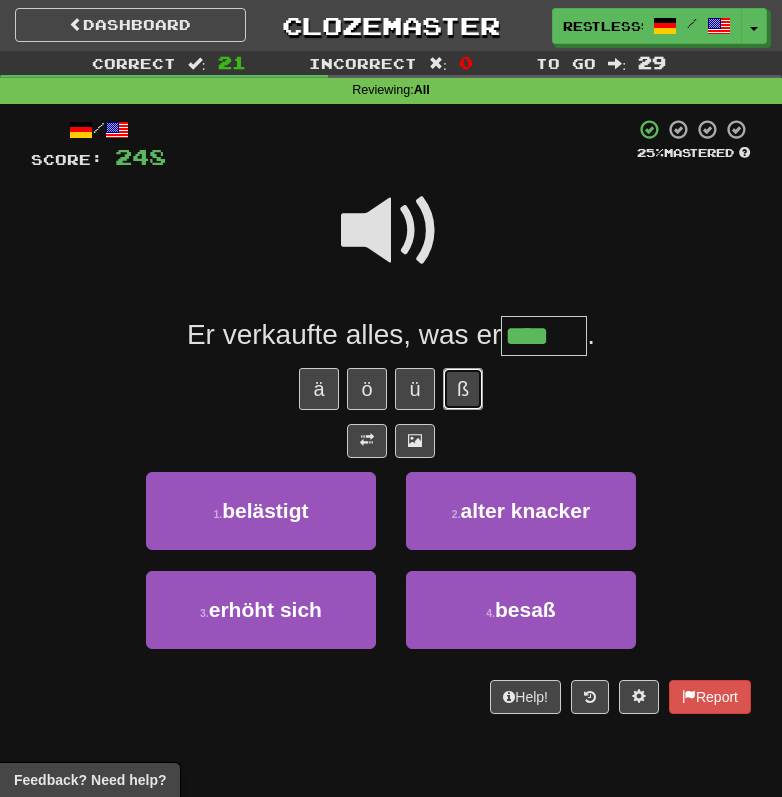 click on "ß" at bounding box center [463, 389] 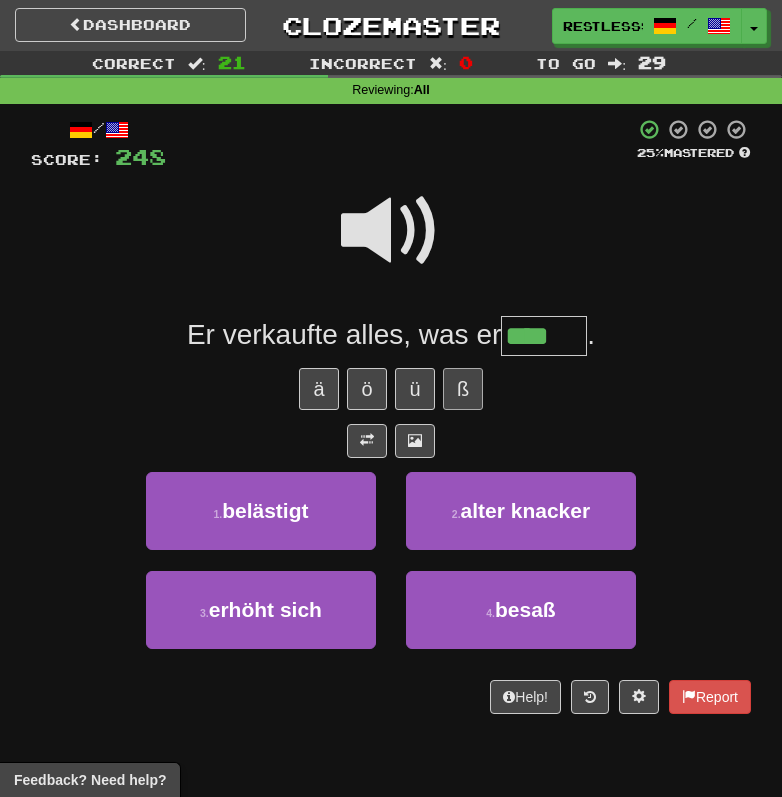 type on "*****" 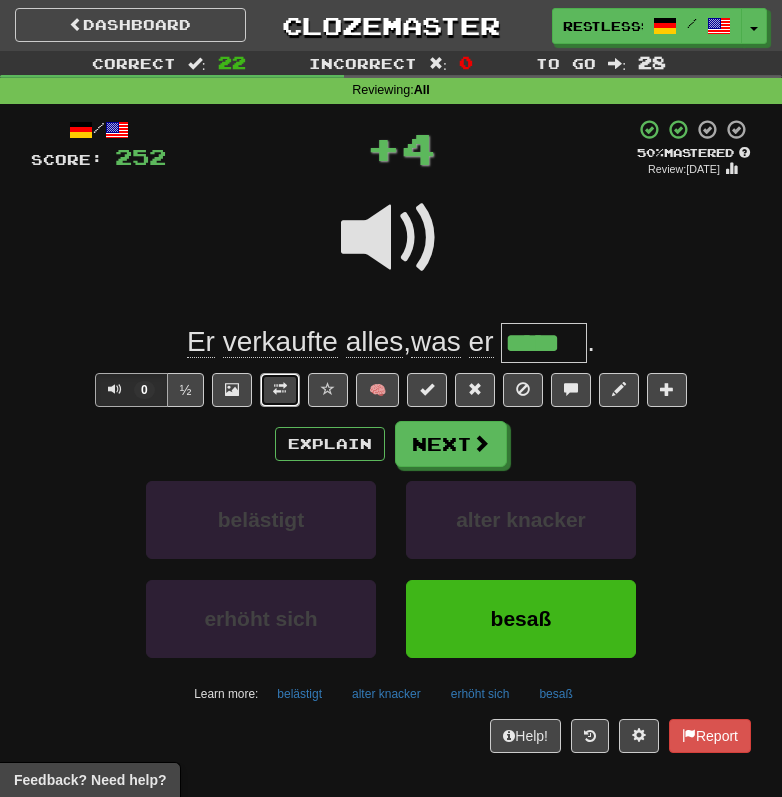click at bounding box center (280, 390) 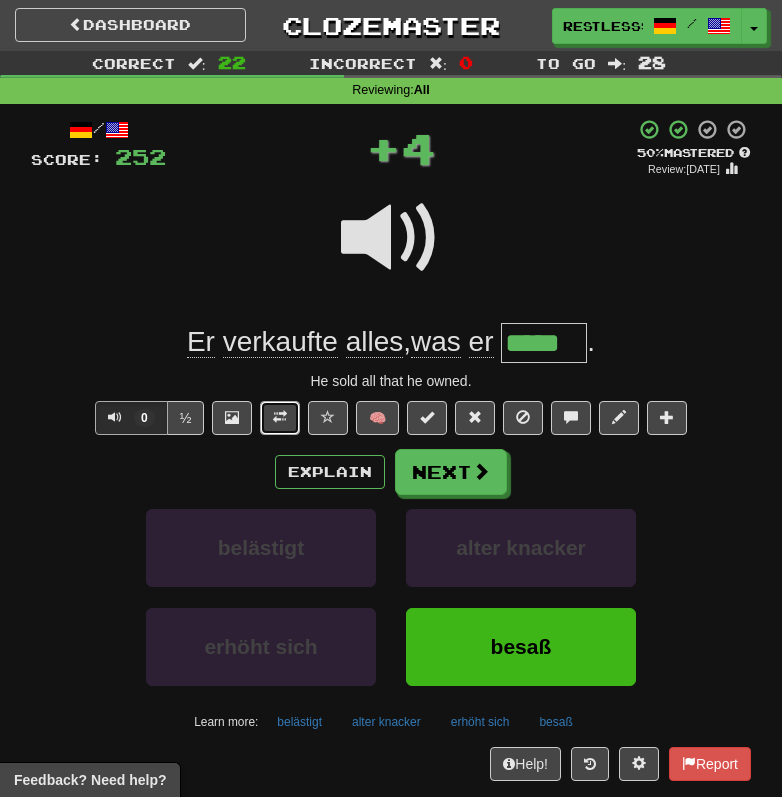 click at bounding box center [280, 418] 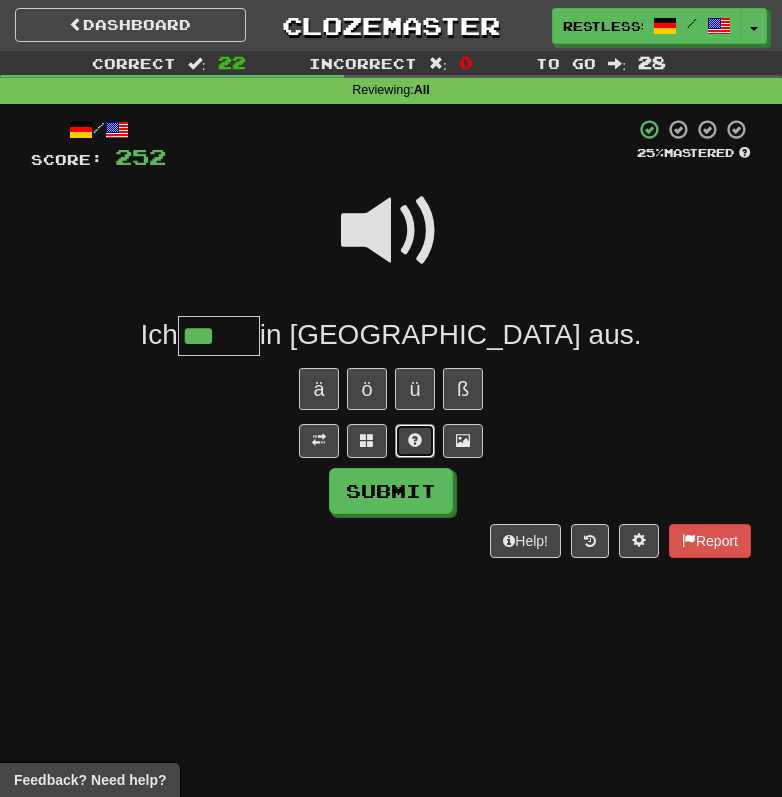 click at bounding box center (415, 440) 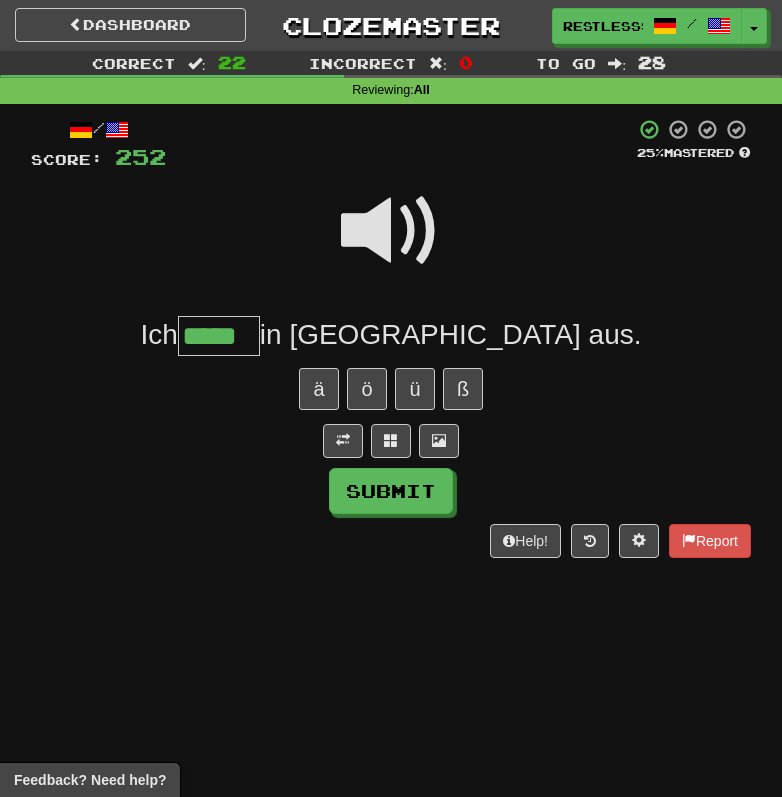 type on "*****" 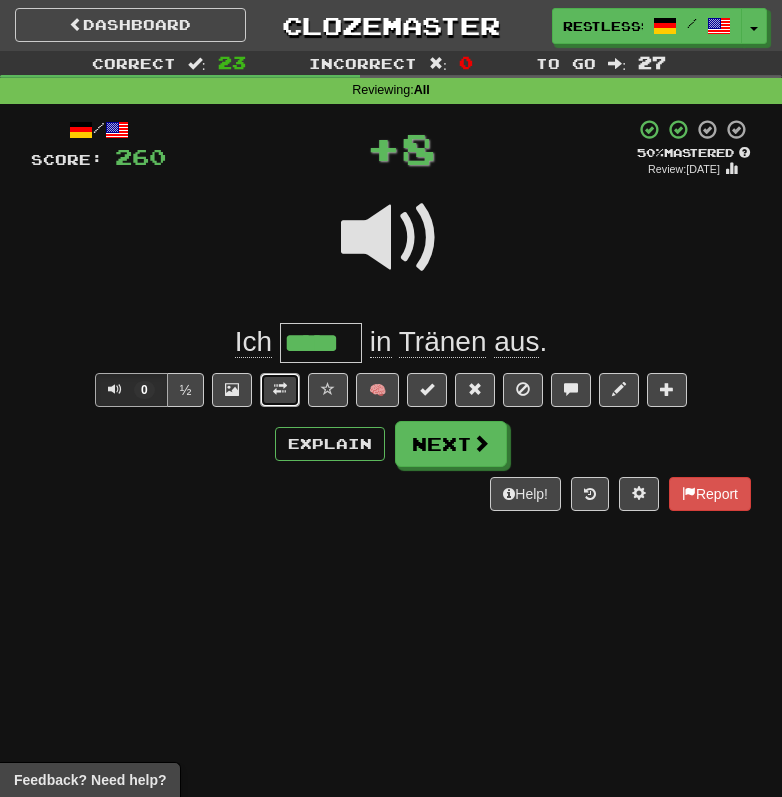 click at bounding box center [280, 390] 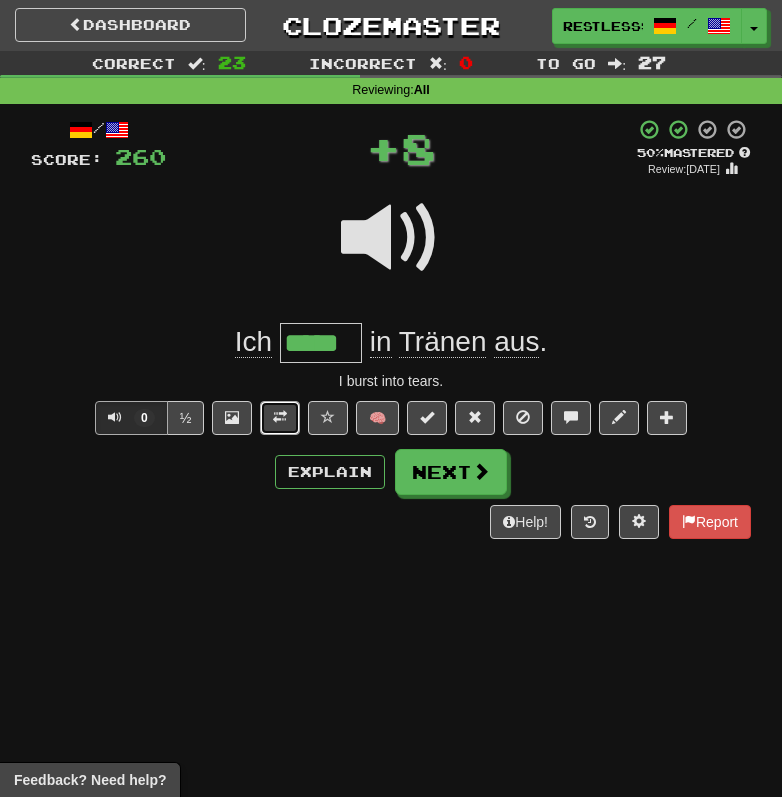 click at bounding box center (280, 417) 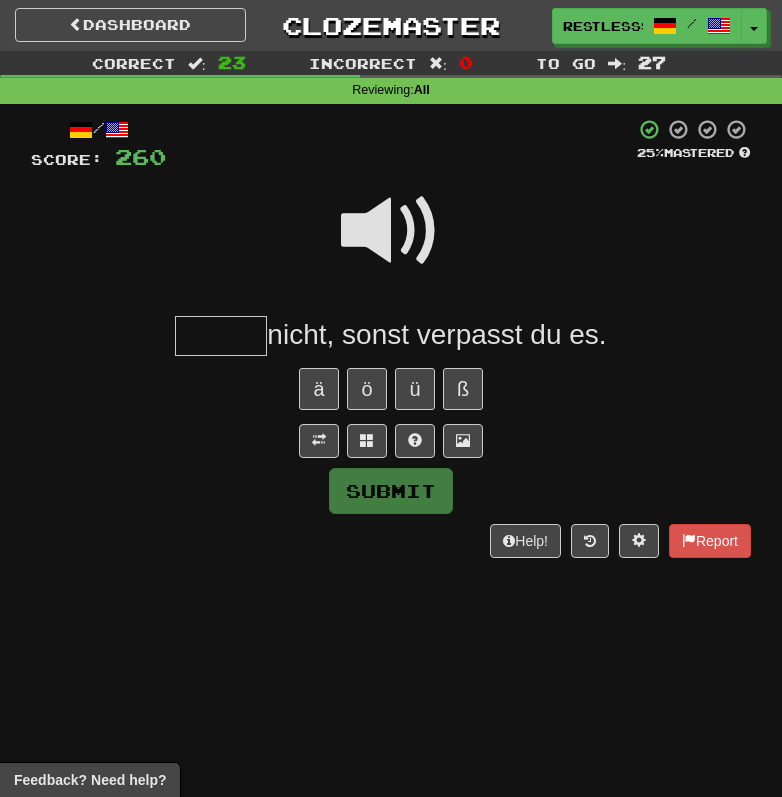 drag, startPoint x: 386, startPoint y: 251, endPoint x: 387, endPoint y: 326, distance: 75.00667 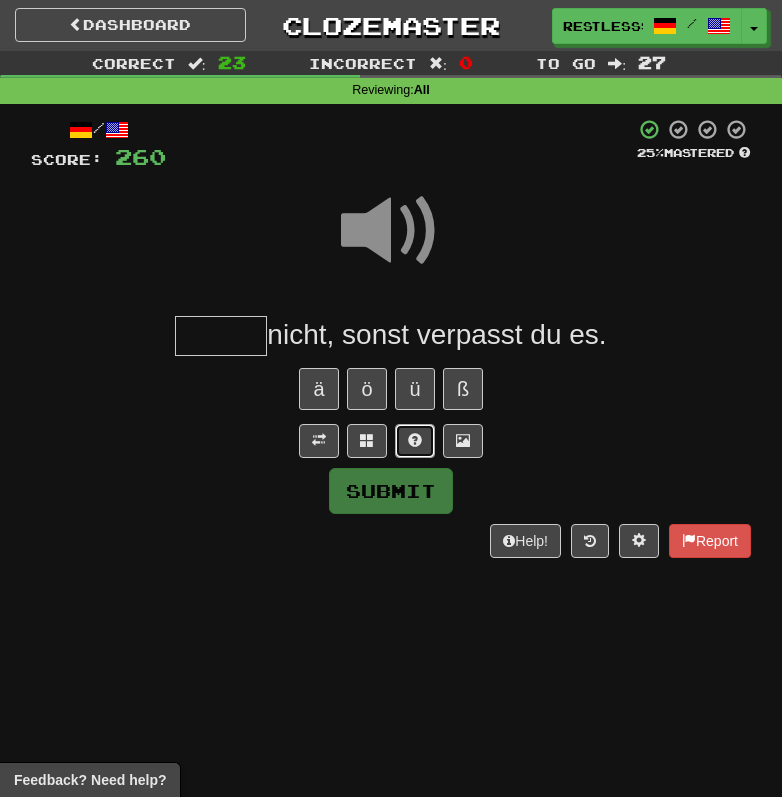 click at bounding box center (415, 441) 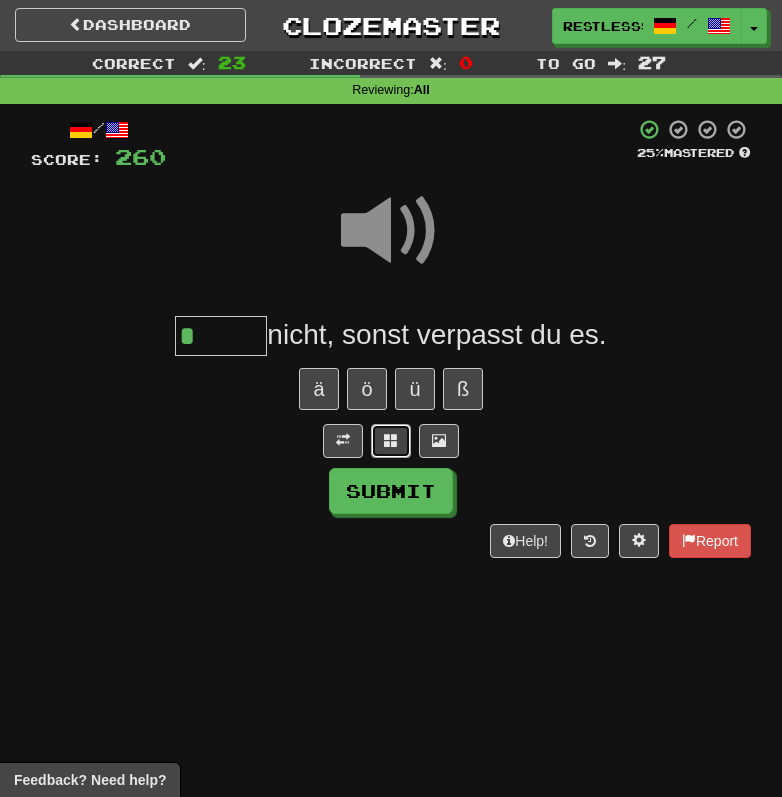 click at bounding box center (391, 441) 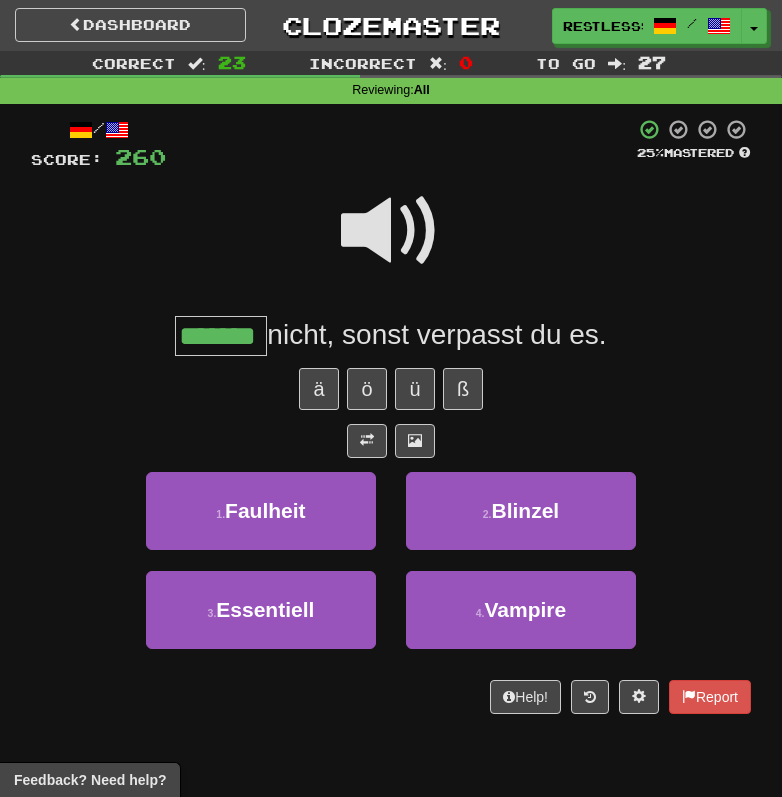 type on "*******" 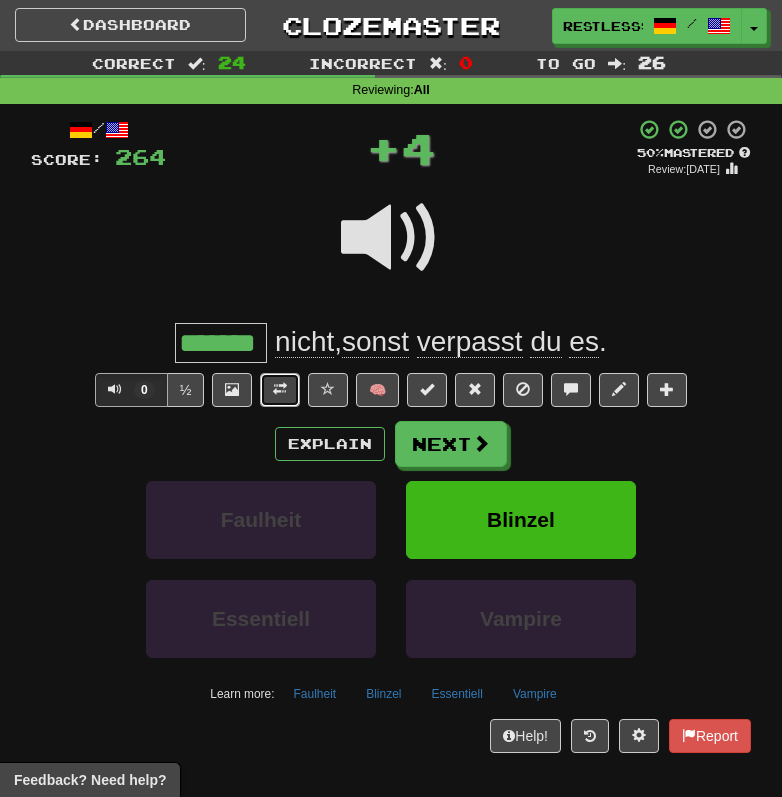 click at bounding box center (280, 390) 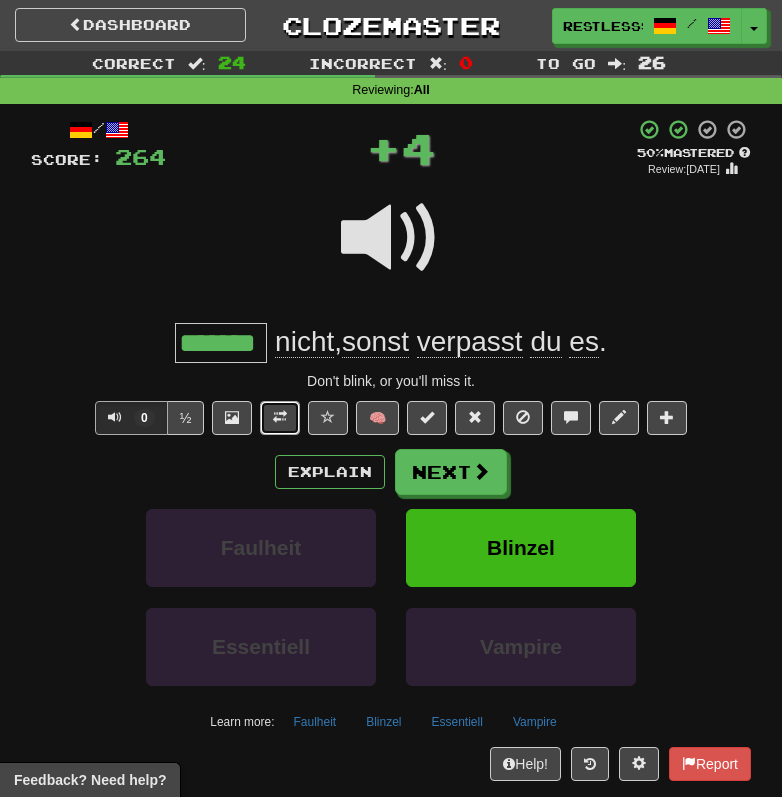 click at bounding box center (280, 418) 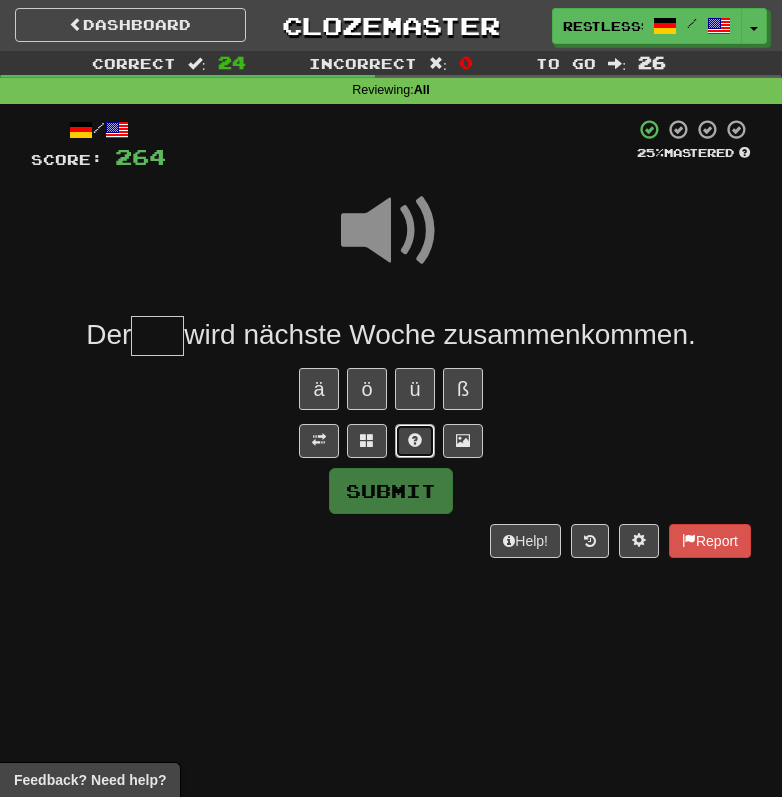 click at bounding box center [415, 441] 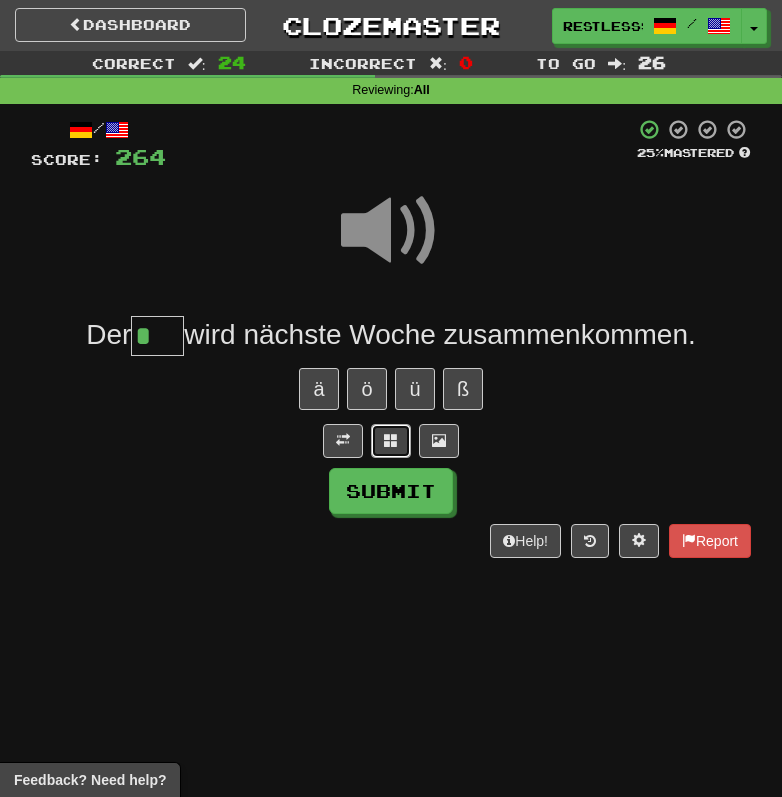 click at bounding box center [391, 440] 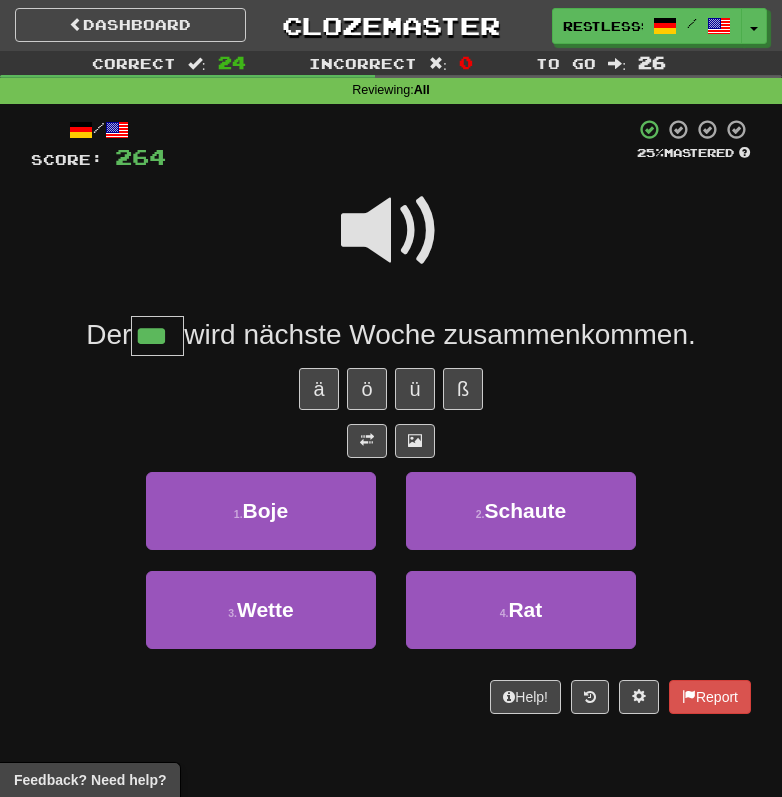 type on "***" 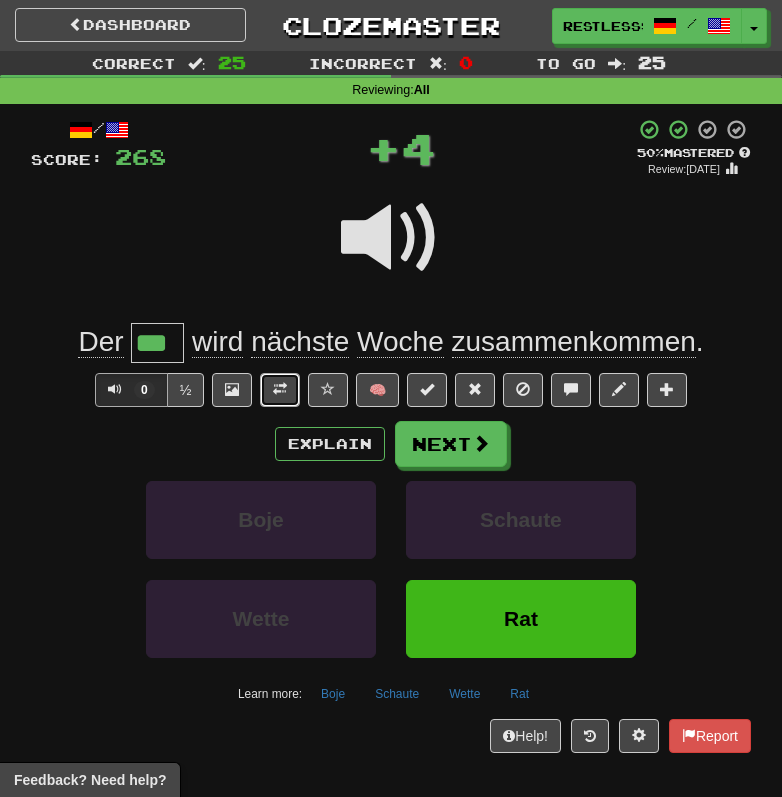 click at bounding box center (280, 389) 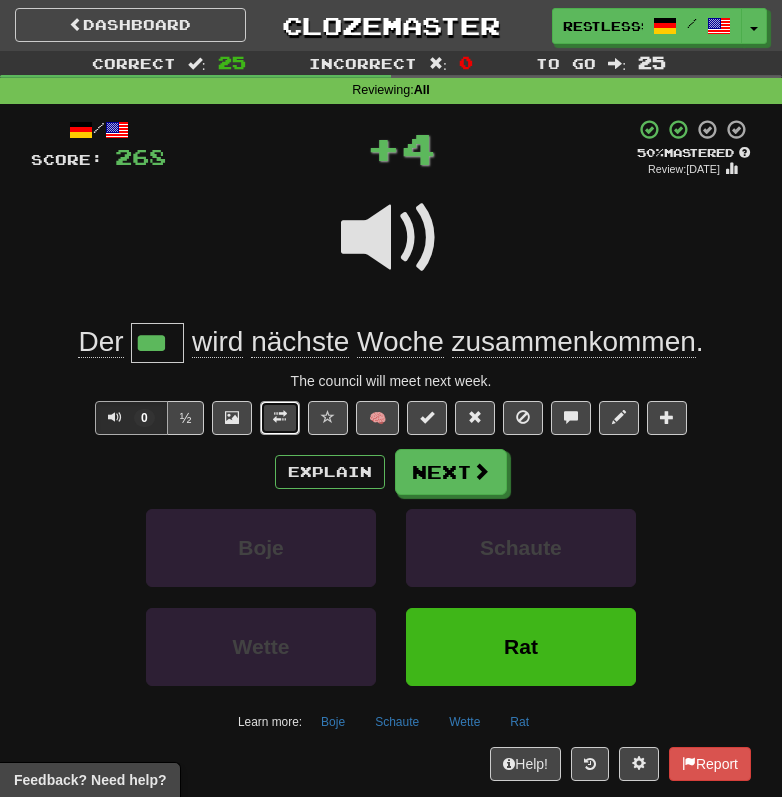 click at bounding box center (280, 417) 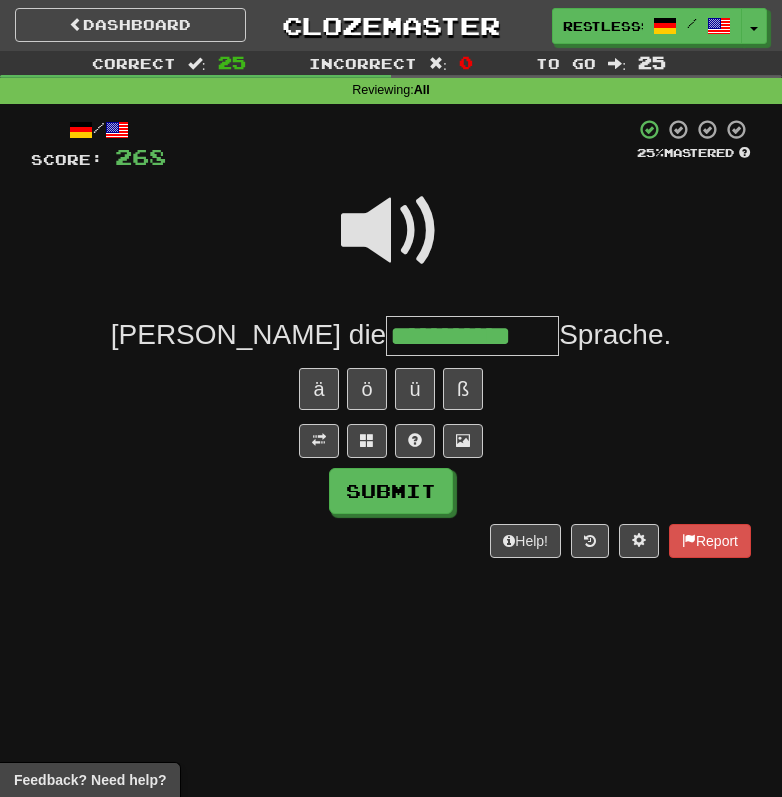 type on "**********" 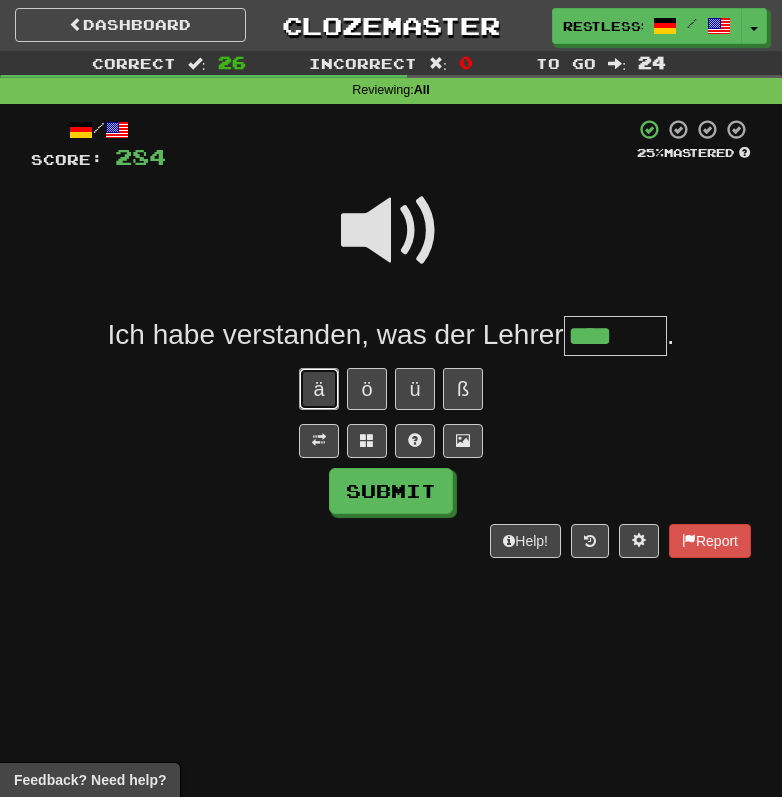 click on "ä" at bounding box center [319, 389] 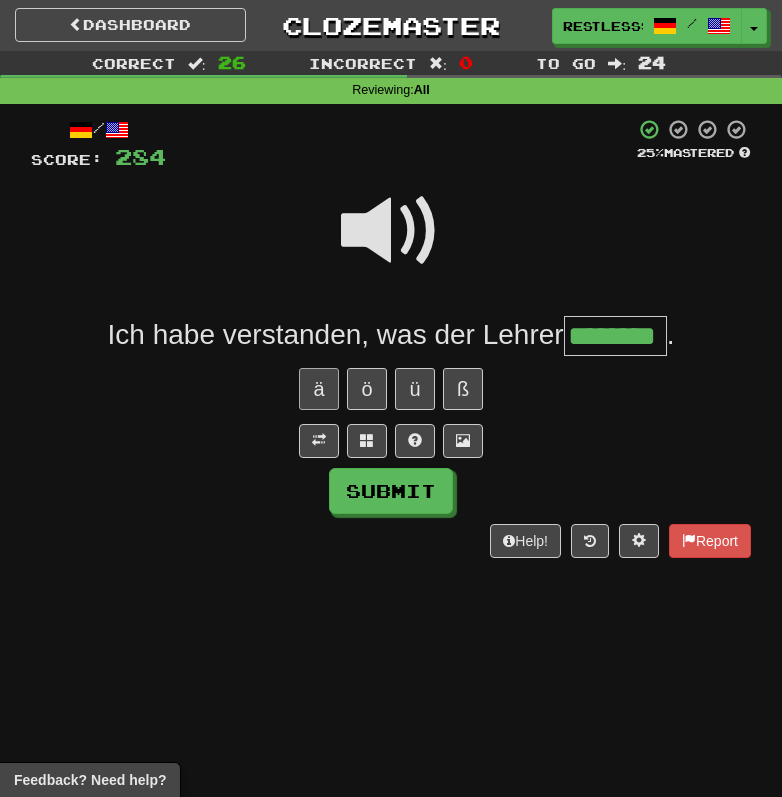 type on "********" 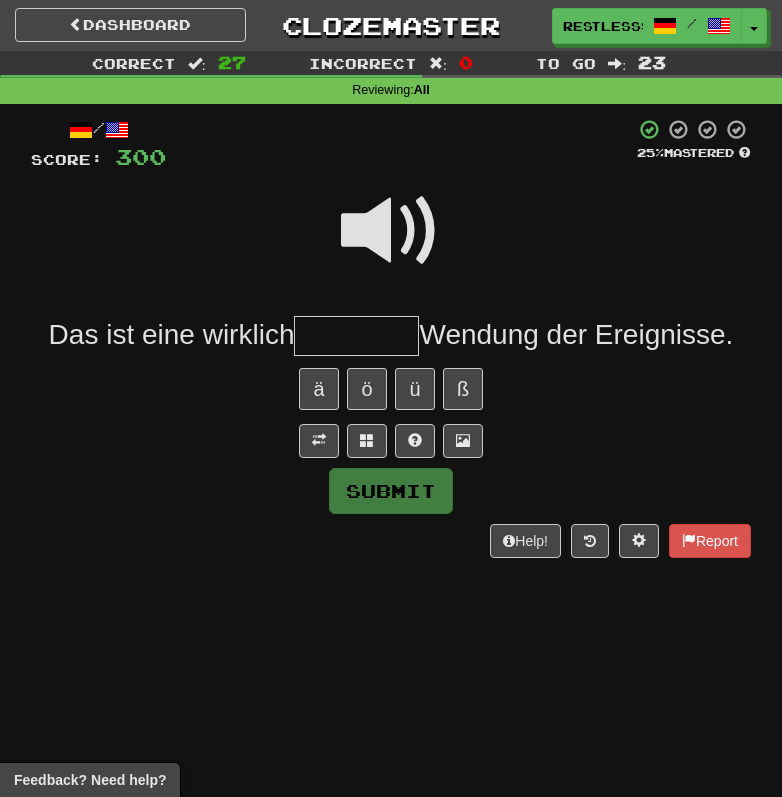 click at bounding box center (391, 231) 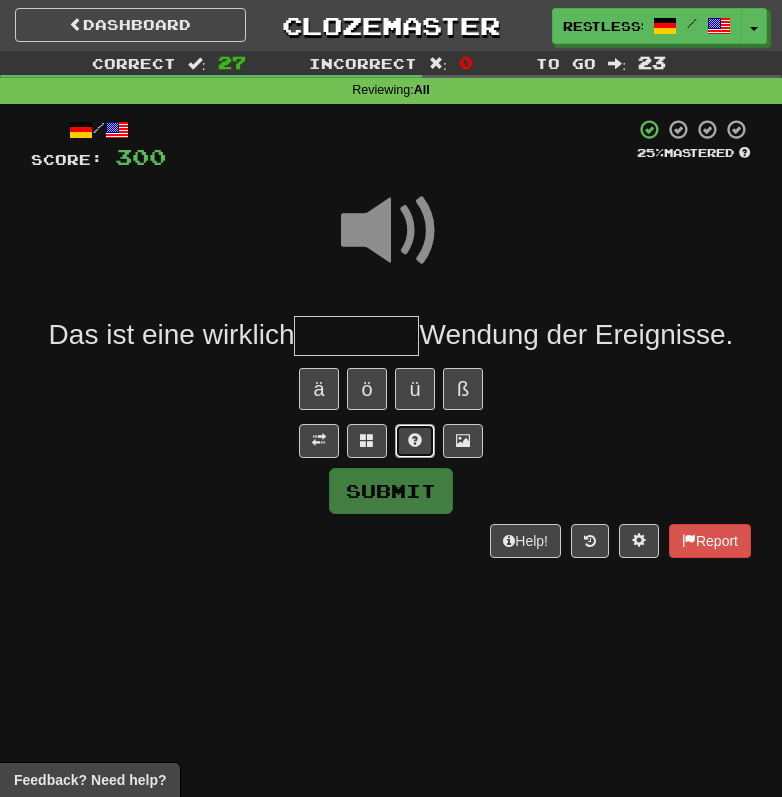 click at bounding box center (415, 440) 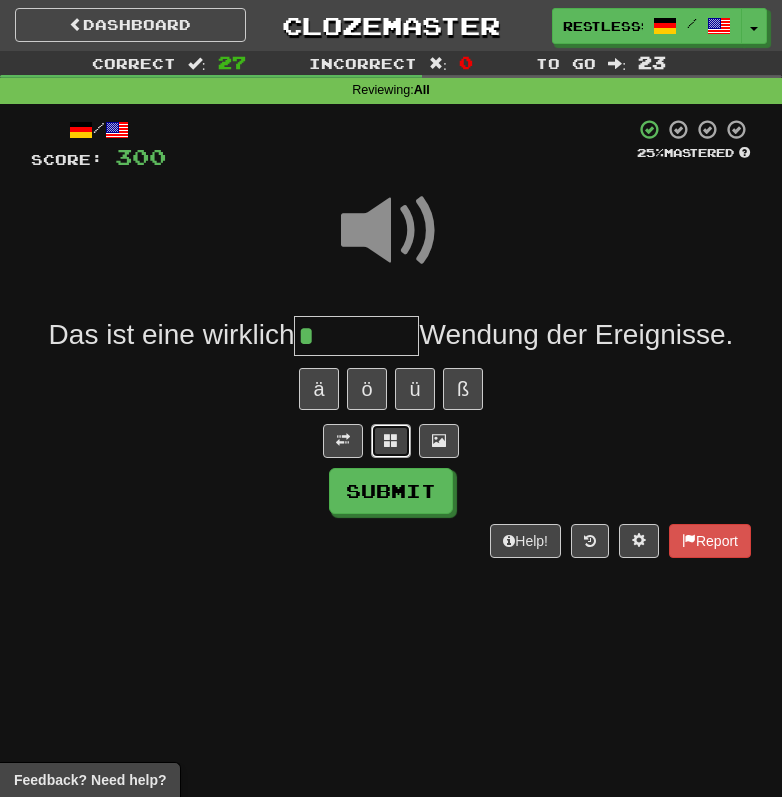 click at bounding box center (391, 441) 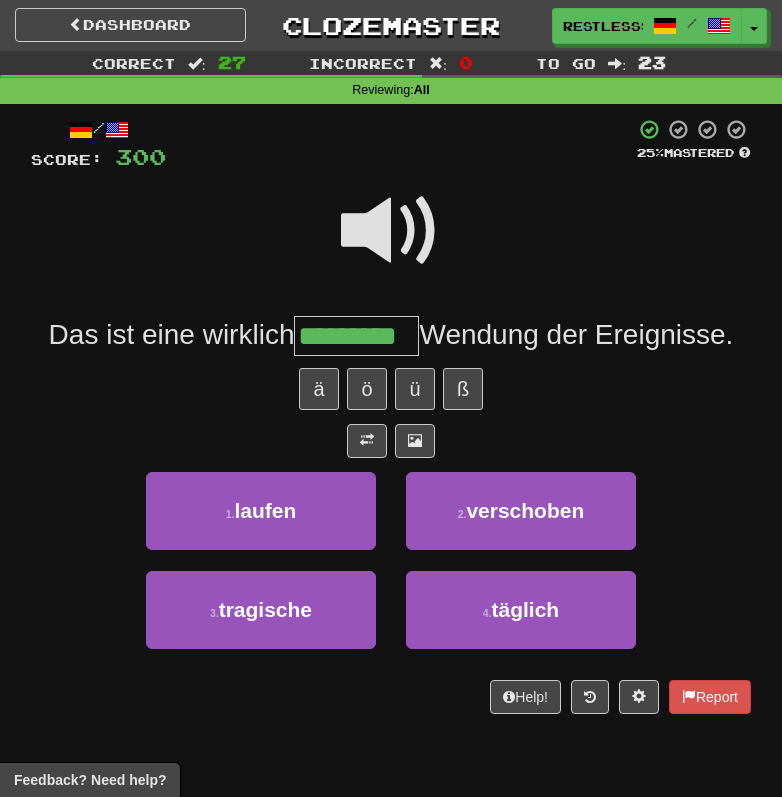 type on "*********" 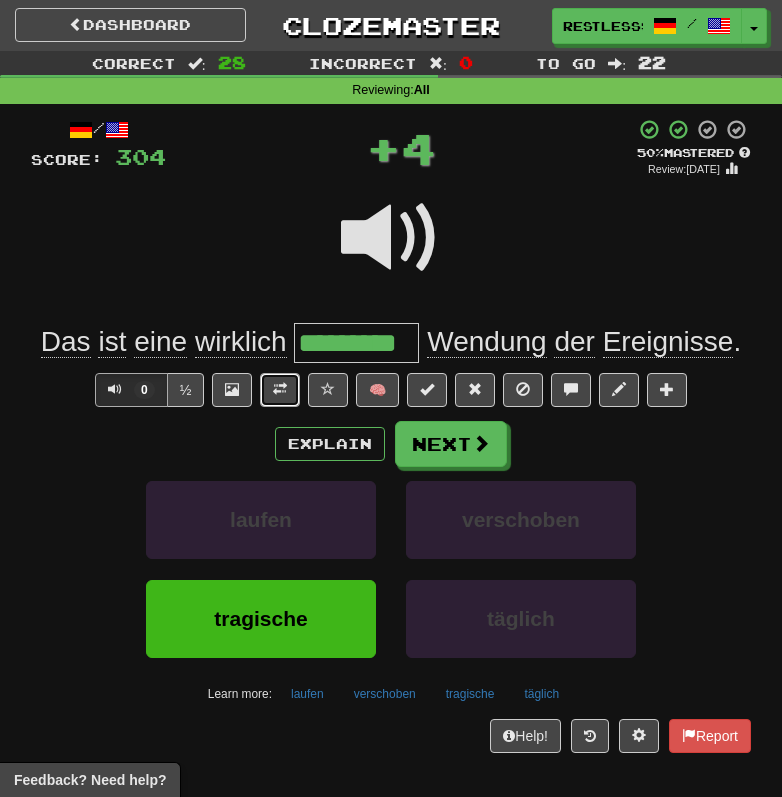 click at bounding box center (280, 389) 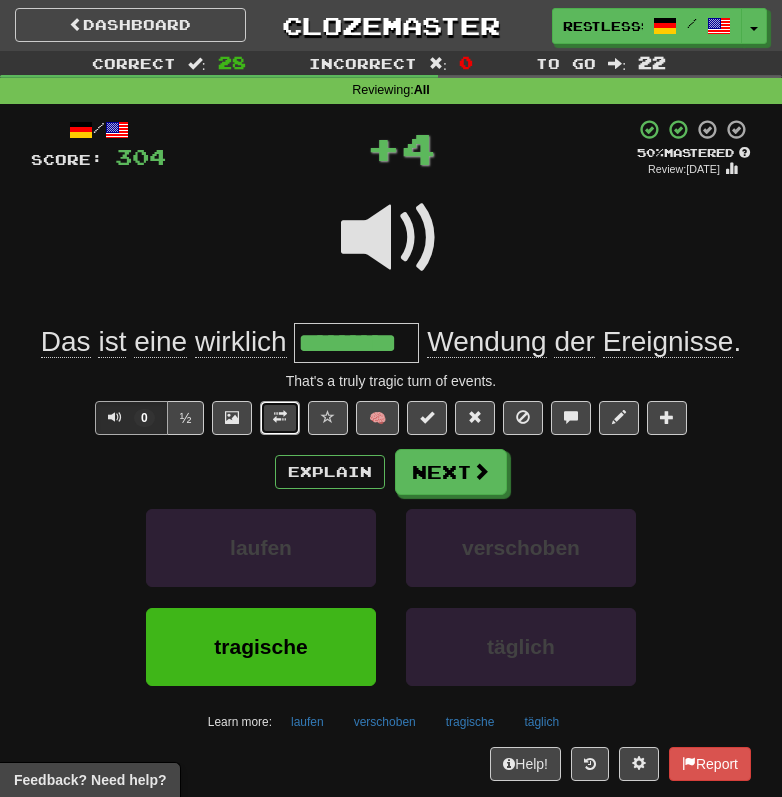 click at bounding box center [280, 417] 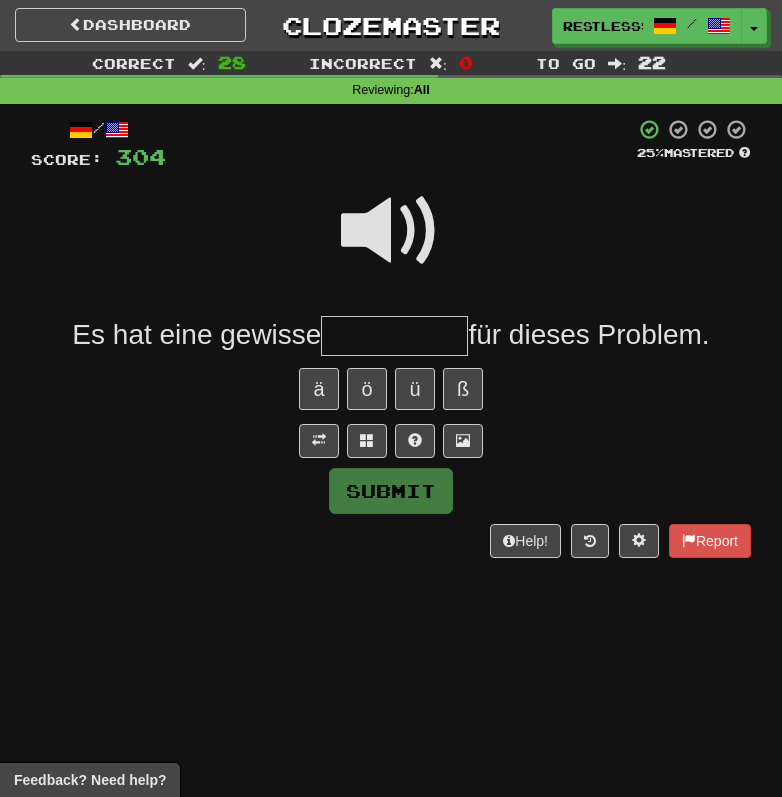 click at bounding box center (391, 231) 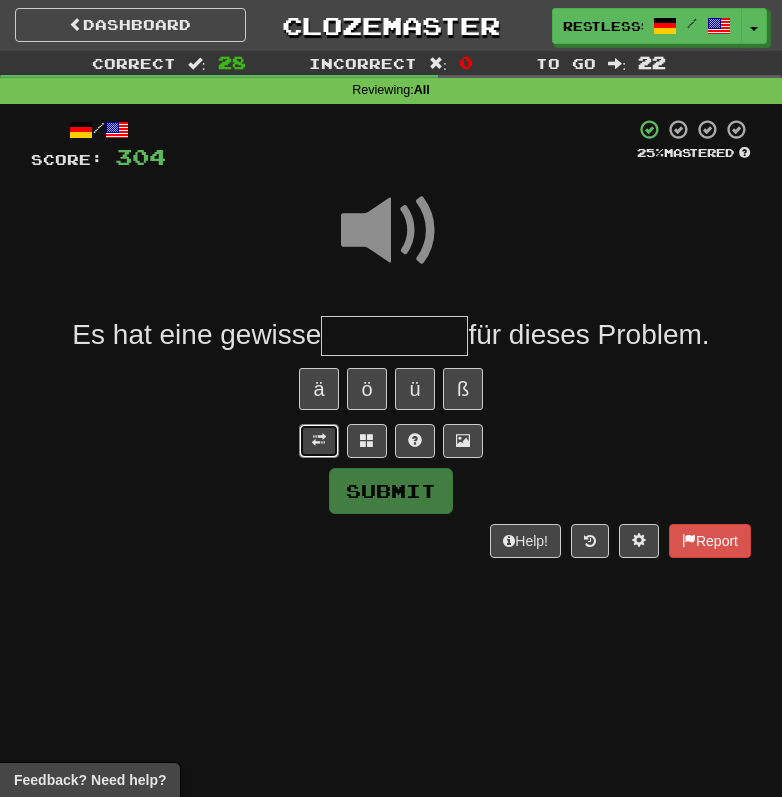 click at bounding box center (319, 441) 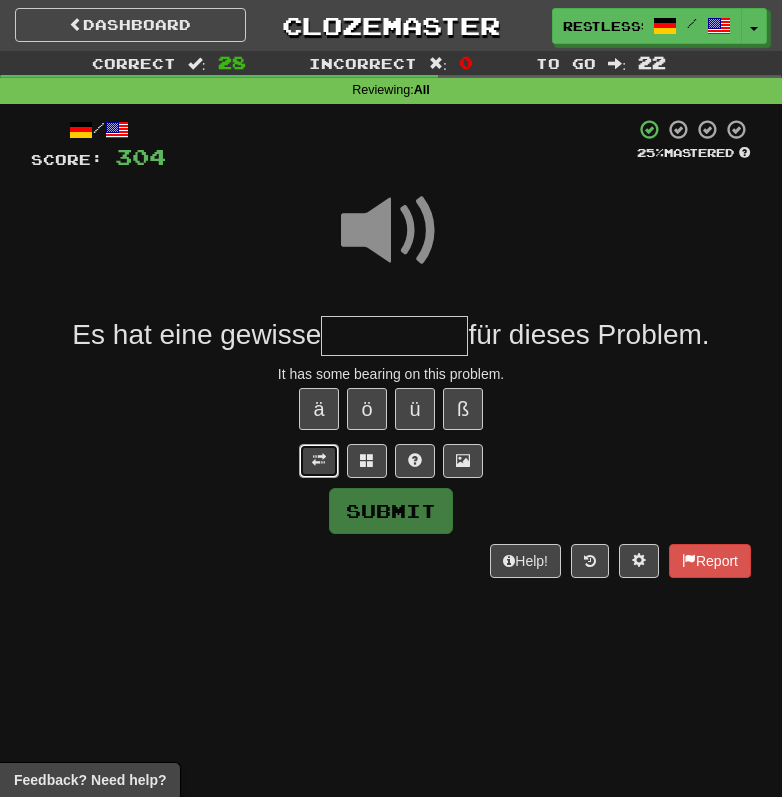 click at bounding box center [319, 460] 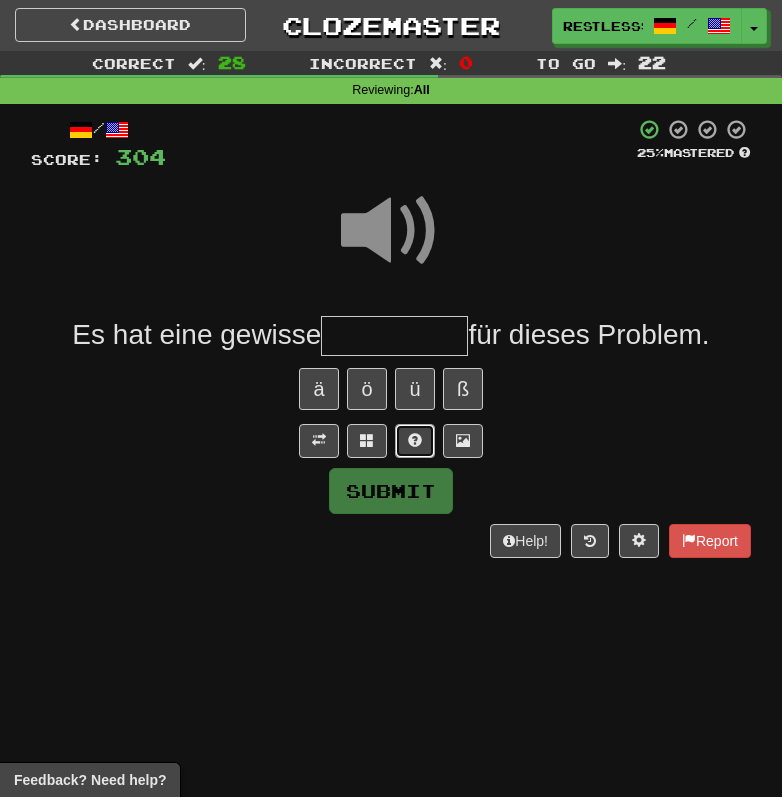 click at bounding box center (415, 441) 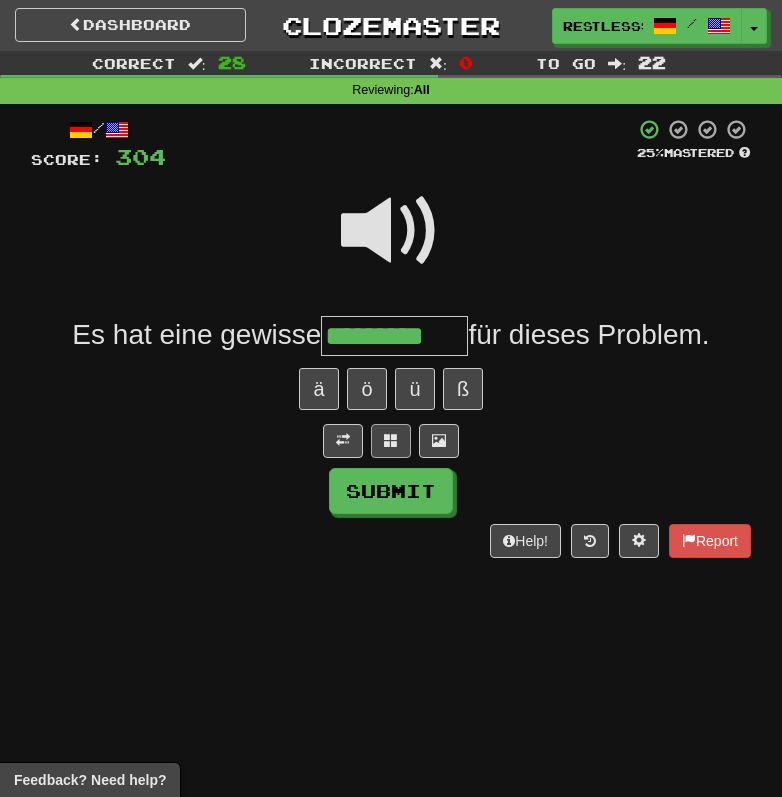 type on "*********" 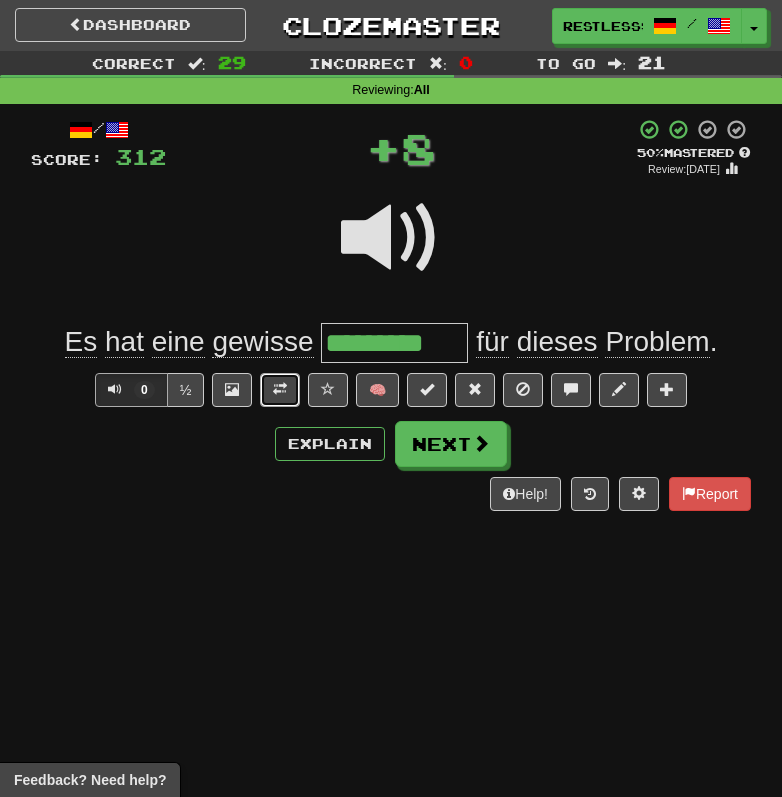 click at bounding box center [280, 389] 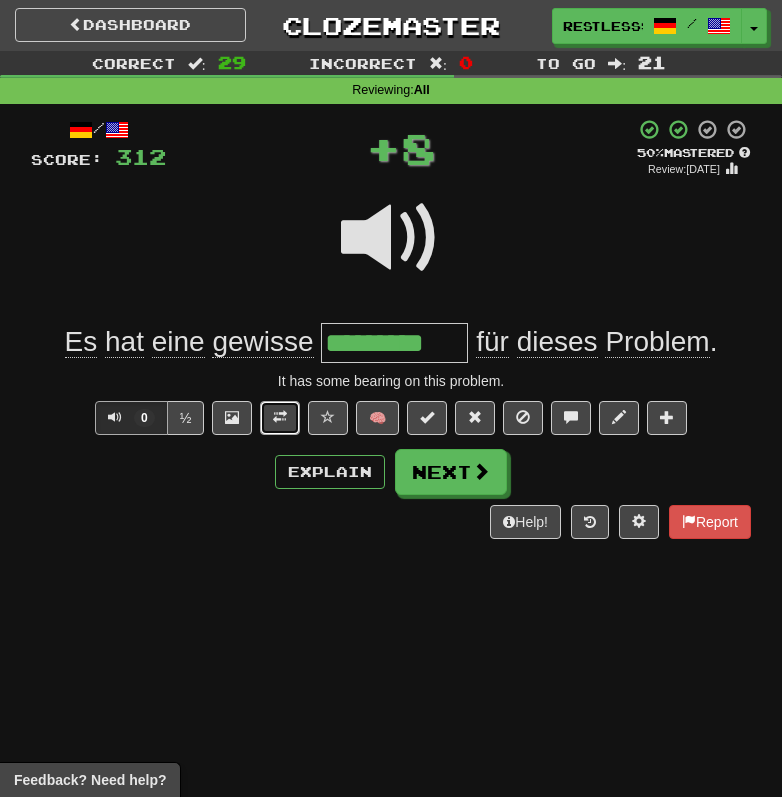 click at bounding box center (280, 417) 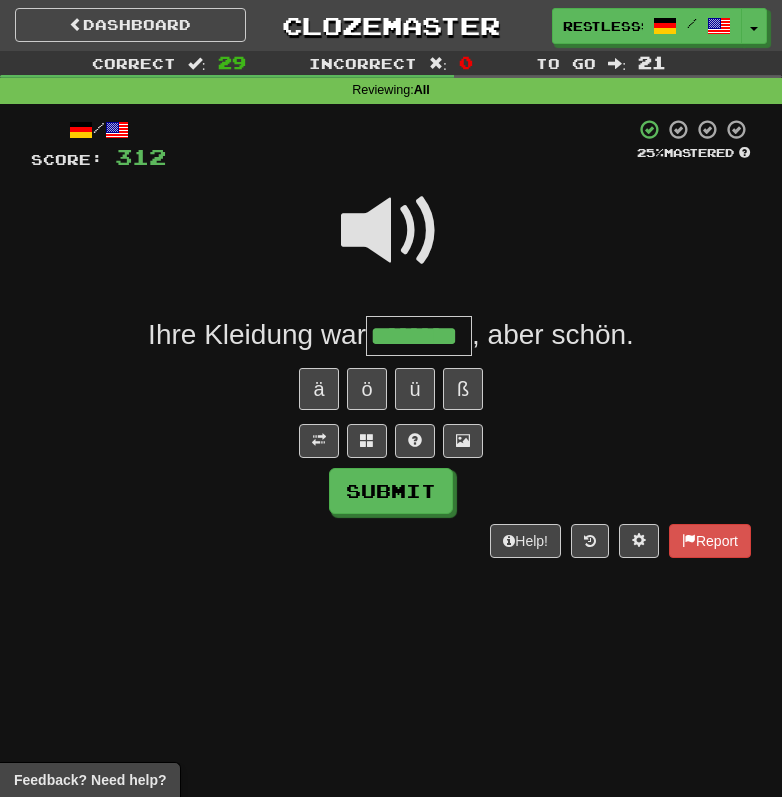 type on "********" 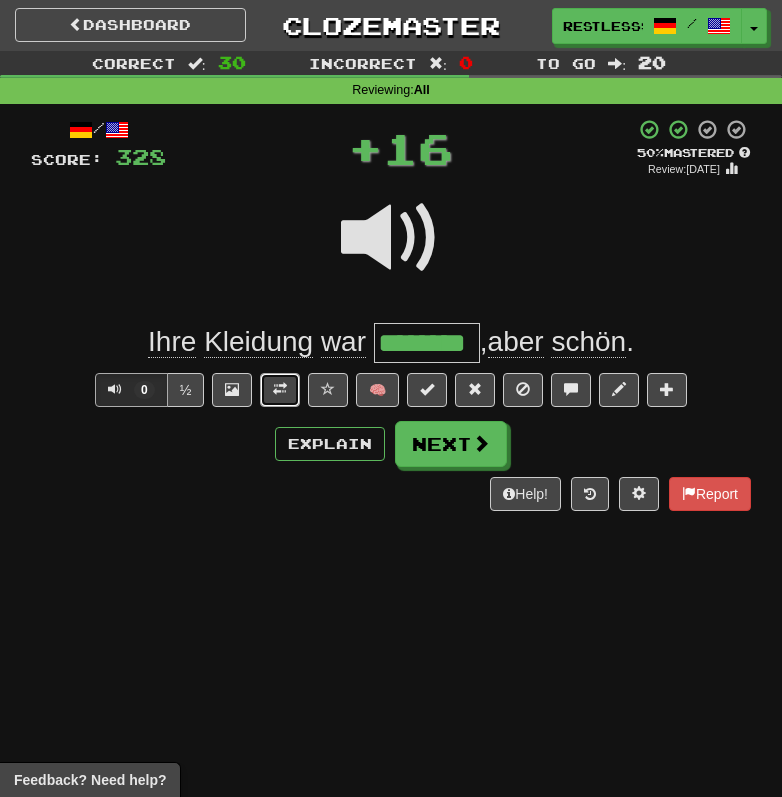 click at bounding box center [280, 390] 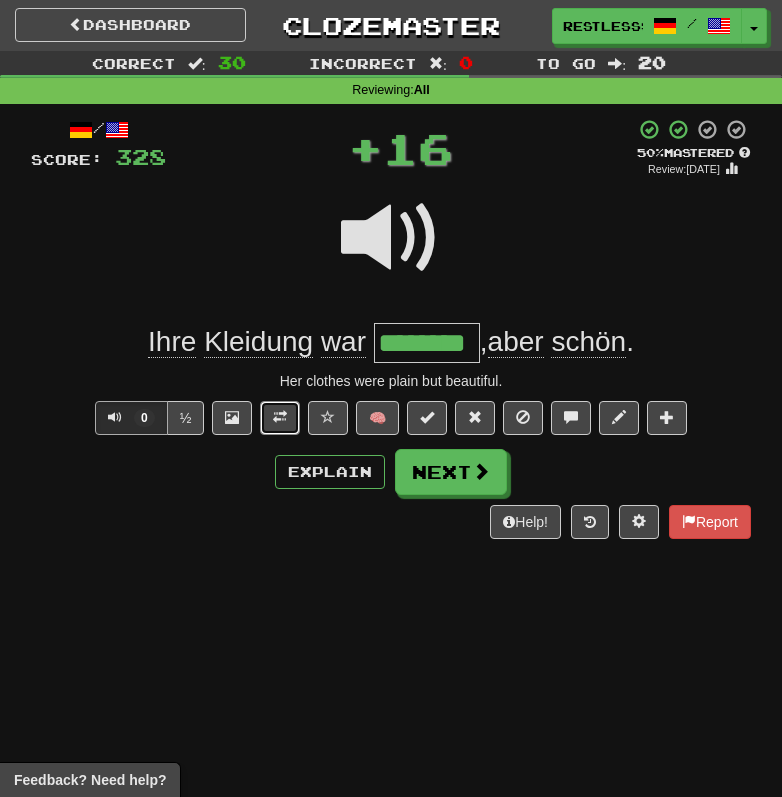 click at bounding box center [280, 417] 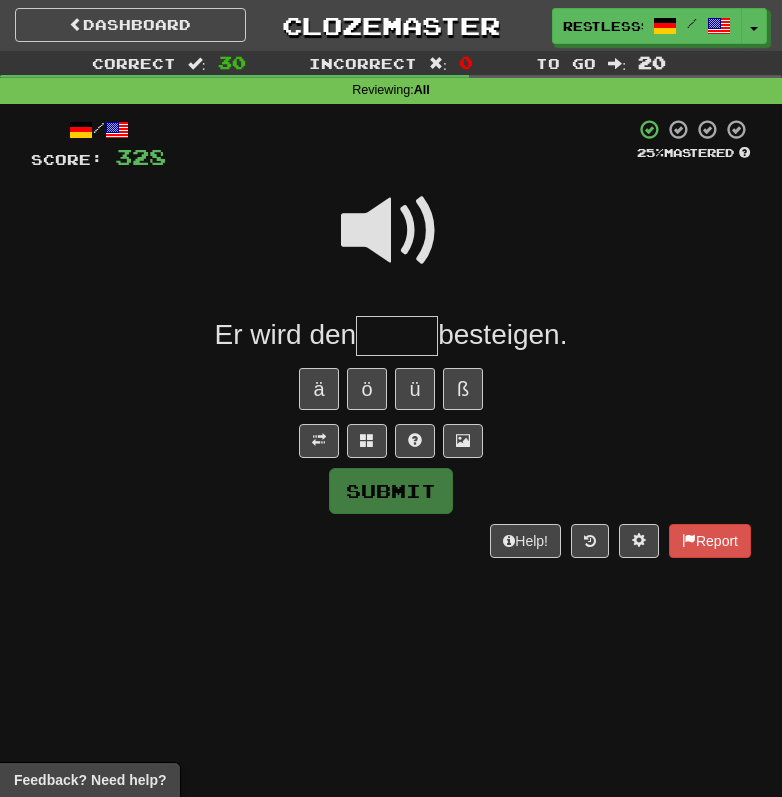 click on "/  Score:   328 25 %  Mastered Er wird den   besteigen. ä ö ü ß Submit  Help!  Report" at bounding box center (391, 338) 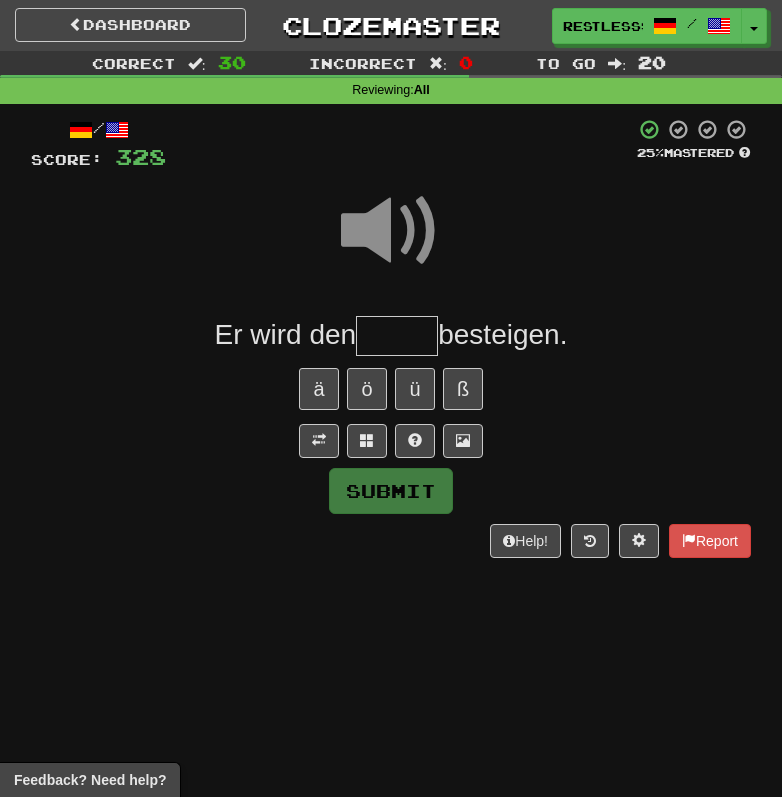 click on "/  Score:   328 25 %  Mastered Er wird den   besteigen. ä ö ü ß Submit  Help!  Report" at bounding box center (391, 338) 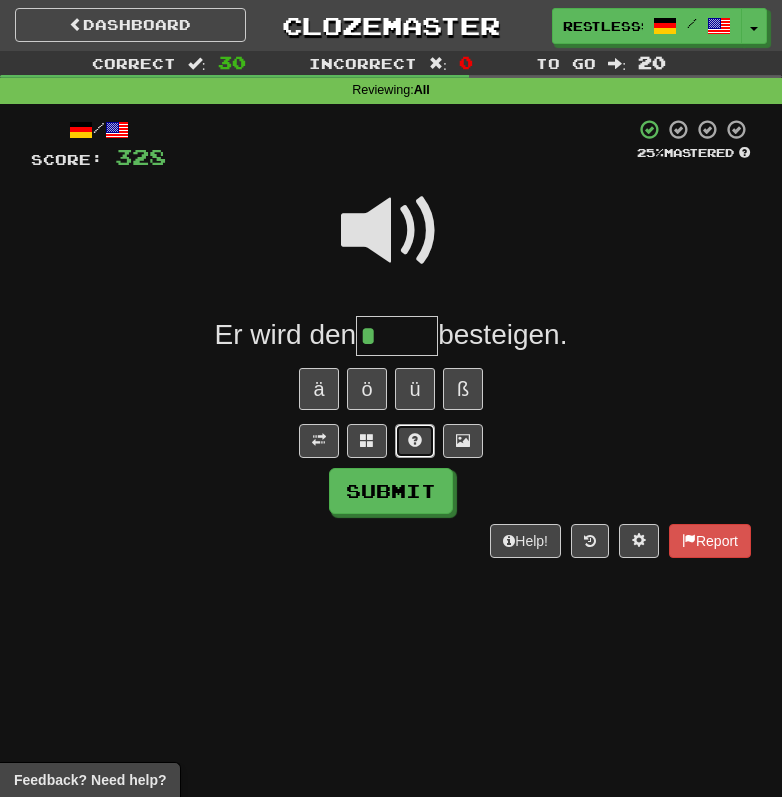 click at bounding box center (415, 440) 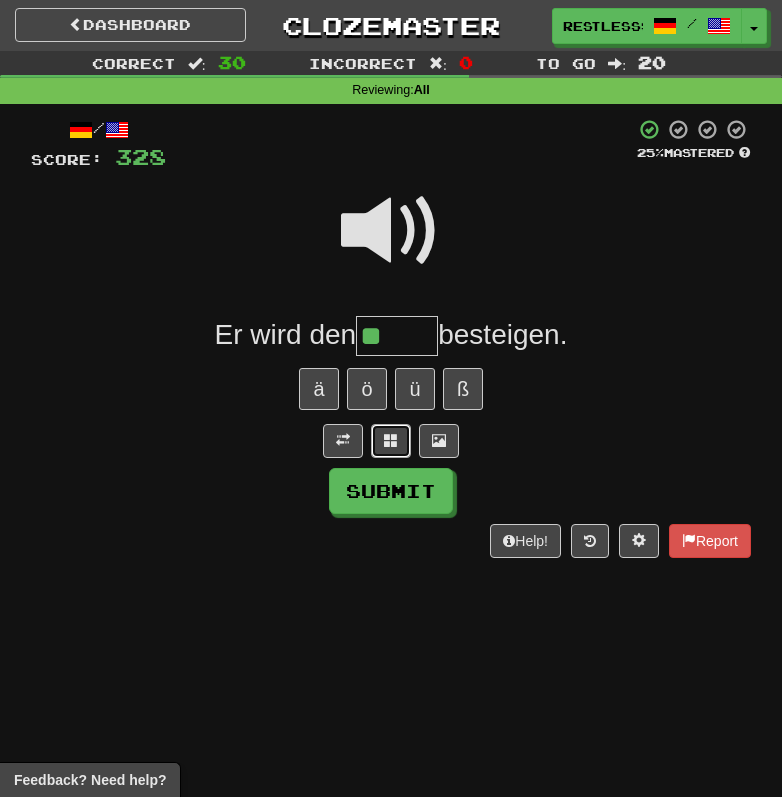 click at bounding box center (391, 441) 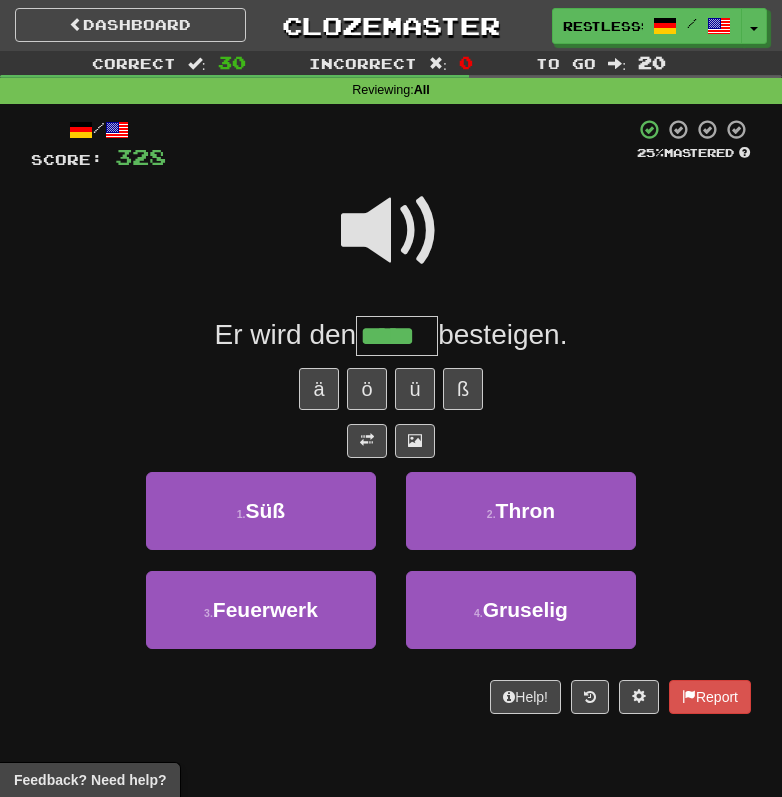 type on "*****" 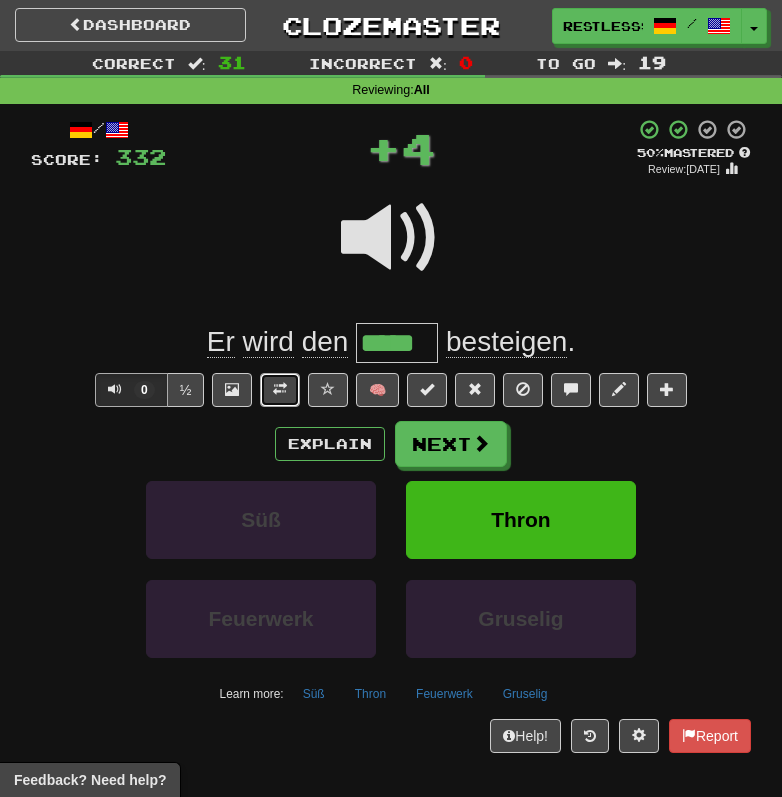click at bounding box center [280, 389] 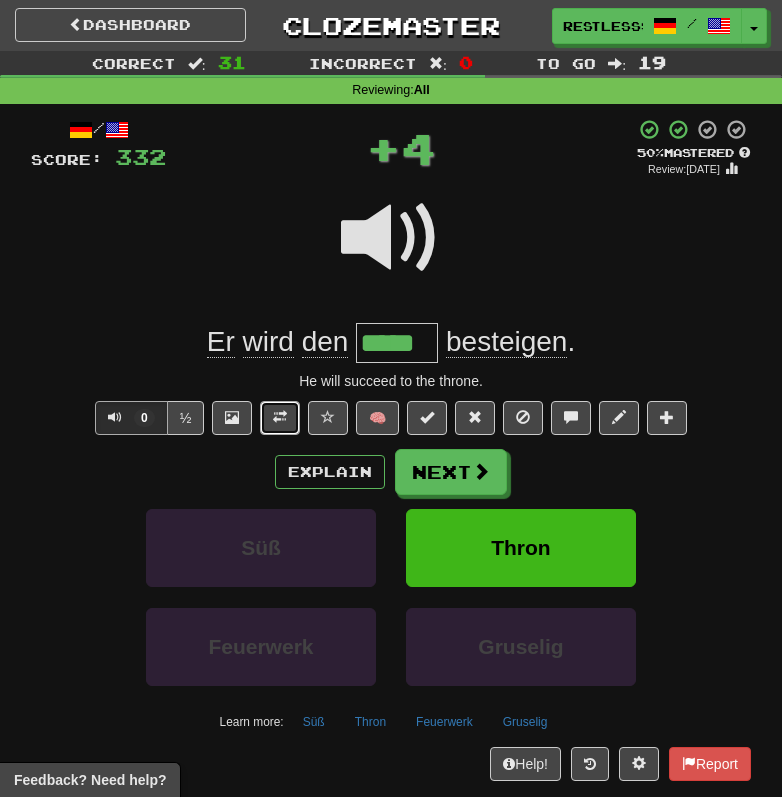 click at bounding box center (280, 417) 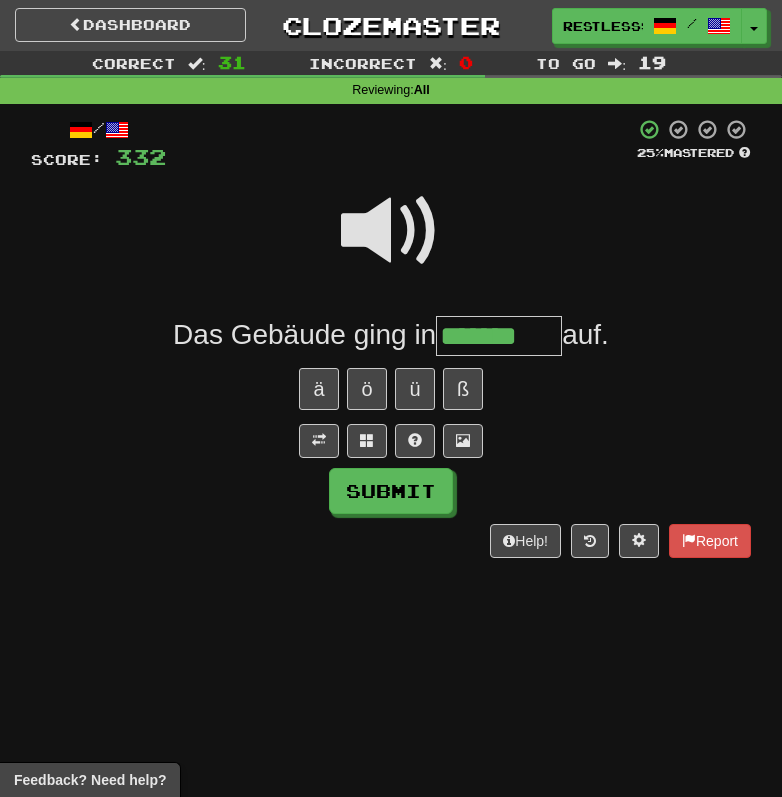 type on "*******" 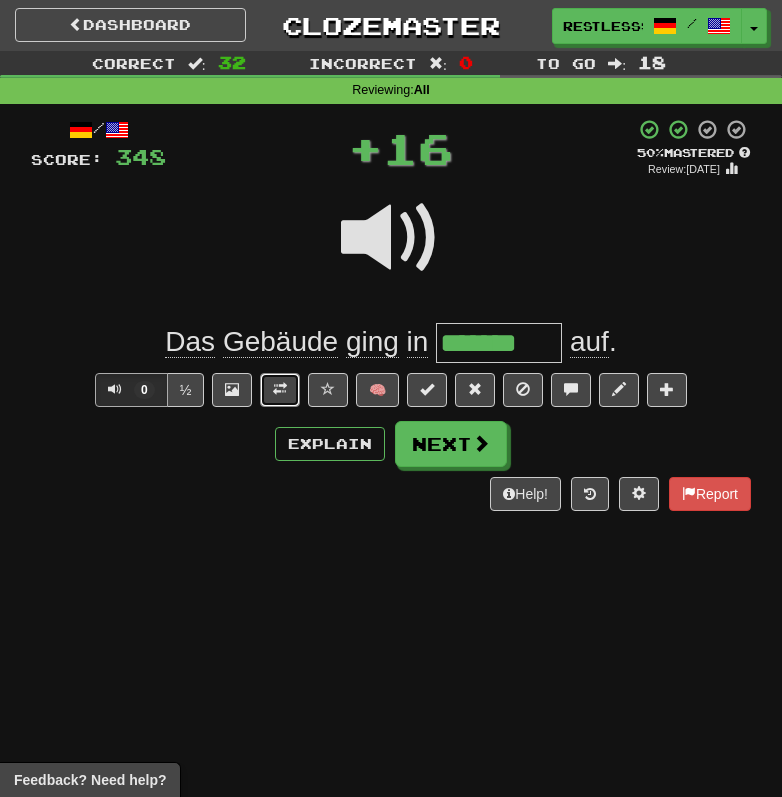 click at bounding box center [280, 390] 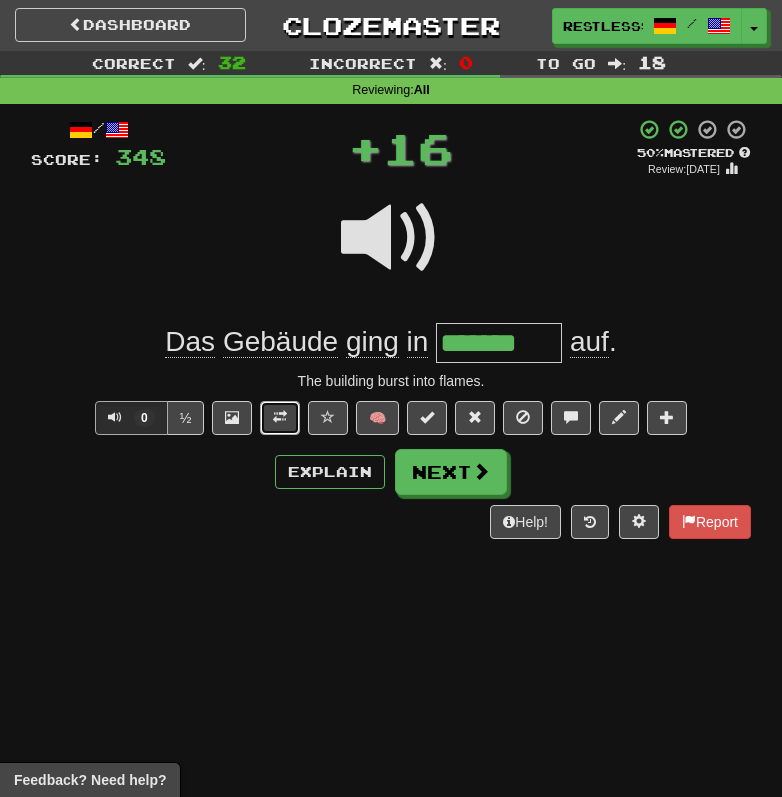 click at bounding box center (280, 418) 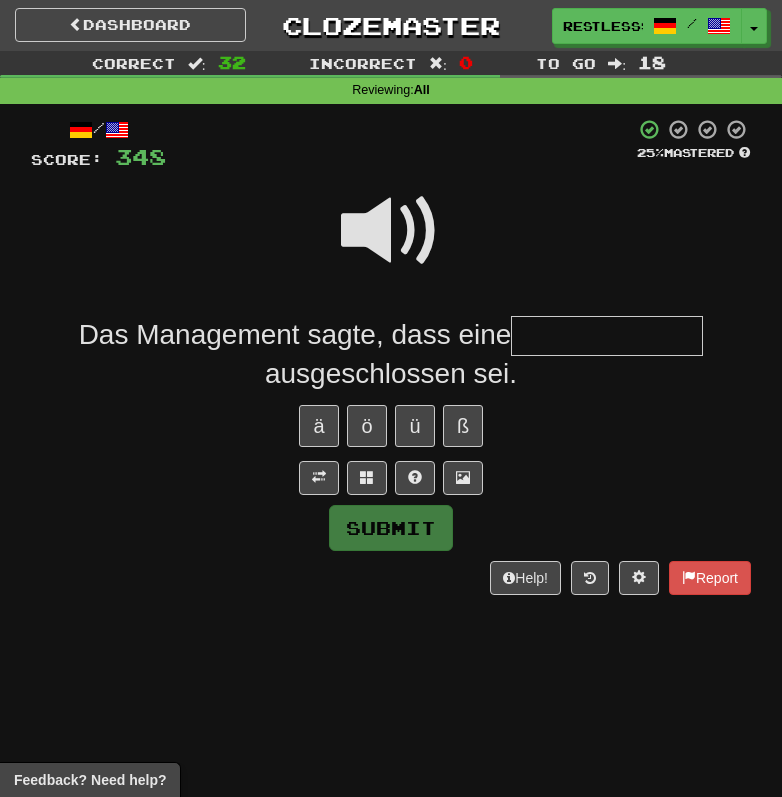 click at bounding box center [391, 231] 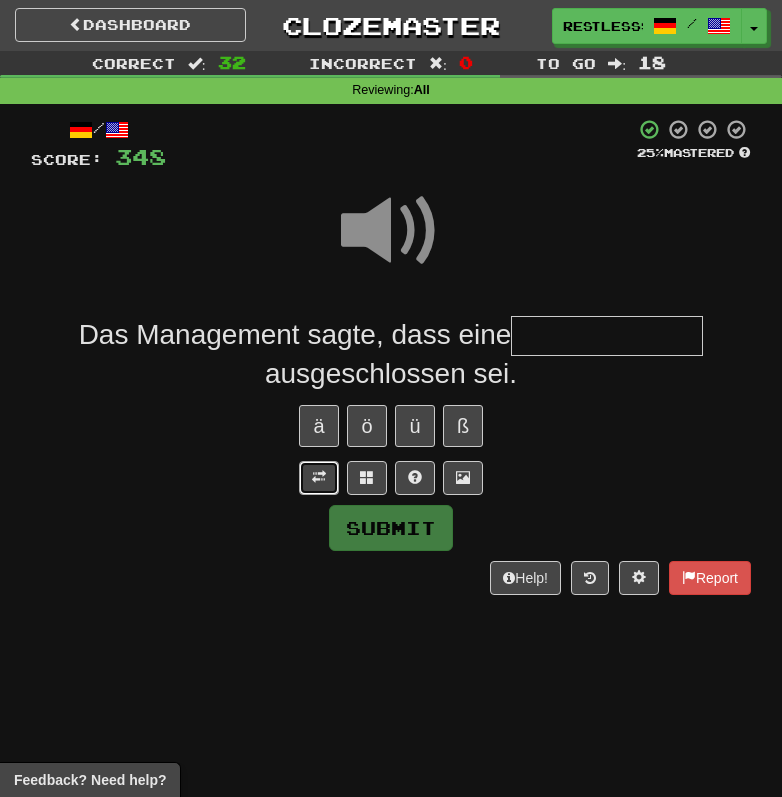 click at bounding box center [319, 478] 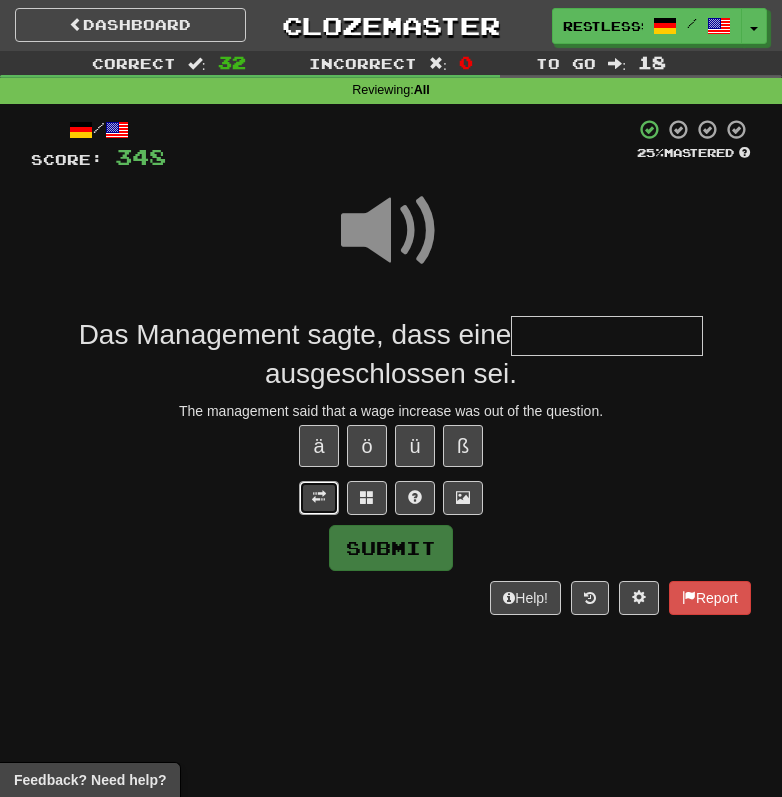 click at bounding box center (319, 497) 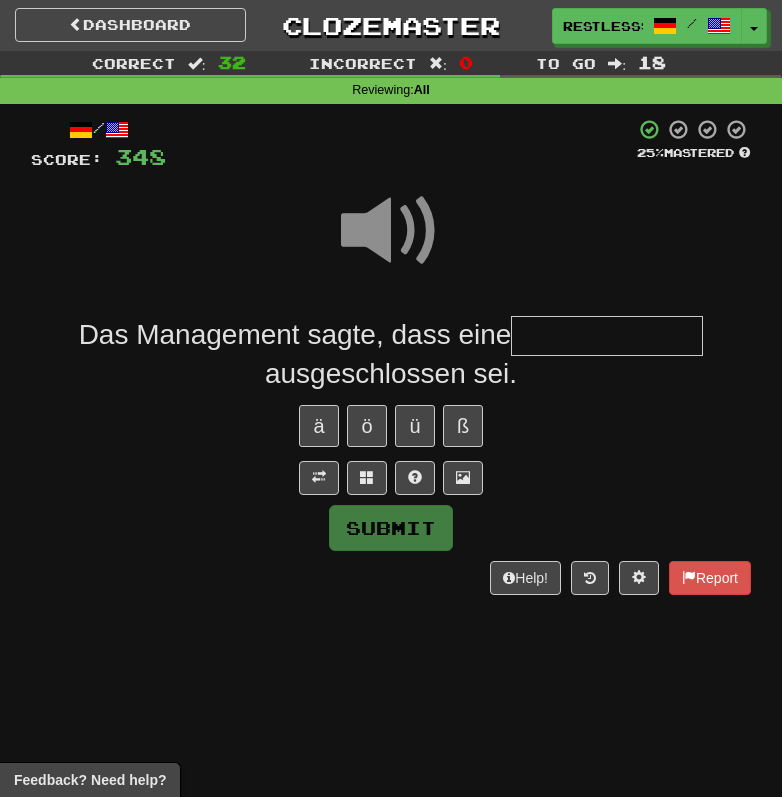 click at bounding box center (607, 336) 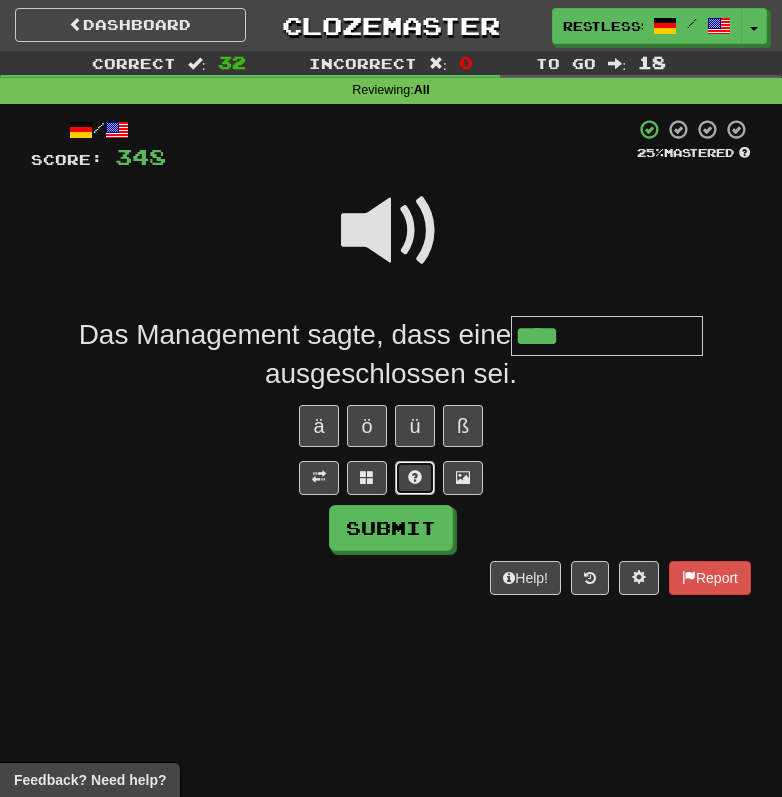 click at bounding box center [415, 478] 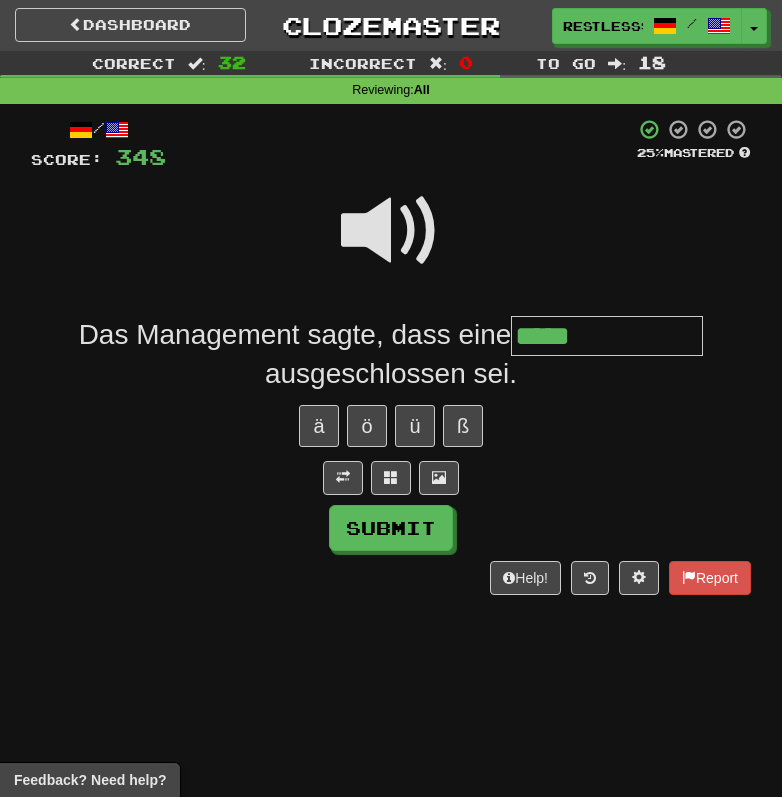 click at bounding box center [391, 231] 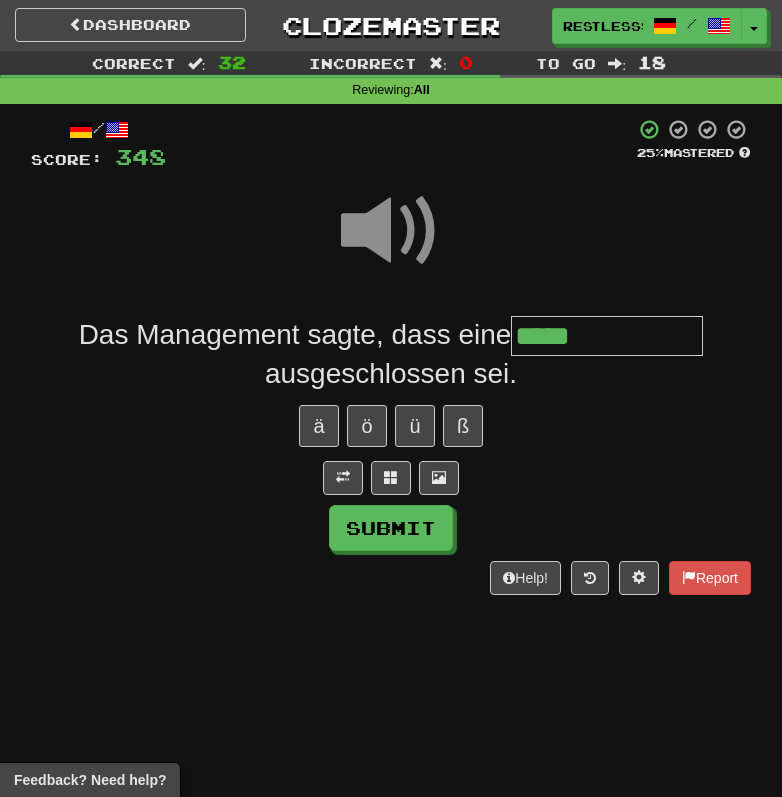 click on "*****" at bounding box center [607, 336] 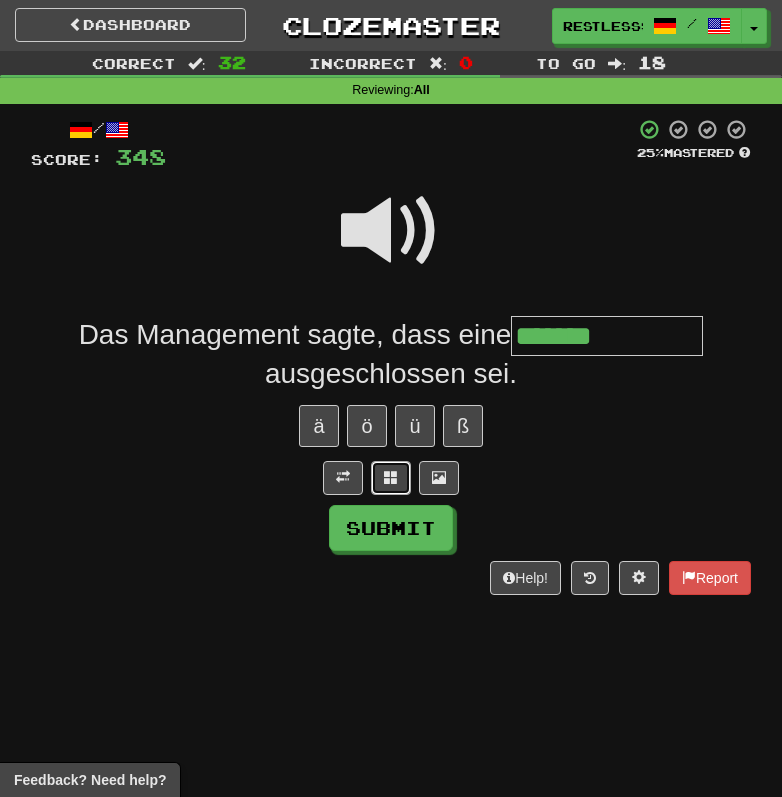 click at bounding box center (391, 478) 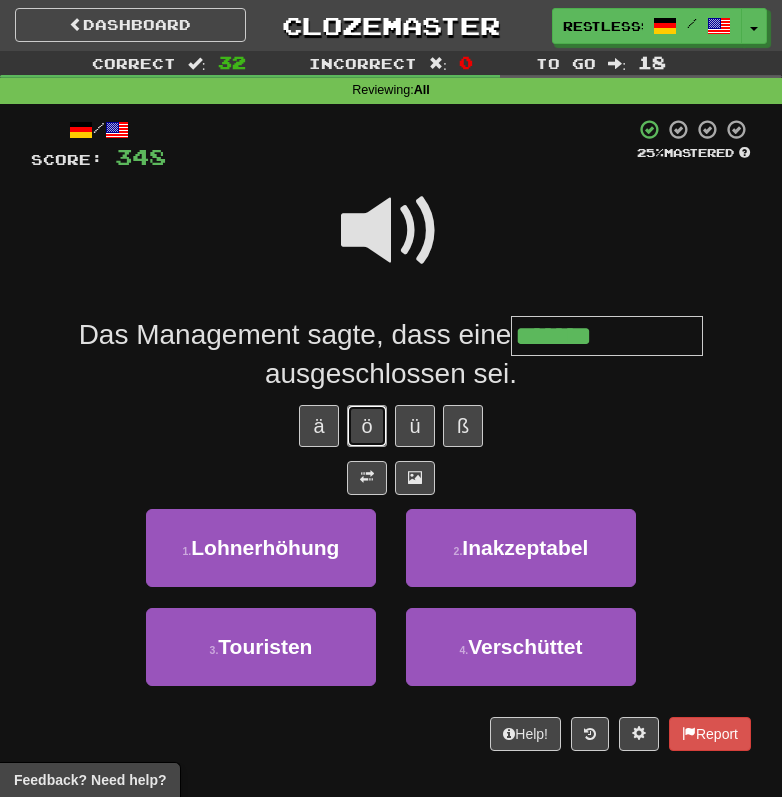click on "ö" at bounding box center [367, 426] 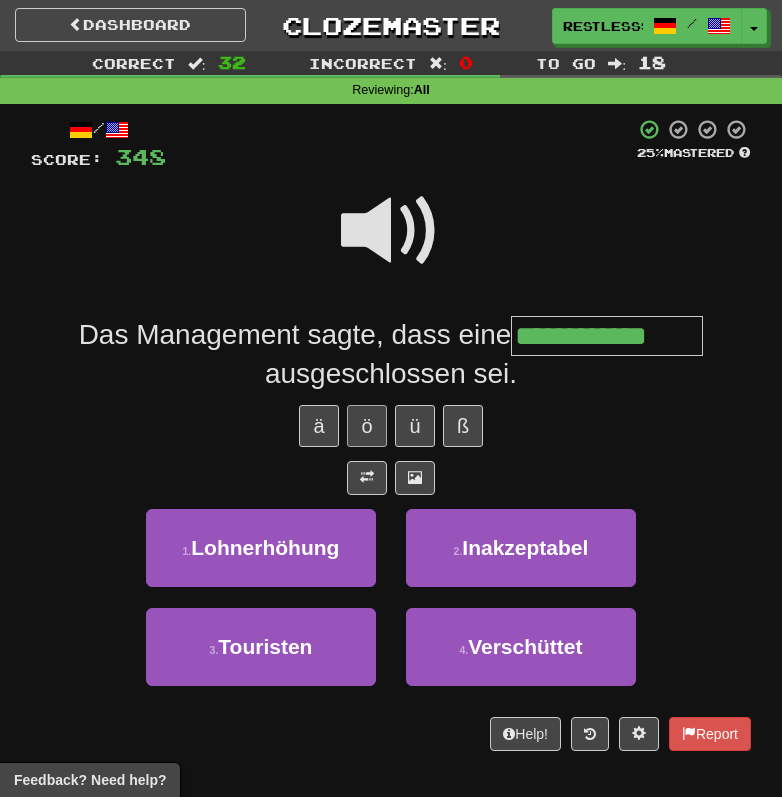 type on "**********" 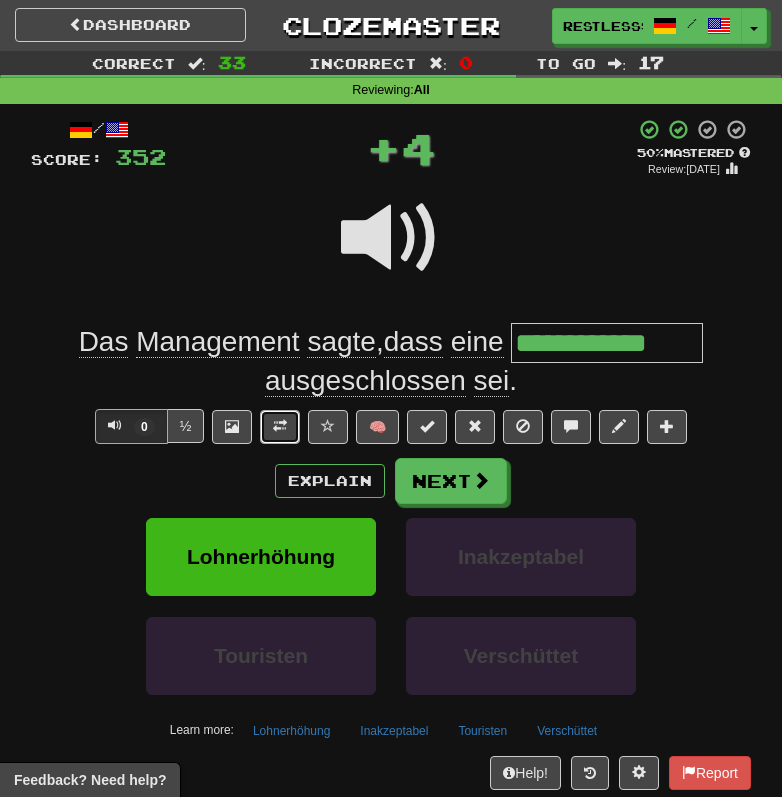 click at bounding box center [280, 427] 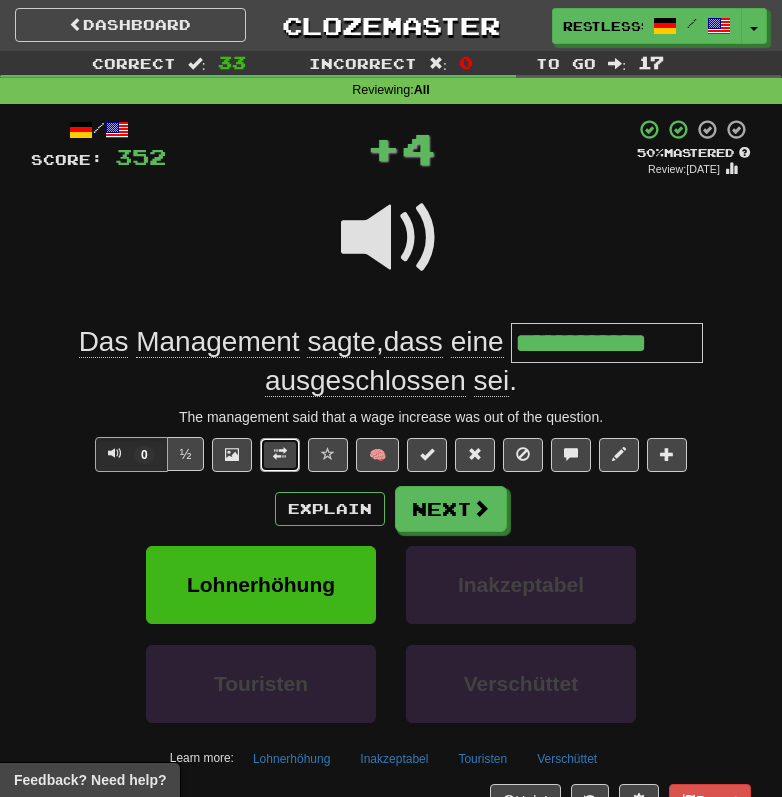 click at bounding box center (280, 455) 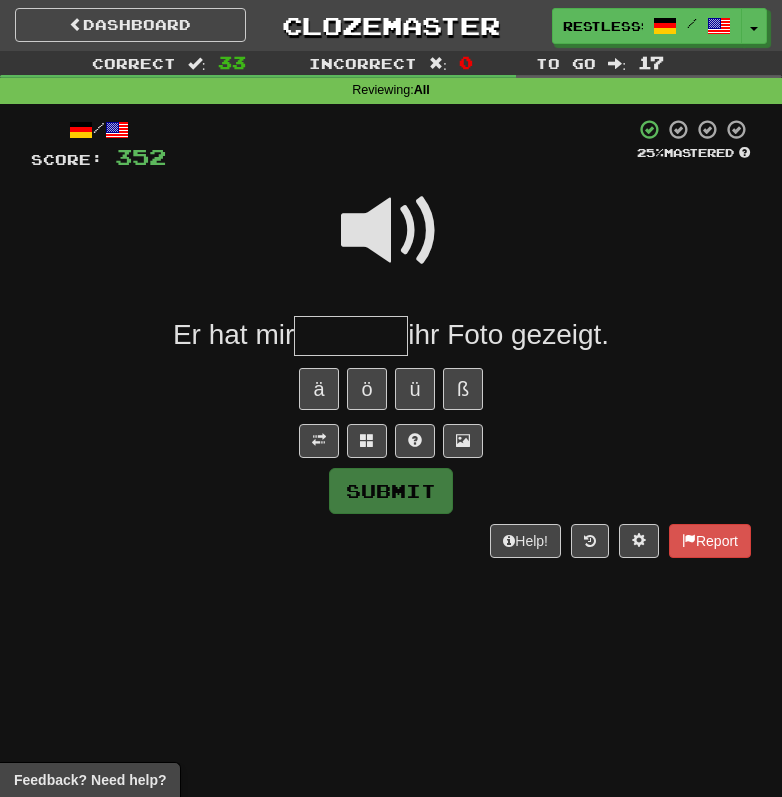 click at bounding box center (391, 231) 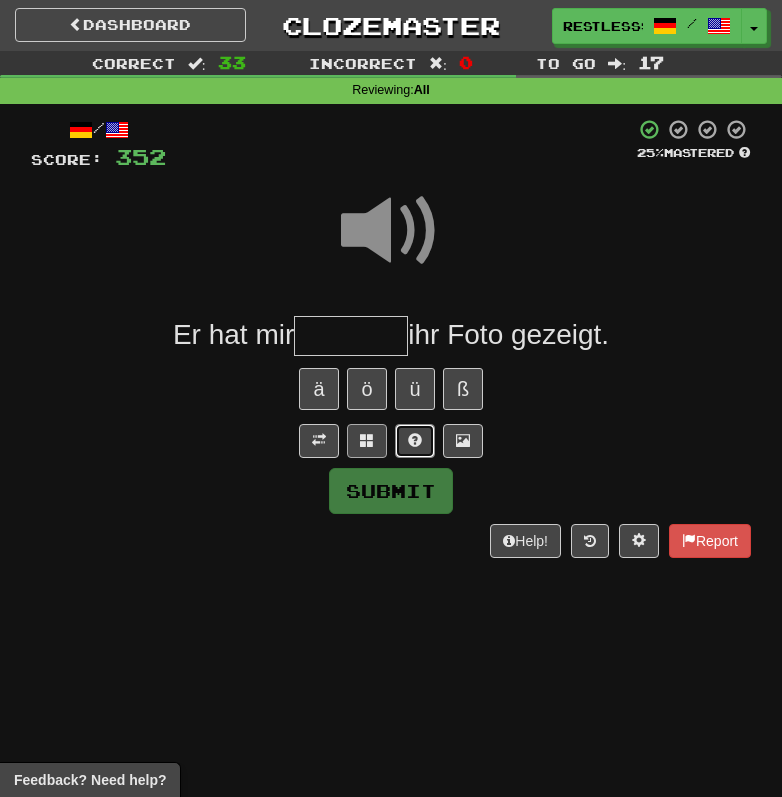 click at bounding box center (415, 441) 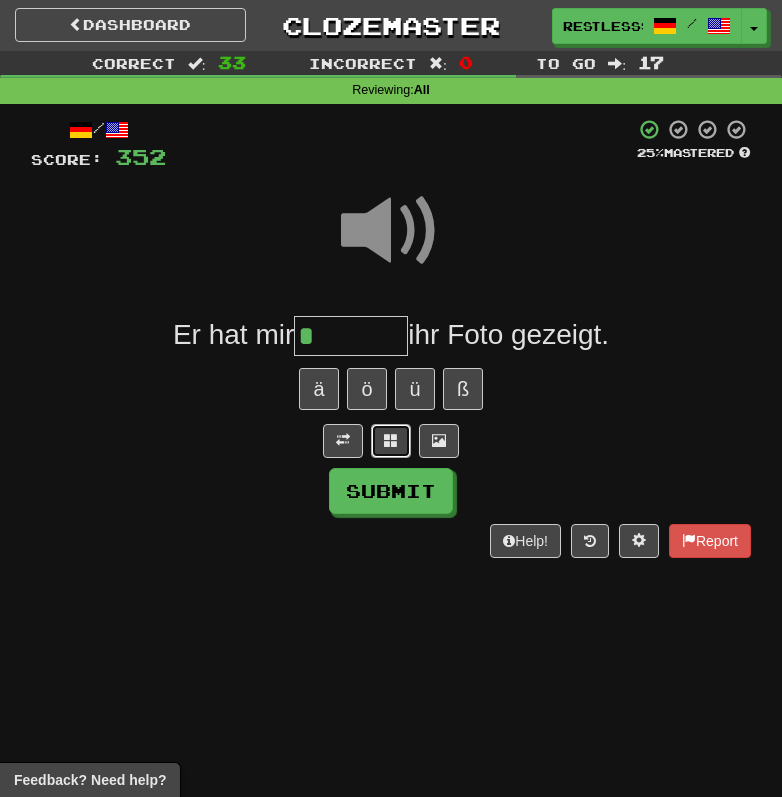 click at bounding box center [391, 441] 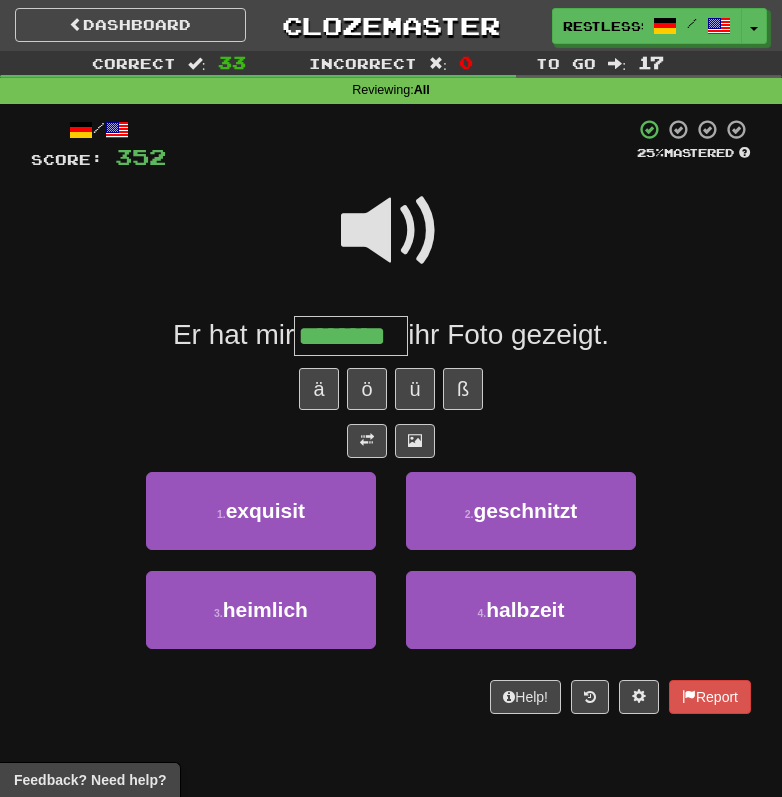 type on "********" 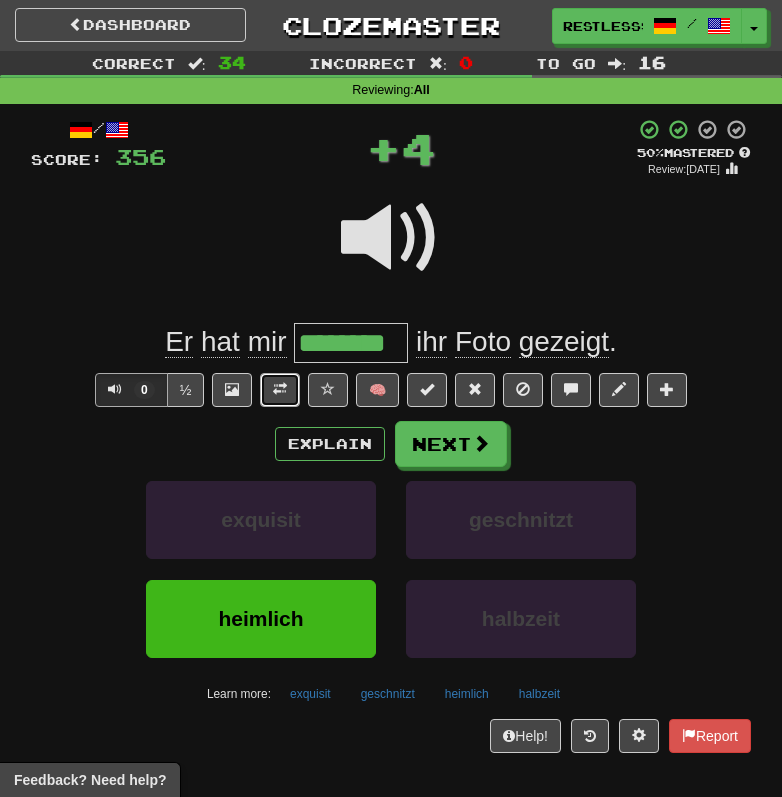click at bounding box center [280, 389] 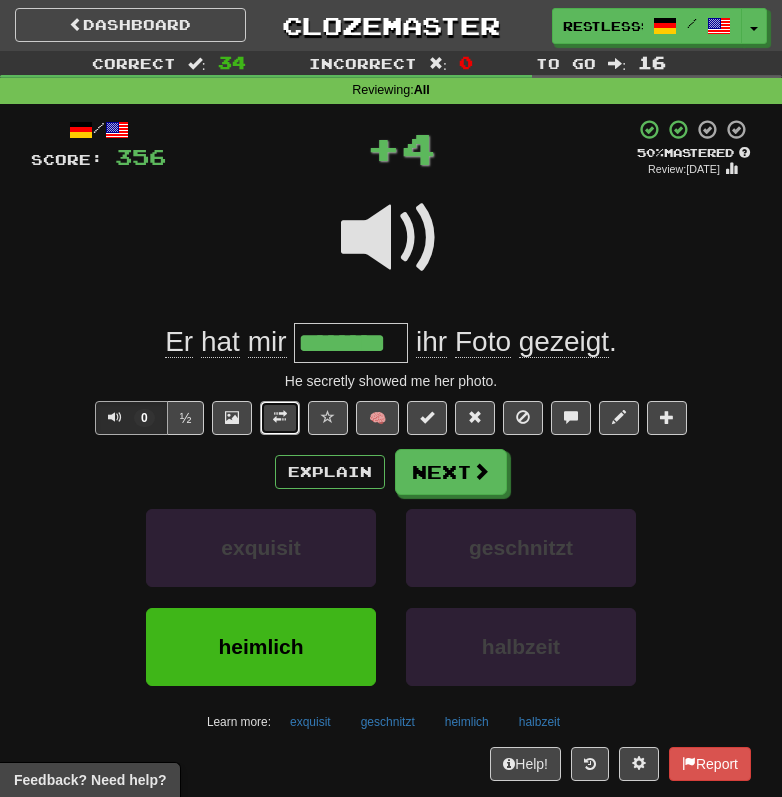 click at bounding box center (280, 417) 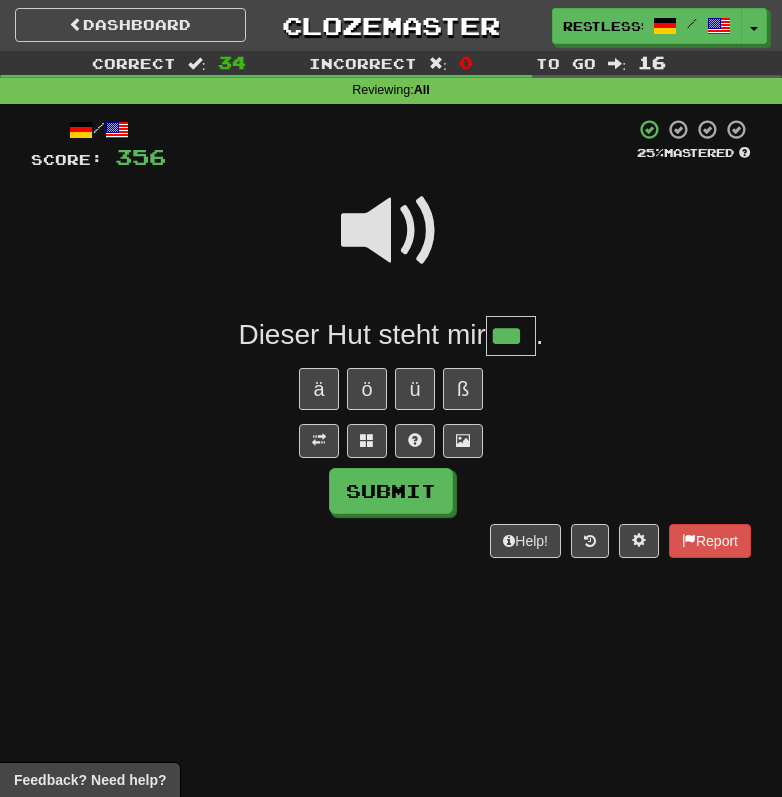 type on "***" 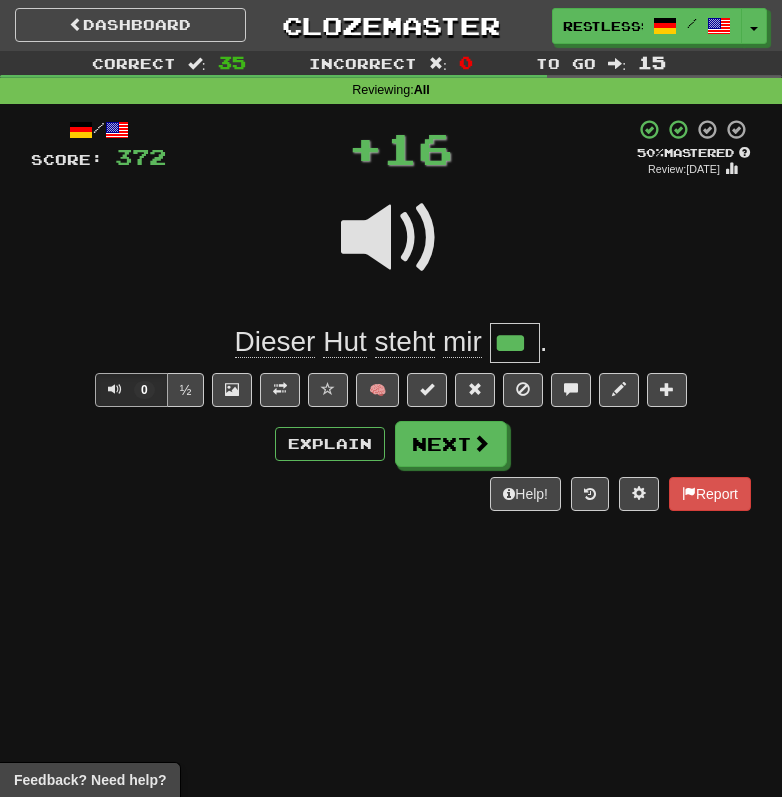 click on "steht" 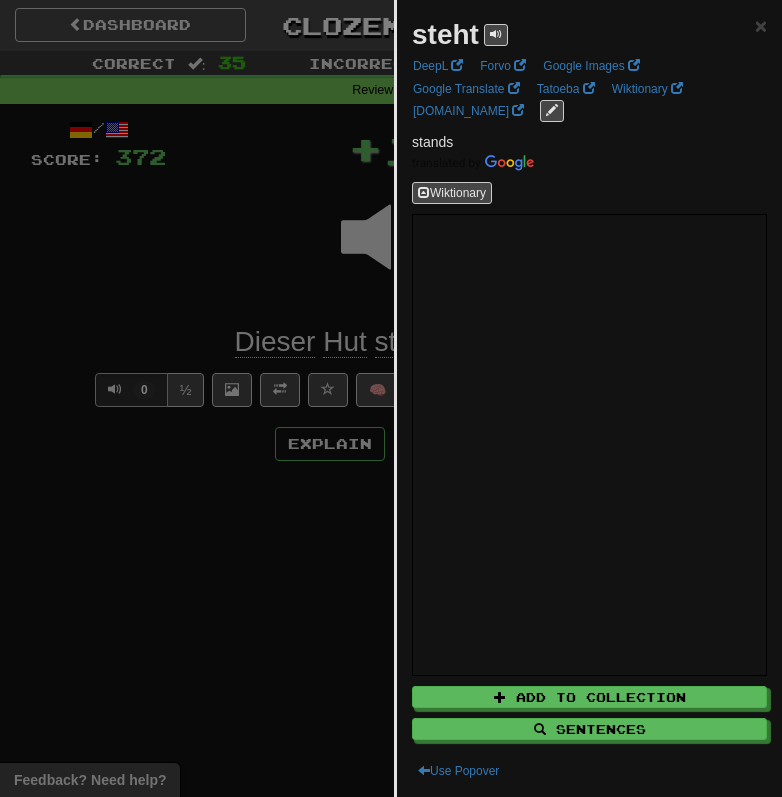 click at bounding box center (391, 398) 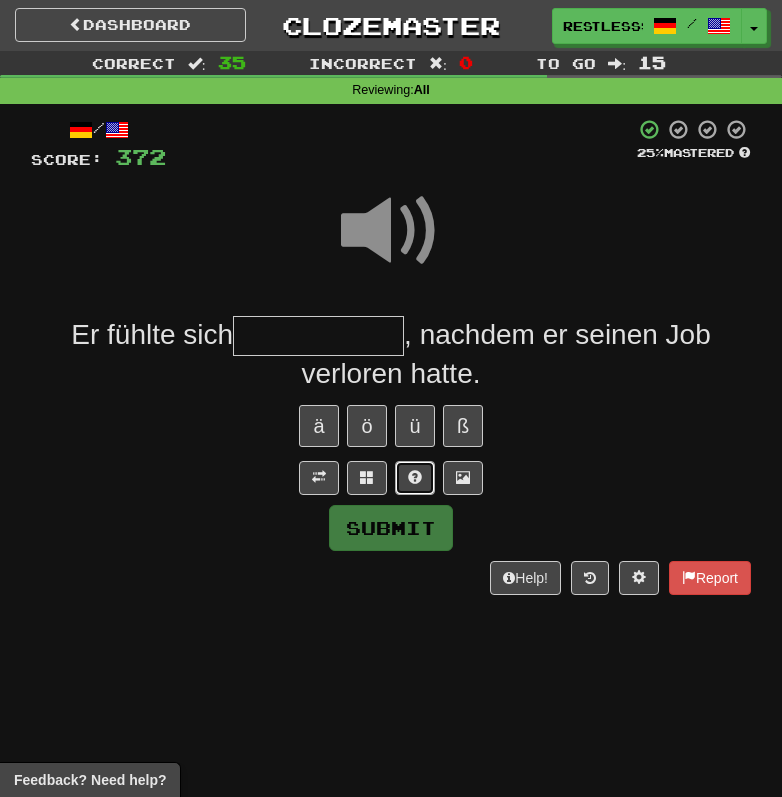 click at bounding box center (415, 477) 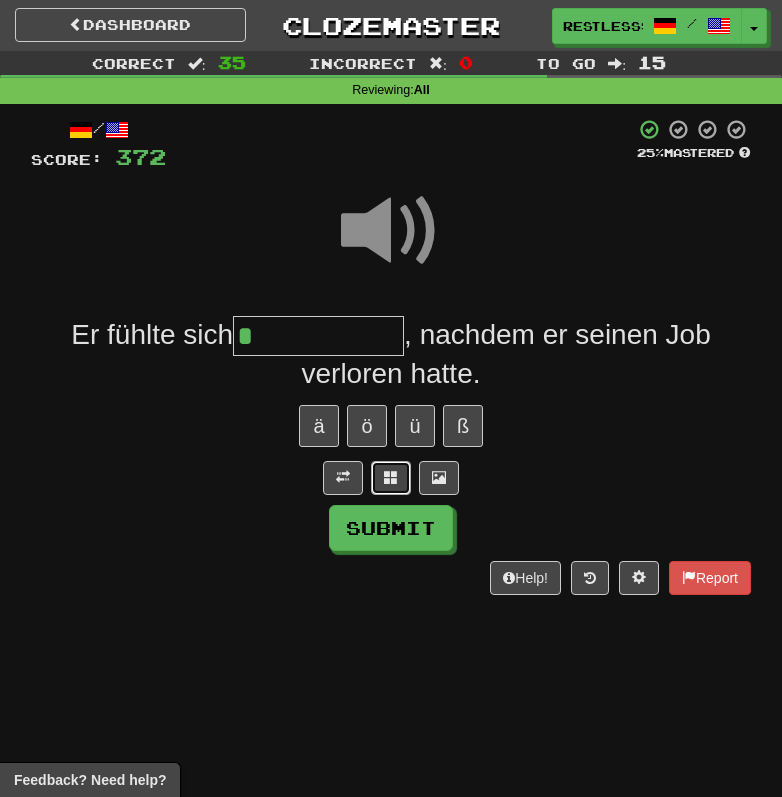 click at bounding box center [391, 477] 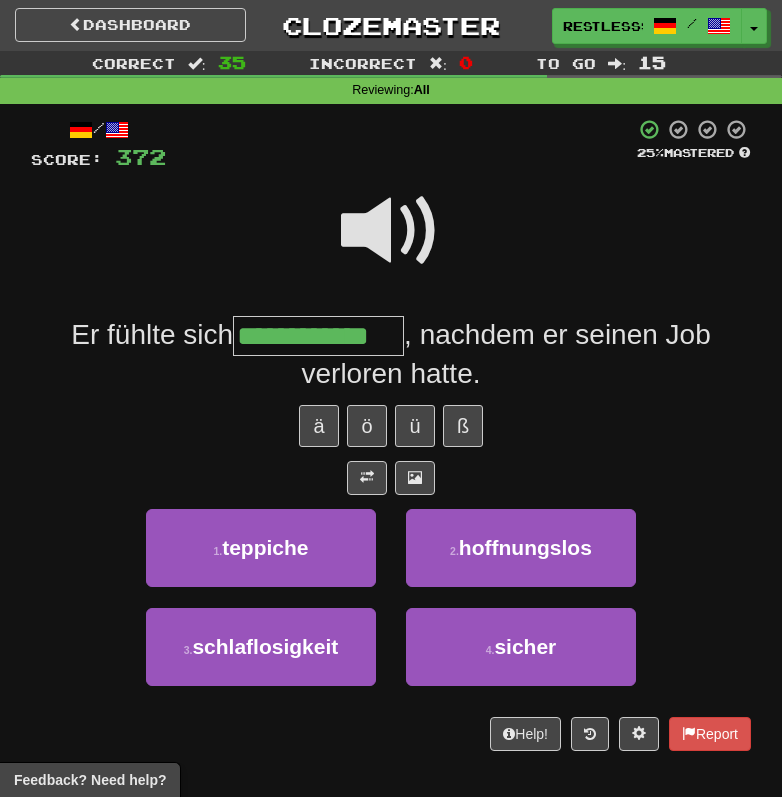 type on "**********" 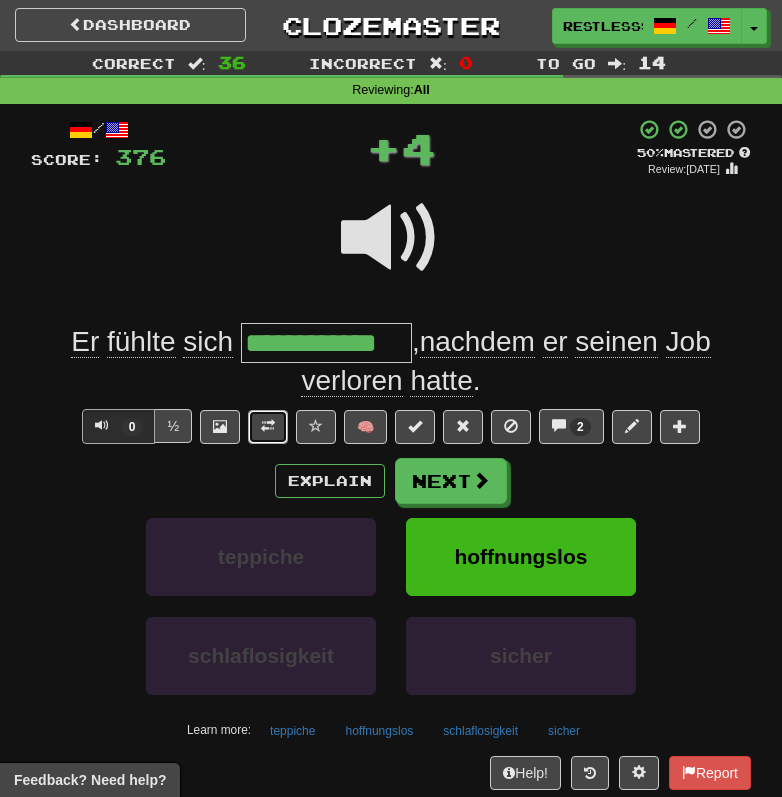 click at bounding box center (268, 427) 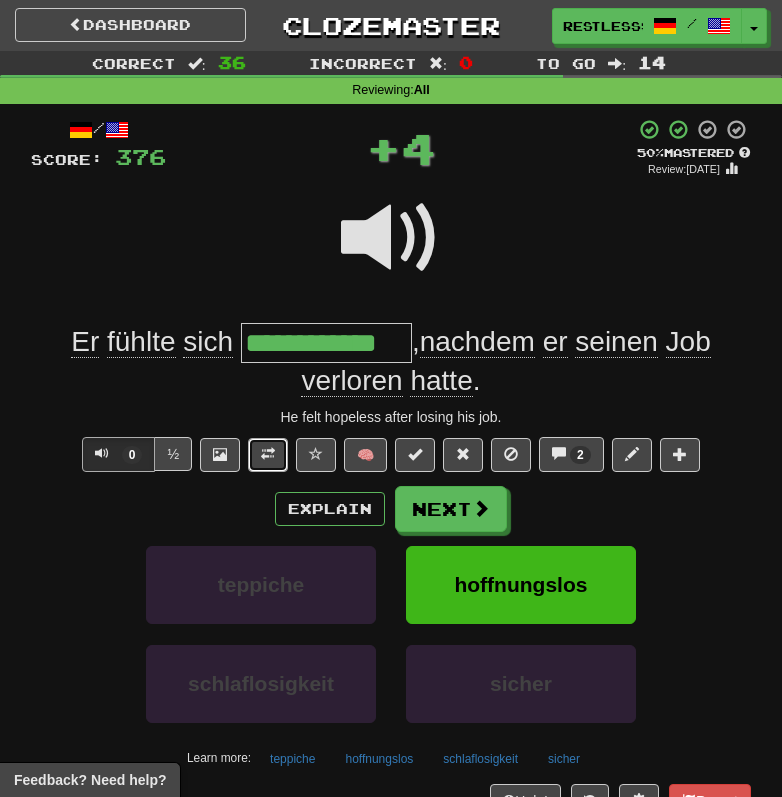 click at bounding box center (268, 454) 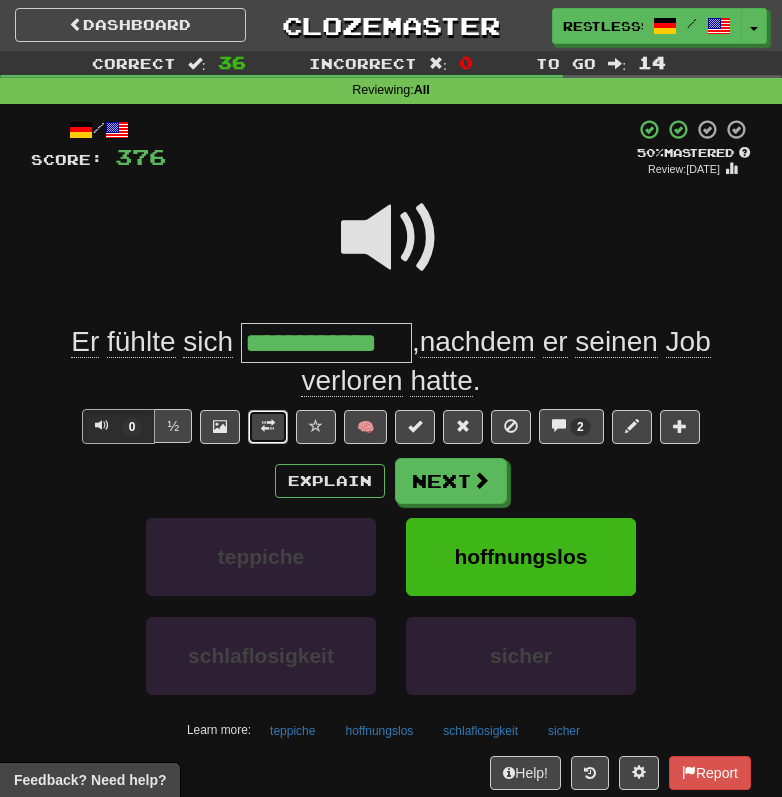 click at bounding box center (268, 426) 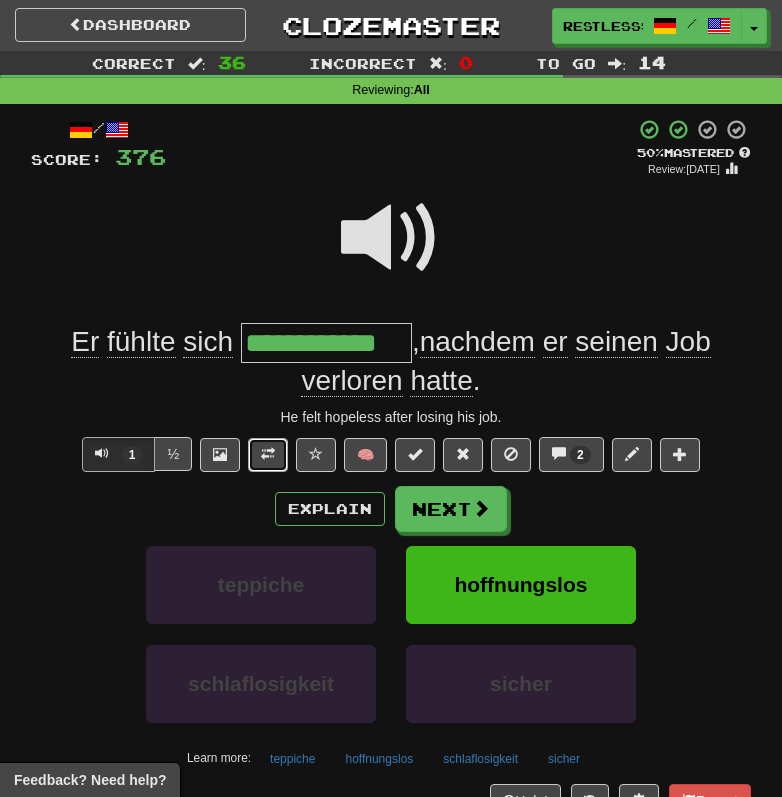 click at bounding box center (268, 454) 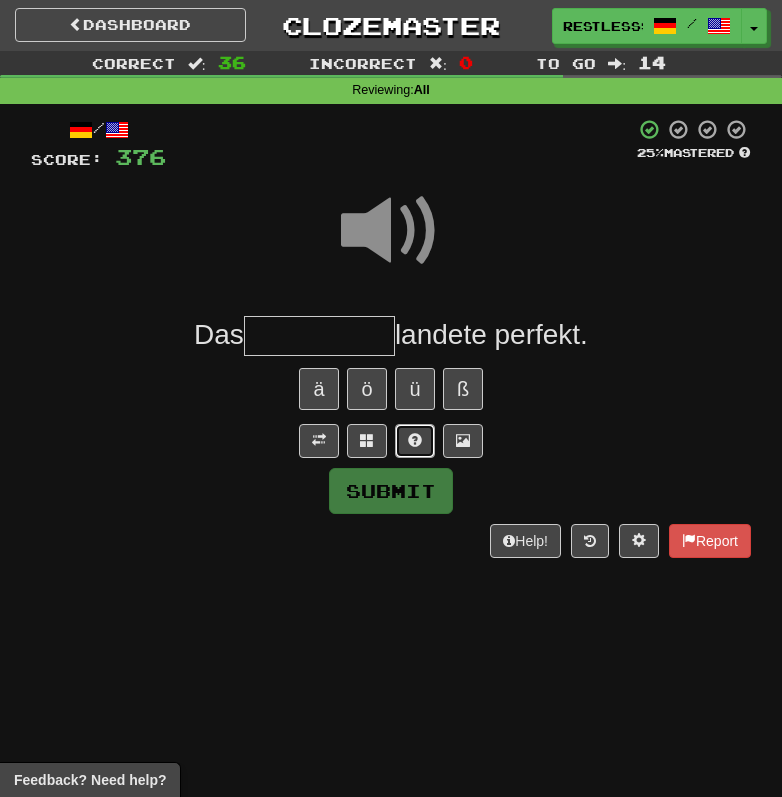 click at bounding box center (415, 440) 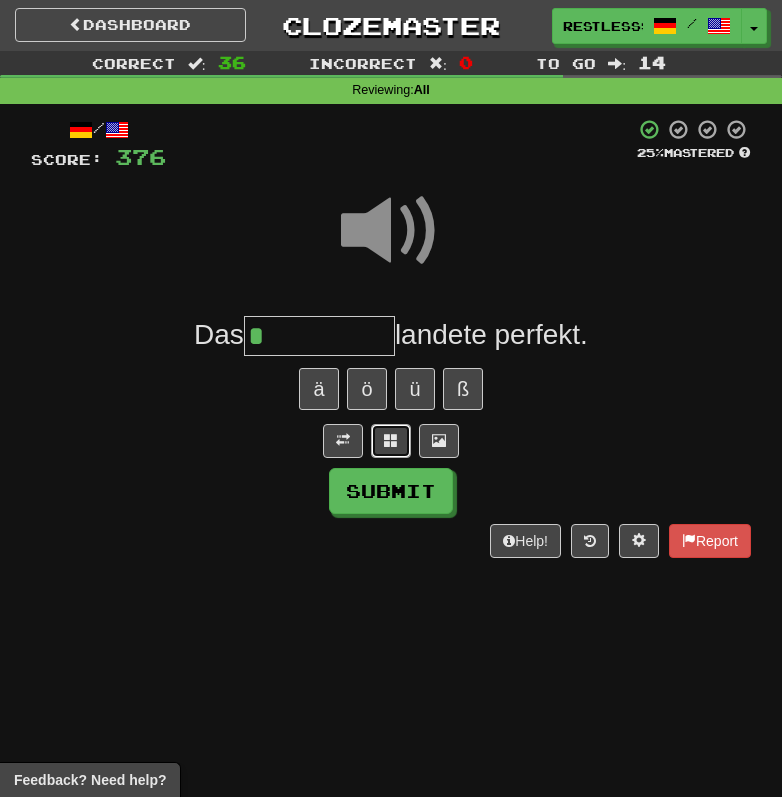 click at bounding box center (391, 440) 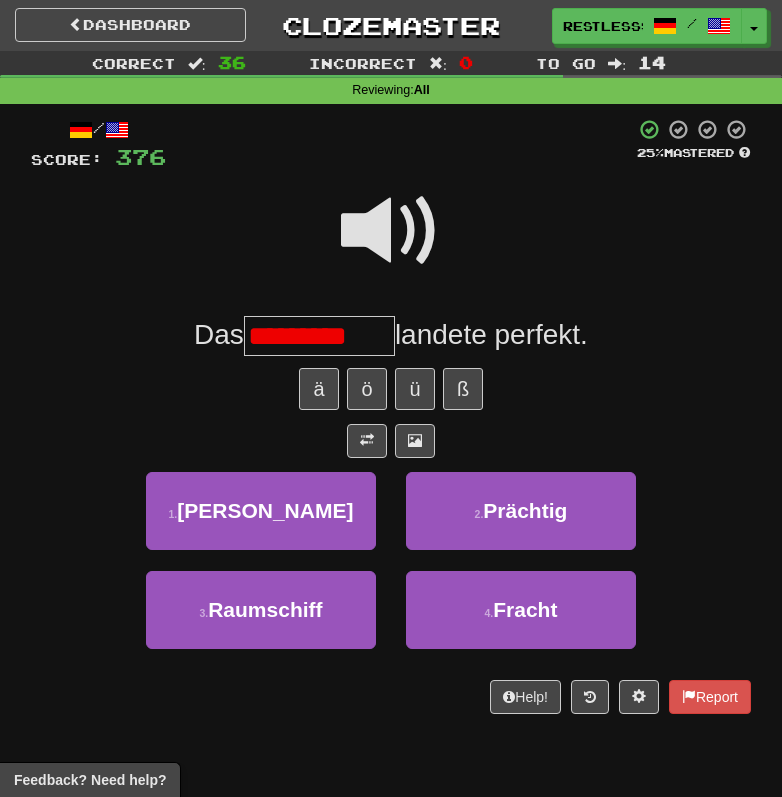 scroll, scrollTop: 0, scrollLeft: 0, axis: both 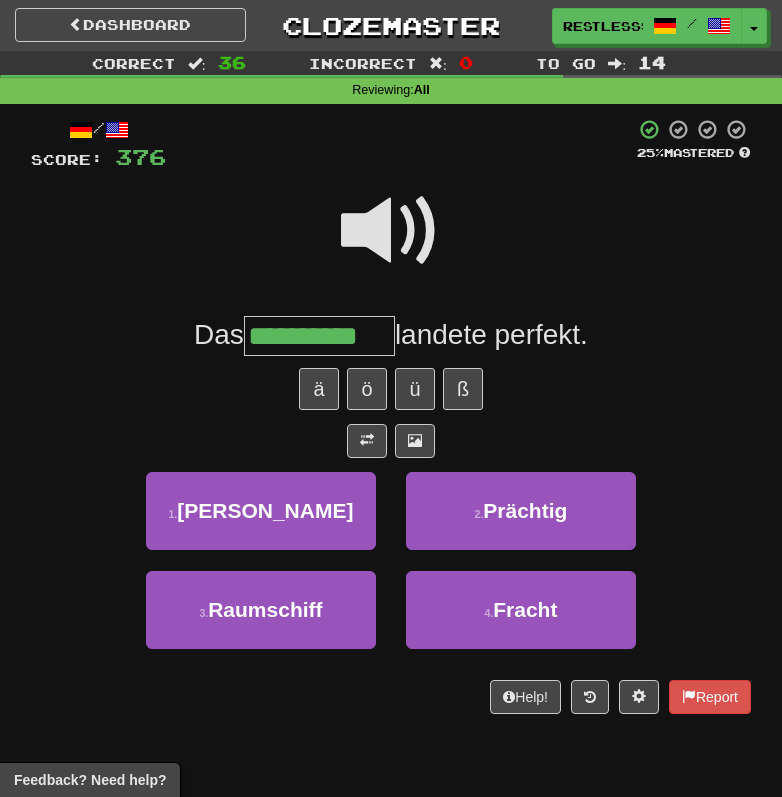 type on "**********" 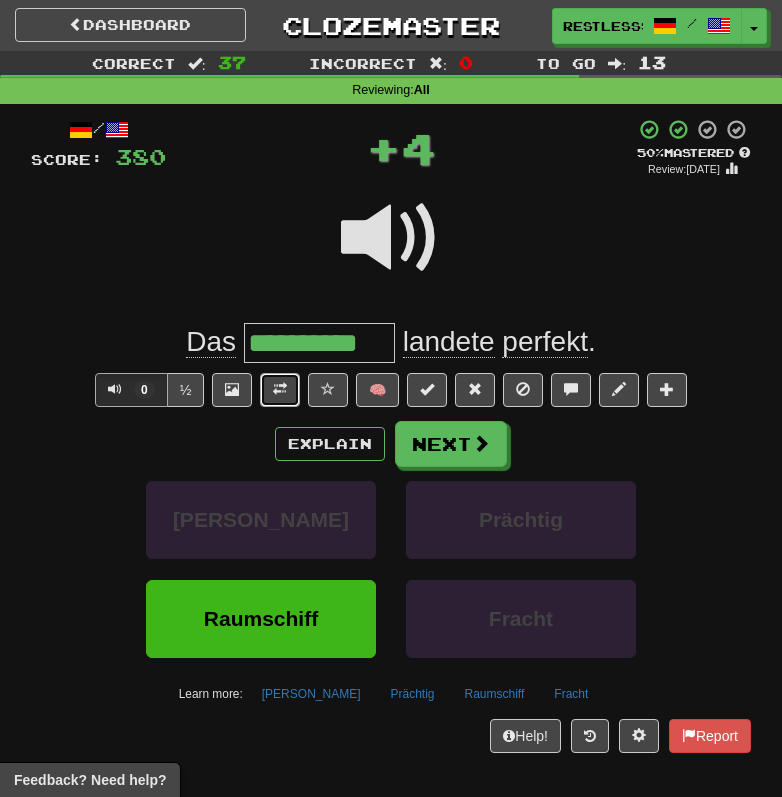 click at bounding box center [280, 390] 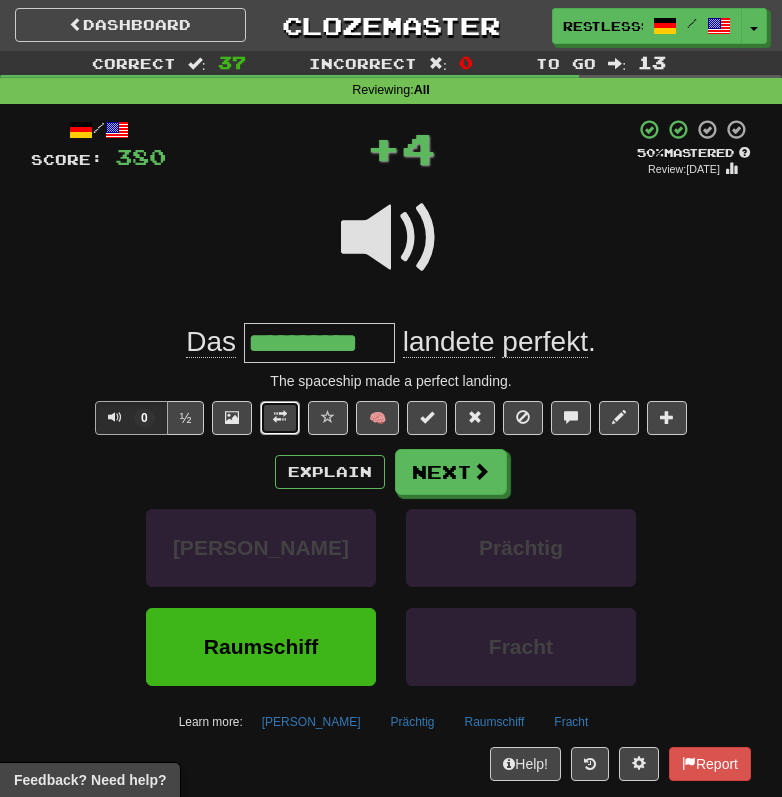 click at bounding box center [280, 417] 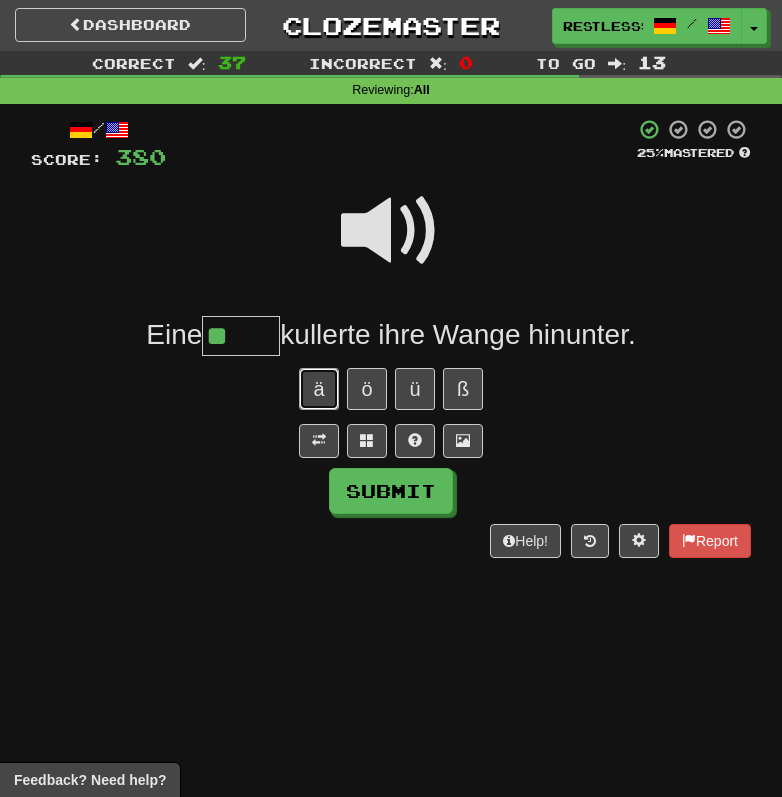 click on "ä" at bounding box center [319, 389] 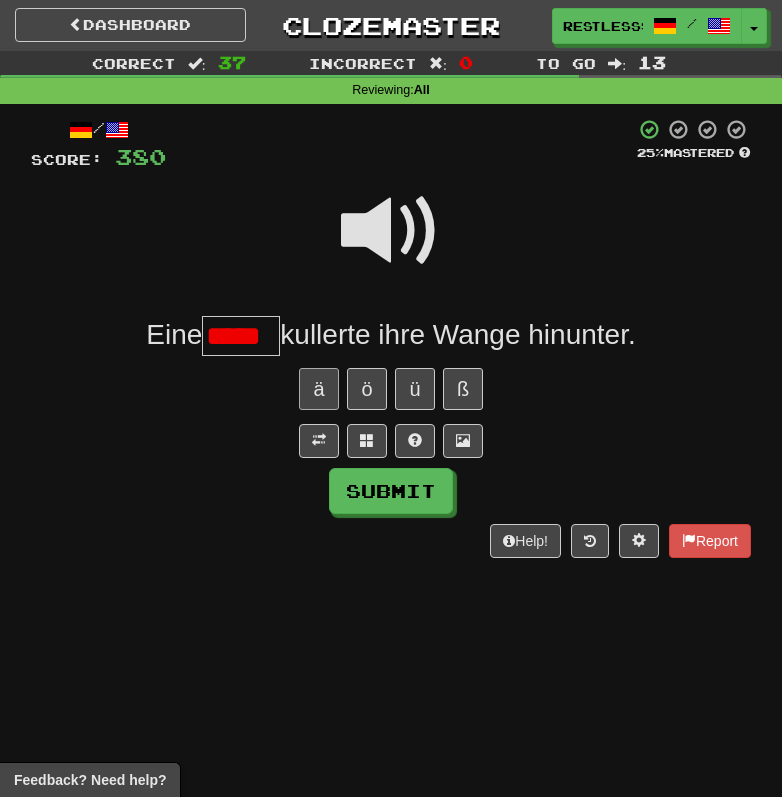 scroll, scrollTop: 0, scrollLeft: 0, axis: both 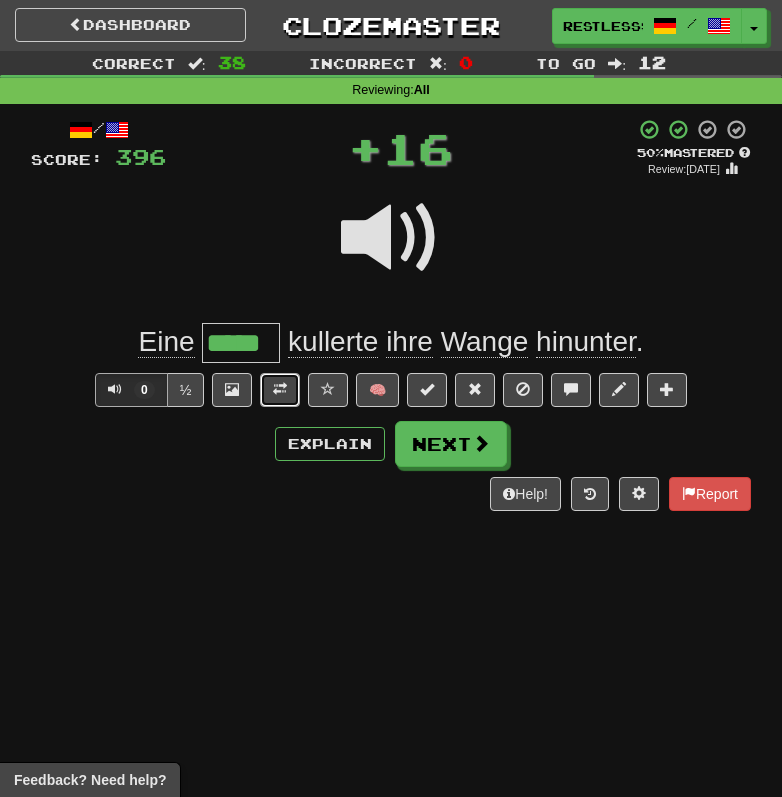 click at bounding box center (280, 390) 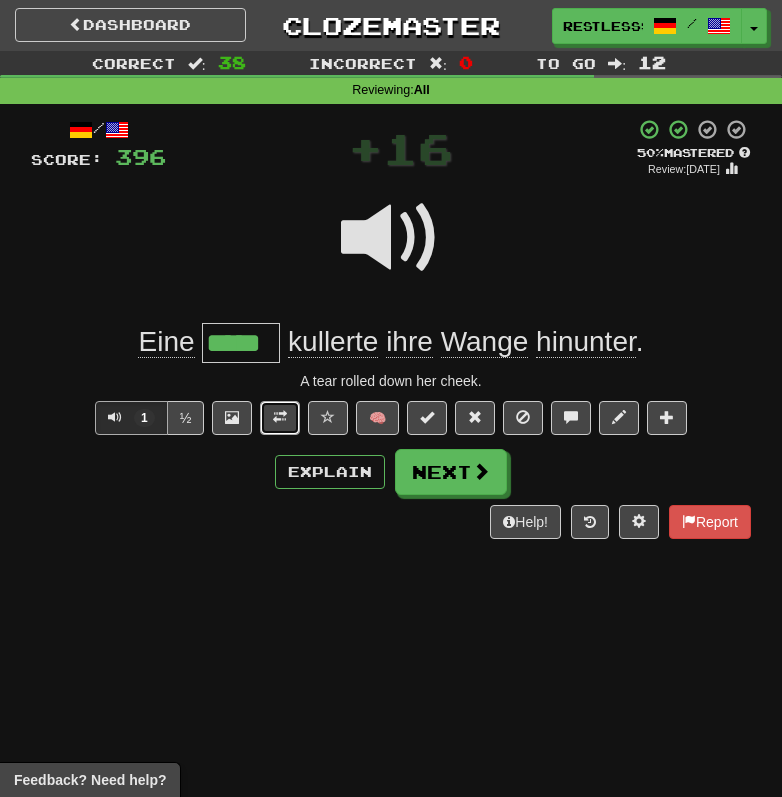 click at bounding box center [280, 418] 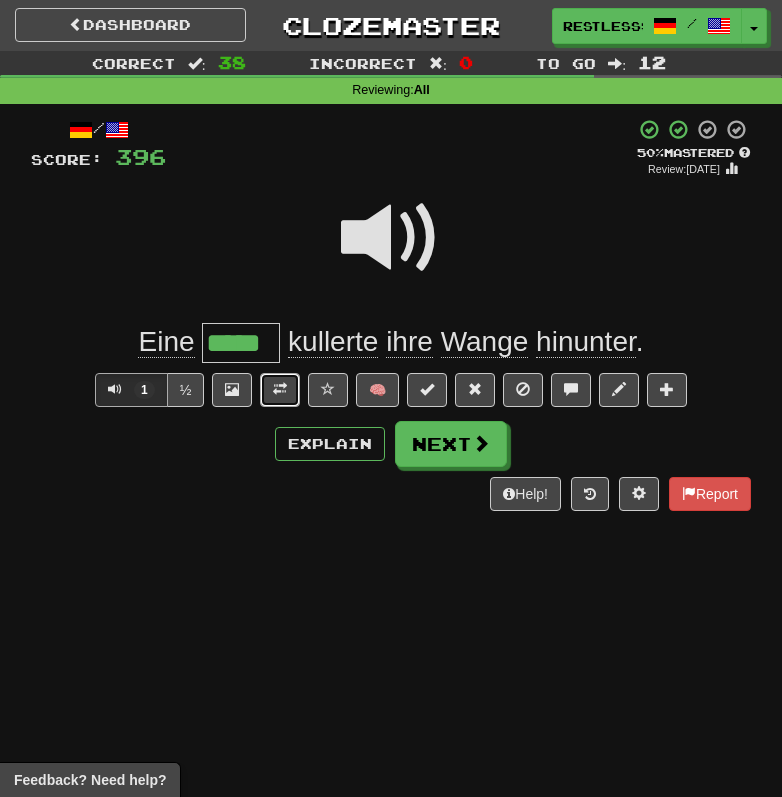 click at bounding box center (280, 390) 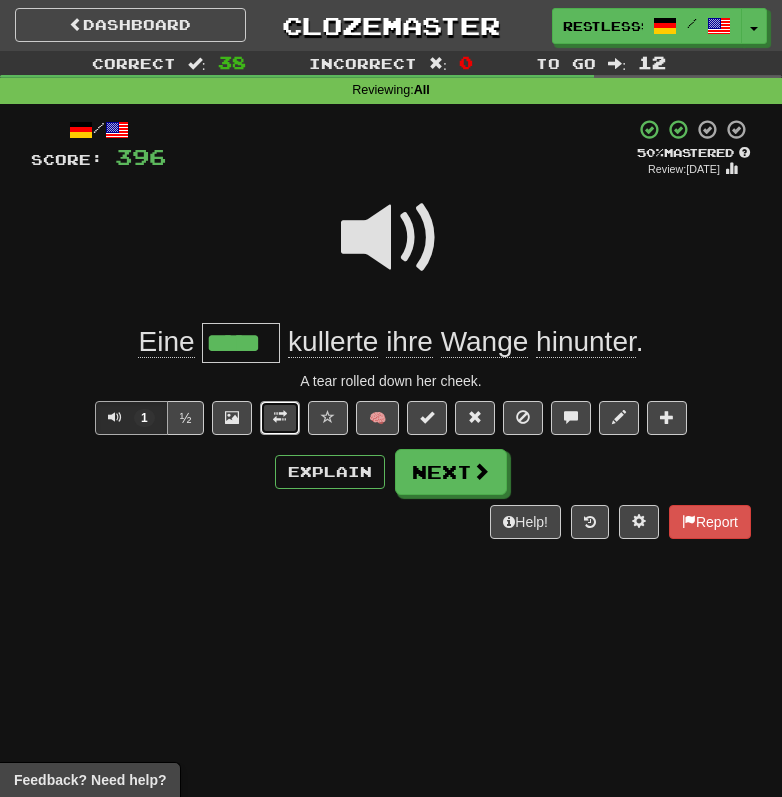 click at bounding box center [280, 418] 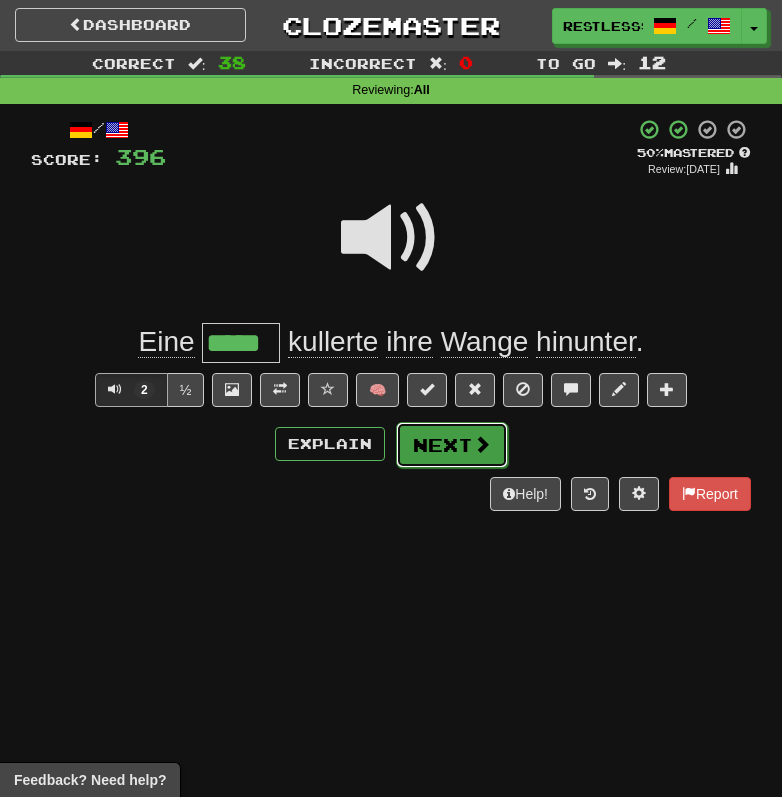 click at bounding box center [482, 444] 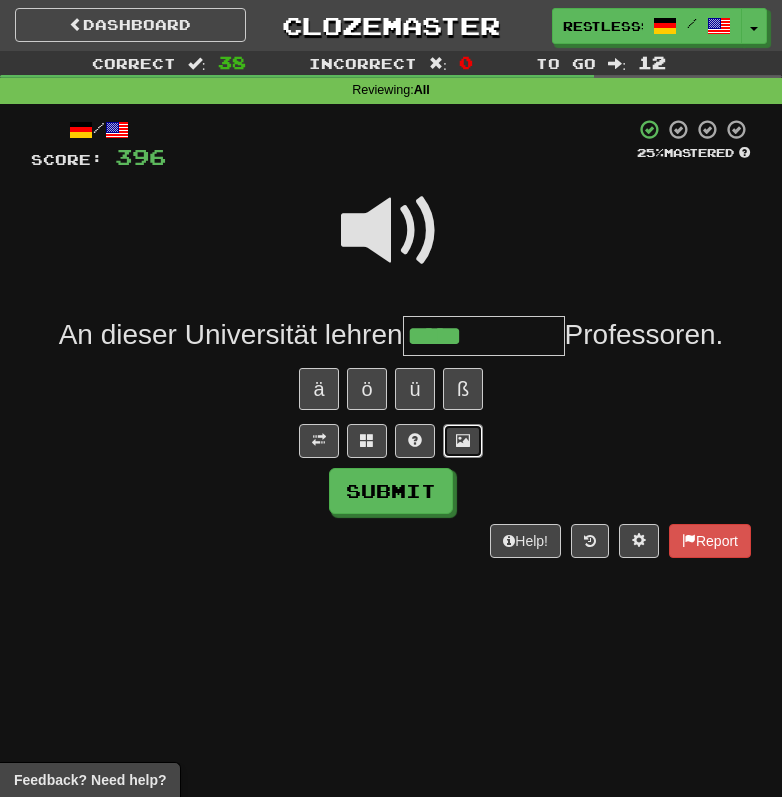 click at bounding box center (463, 441) 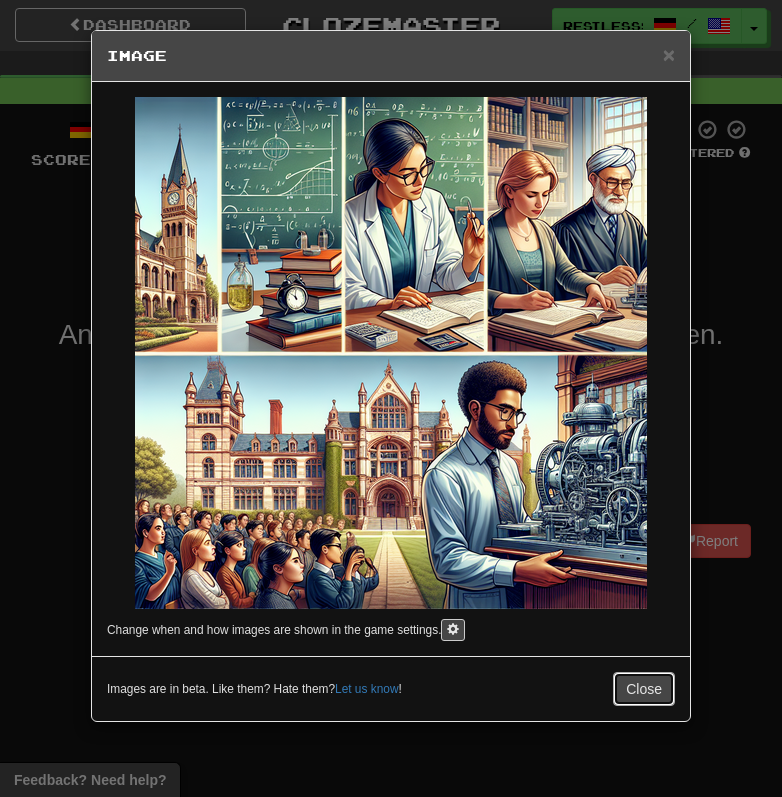 click on "Close" at bounding box center (644, 689) 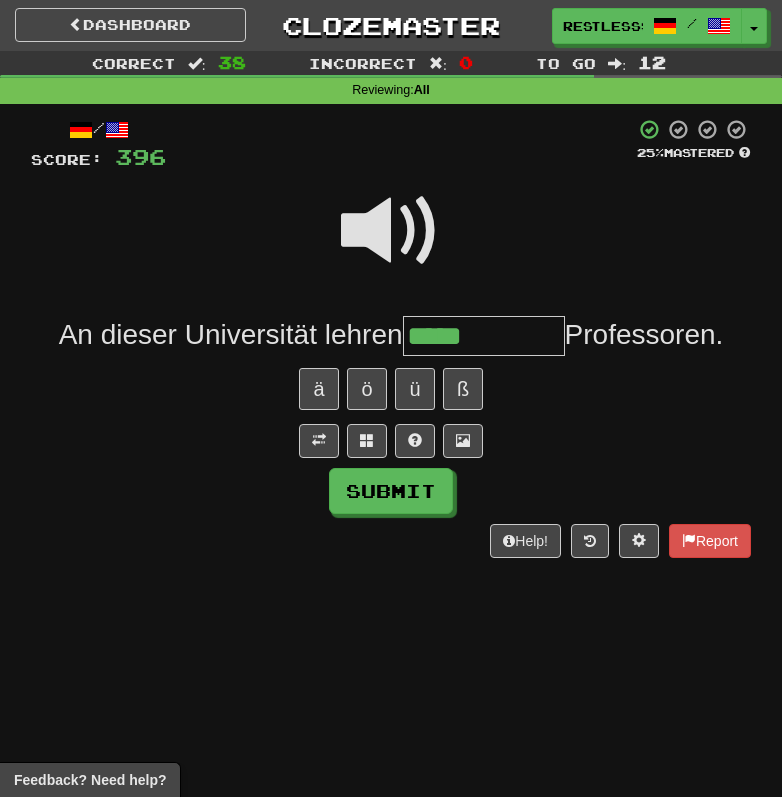 click at bounding box center (391, 231) 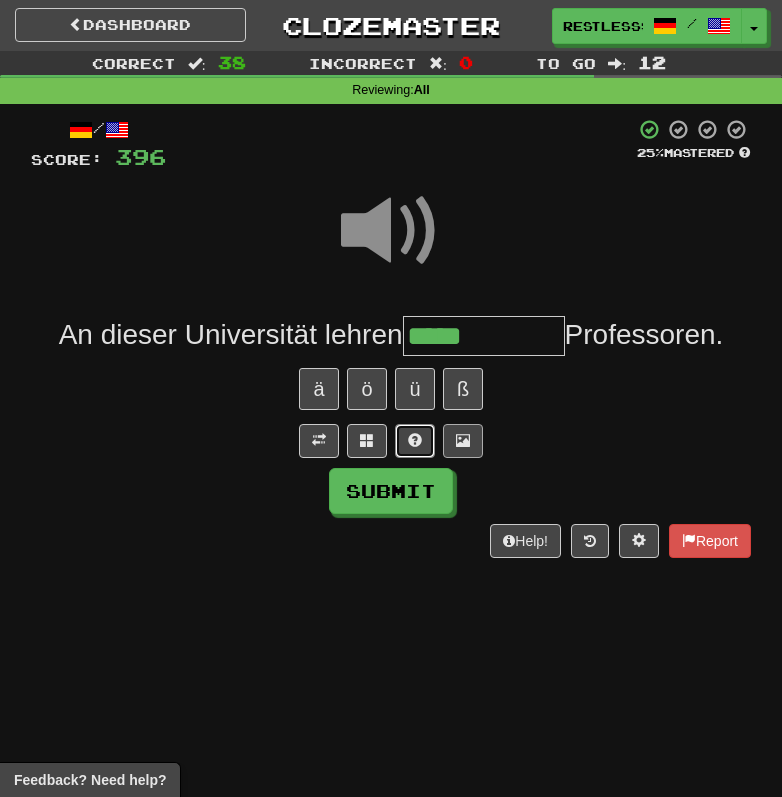 click at bounding box center [415, 440] 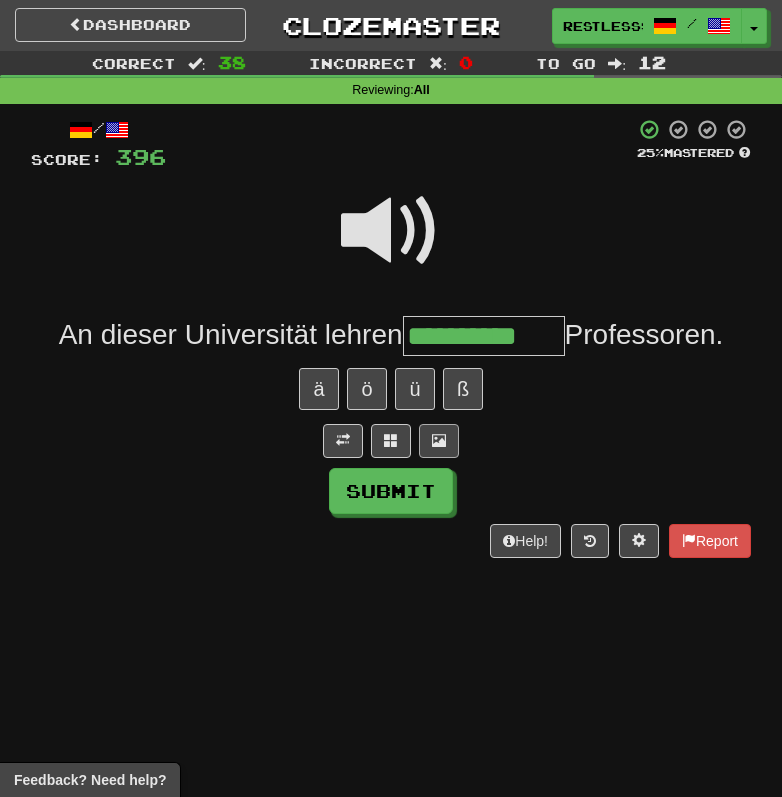 type on "**********" 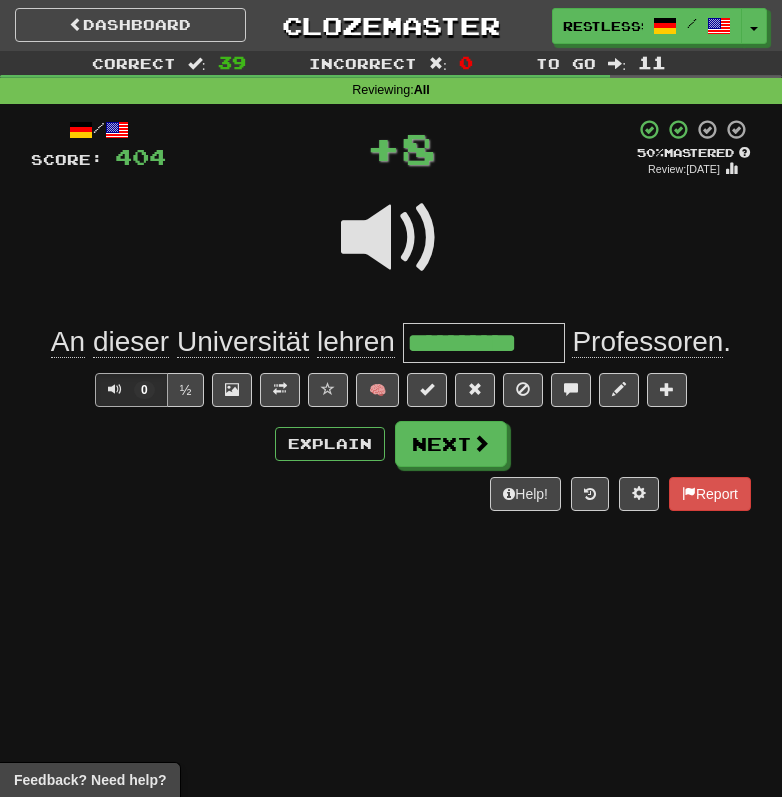 click on "**********" at bounding box center [484, 343] 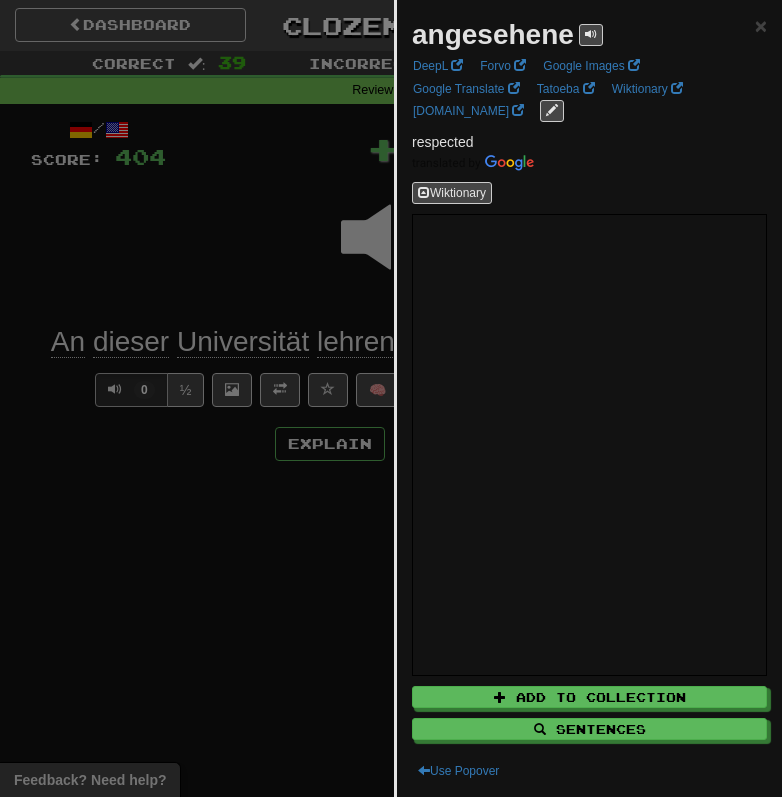 click at bounding box center (391, 398) 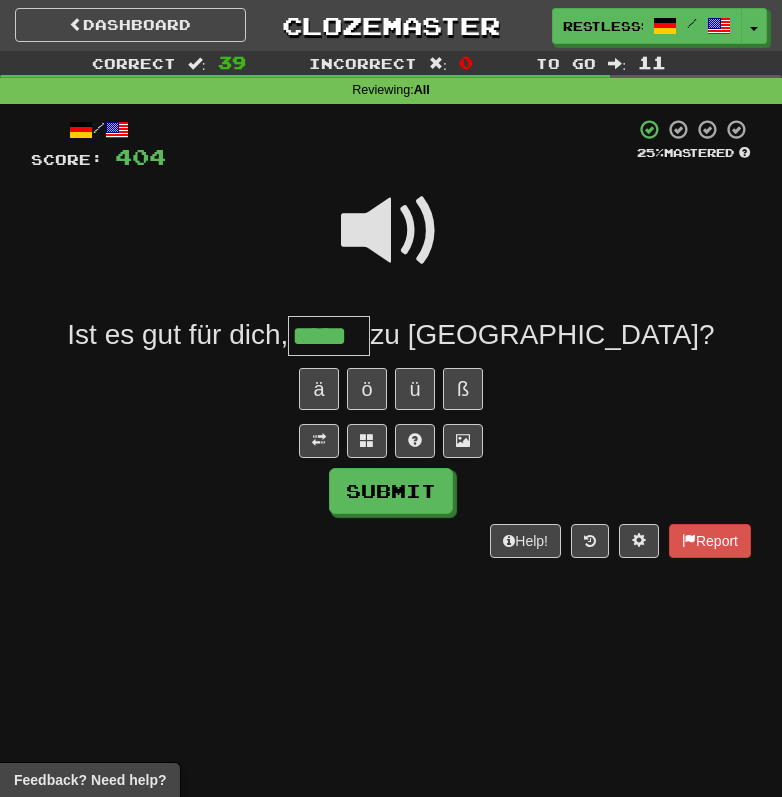 type on "*****" 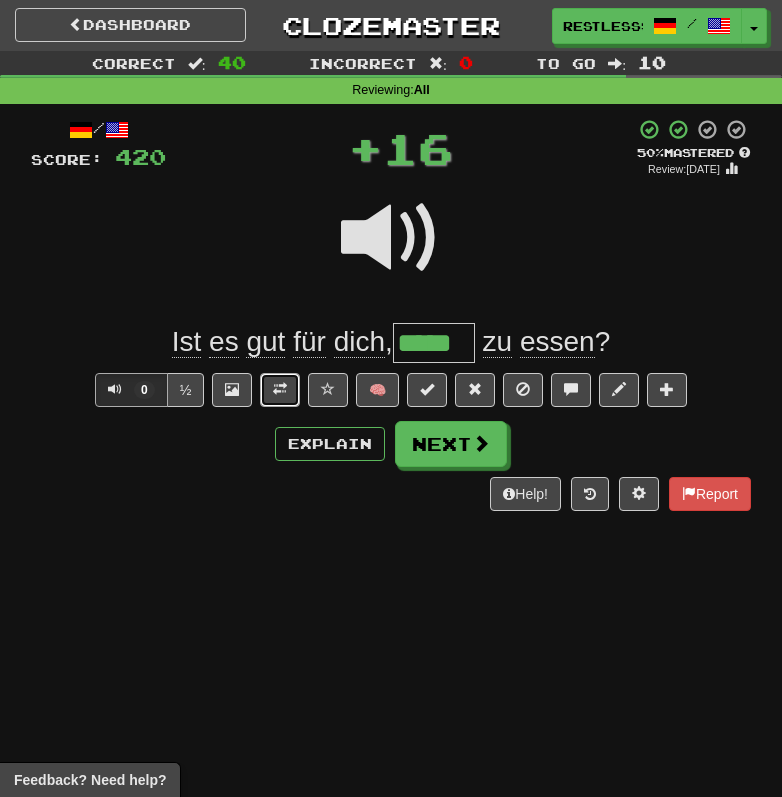click at bounding box center [280, 390] 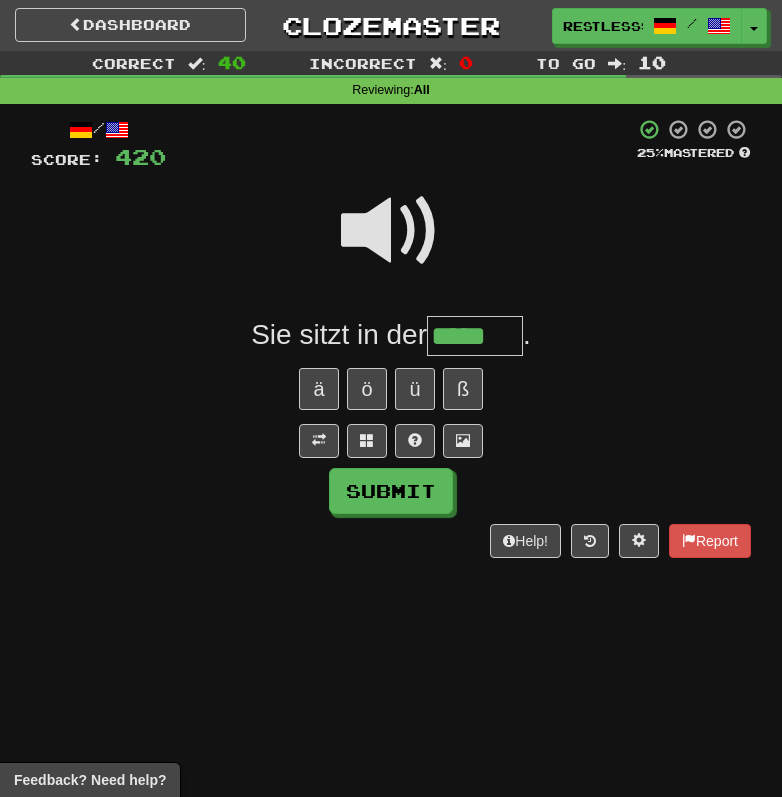 type on "*****" 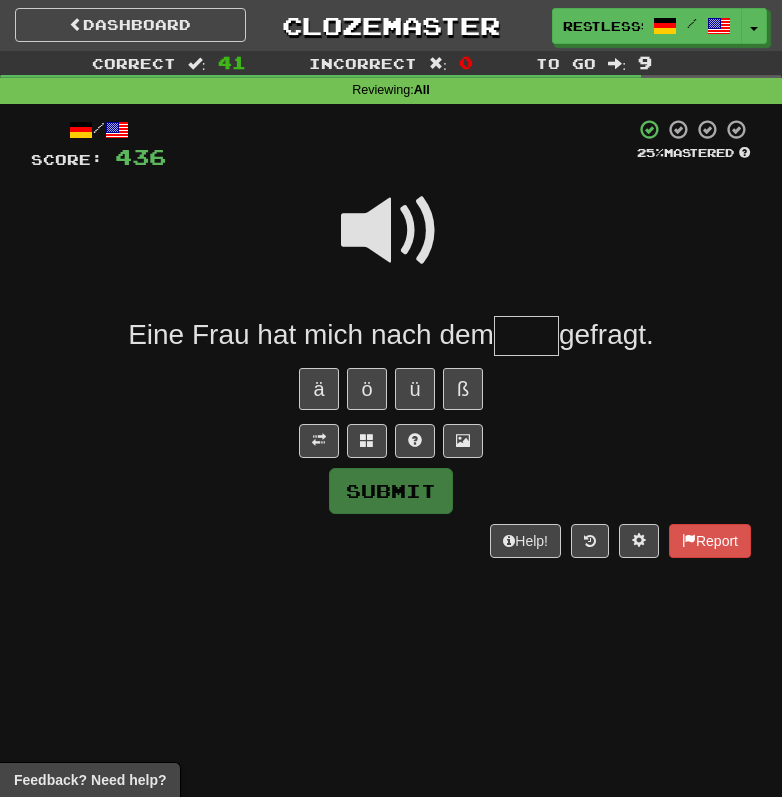 click at bounding box center [391, 244] 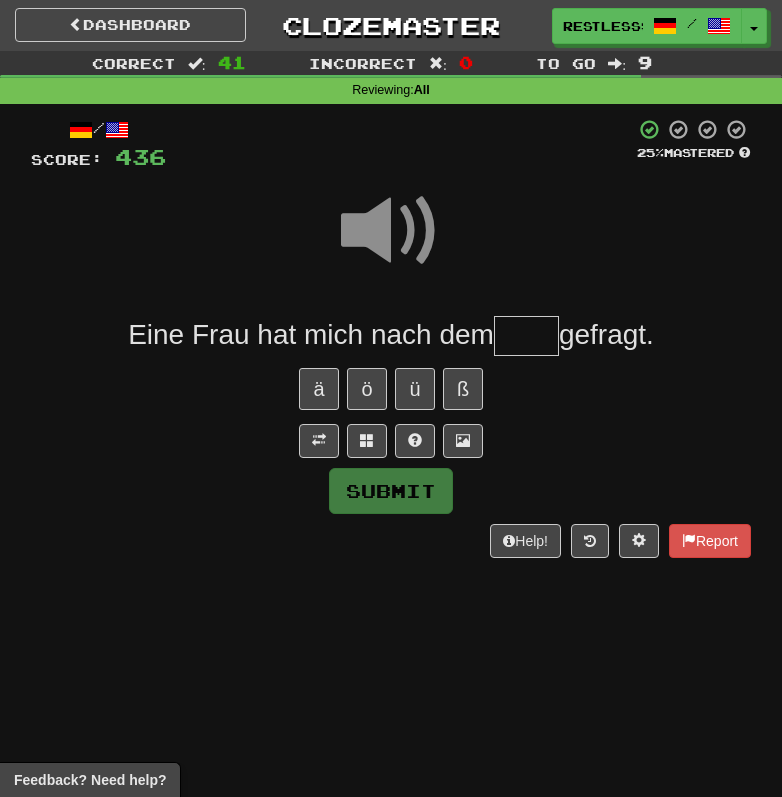click at bounding box center [526, 336] 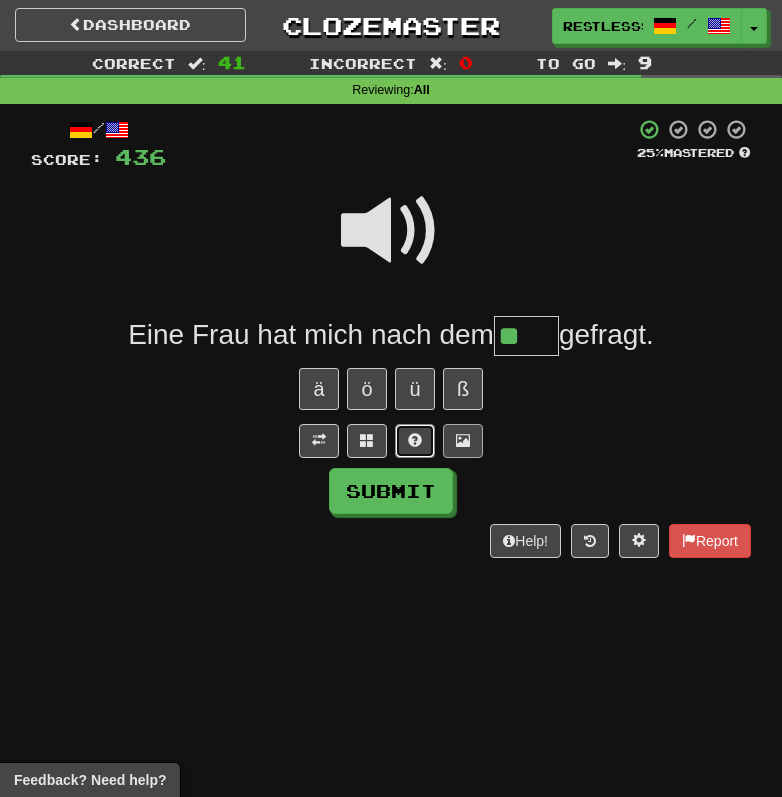 click at bounding box center (415, 441) 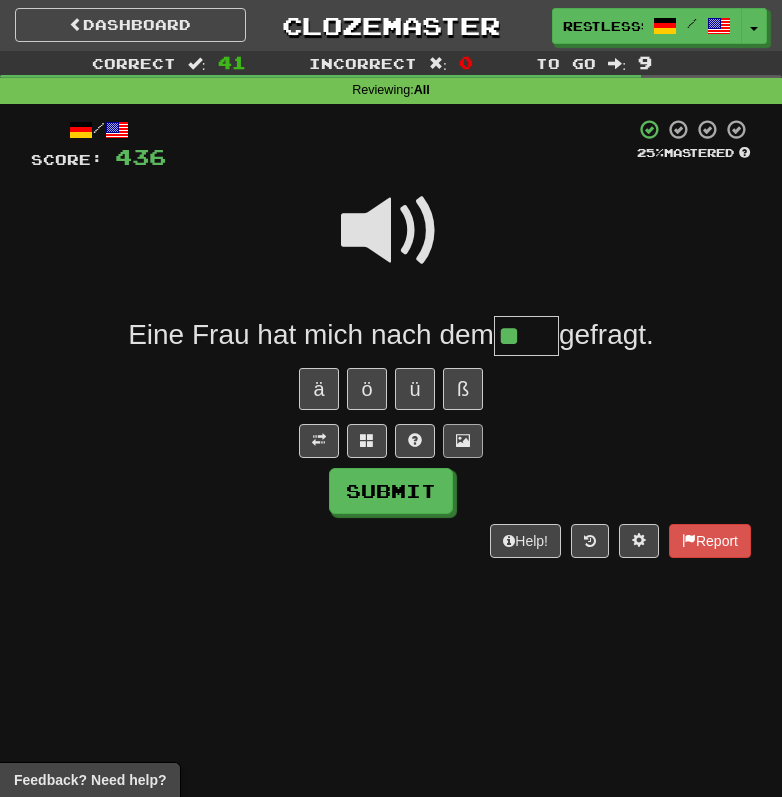 type on "***" 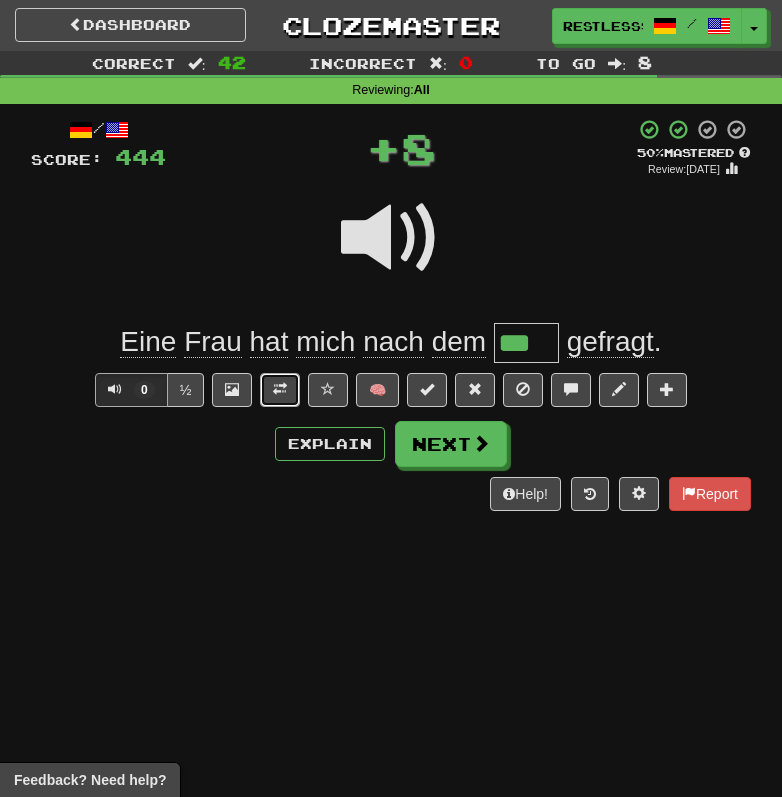 click at bounding box center [280, 390] 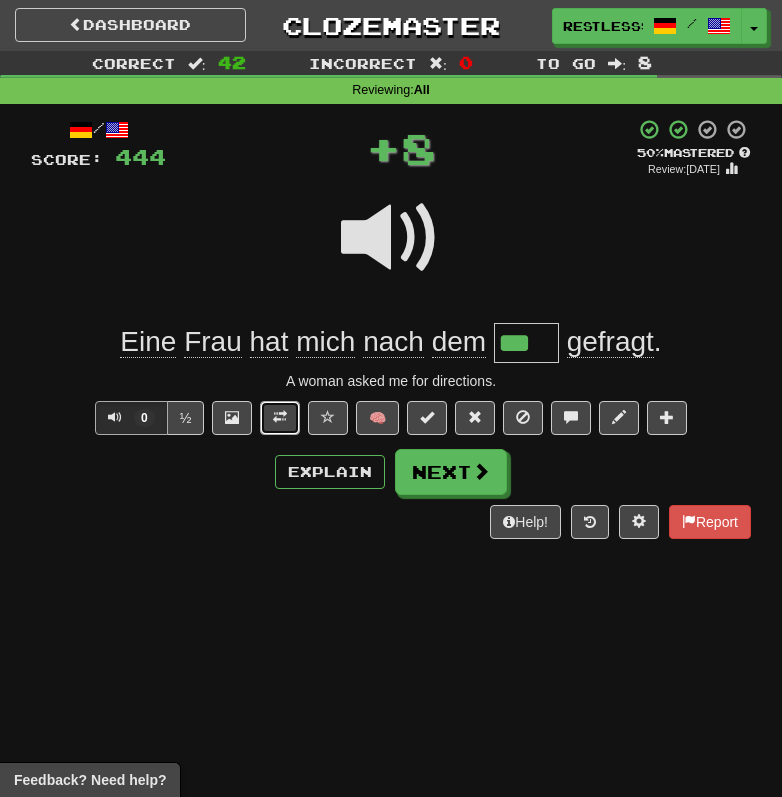 click at bounding box center (280, 417) 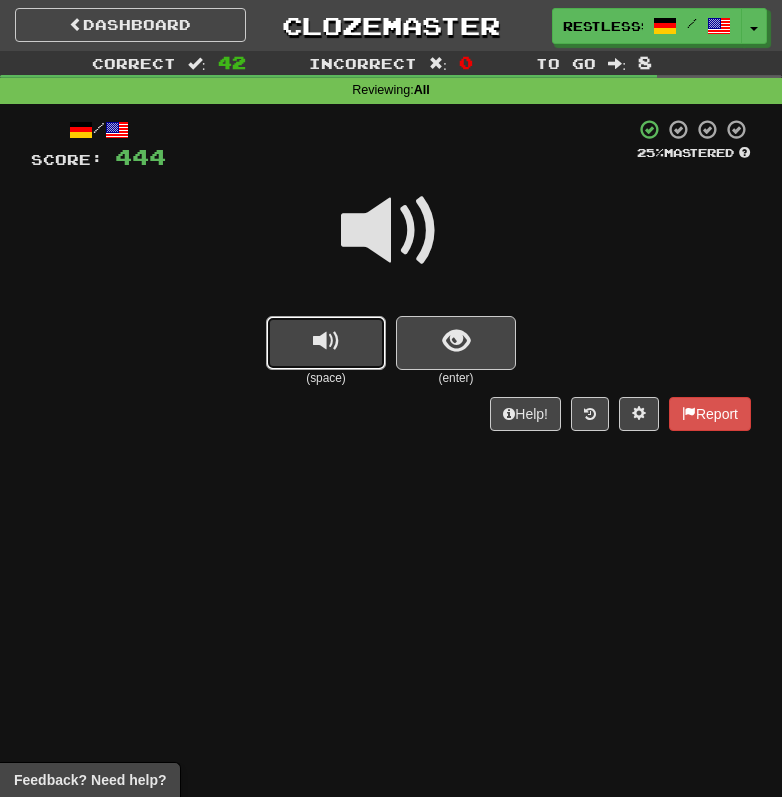 click at bounding box center (326, 343) 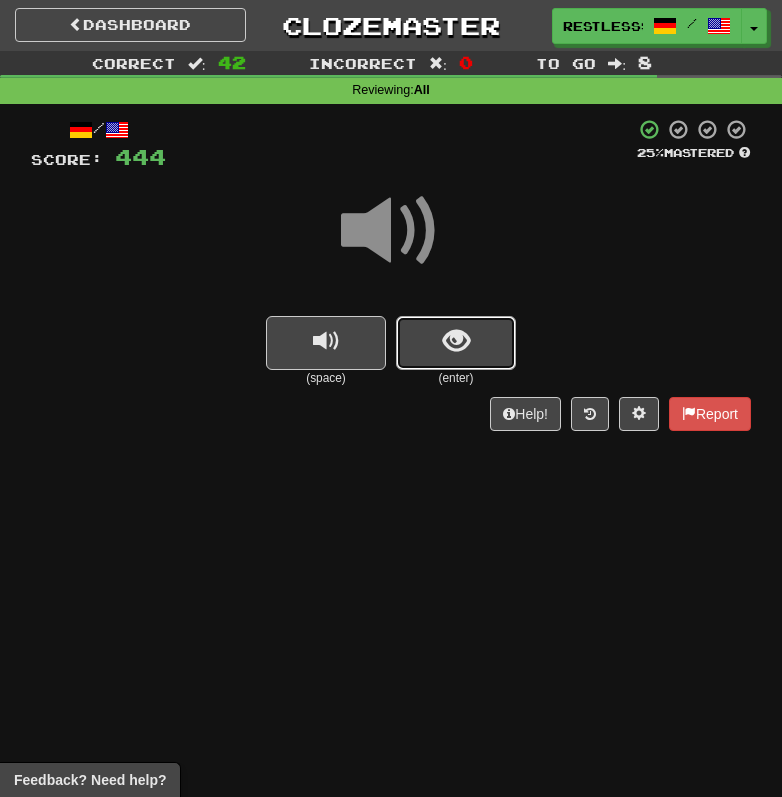 click at bounding box center [456, 343] 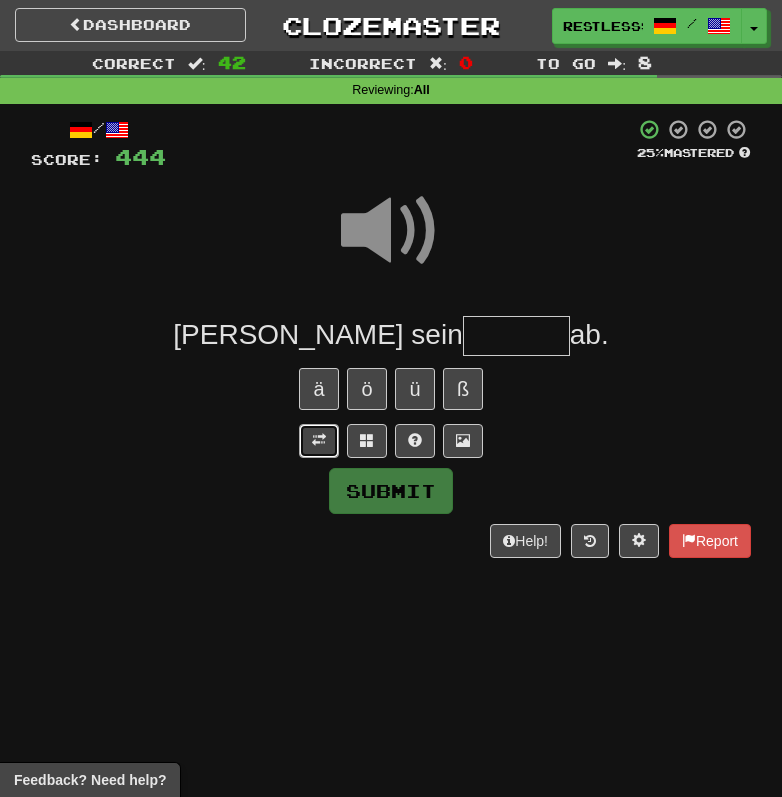 click at bounding box center [319, 441] 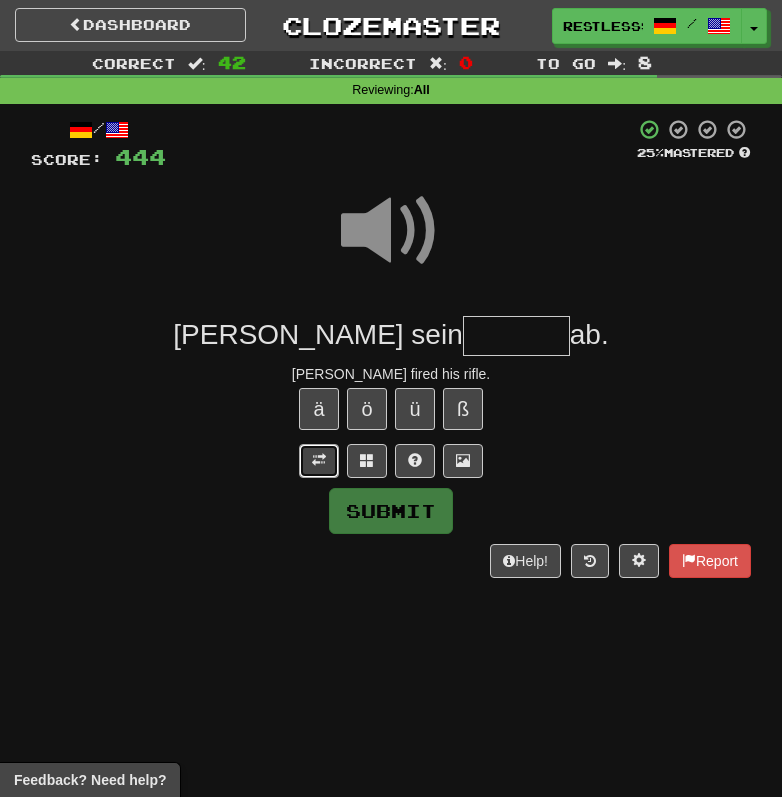 click at bounding box center [319, 460] 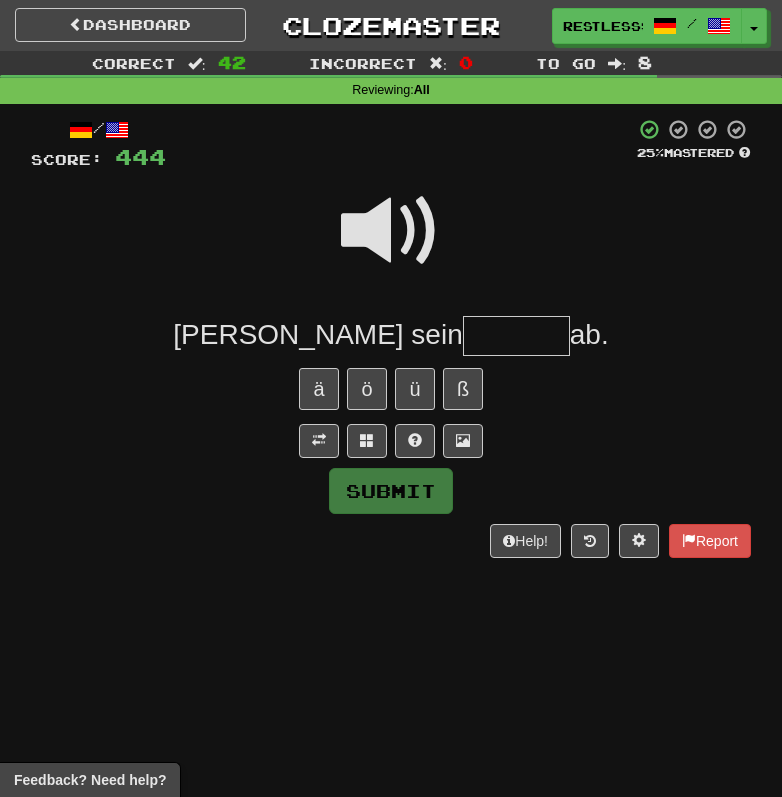 click at bounding box center [516, 336] 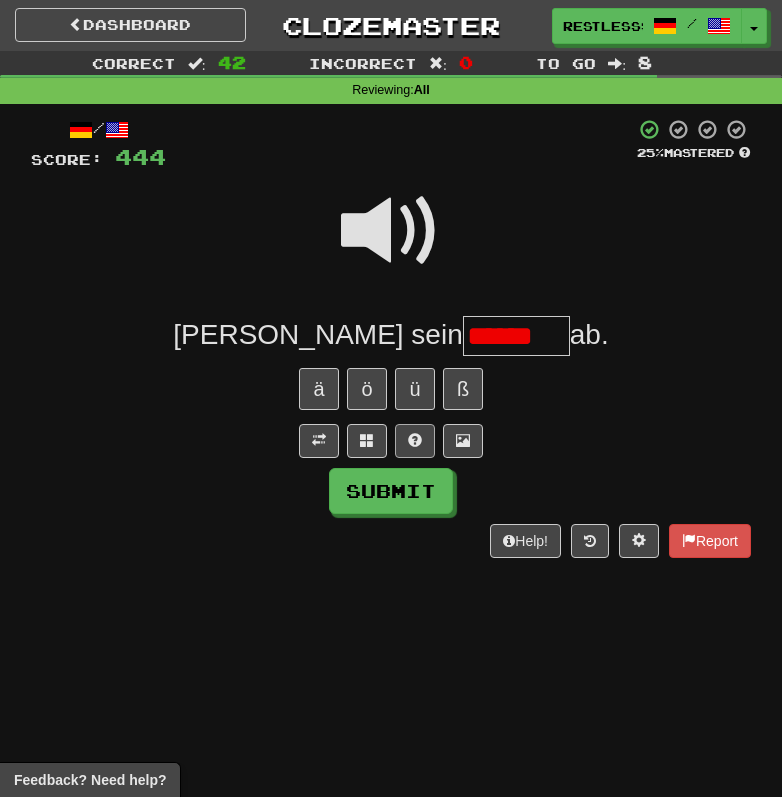 scroll, scrollTop: 0, scrollLeft: 0, axis: both 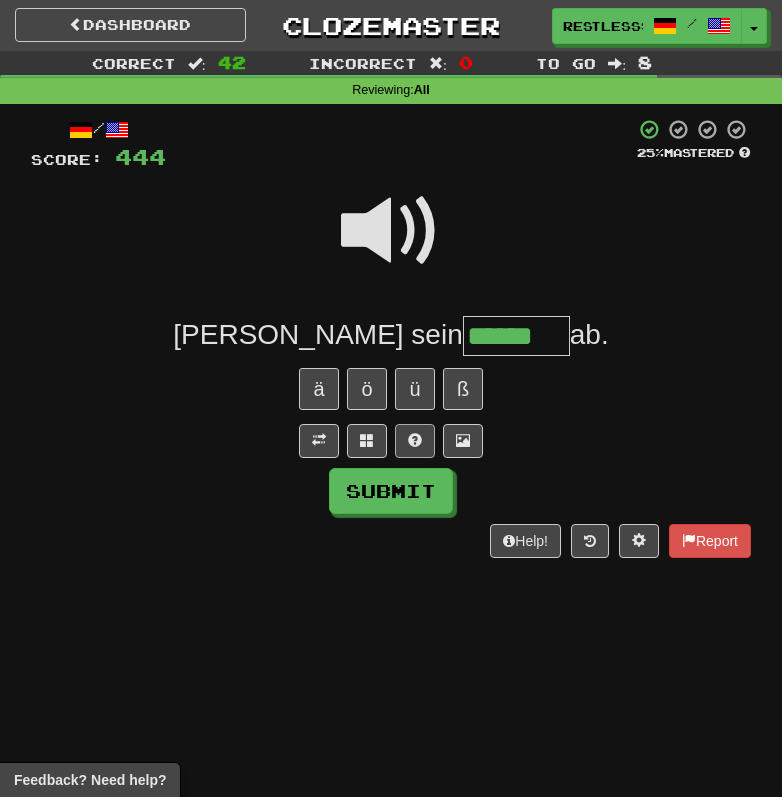 type on "******" 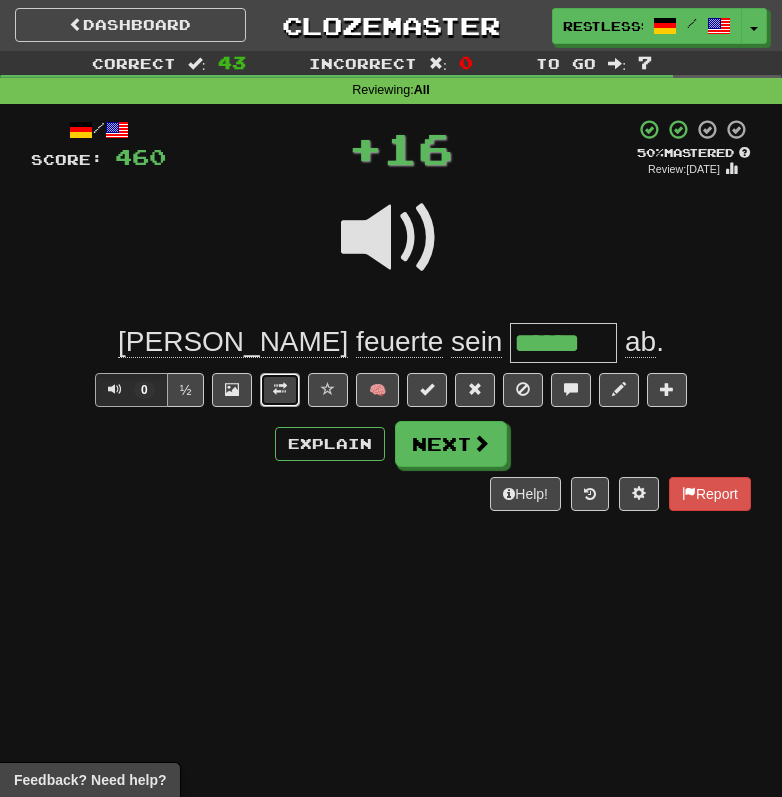 click at bounding box center (280, 390) 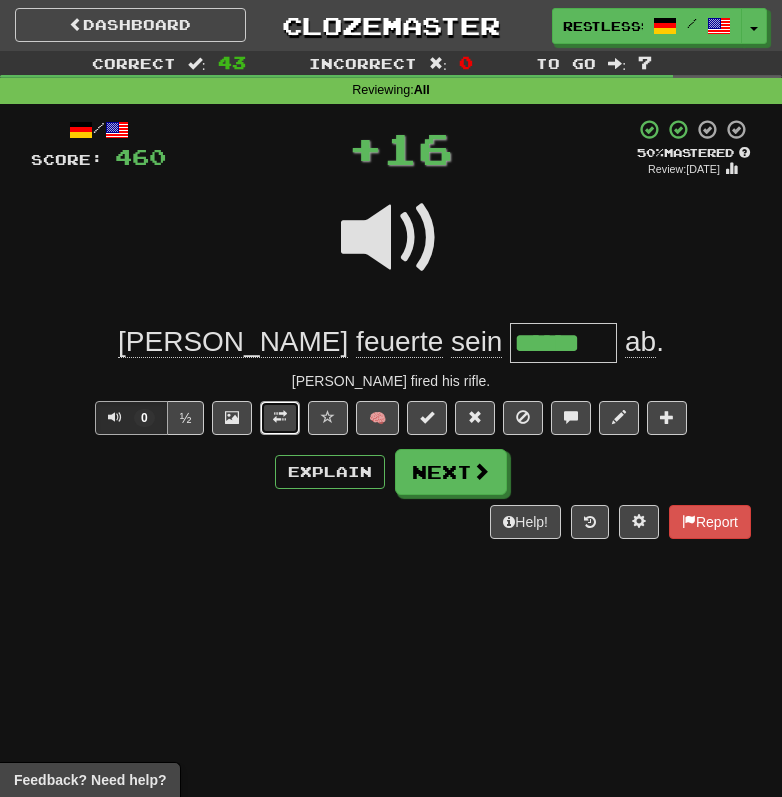 click at bounding box center [280, 418] 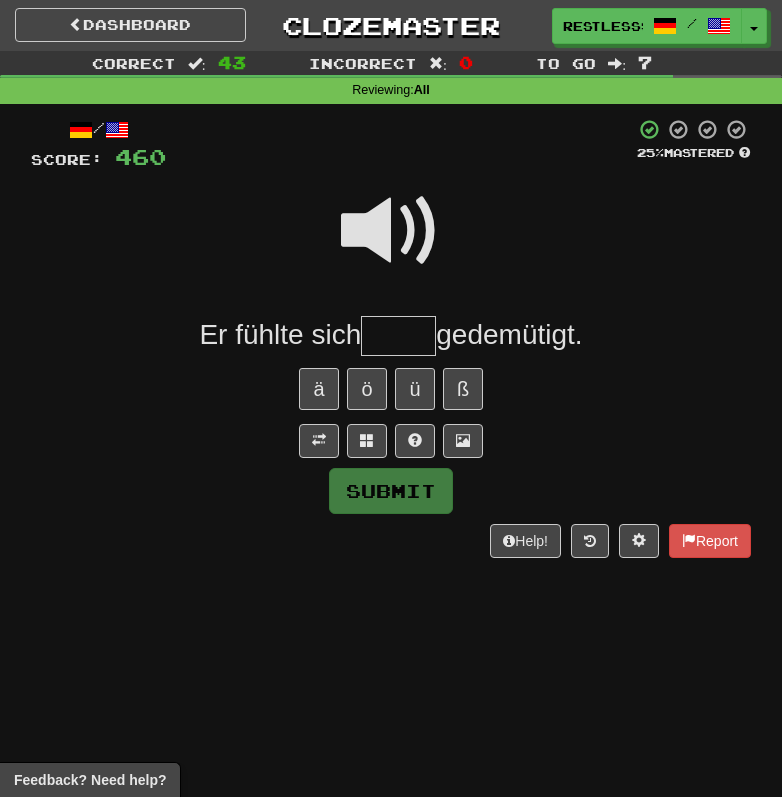 click at bounding box center [391, 231] 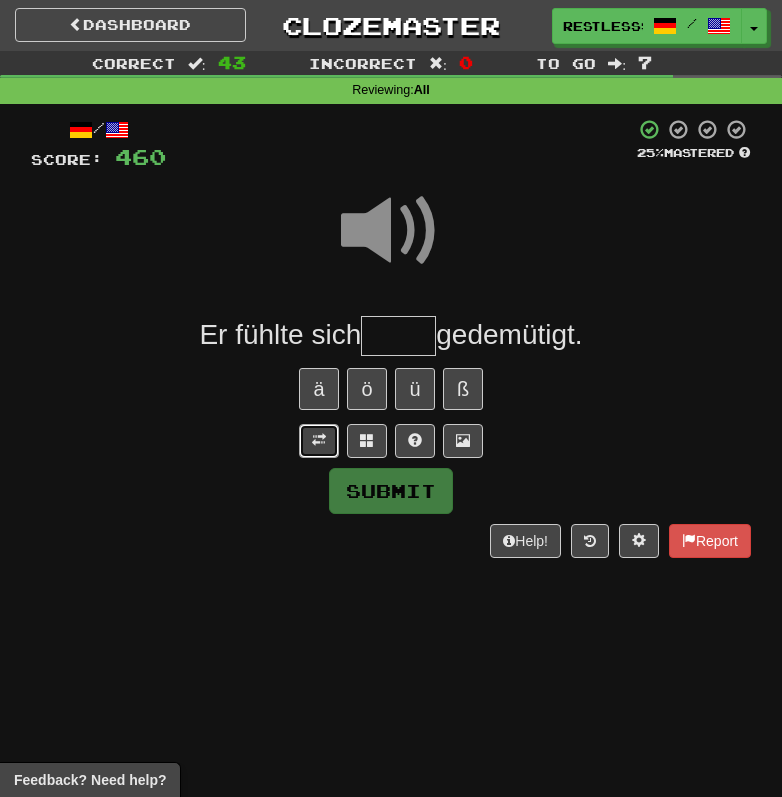 click at bounding box center [319, 441] 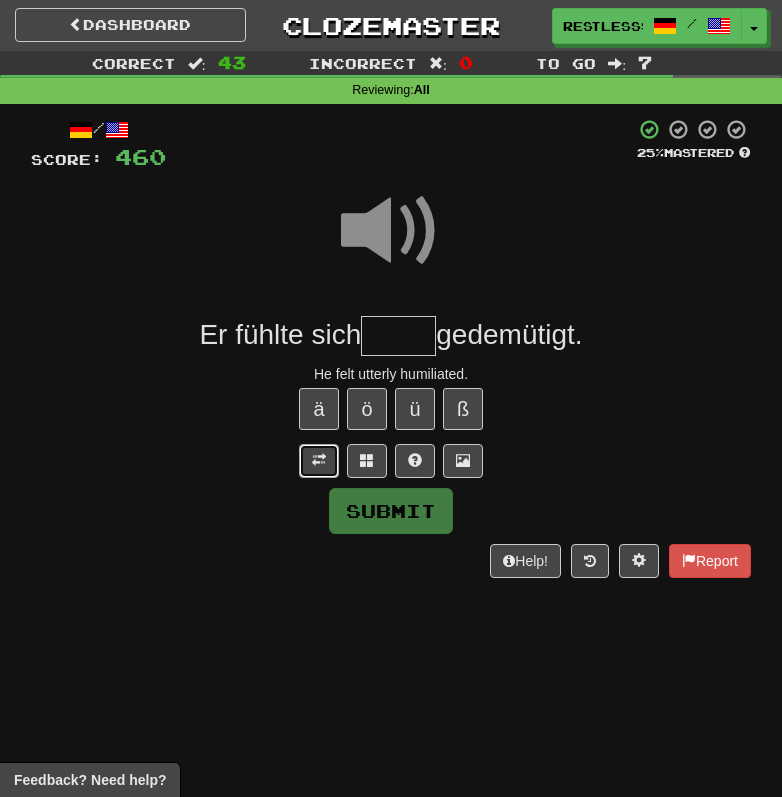 click at bounding box center (319, 461) 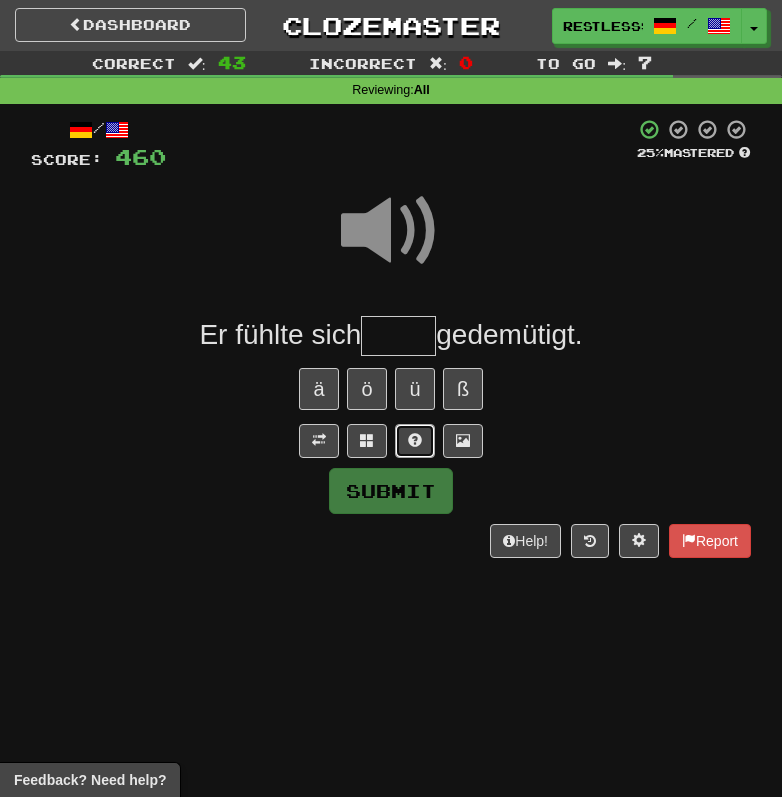 click at bounding box center [415, 441] 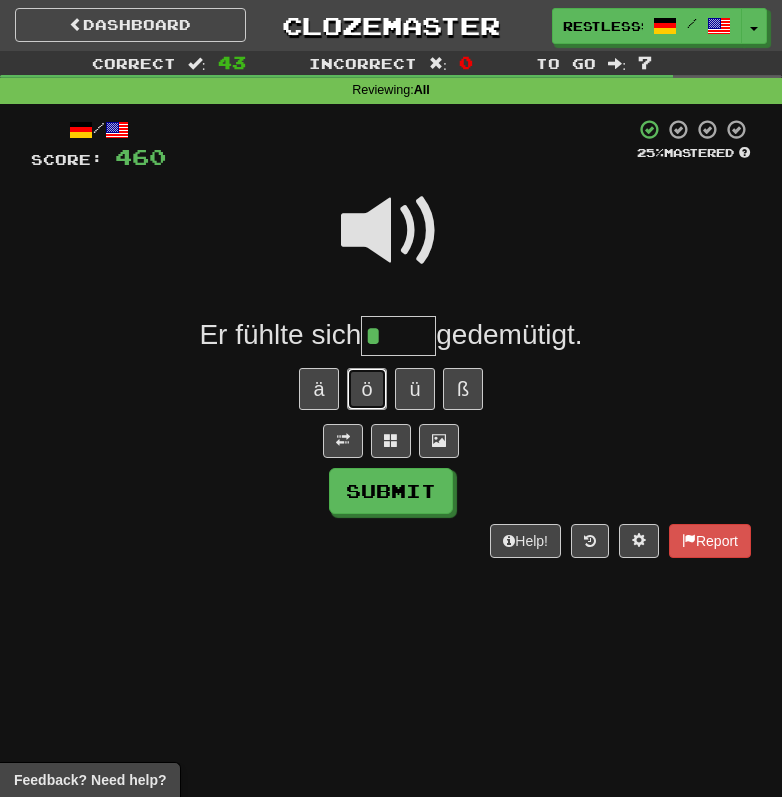 click on "ö" at bounding box center [367, 389] 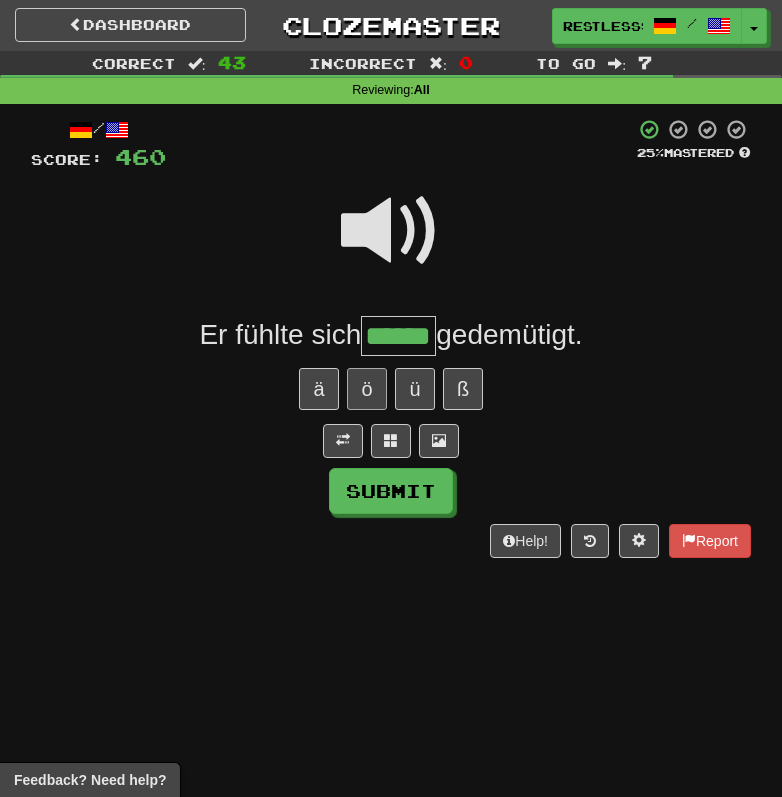 type on "******" 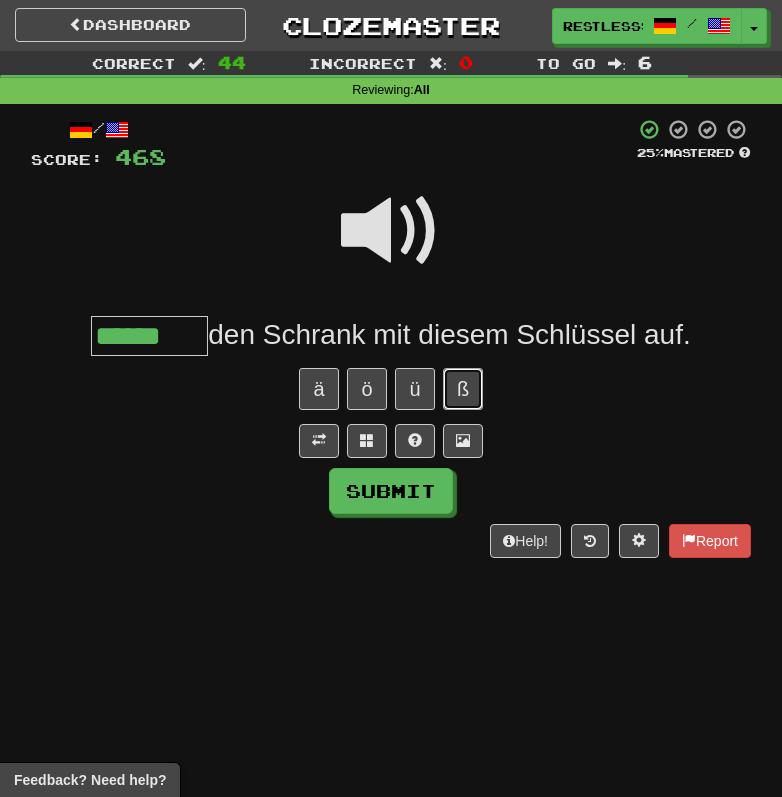 click on "ß" at bounding box center [463, 389] 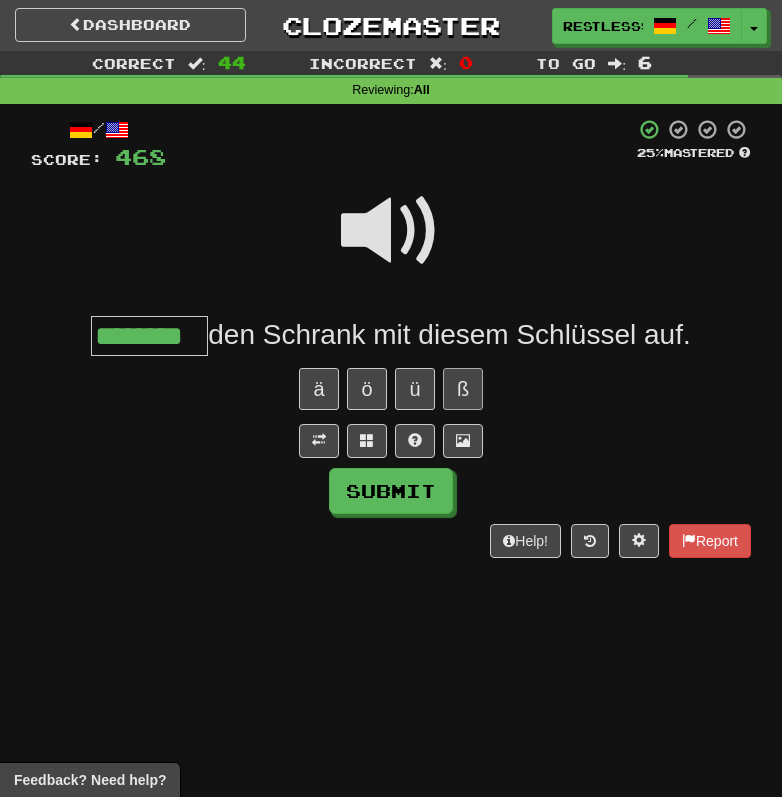 scroll, scrollTop: 0, scrollLeft: 0, axis: both 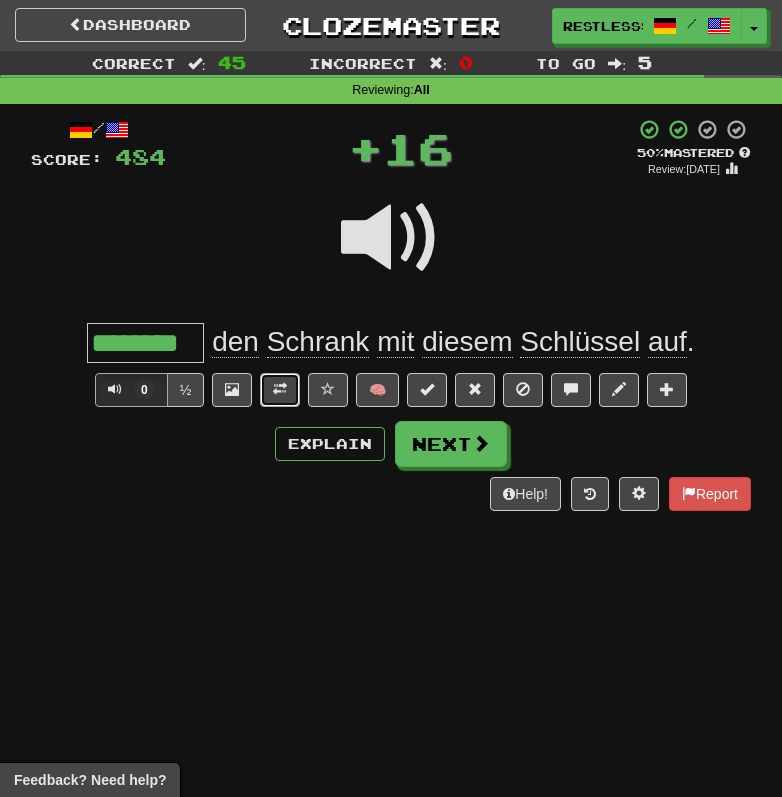 click at bounding box center (280, 390) 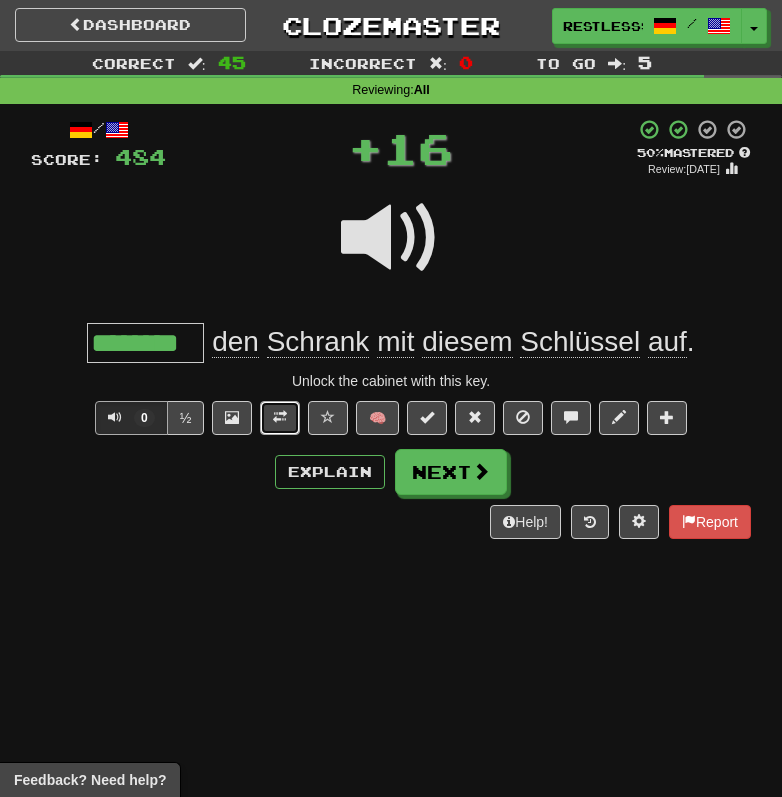 click at bounding box center [280, 417] 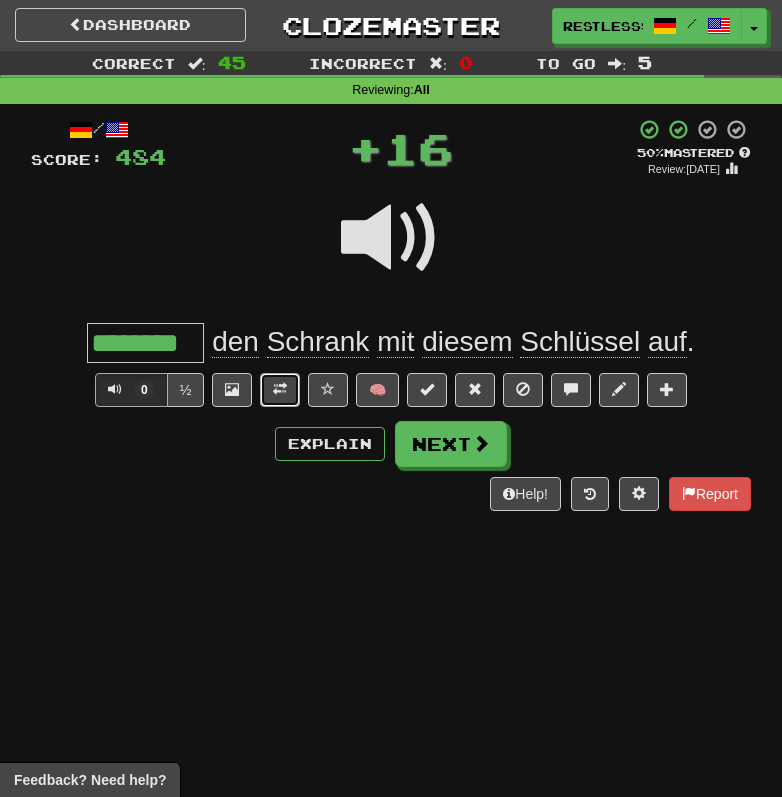 type 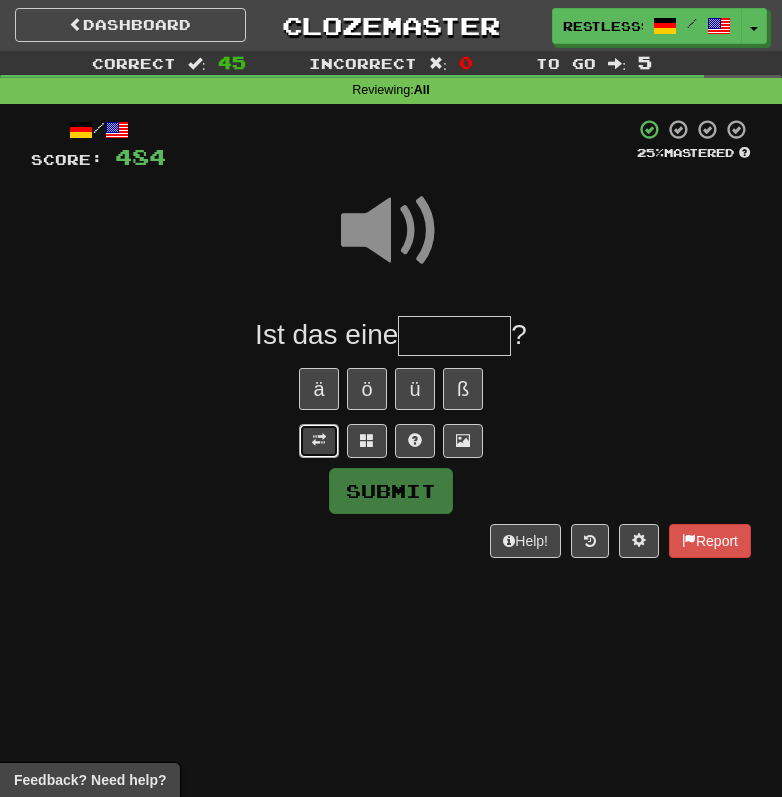 click at bounding box center [319, 441] 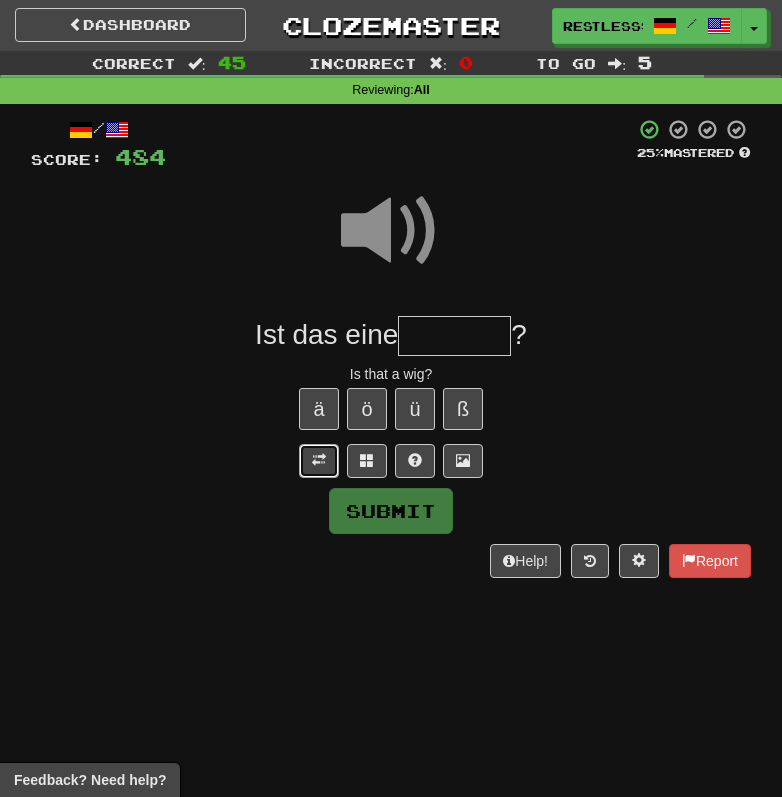 click at bounding box center (319, 461) 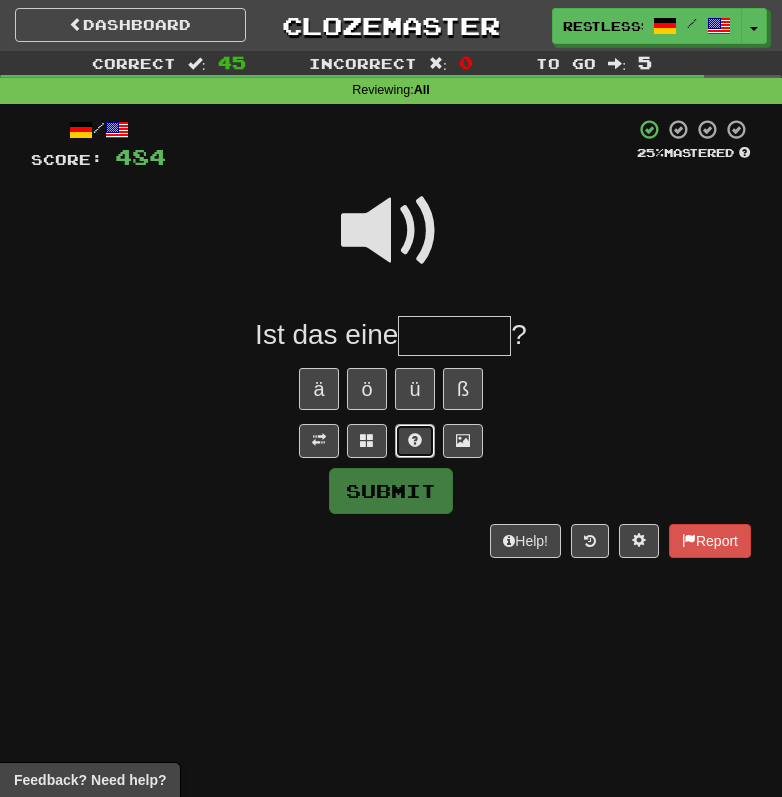click at bounding box center (415, 441) 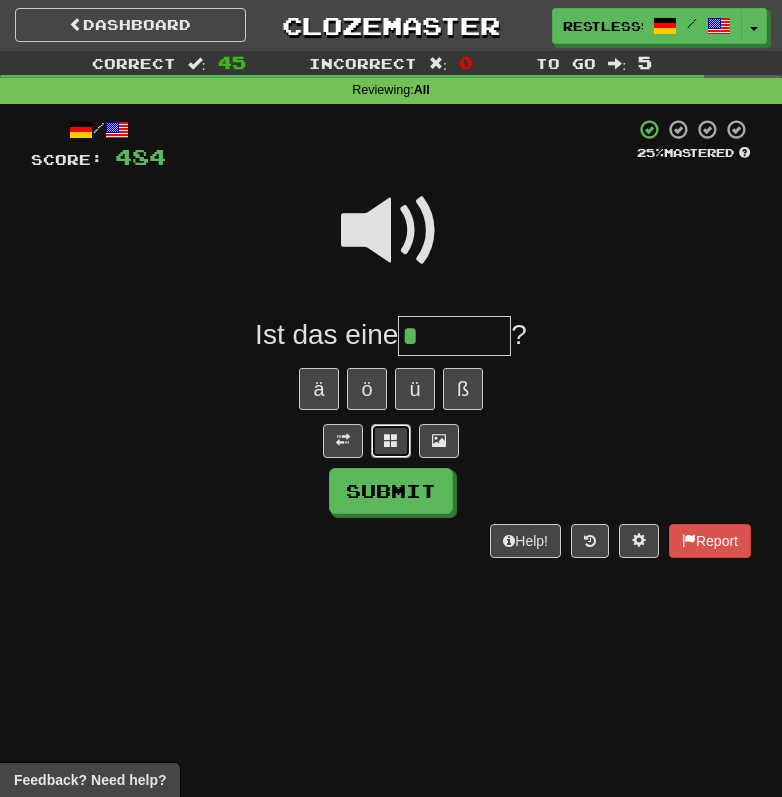 click at bounding box center [391, 441] 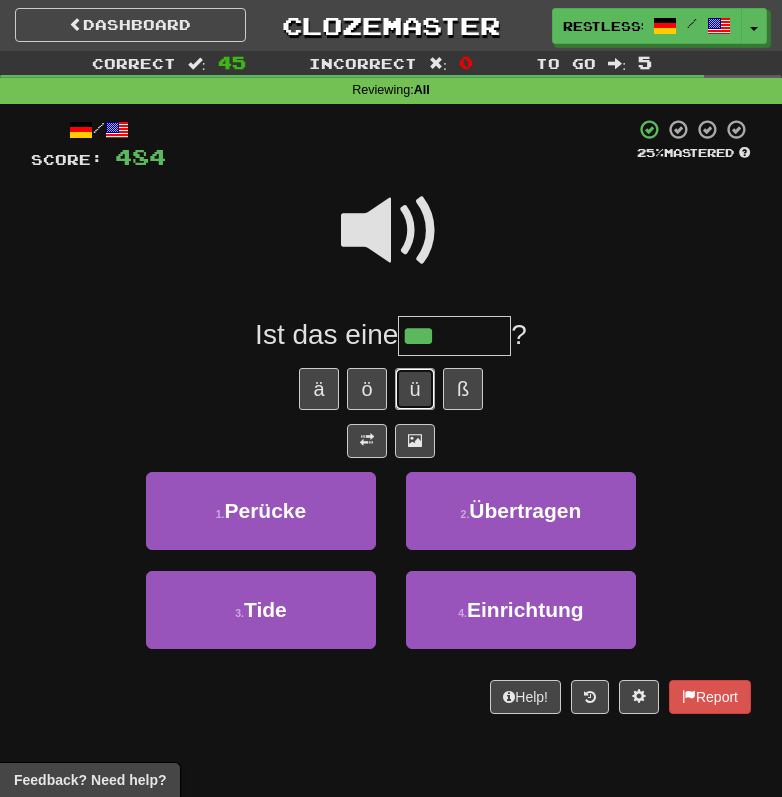 click on "ü" at bounding box center [415, 389] 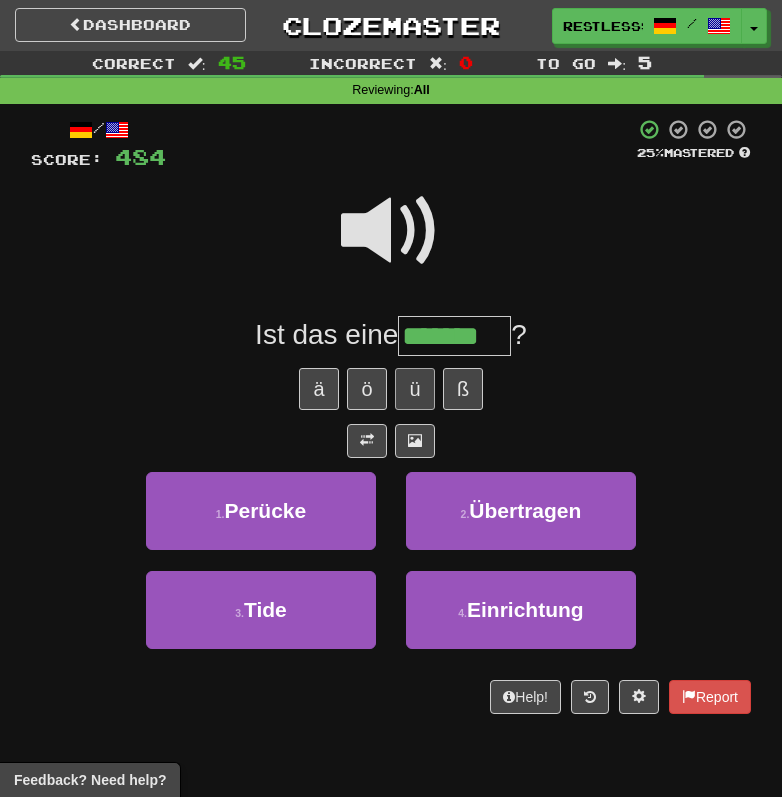 type on "*******" 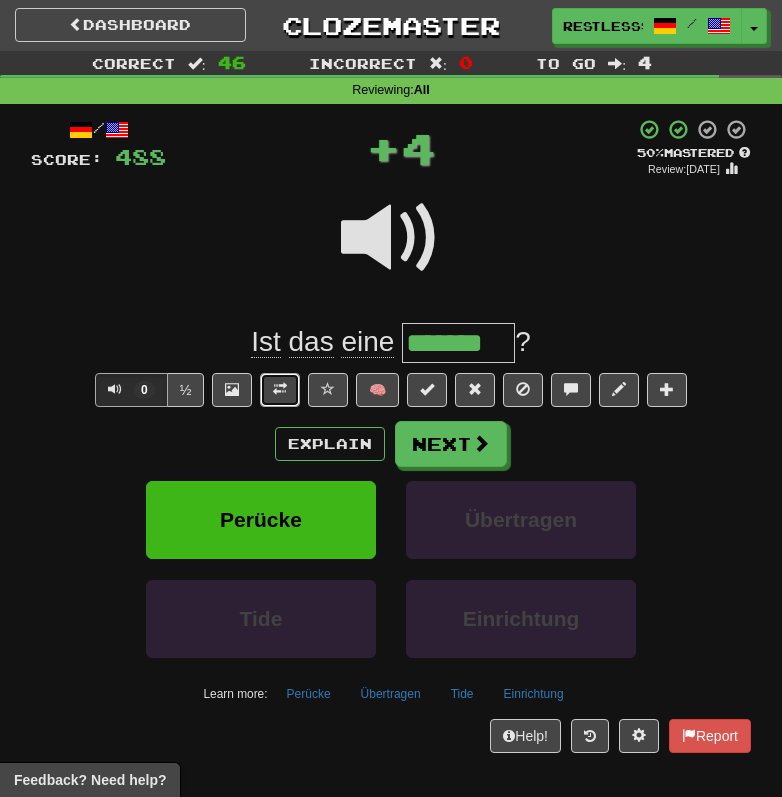 click at bounding box center [280, 389] 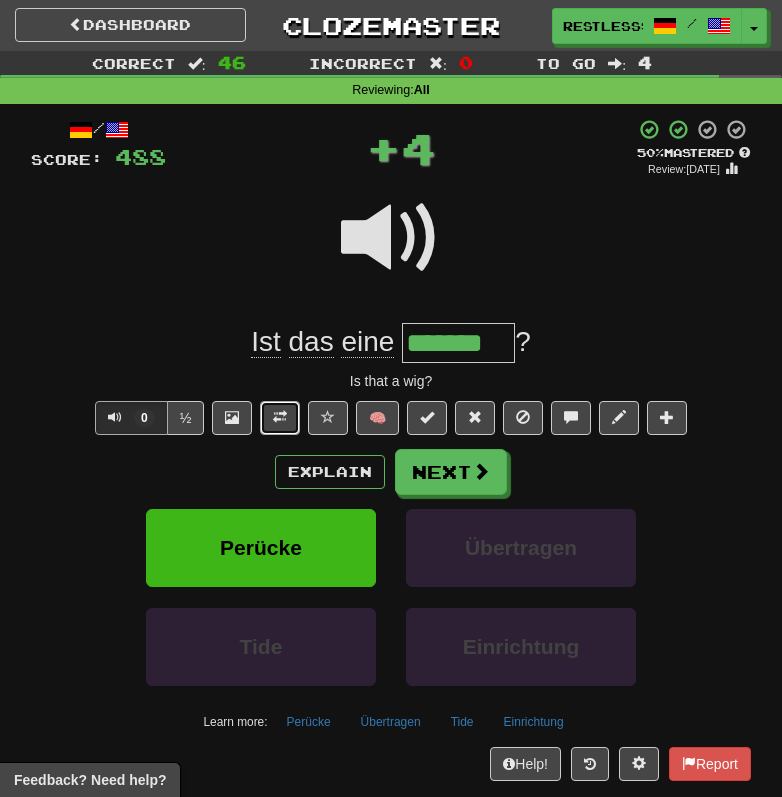 click at bounding box center [280, 418] 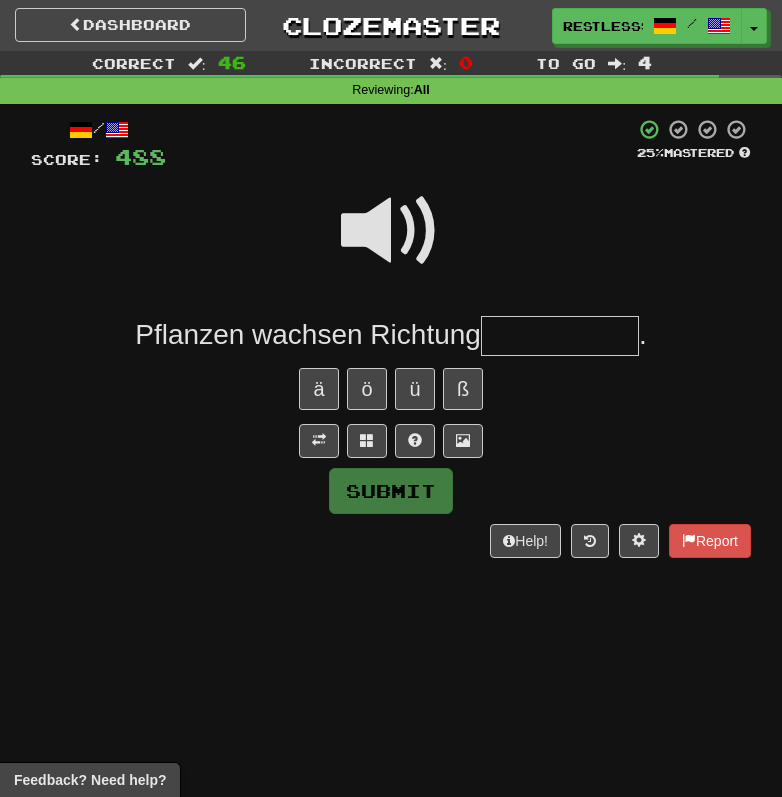 click at bounding box center (391, 231) 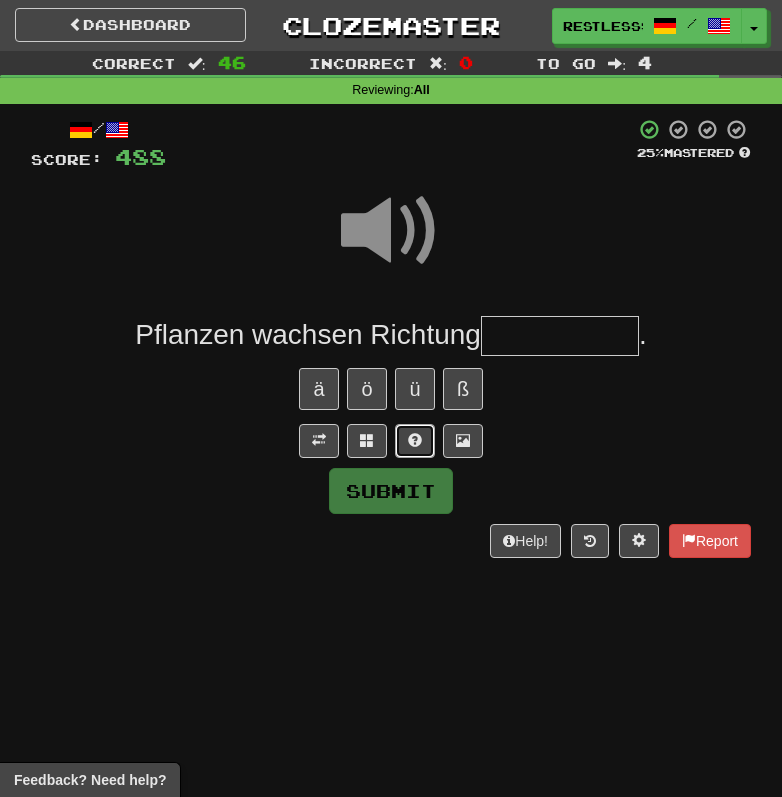 click at bounding box center (415, 441) 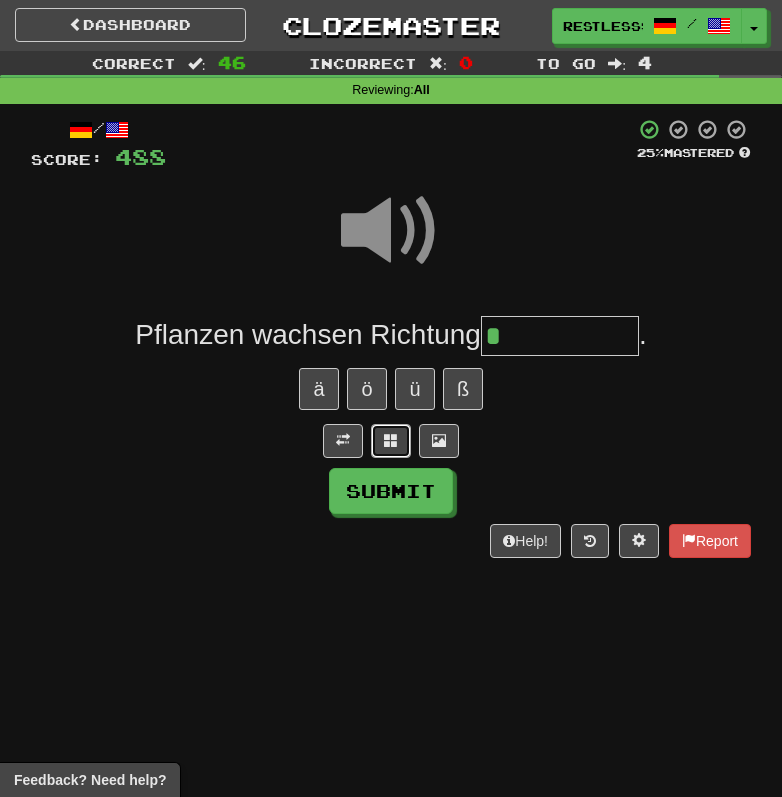 click at bounding box center (391, 440) 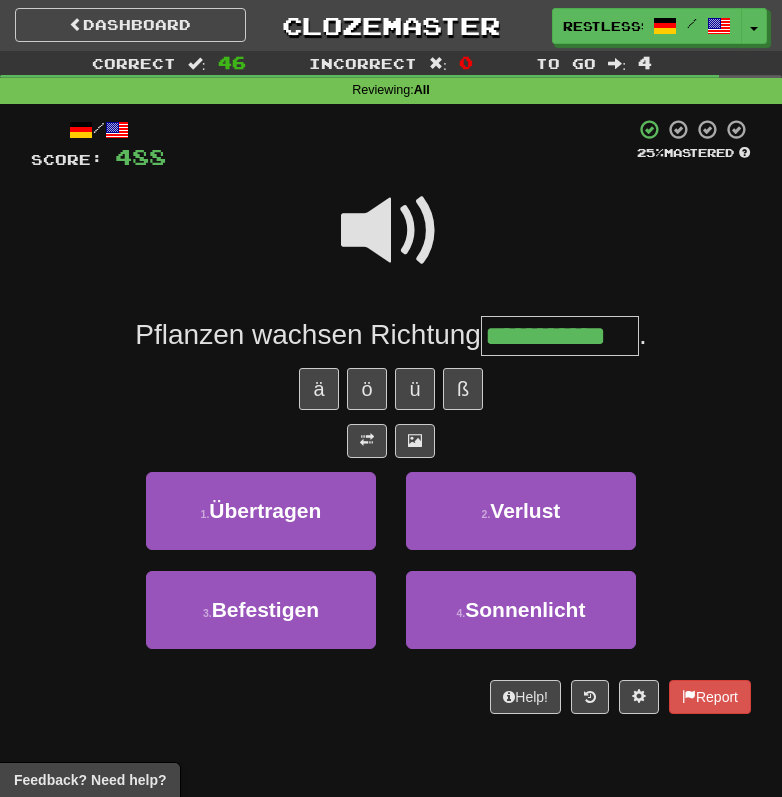 type on "**********" 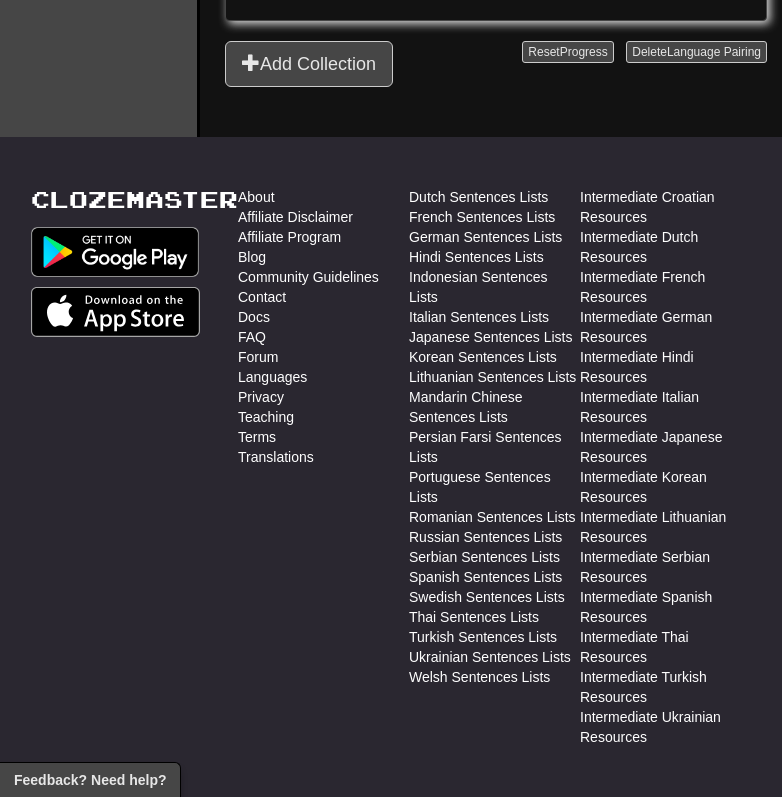 scroll, scrollTop: 2932, scrollLeft: 0, axis: vertical 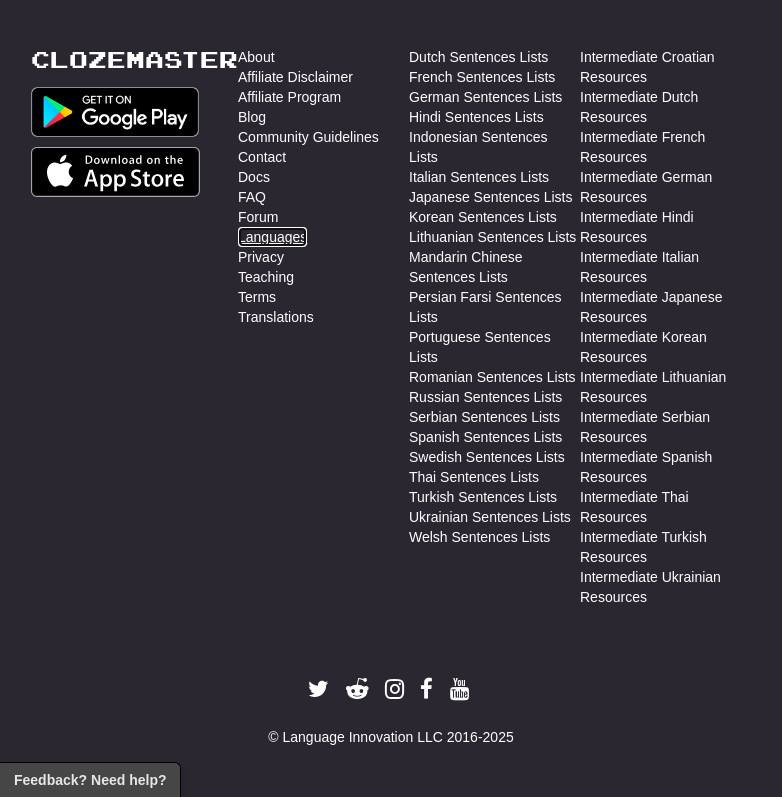 click on "Languages" at bounding box center [272, 237] 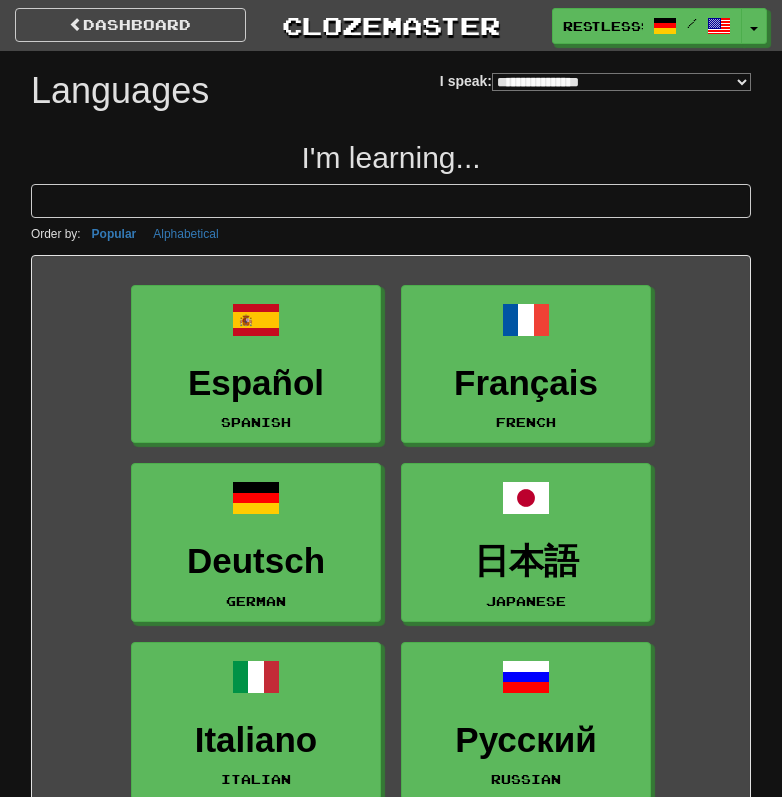 select on "*******" 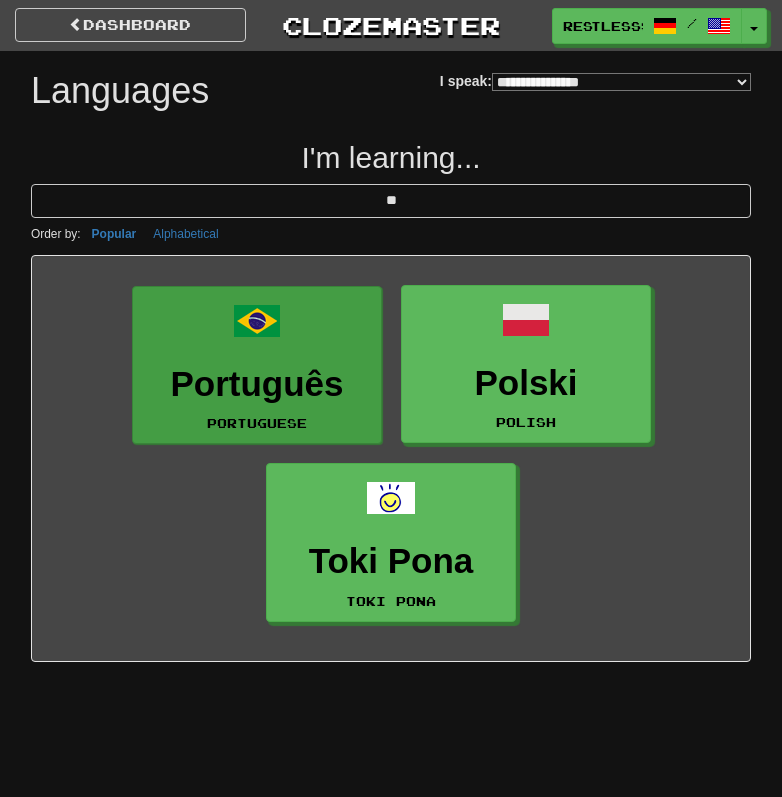 type on "**" 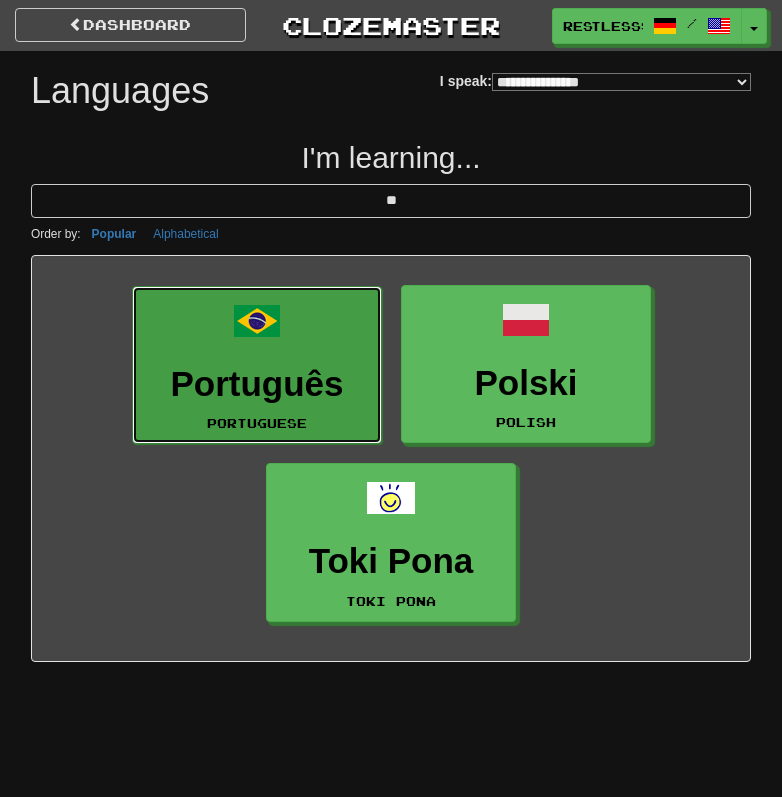 click on "Português Portuguese" at bounding box center [257, 365] 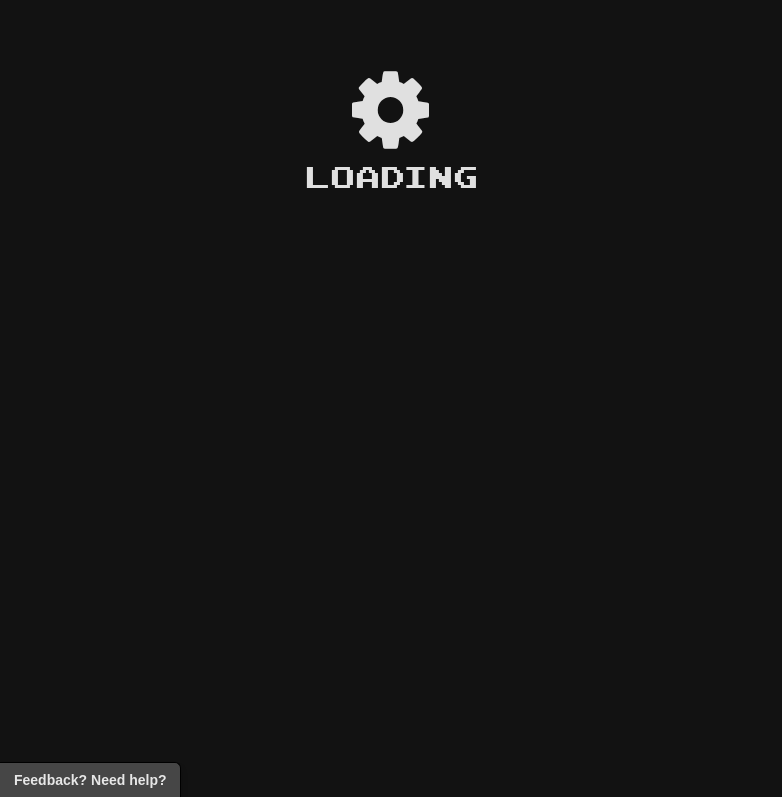 scroll, scrollTop: 0, scrollLeft: 0, axis: both 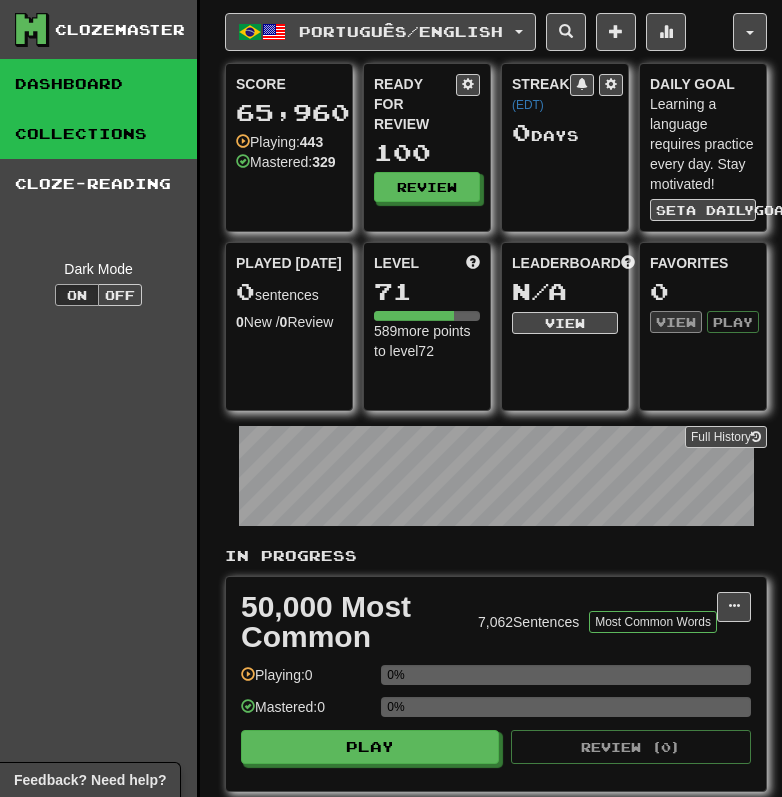 click on "Collections" at bounding box center (98, 134) 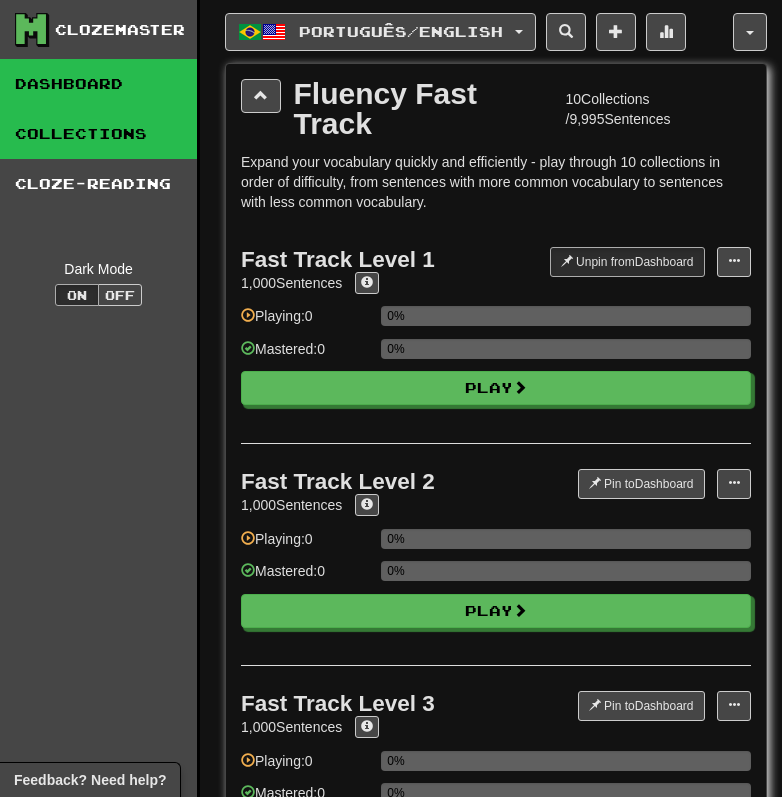 click on "Dashboard" at bounding box center (98, 84) 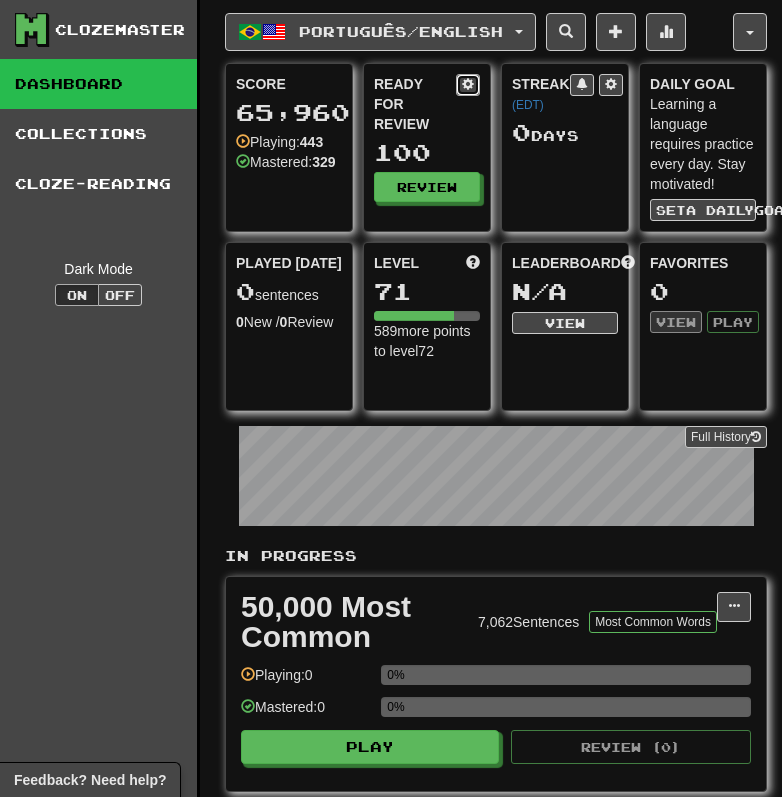 click at bounding box center (468, 84) 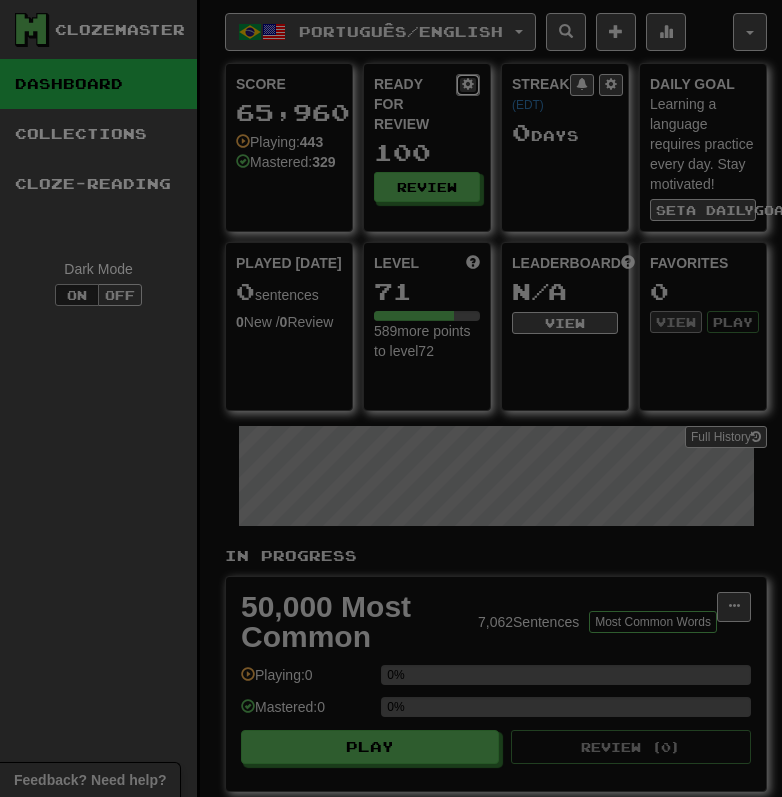 select on "*" 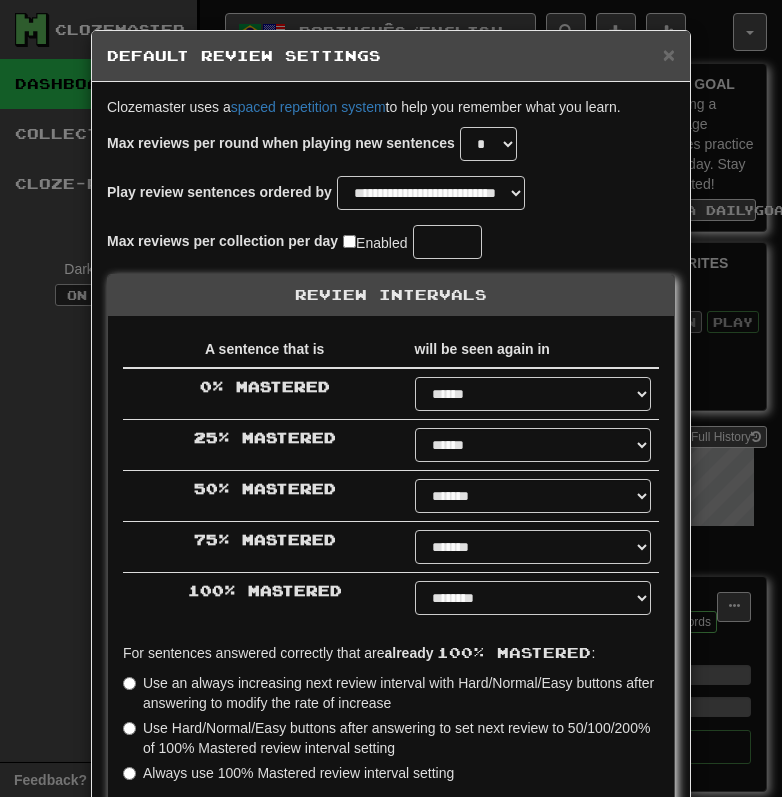 click on "**********" at bounding box center (391, 200) 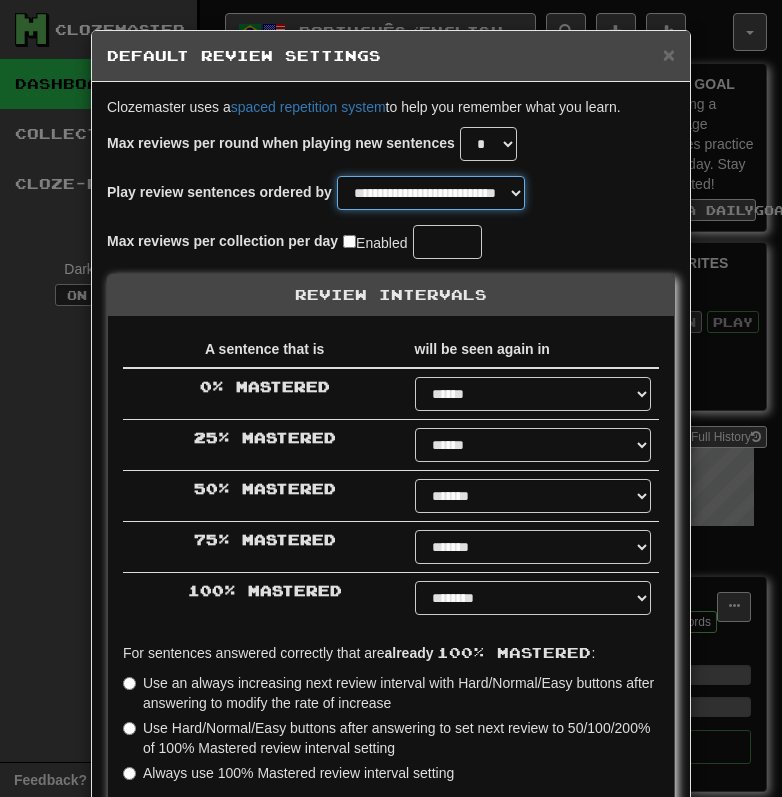 click on "**********" at bounding box center (431, 193) 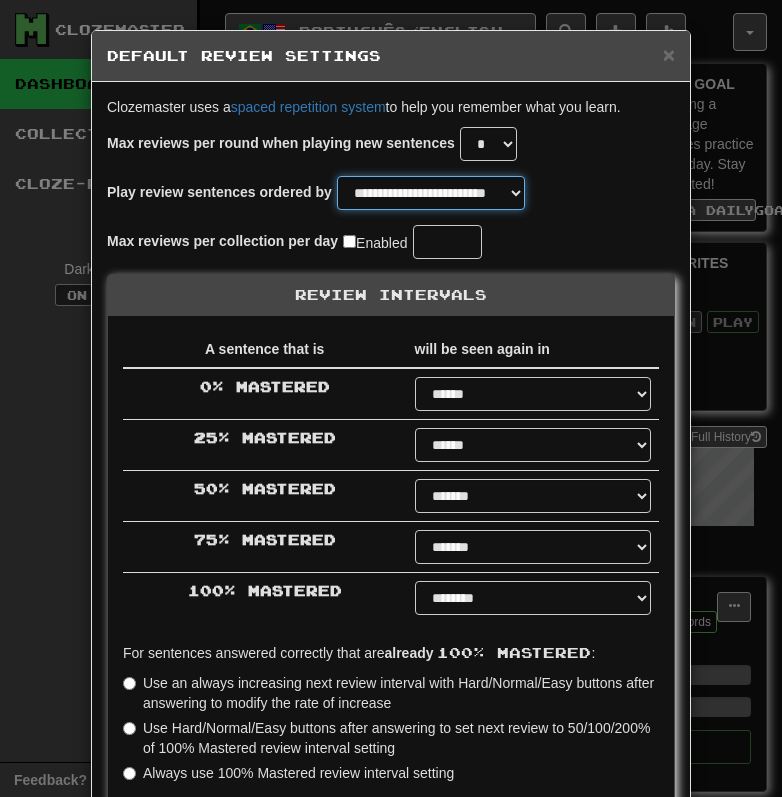 scroll, scrollTop: 308, scrollLeft: 0, axis: vertical 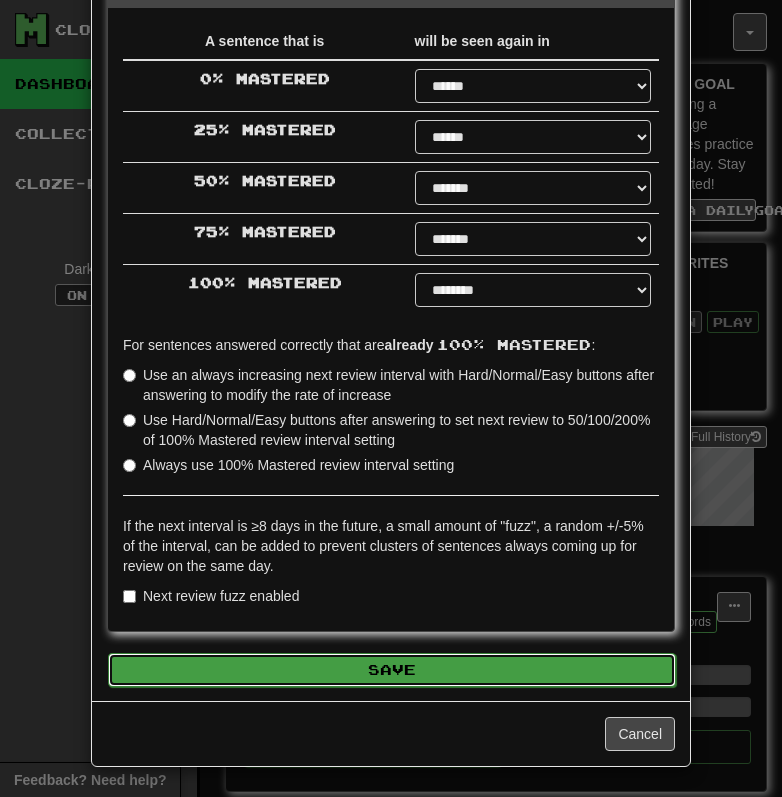 click on "Save" at bounding box center (392, 670) 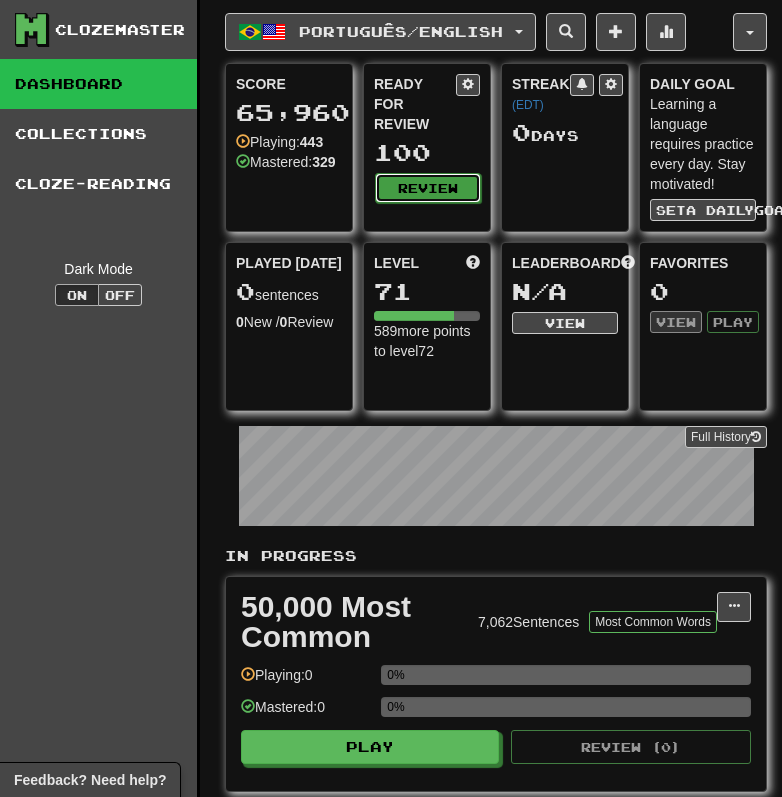 click on "Review" at bounding box center (428, 188) 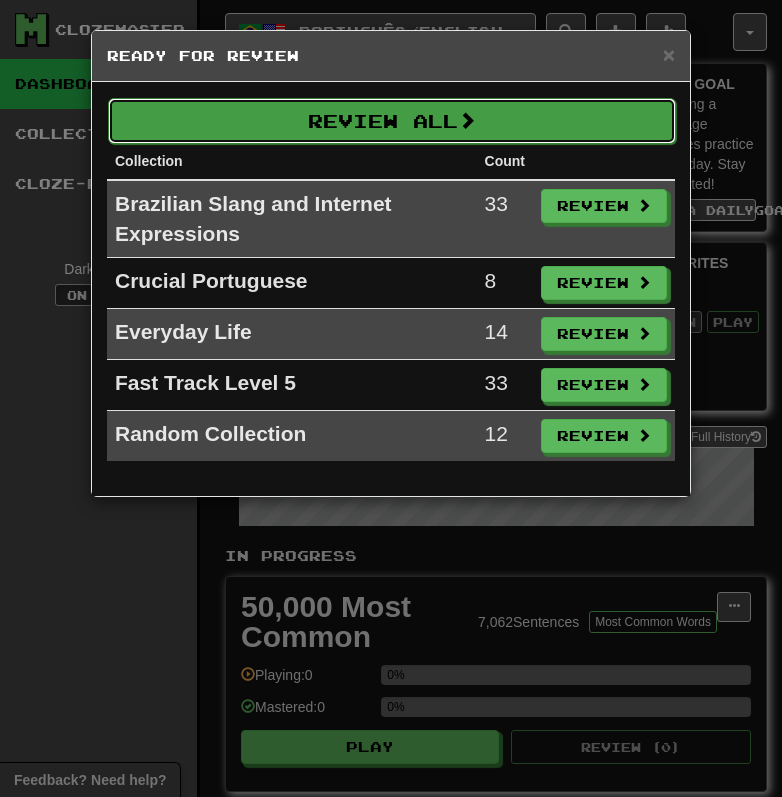 click on "Review All" at bounding box center [392, 121] 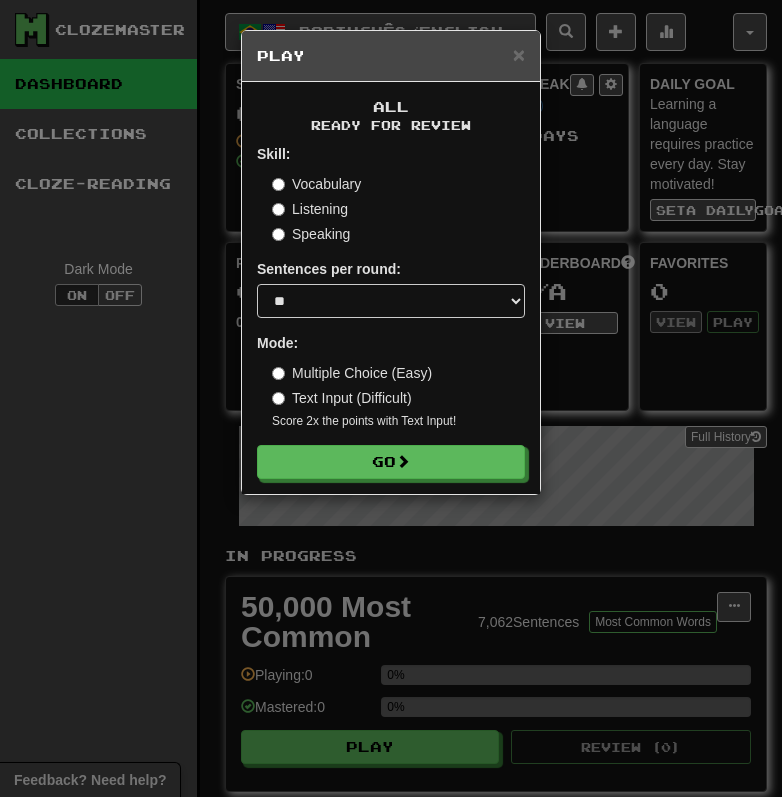 click on "Listening" at bounding box center (310, 209) 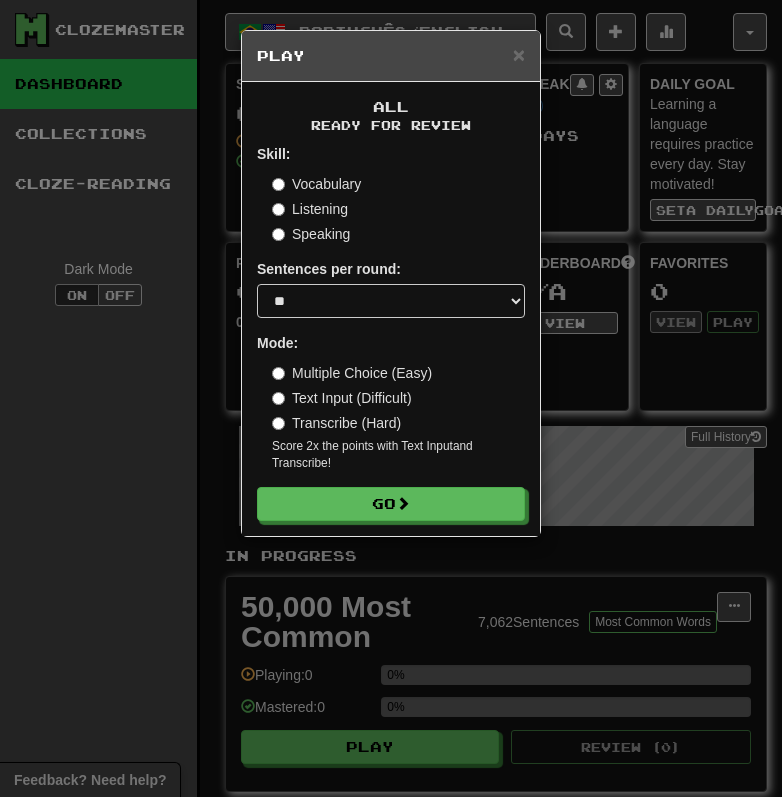 click on "Skill: Vocabulary Listening Speaking Sentences per round: * ** ** ** ** ** *** ******** Mode: Multiple Choice (Easy) Text Input (Difficult) Transcribe (Hard) Score 2x the points with Text Input  and Transcribe ! Go" at bounding box center [391, 332] 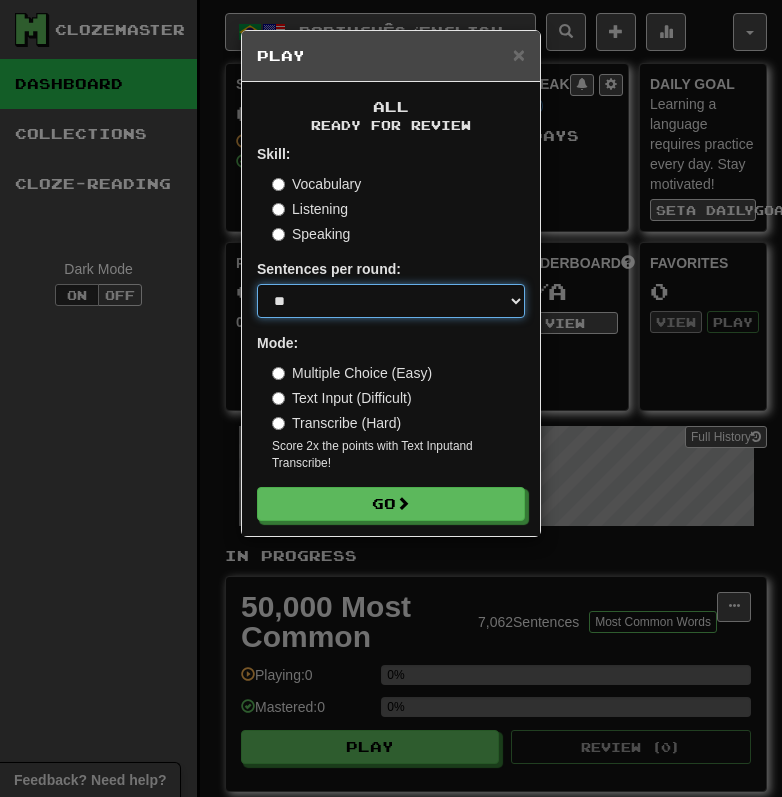 click on "* ** ** ** ** ** *** ********" at bounding box center (391, 301) 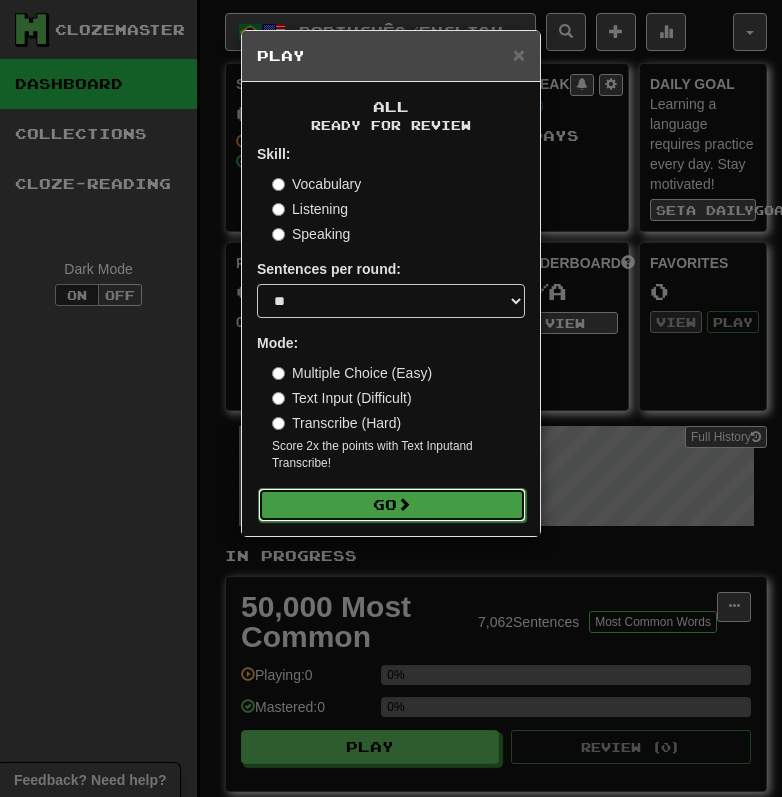 click on "Go" at bounding box center (392, 505) 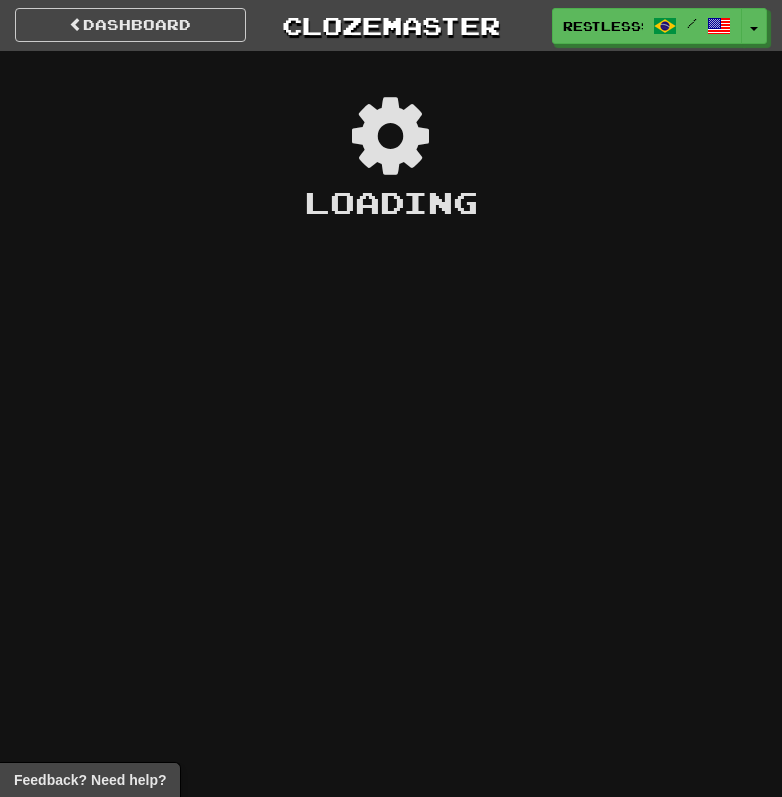scroll, scrollTop: 0, scrollLeft: 0, axis: both 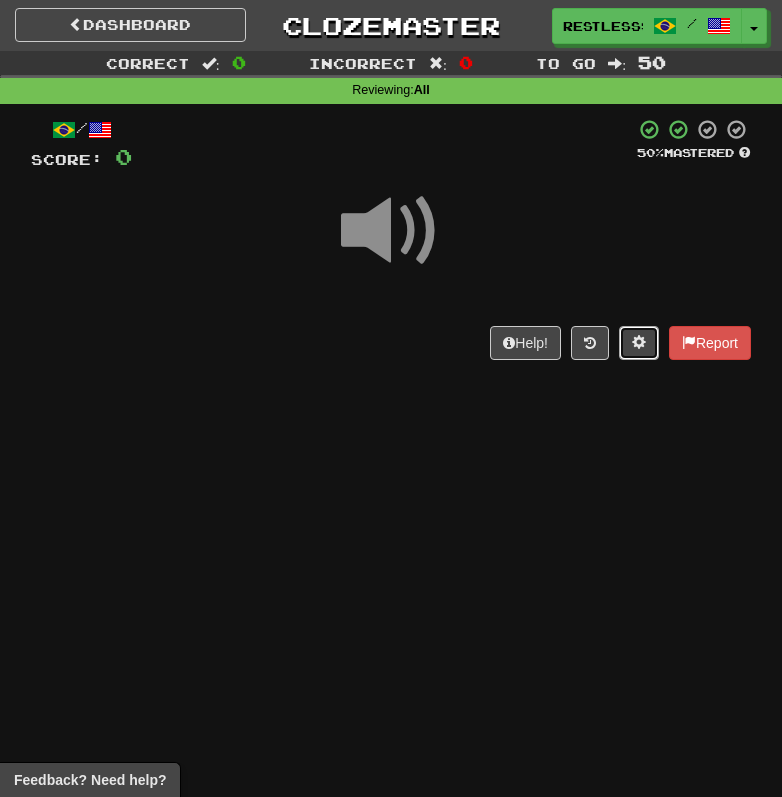 click at bounding box center [639, 342] 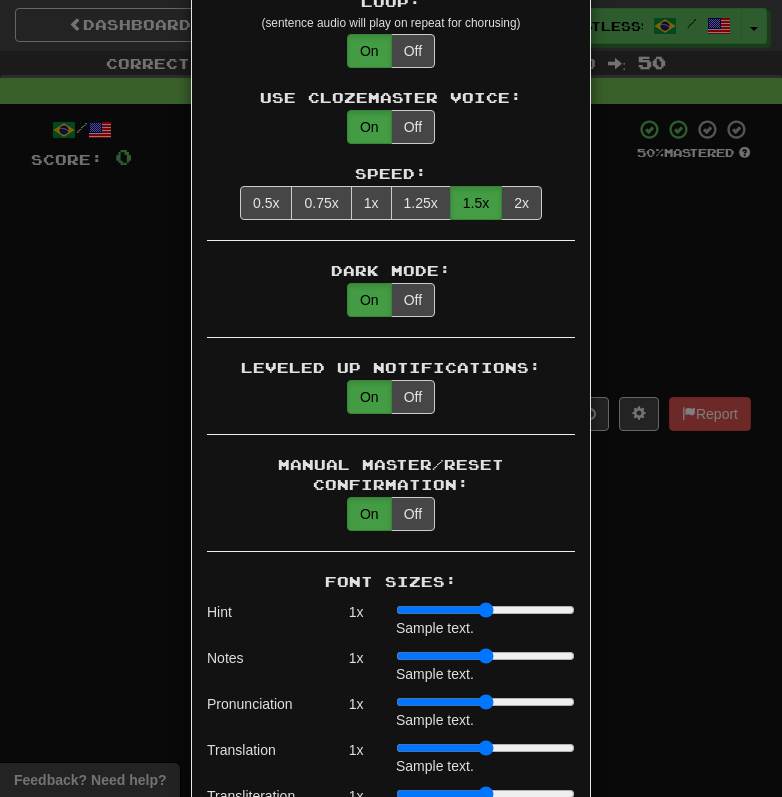 scroll, scrollTop: 1715, scrollLeft: 0, axis: vertical 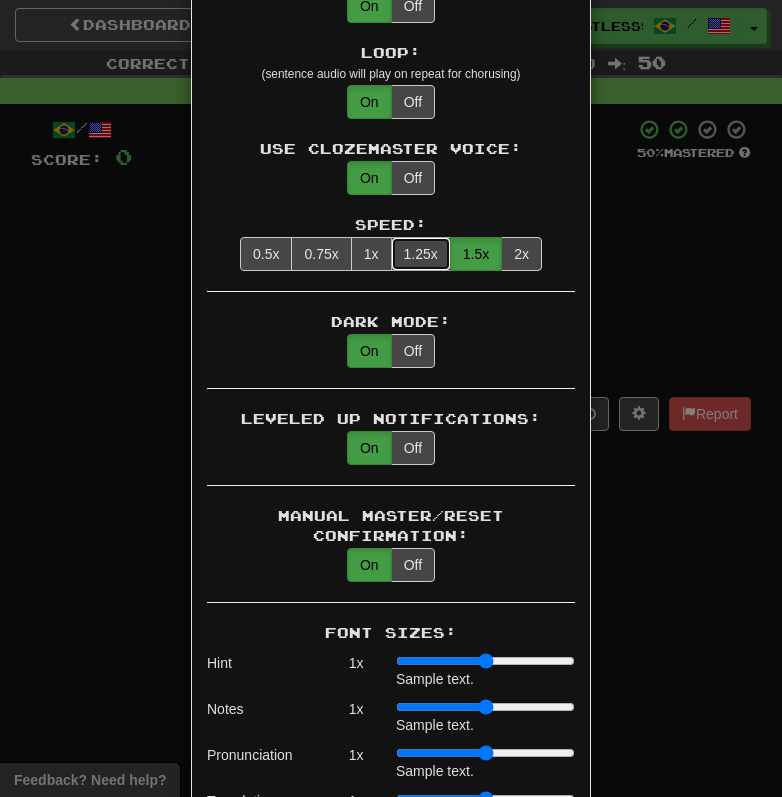 click on "1.25x" at bounding box center [421, 254] 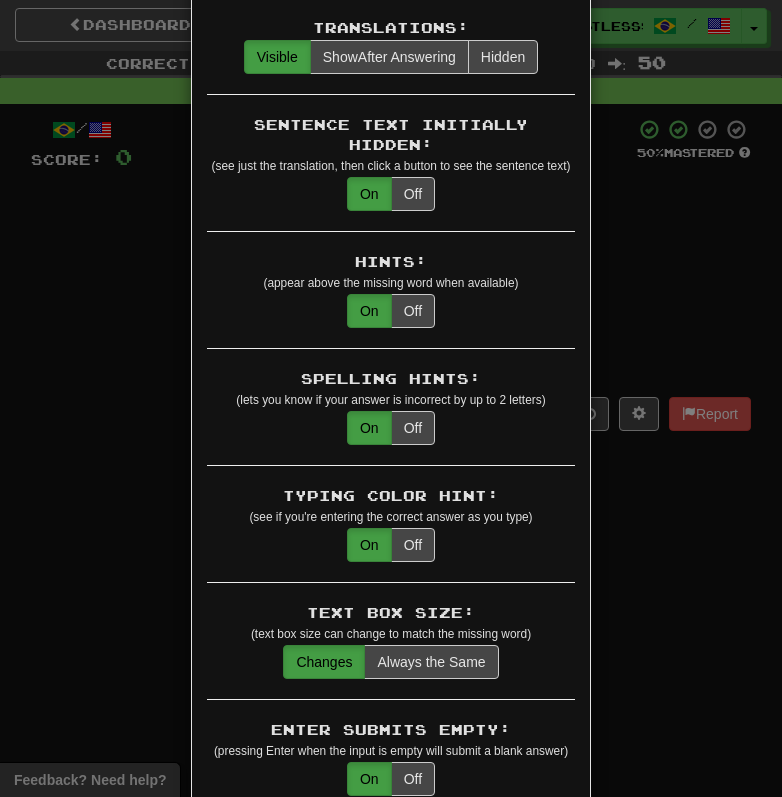 scroll, scrollTop: 0, scrollLeft: 0, axis: both 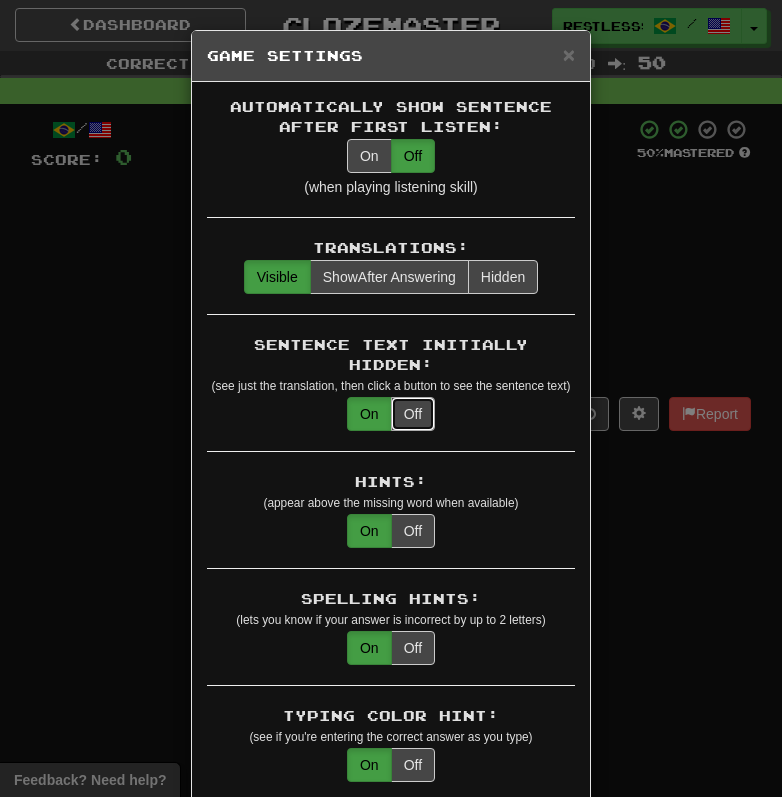 click on "Off" at bounding box center (413, 414) 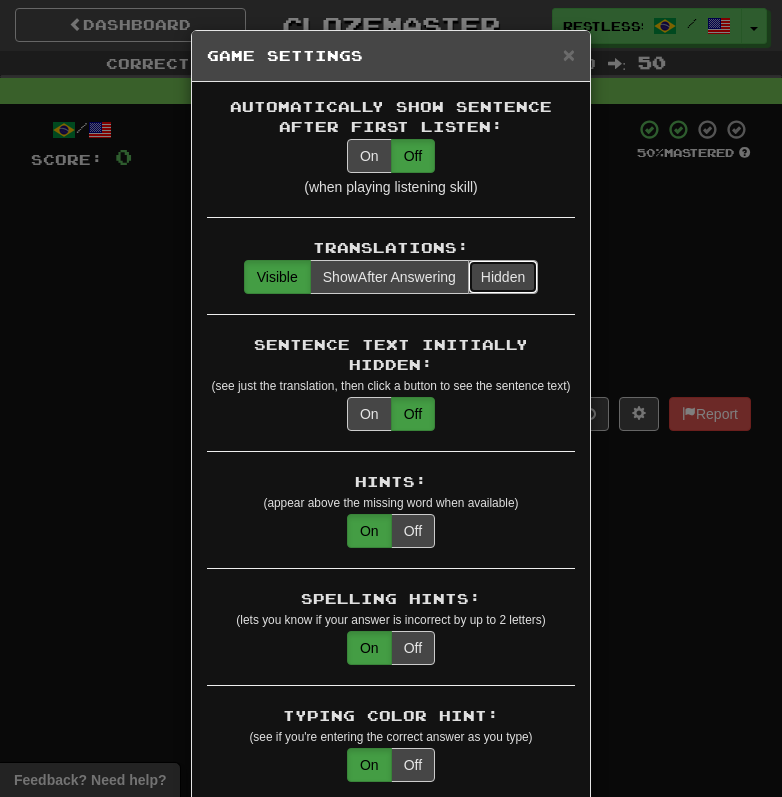 click on "Hidden" at bounding box center (503, 277) 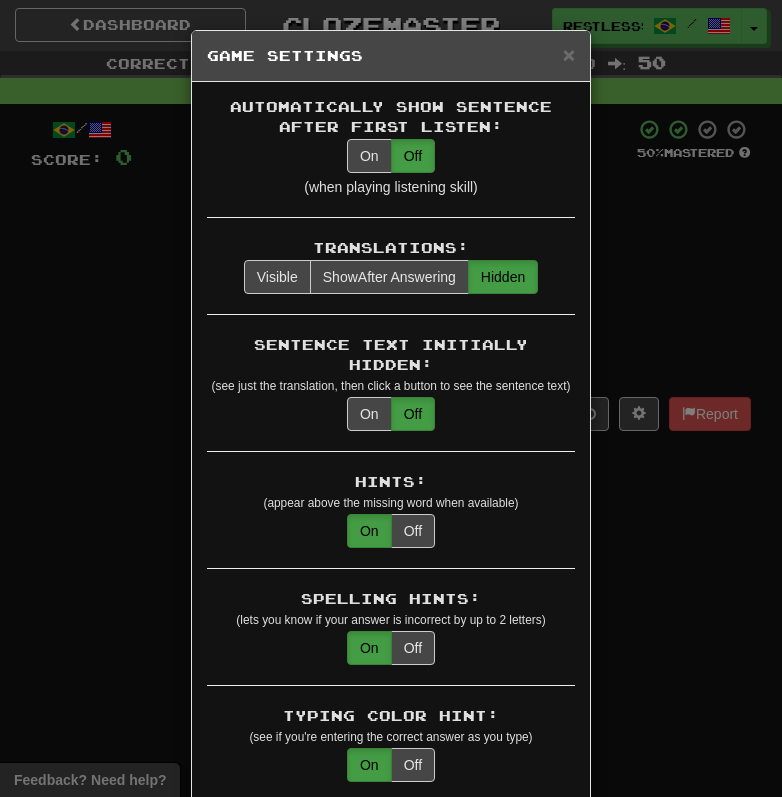 click on "× Game Settings Automatically Show Sentence After First Listen: On Off (when playing listening skill) Translations: Visible Show  After Answering Hidden Sentence Text Initially Hidden: (see just the translation, then click a button to see the sentence text) On Off Hints: (appear above the missing word when available) On Off Spelling Hints: (lets you know if your answer is incorrect by up to 2 letters) On Off Typing Color Hint: (see if you're entering the correct answer as you type) On Off Text Box Size: (text box size can change to match the missing word) Changes Always the Same Enter Submits Empty: (pressing Enter when the input is empty will submit a blank answer) On Off Clear After Answering: (keypress clears the text input after answering so you can practice re-typing the answer) On Off Image Toggle: (toggle button, if sentence image available) After Answering Before and After Off Image Background: (use sentence image as background, if available) On Off Pronunciation: On Off Sound Effects: On Off On Off" at bounding box center [391, 398] 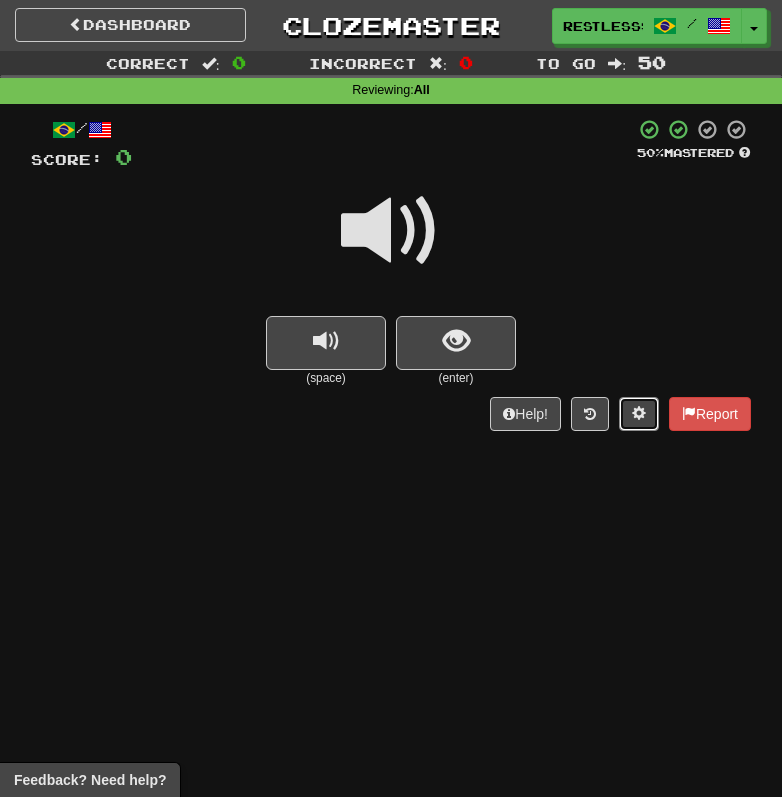 type 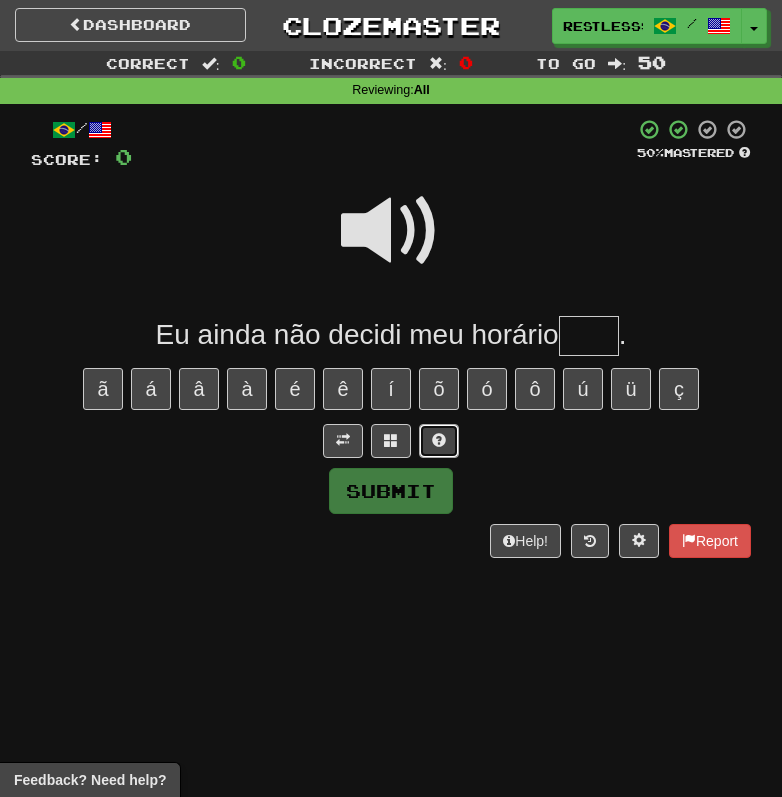 click at bounding box center (439, 441) 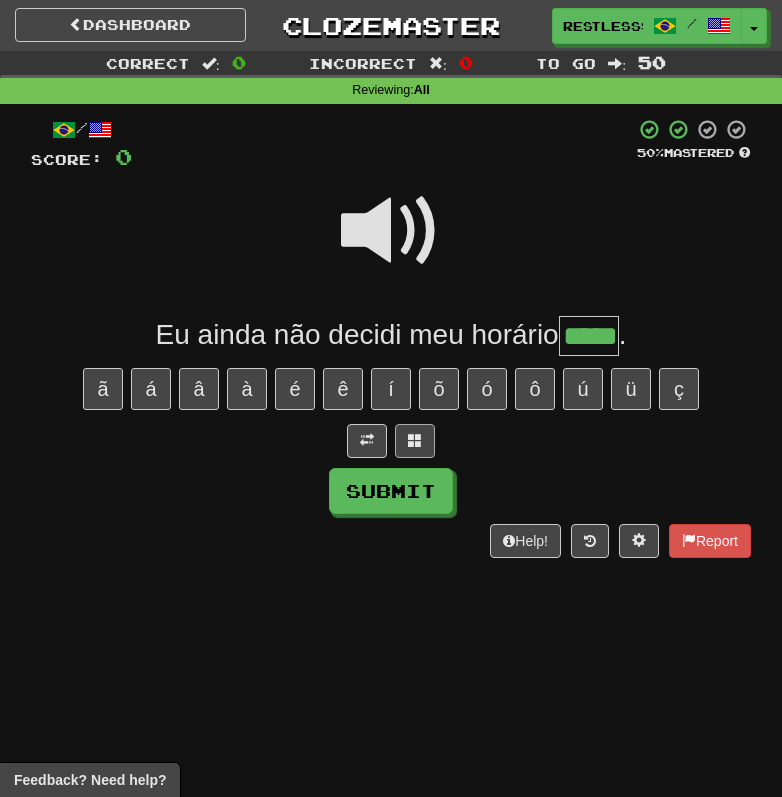 type on "*****" 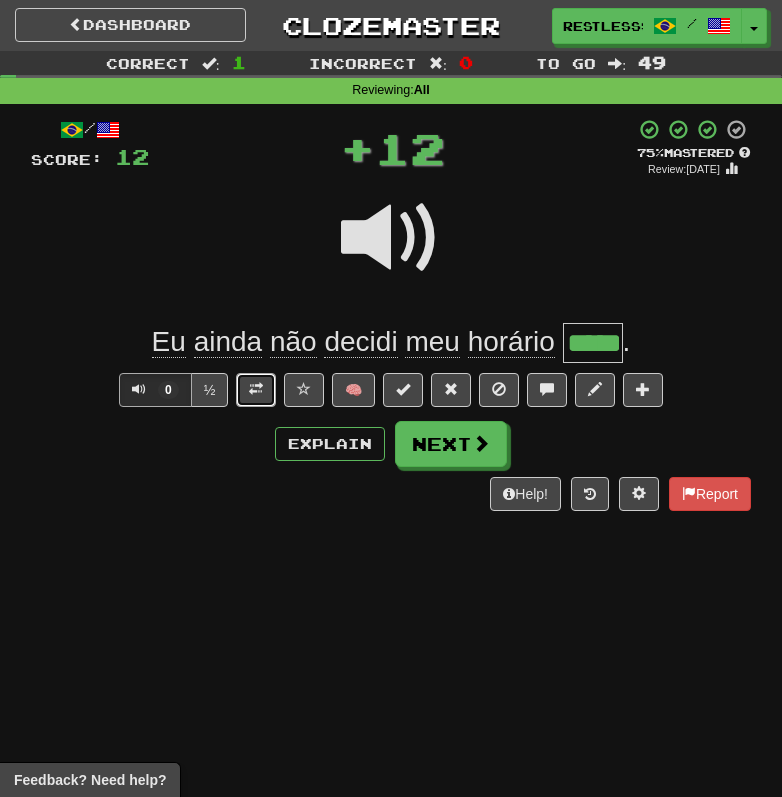 click at bounding box center [256, 390] 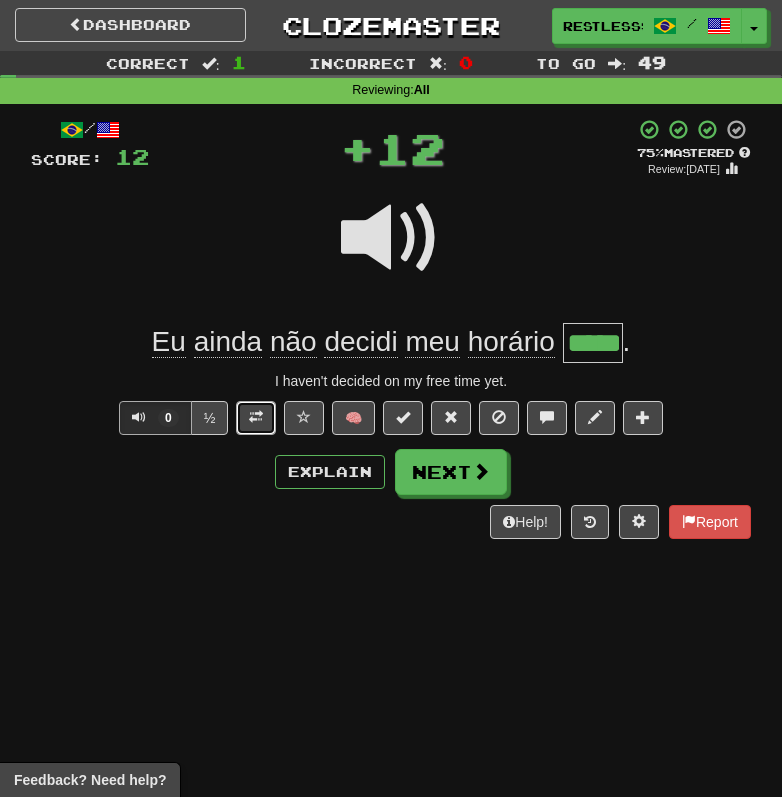 click at bounding box center (256, 417) 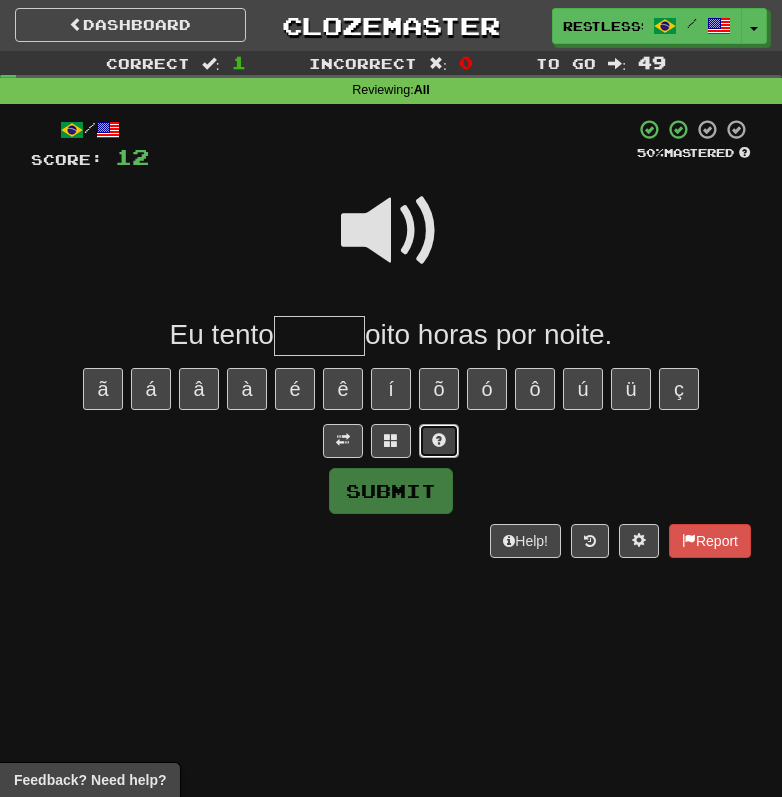 click at bounding box center (439, 441) 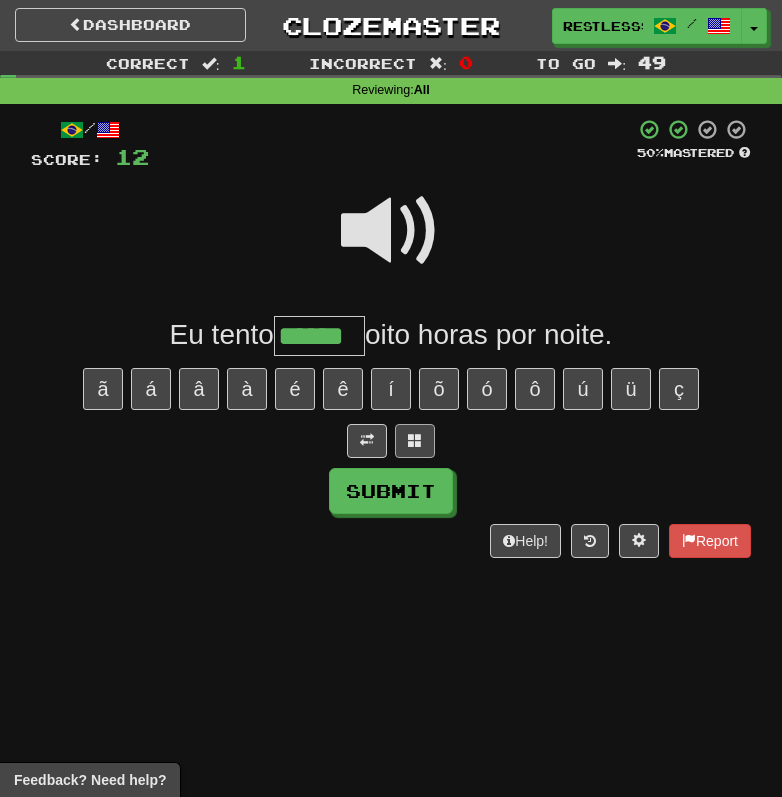 type on "******" 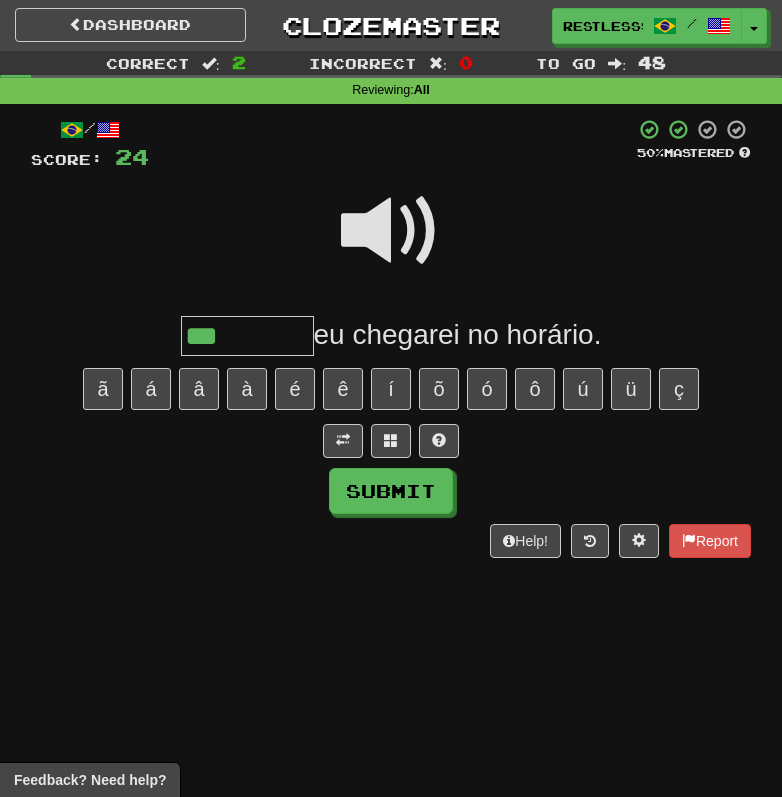 click at bounding box center (391, 231) 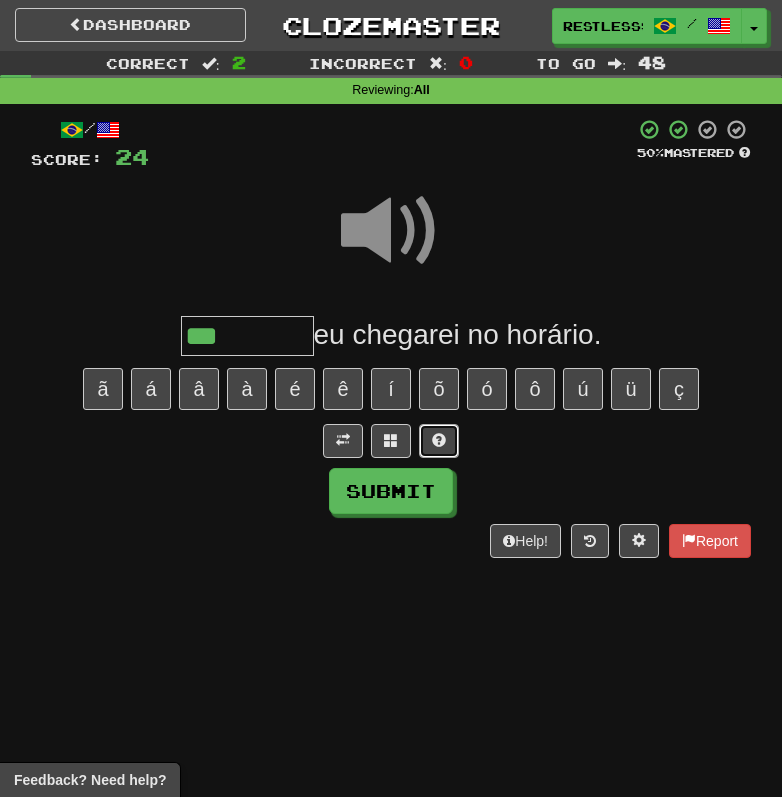 click at bounding box center [439, 440] 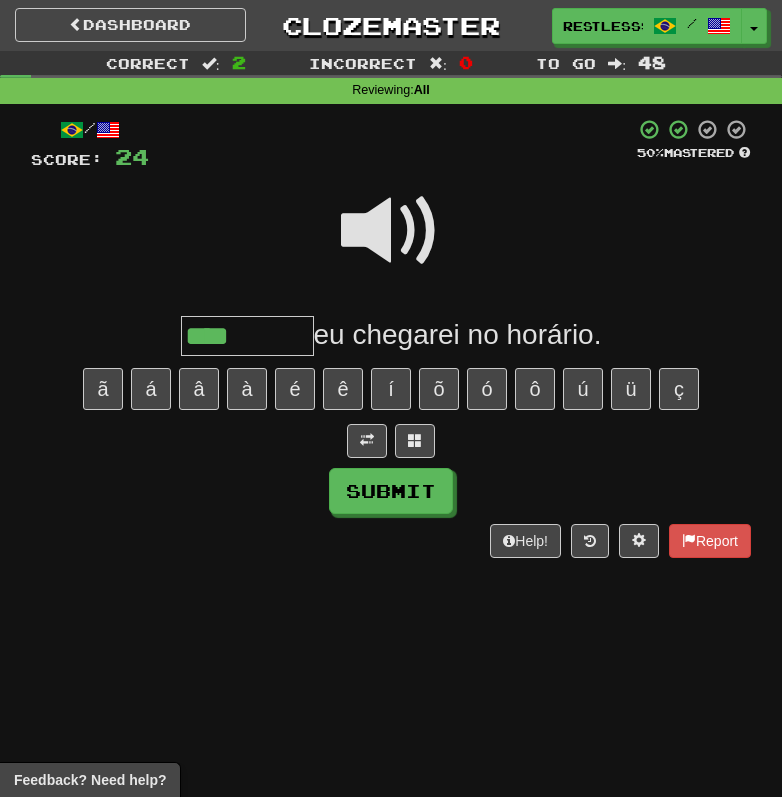 click at bounding box center (391, 231) 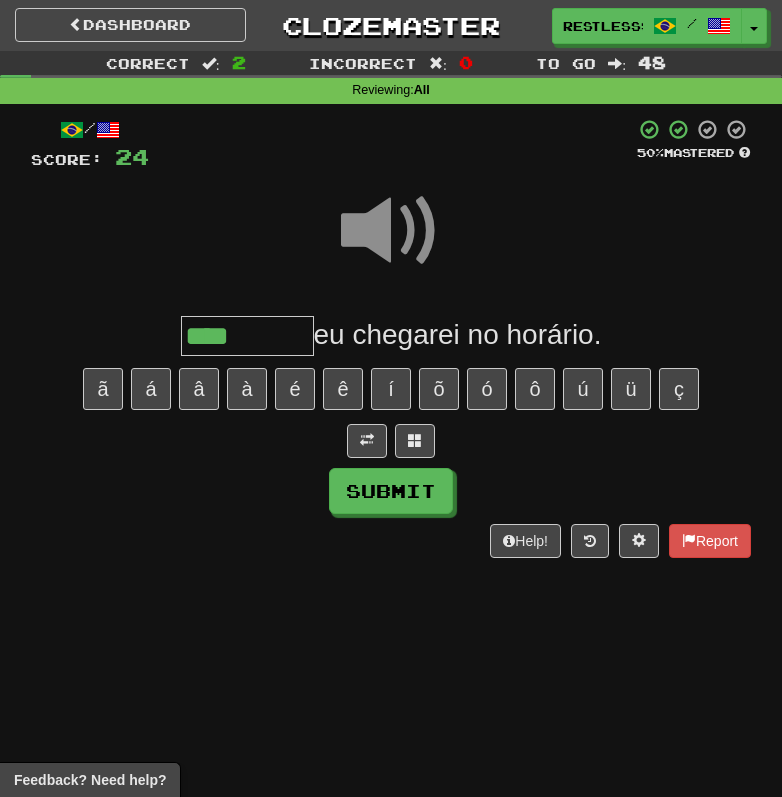 click on "****" at bounding box center [247, 336] 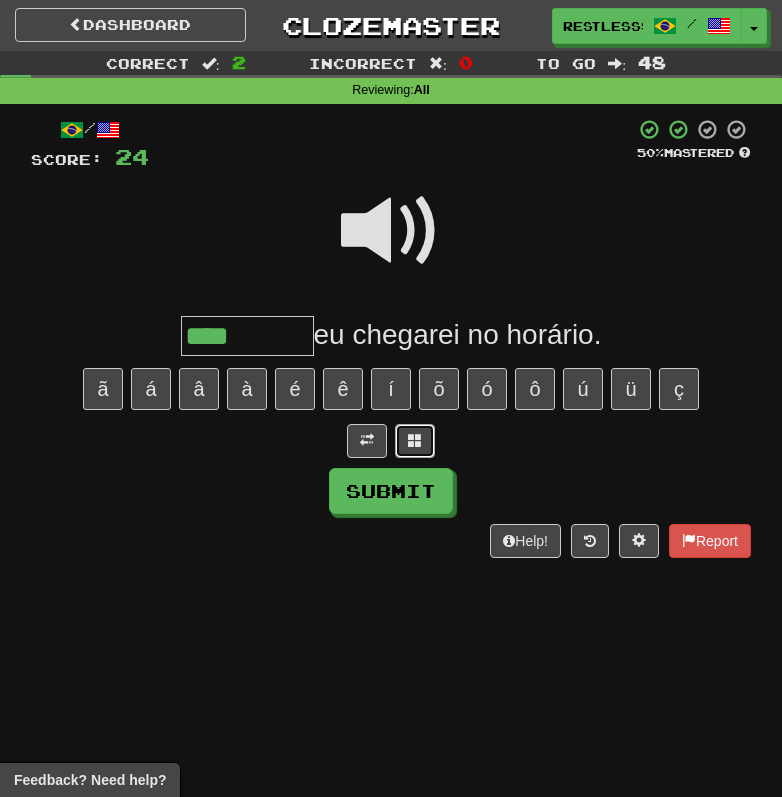 click at bounding box center (415, 440) 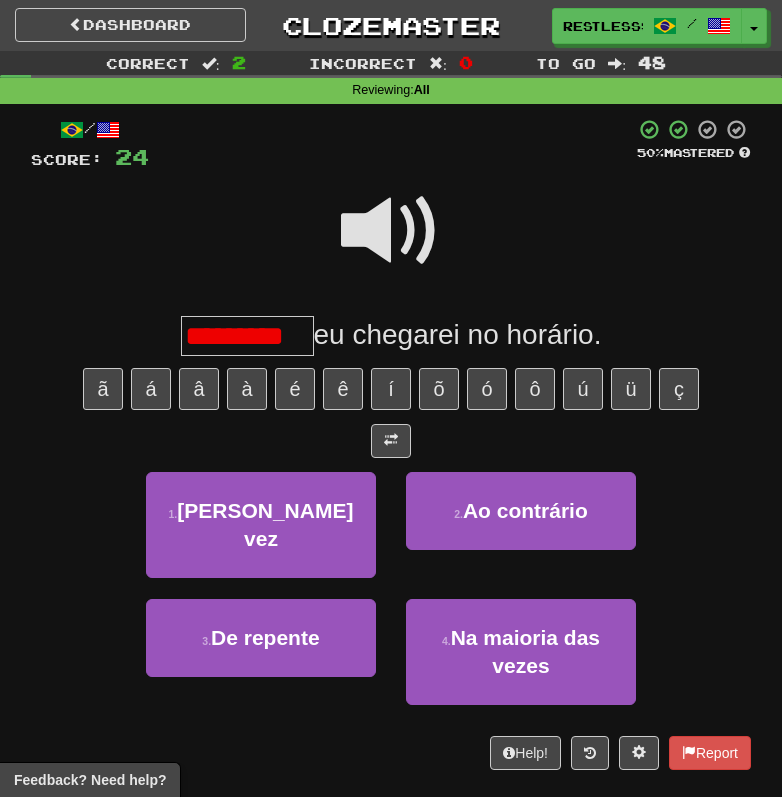 scroll, scrollTop: 0, scrollLeft: 0, axis: both 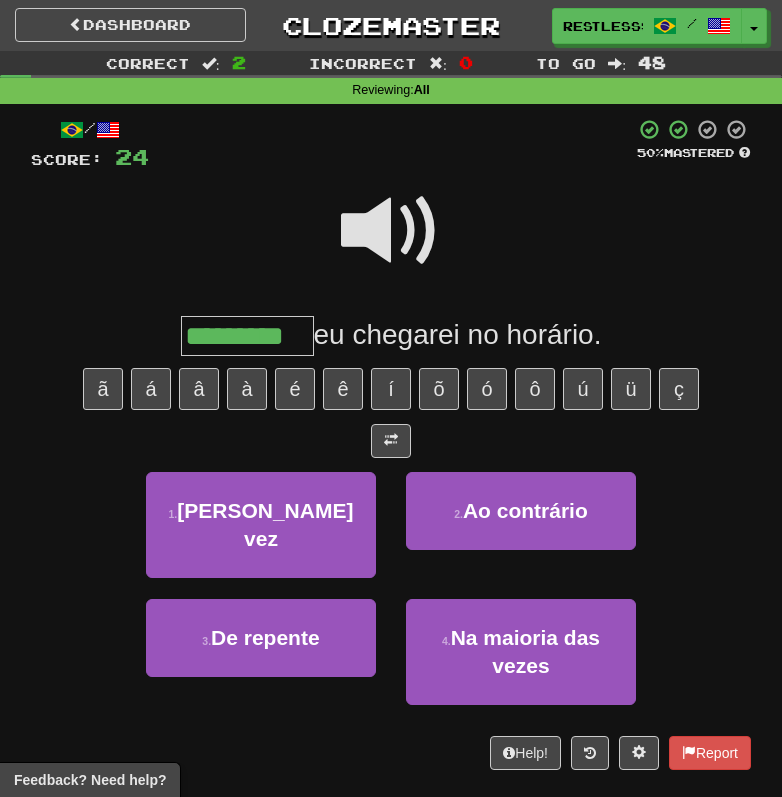 type on "*********" 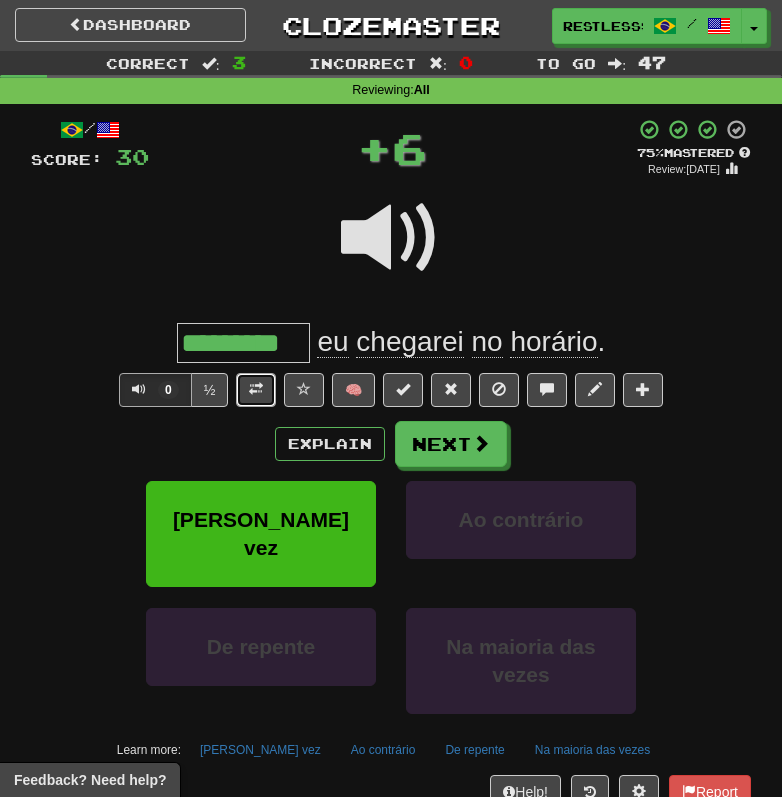 click at bounding box center (256, 390) 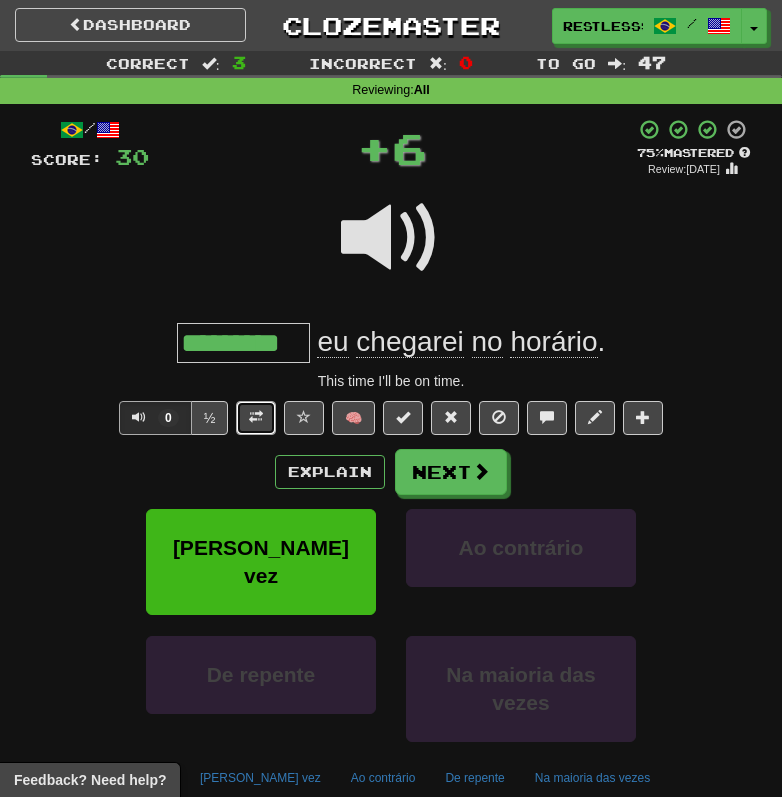 click at bounding box center [256, 418] 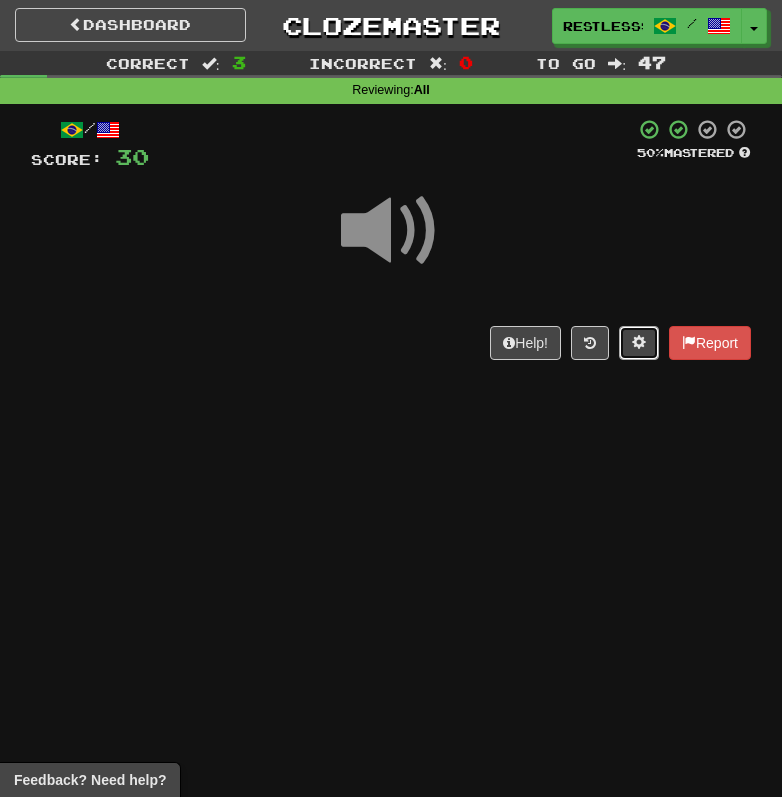 click at bounding box center [639, 343] 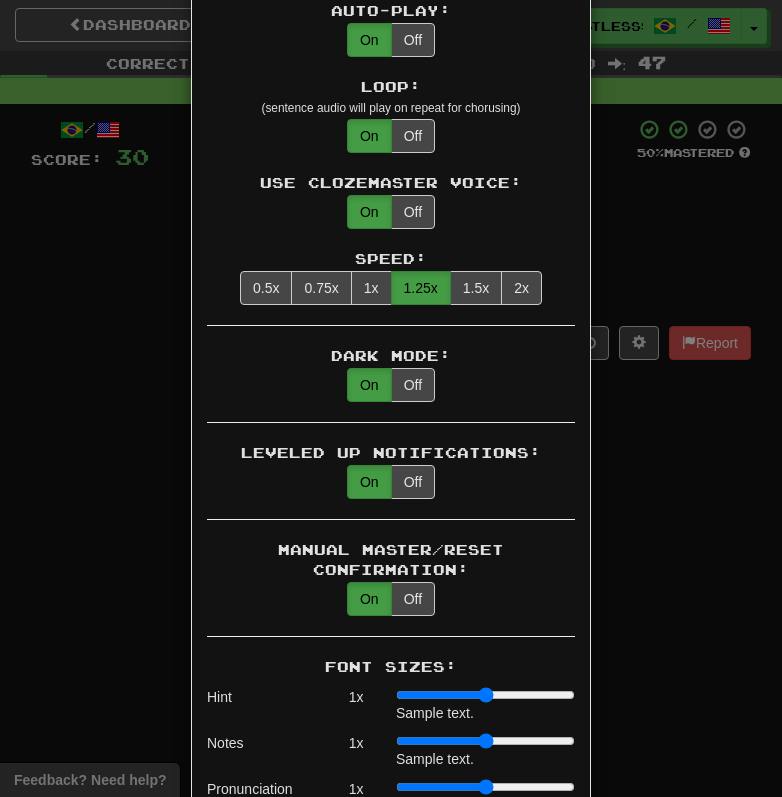 scroll, scrollTop: 1937, scrollLeft: 0, axis: vertical 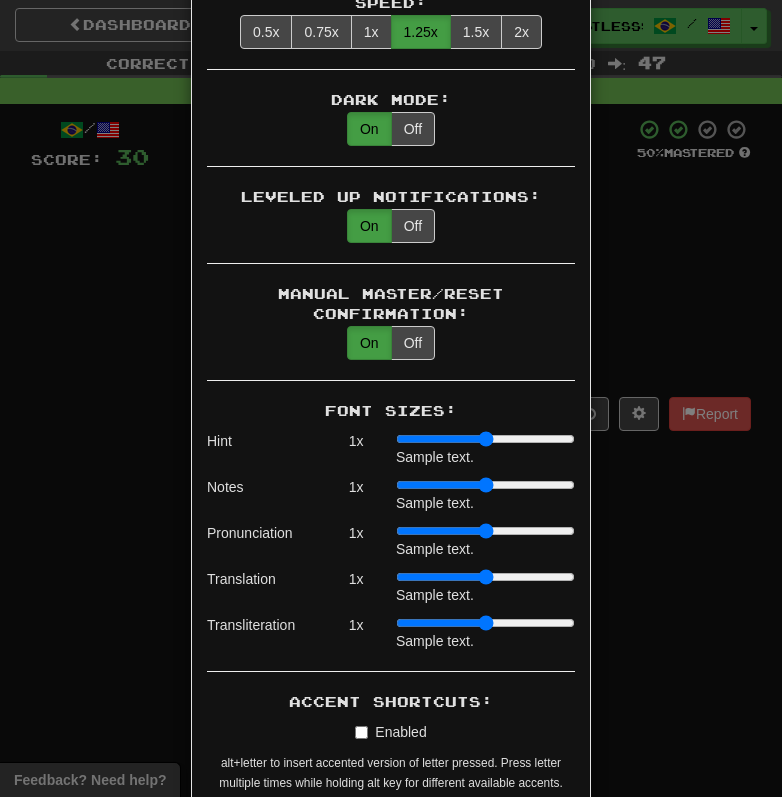 click on "× Game Settings Automatically Show Sentence After First Listen: On Off (when playing listening skill) Translations: Visible Show  After Answering Hidden Sentence Text Initially Hidden: (see just the translation, then click a button to see the sentence text) On Off Hints: (appear above the missing word when available) On Off Spelling Hints: (lets you know if your answer is incorrect by up to 2 letters) On Off Typing Color Hint: (see if you're entering the correct answer as you type) On Off Text Box Size: (text box size can change to match the missing word) Changes Always the Same Enter Submits Empty: (pressing Enter when the input is empty will submit a blank answer) On Off Clear After Answering: (keypress clears the text input after answering so you can practice re-typing the answer) On Off Image Toggle: (toggle button, if sentence image available) After Answering Before and After Off Image Background: (use sentence image as background, if available) On Off Pronunciation: On Off Sound Effects: On Off On Off" at bounding box center (391, 398) 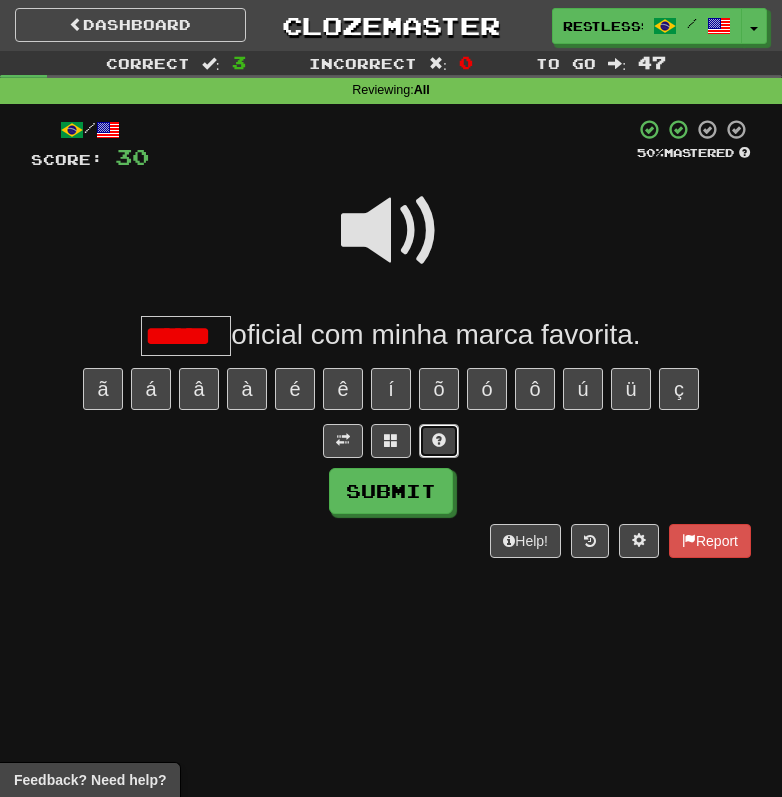 click at bounding box center (439, 440) 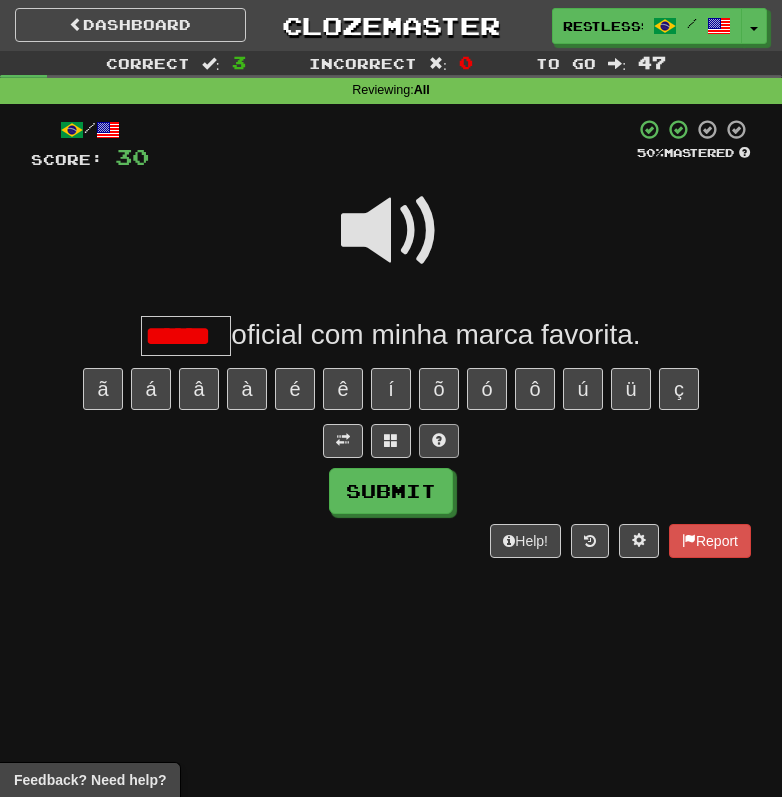 type on "******" 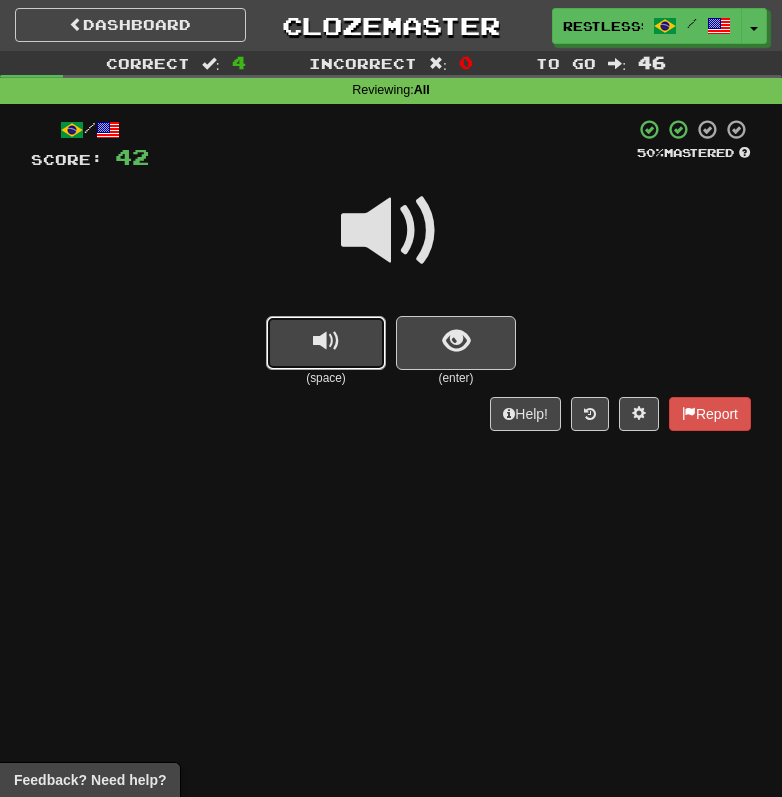 click at bounding box center (326, 343) 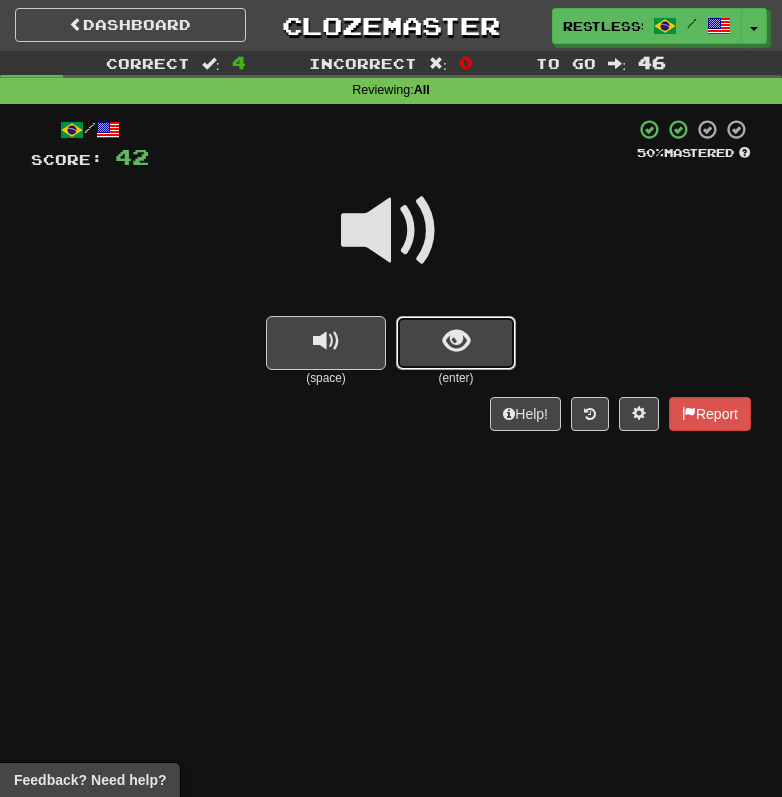 click at bounding box center [456, 341] 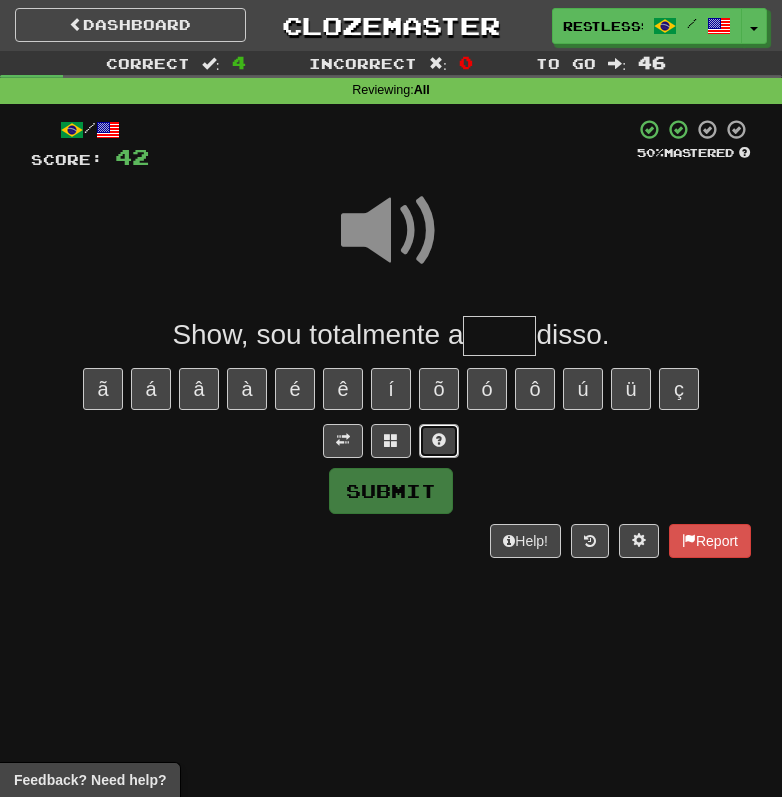 click at bounding box center [439, 440] 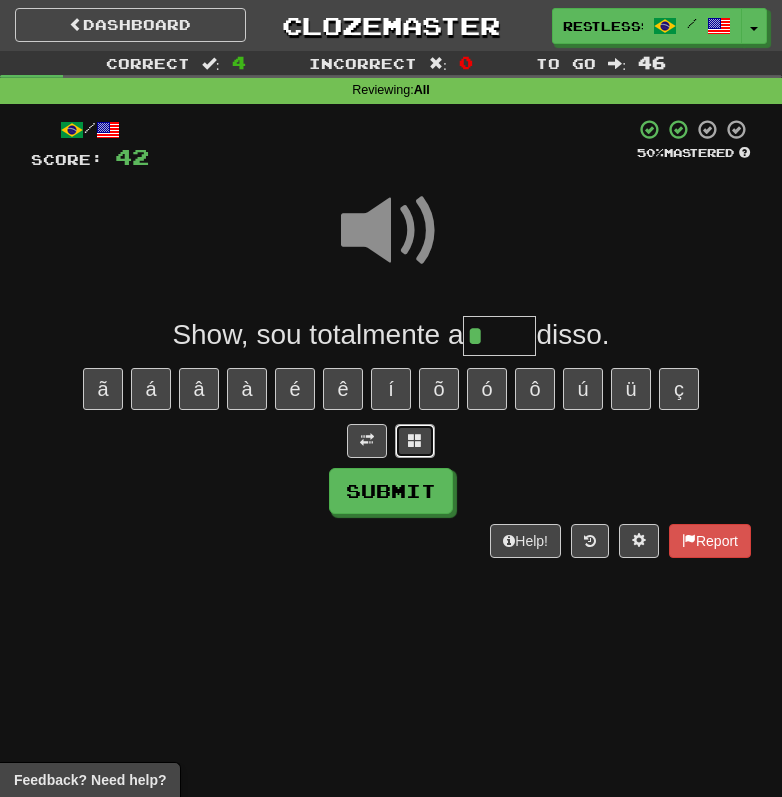click at bounding box center [415, 441] 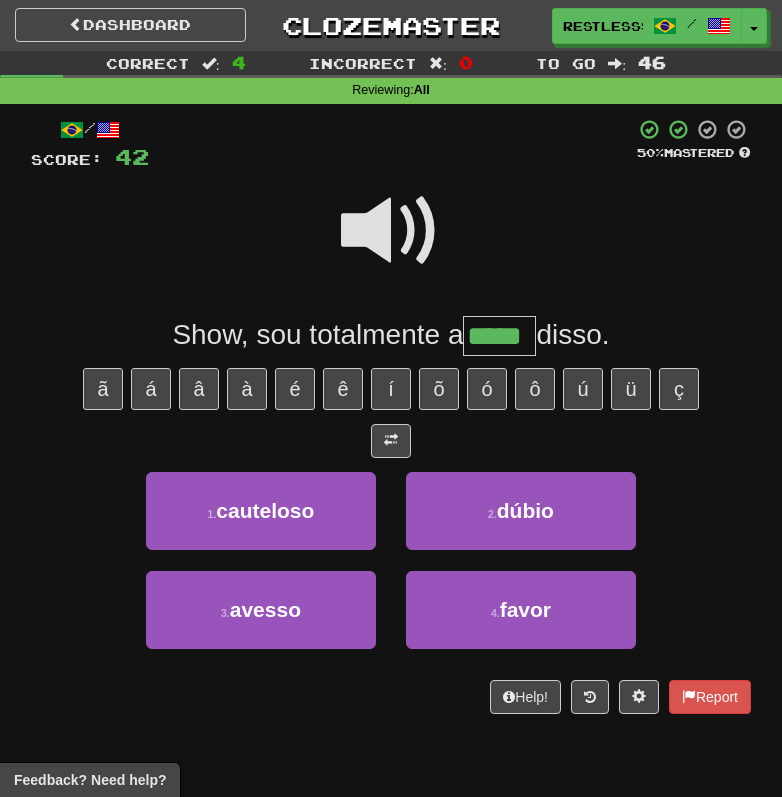 type on "*****" 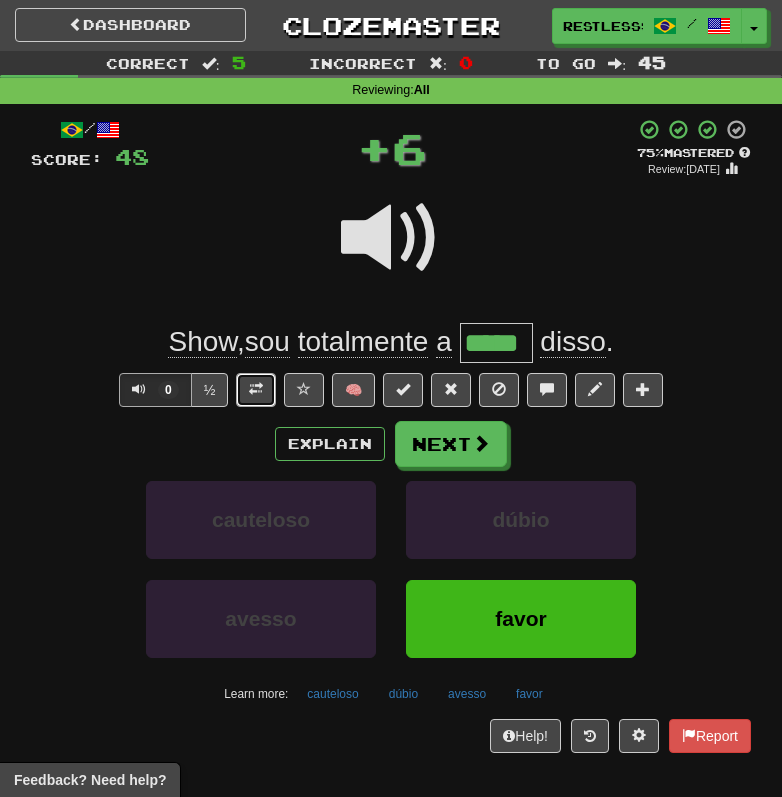 click at bounding box center (256, 390) 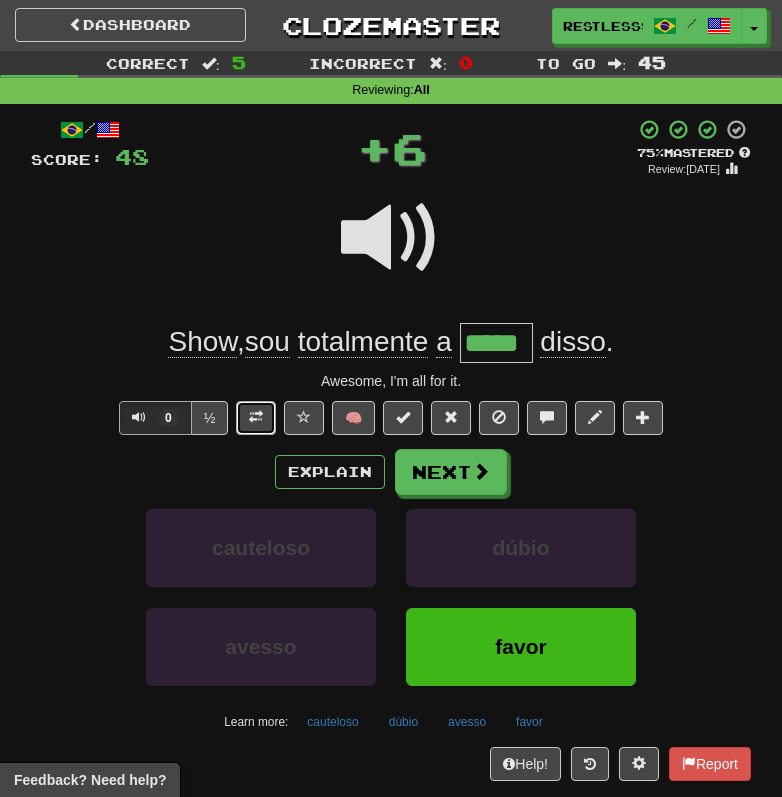 click at bounding box center (256, 417) 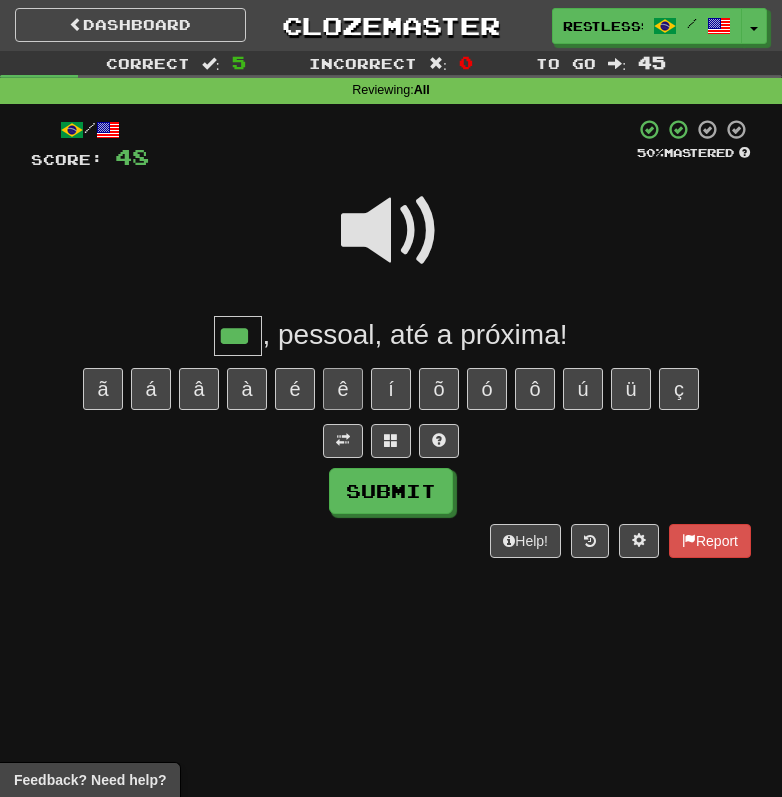 type on "***" 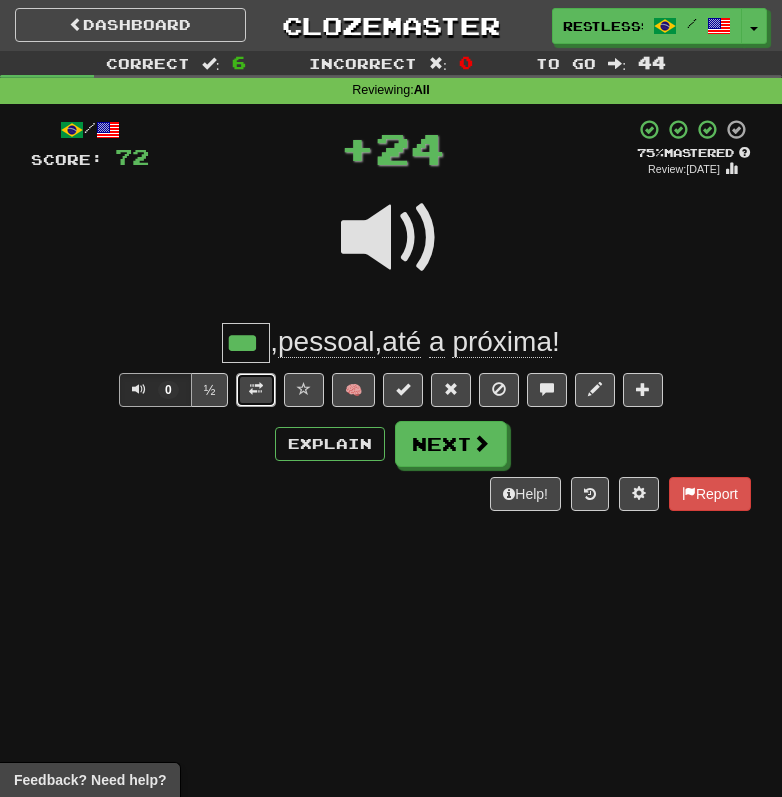 click at bounding box center (256, 389) 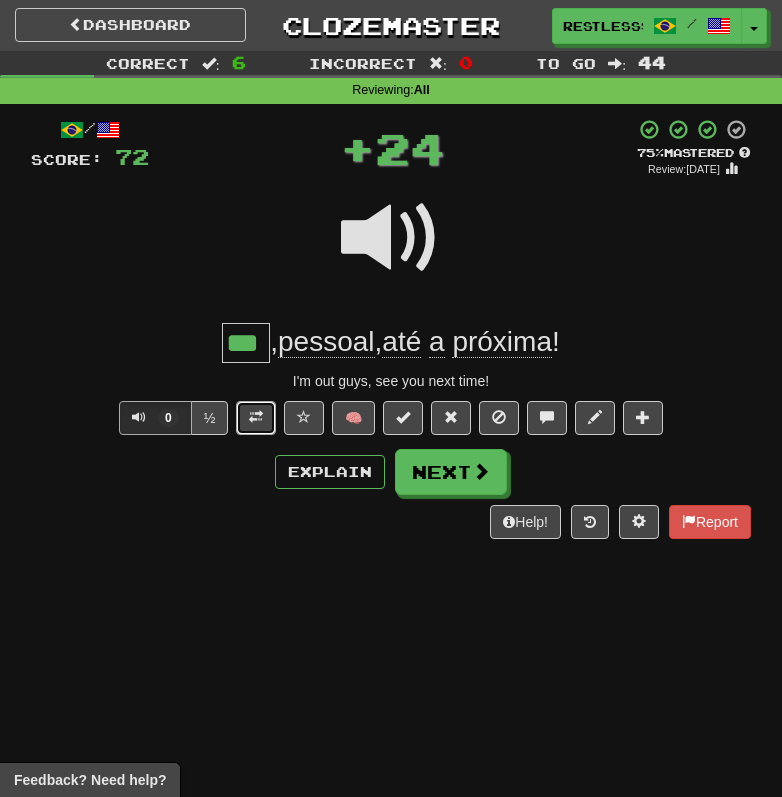 click at bounding box center (256, 417) 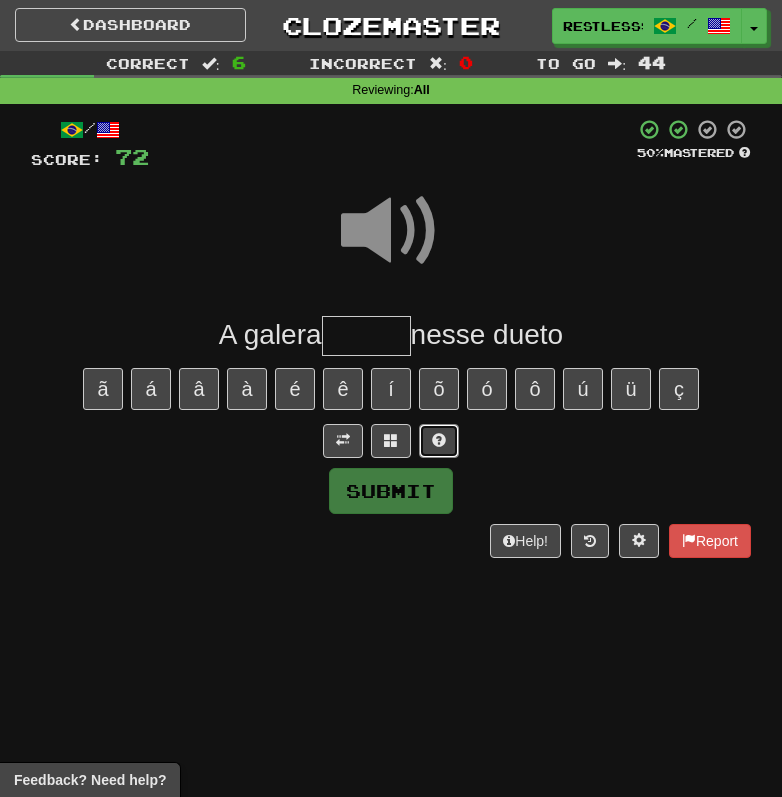 click at bounding box center [439, 441] 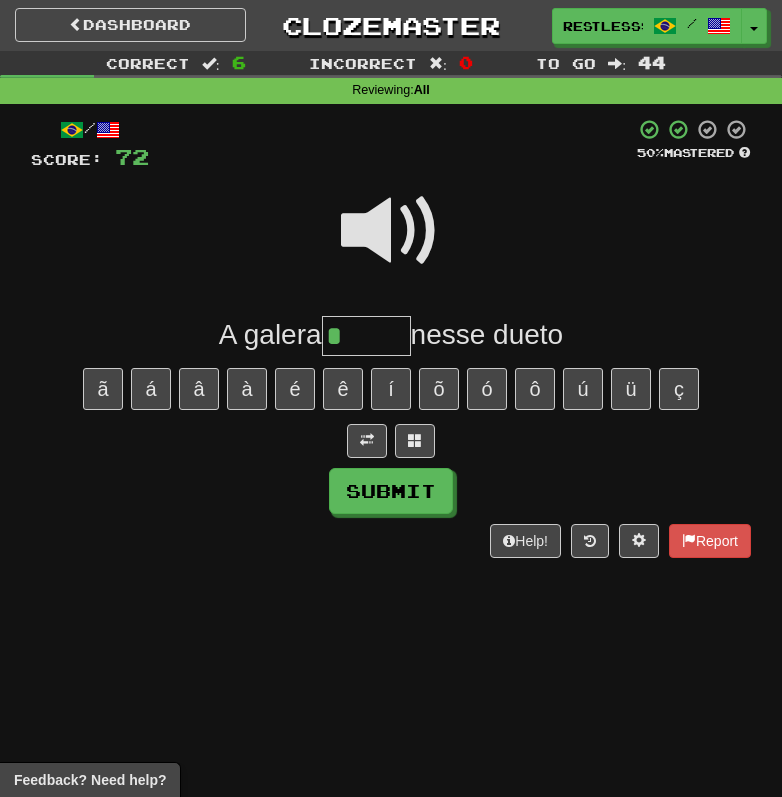 click at bounding box center (391, 441) 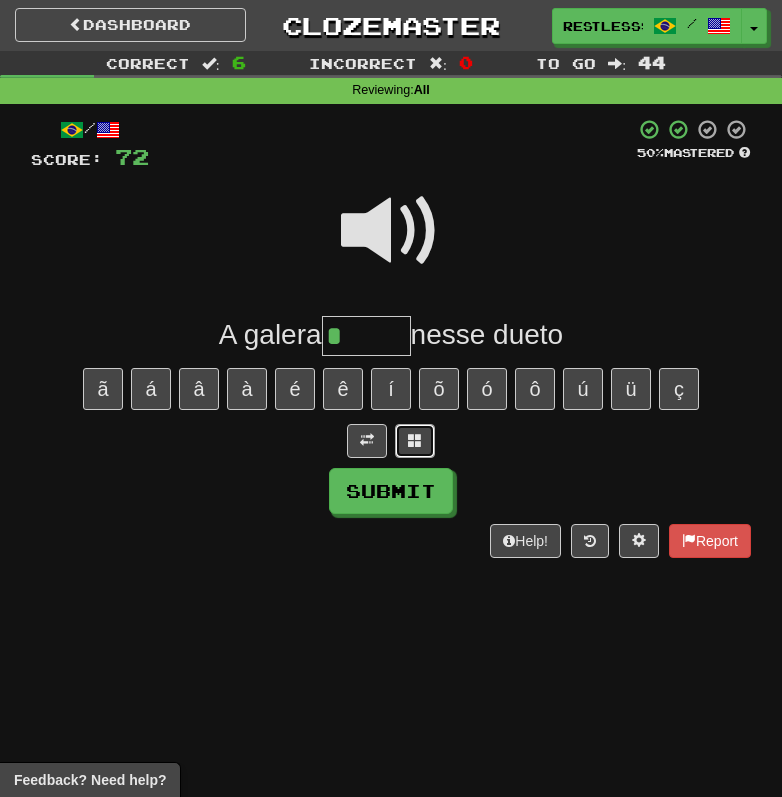 click at bounding box center [415, 440] 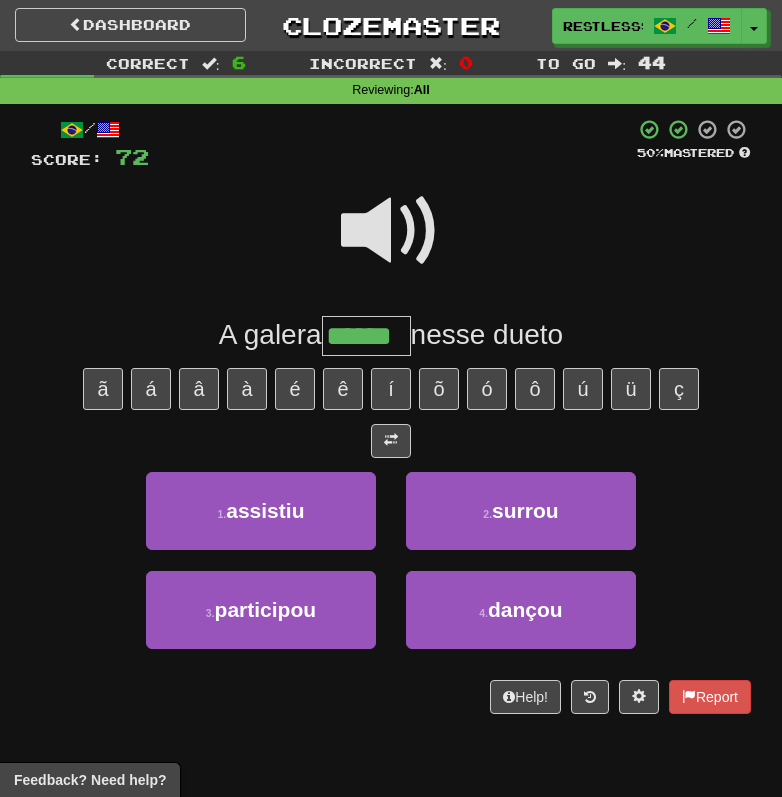 type on "******" 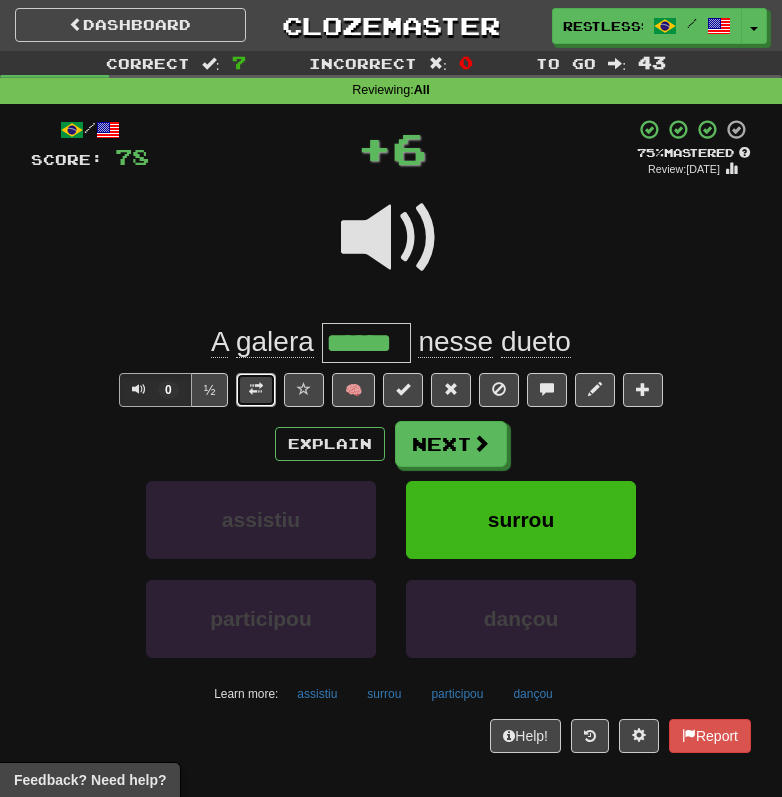 click at bounding box center (256, 390) 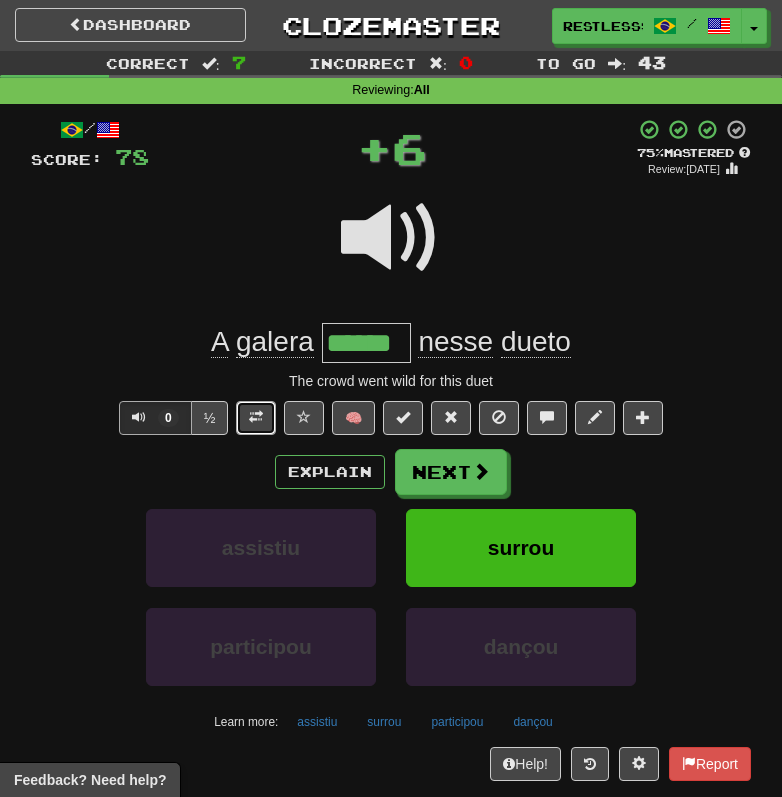 click at bounding box center [256, 418] 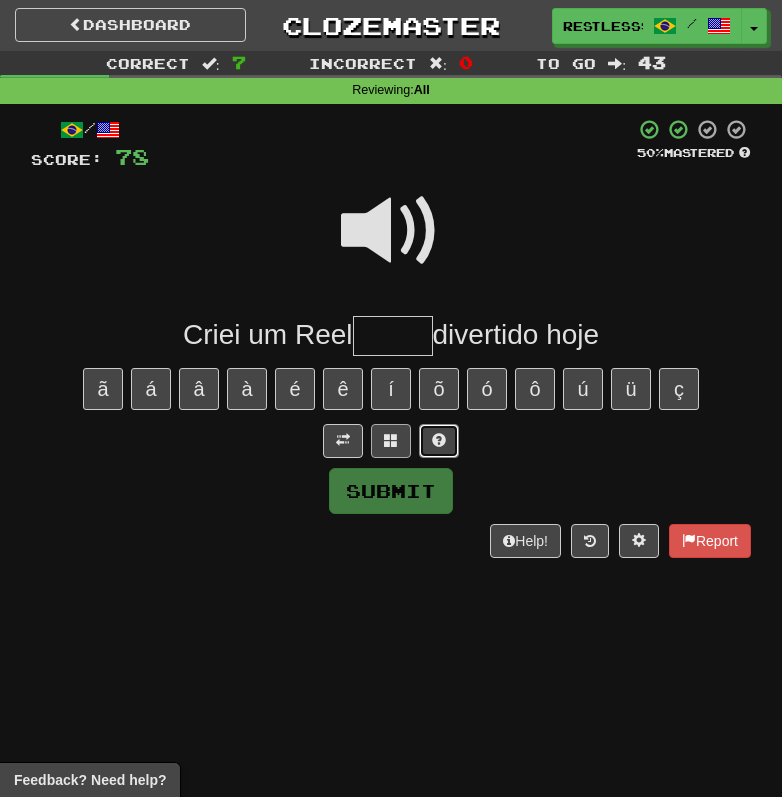 click at bounding box center [439, 440] 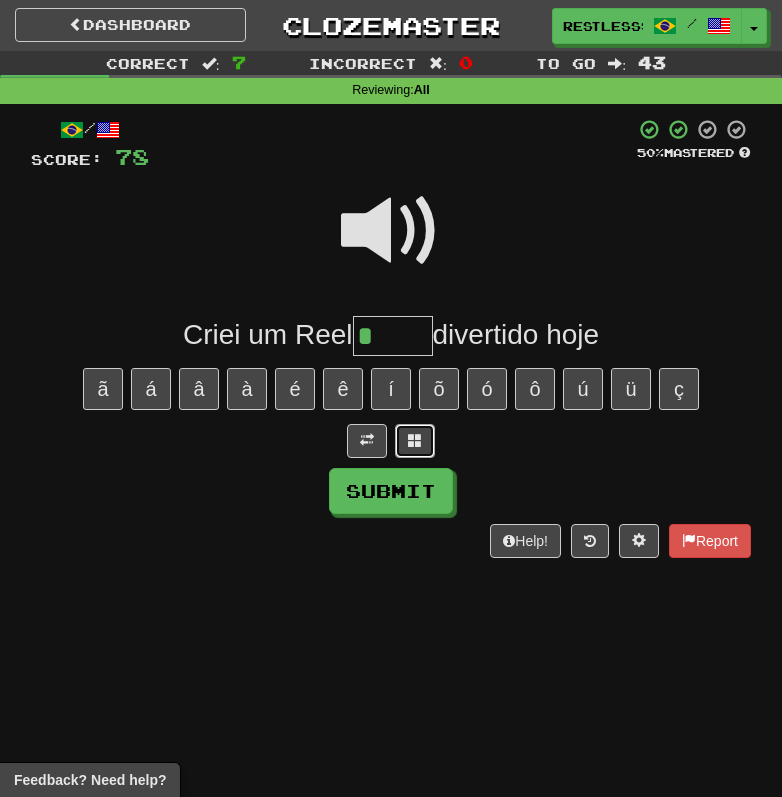 click at bounding box center [415, 441] 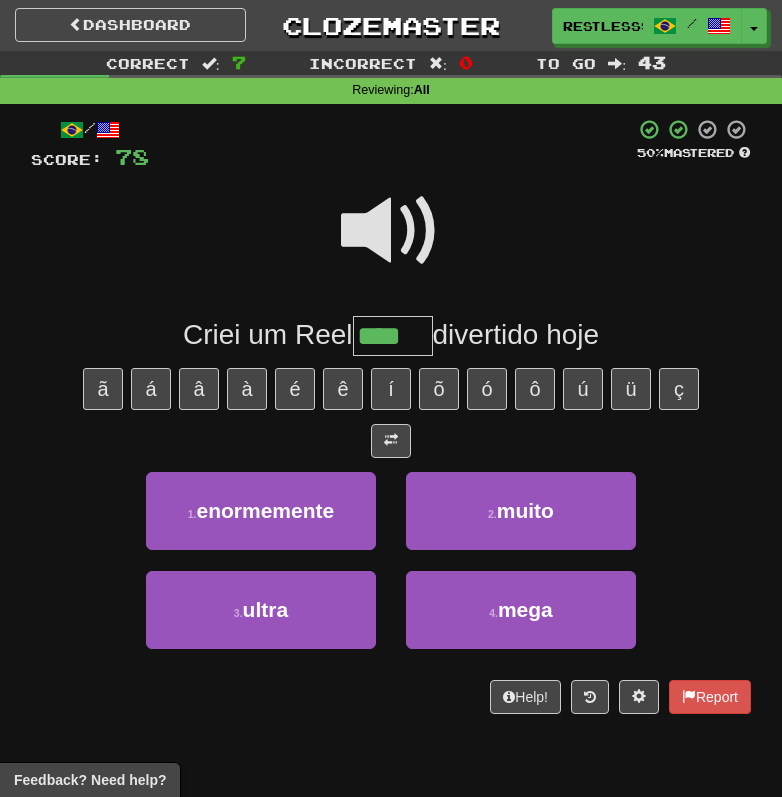 type on "****" 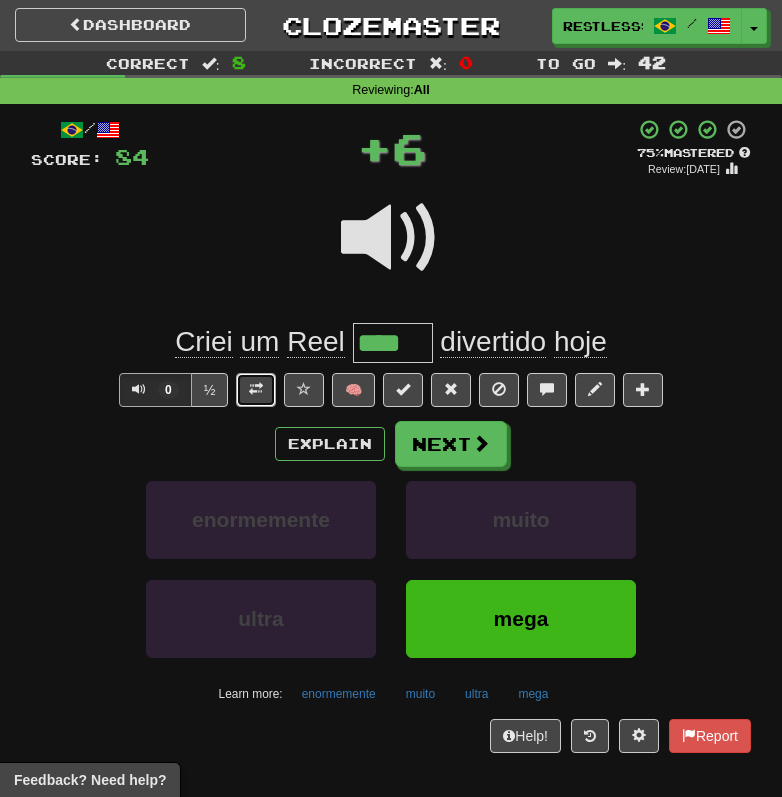 click at bounding box center [256, 390] 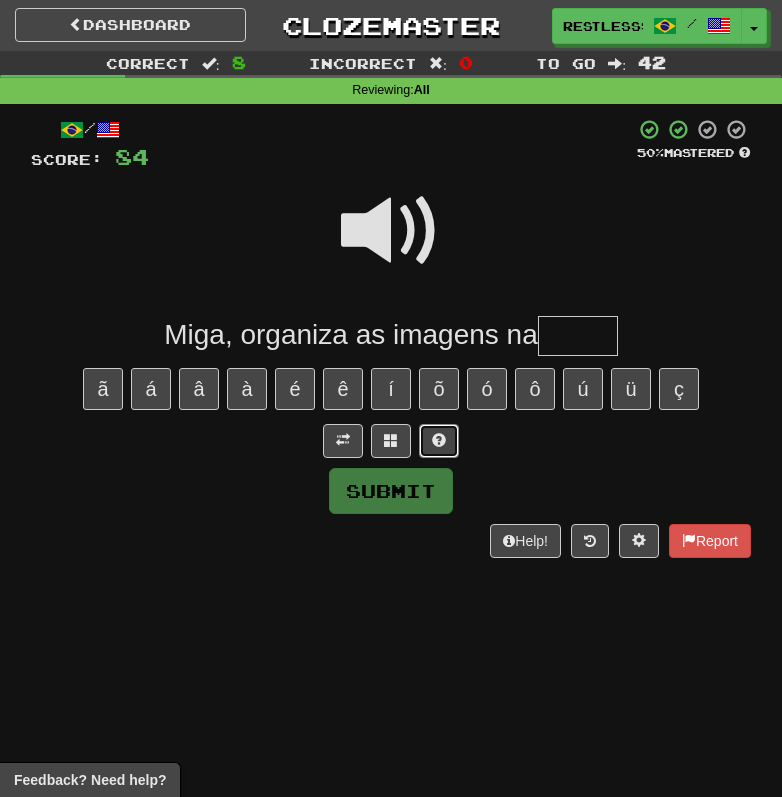 click at bounding box center (439, 440) 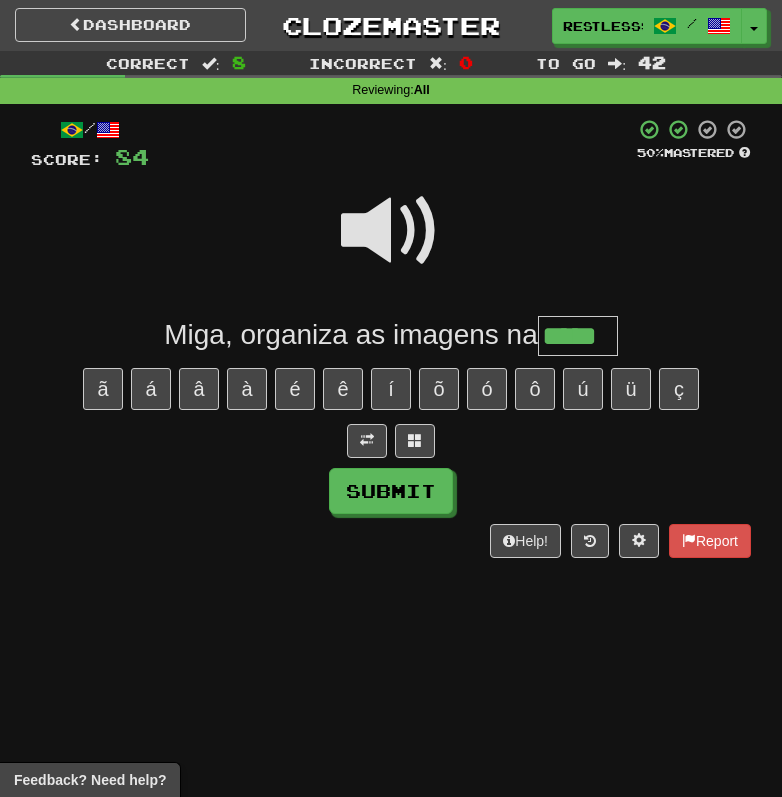 type on "*****" 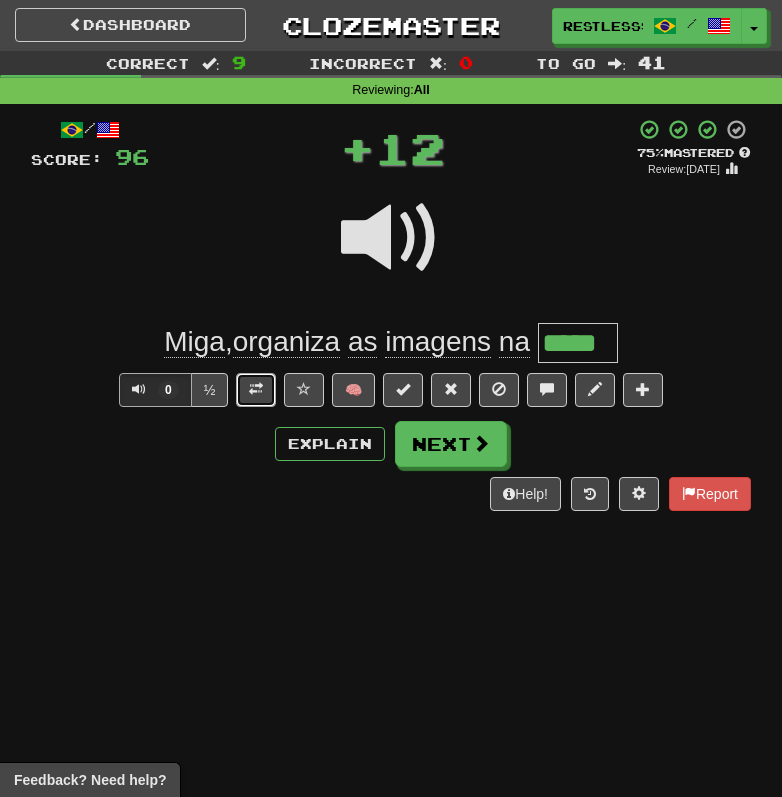 click at bounding box center [256, 390] 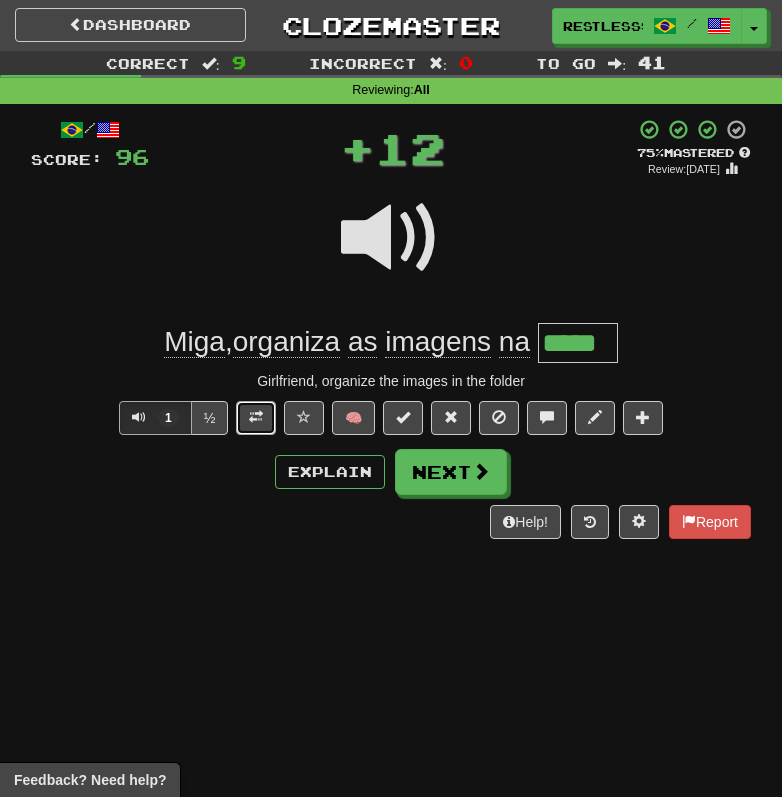 click at bounding box center [256, 418] 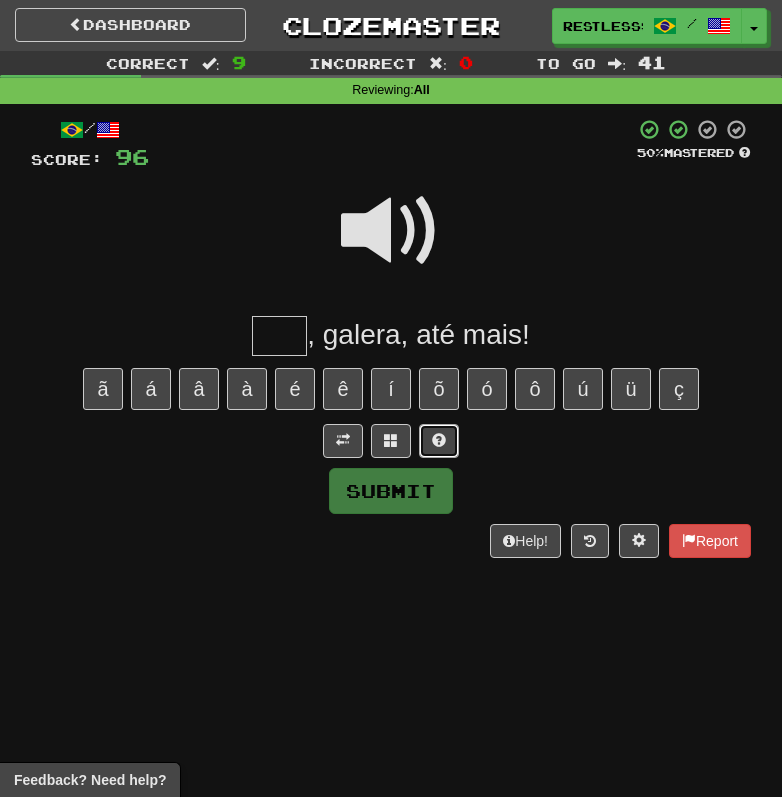 click at bounding box center [439, 440] 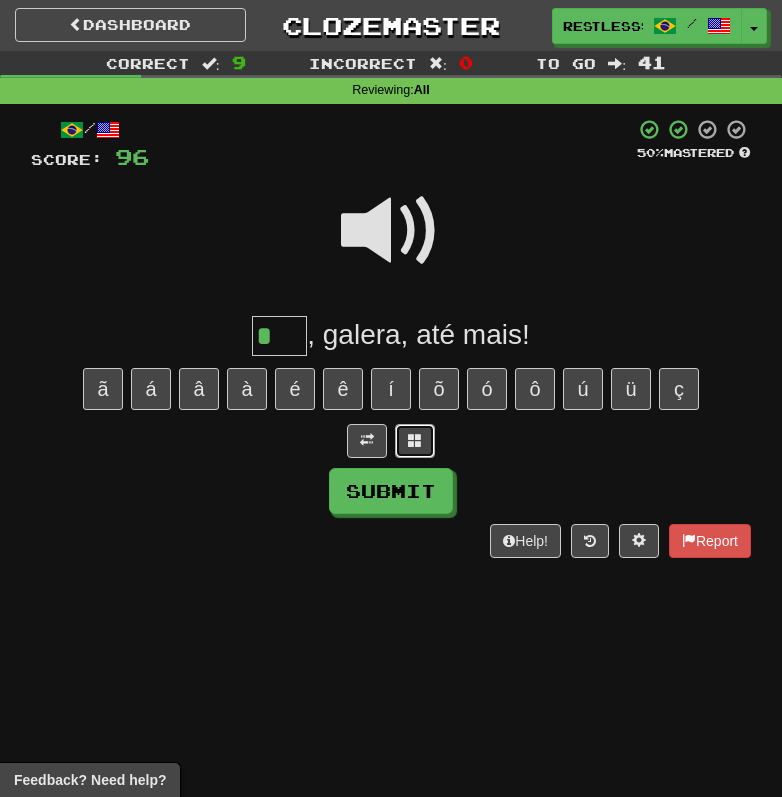 click at bounding box center [415, 441] 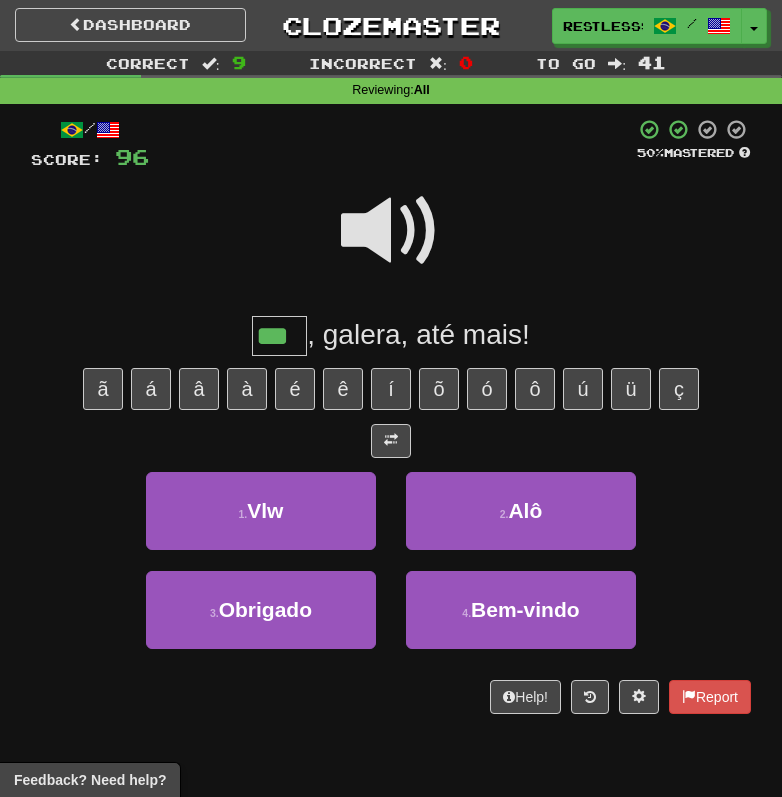 type on "***" 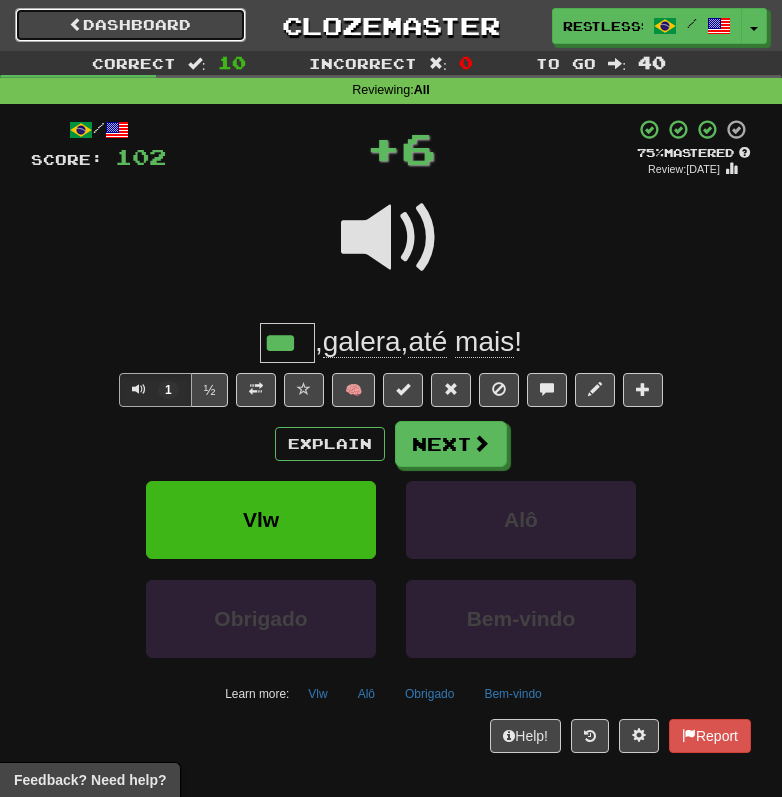 click on "Dashboard" at bounding box center (130, 25) 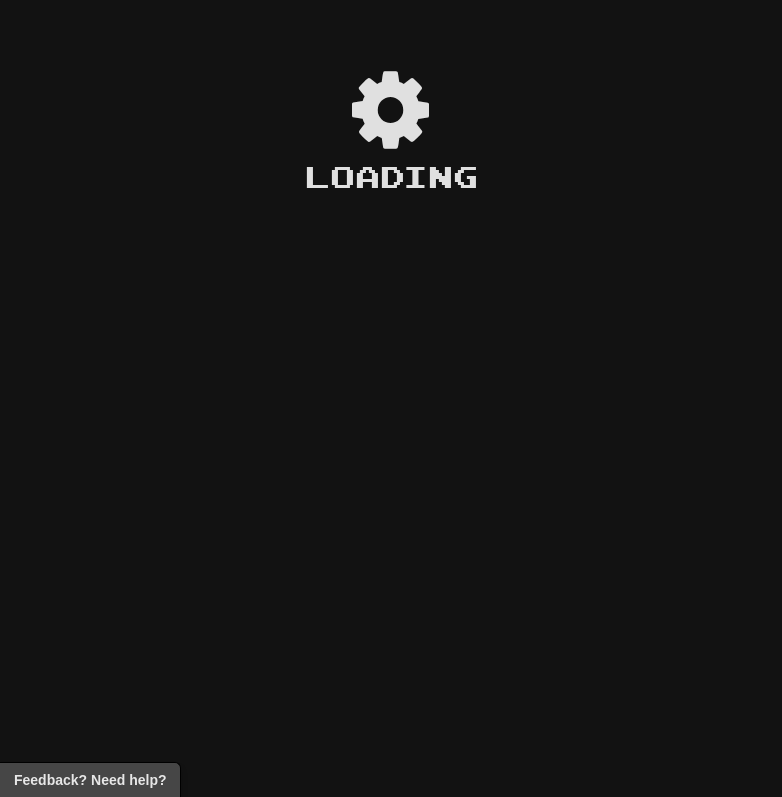 scroll, scrollTop: 0, scrollLeft: 0, axis: both 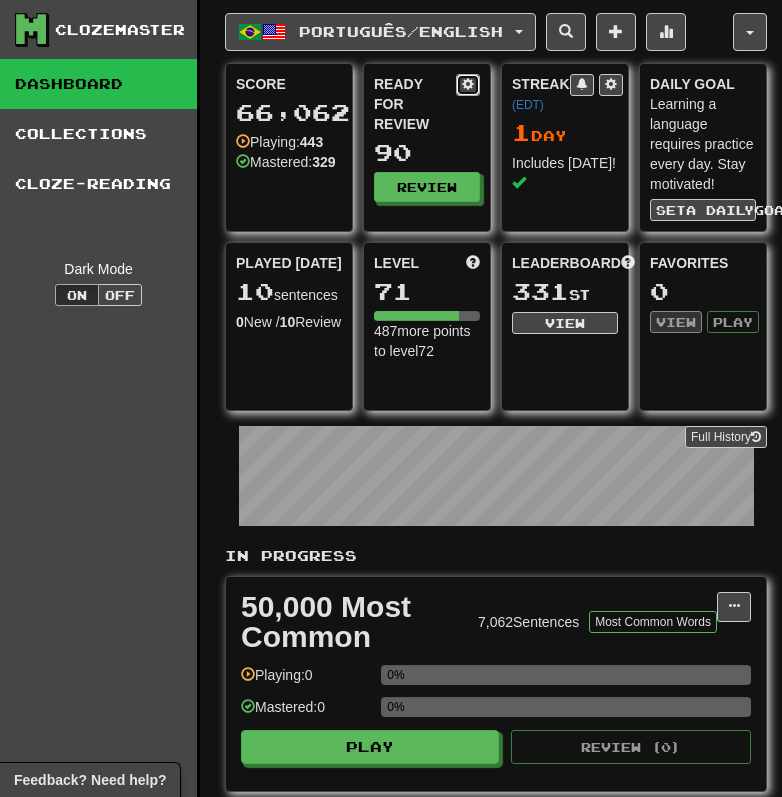 click at bounding box center [468, 84] 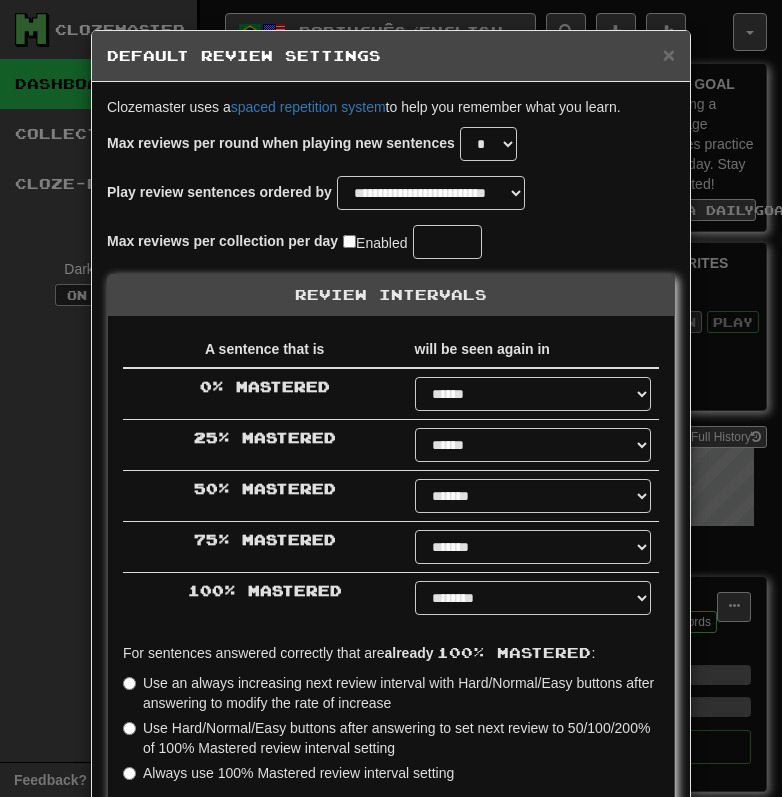 click on "× Default Review Settings" at bounding box center [391, 56] 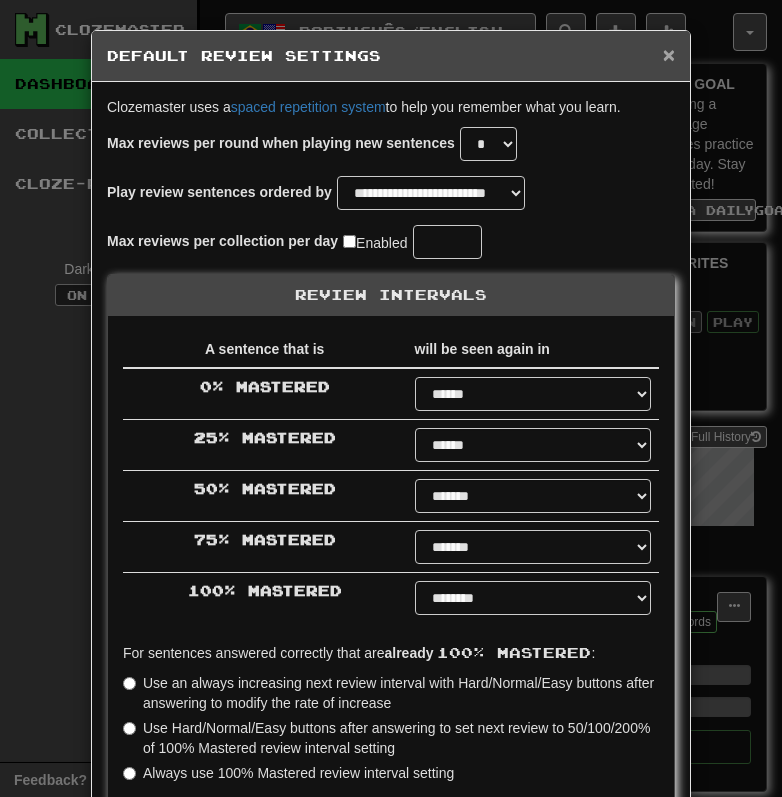 click on "×" at bounding box center [669, 54] 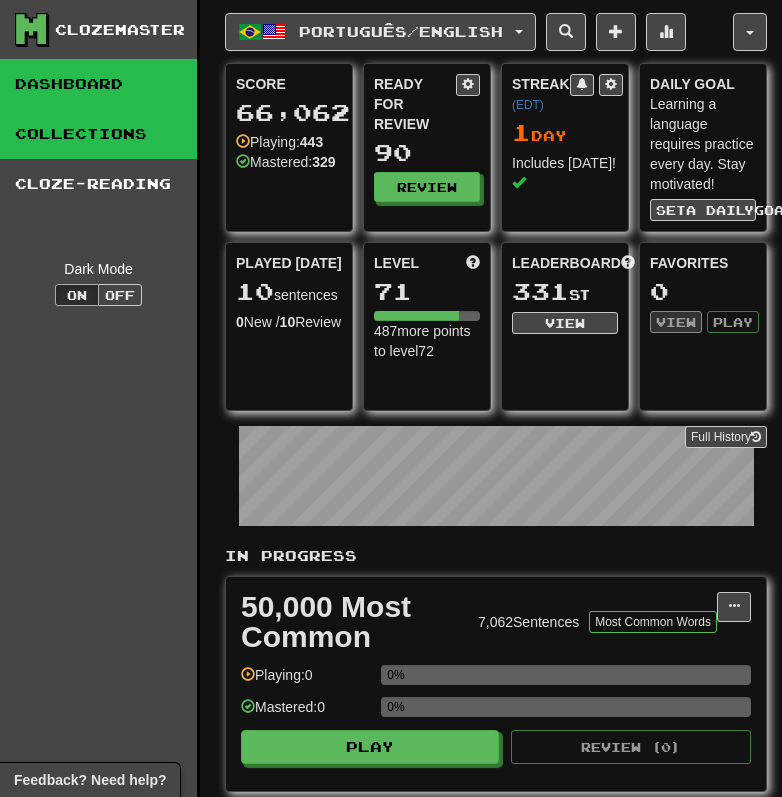 click on "Collections" at bounding box center [98, 134] 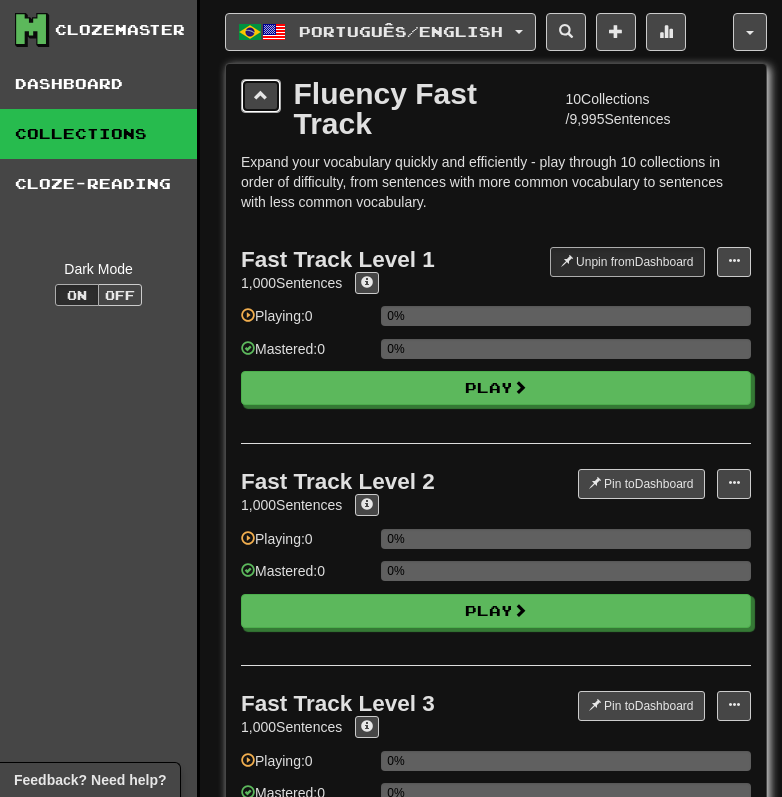 click at bounding box center [261, 96] 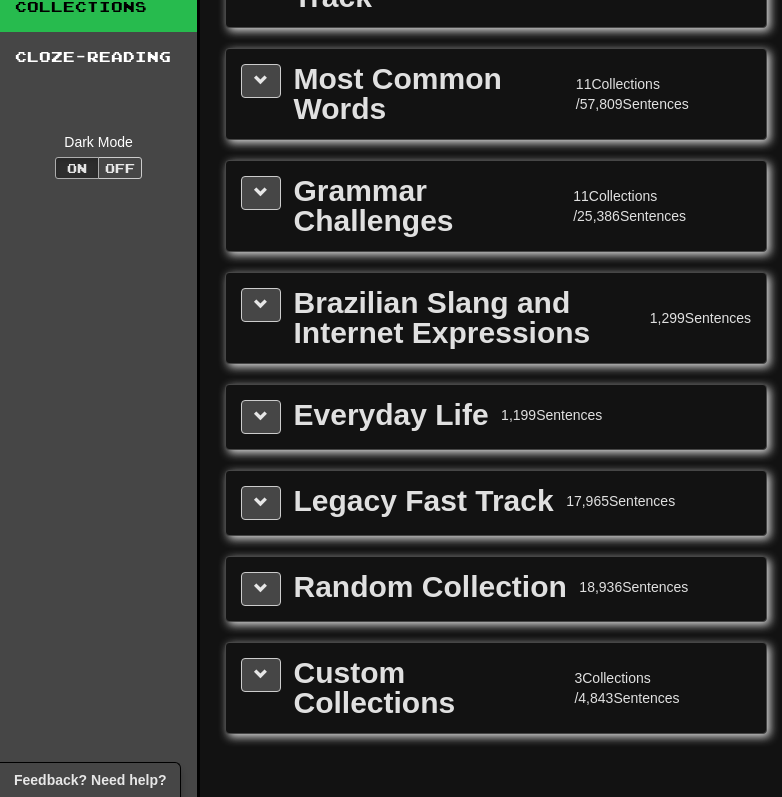 scroll, scrollTop: 163, scrollLeft: 0, axis: vertical 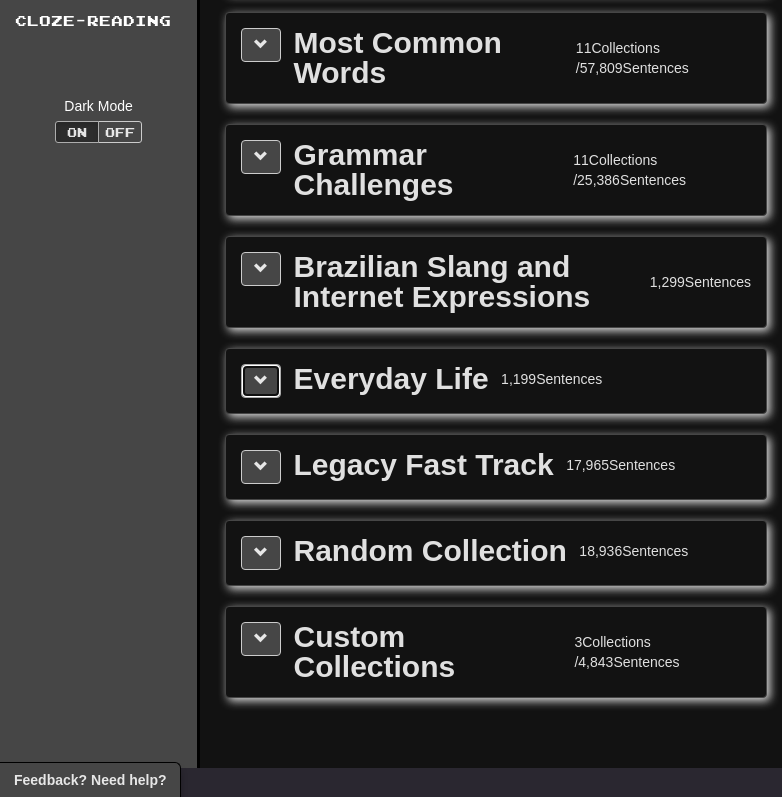 click at bounding box center [261, 381] 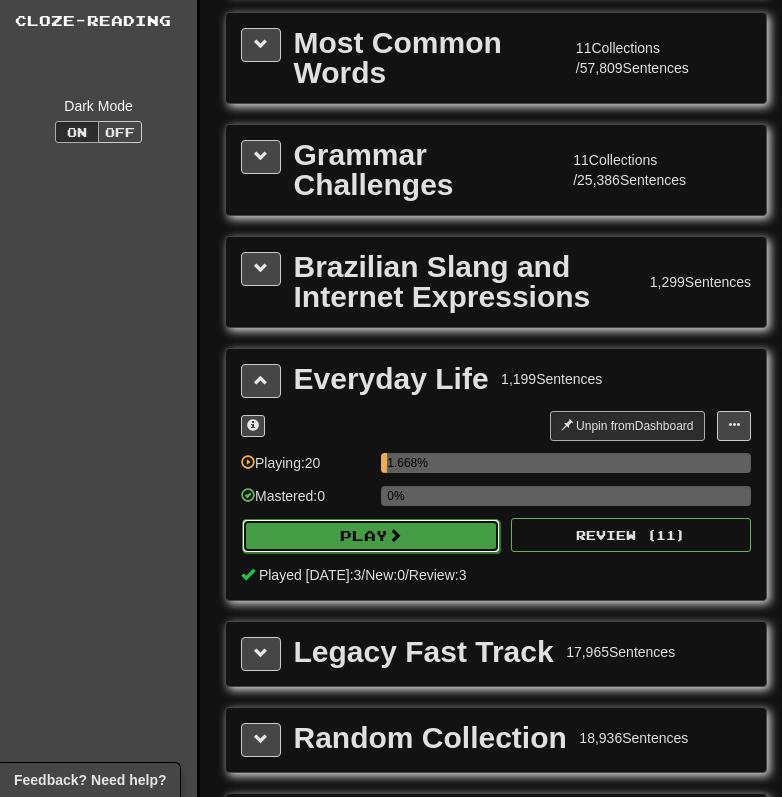 click on "Play" at bounding box center (371, 536) 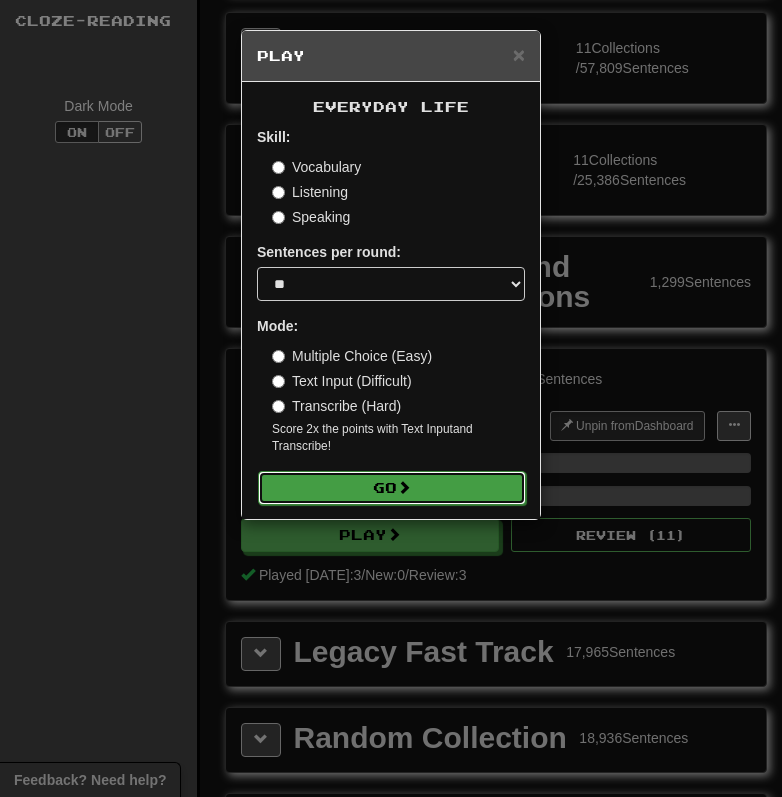 click on "Go" at bounding box center (392, 488) 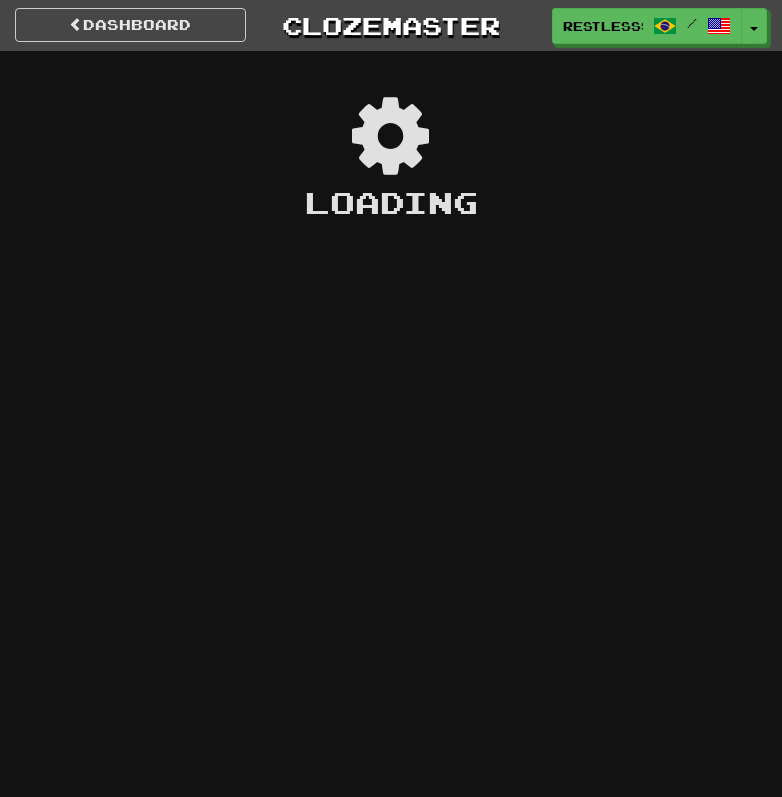 scroll, scrollTop: 0, scrollLeft: 0, axis: both 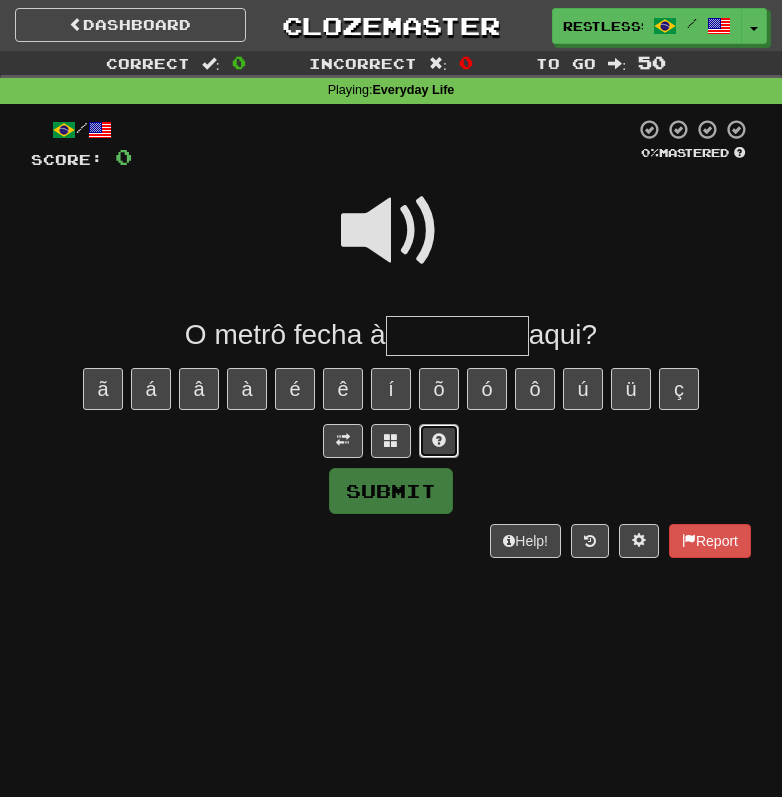 click at bounding box center [439, 441] 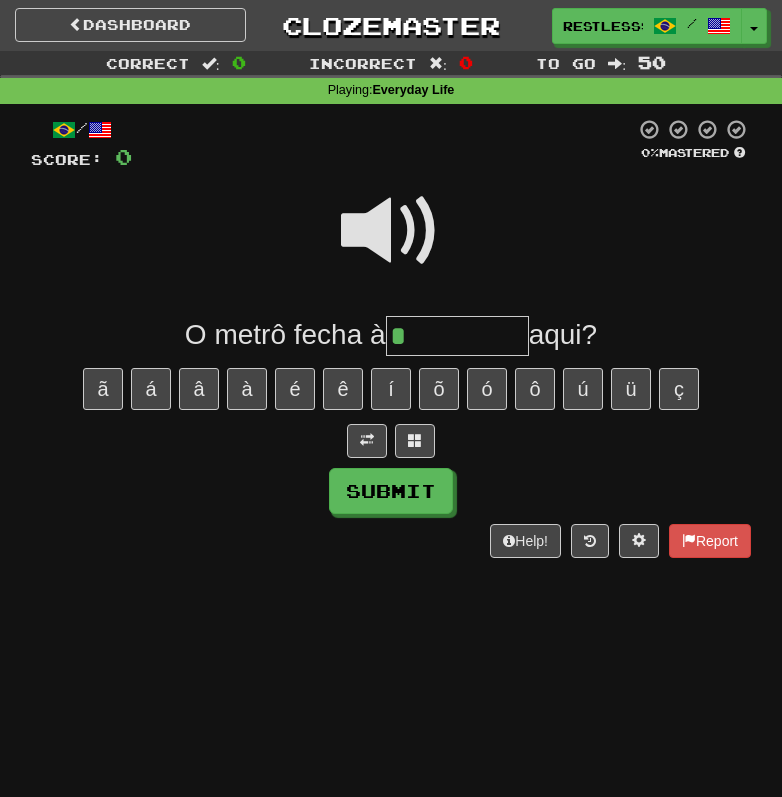 click at bounding box center (391, 231) 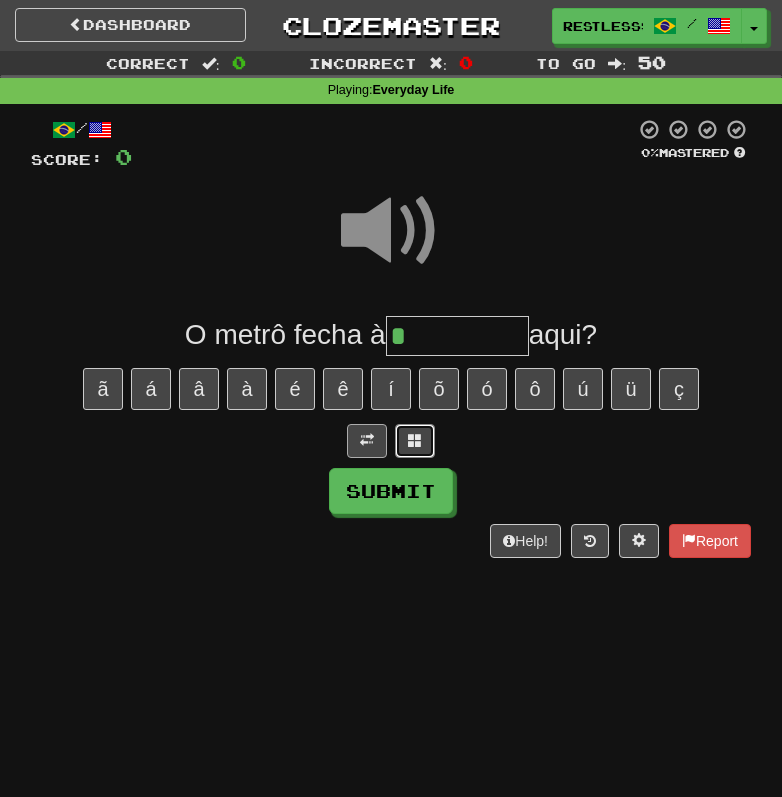 click at bounding box center [415, 441] 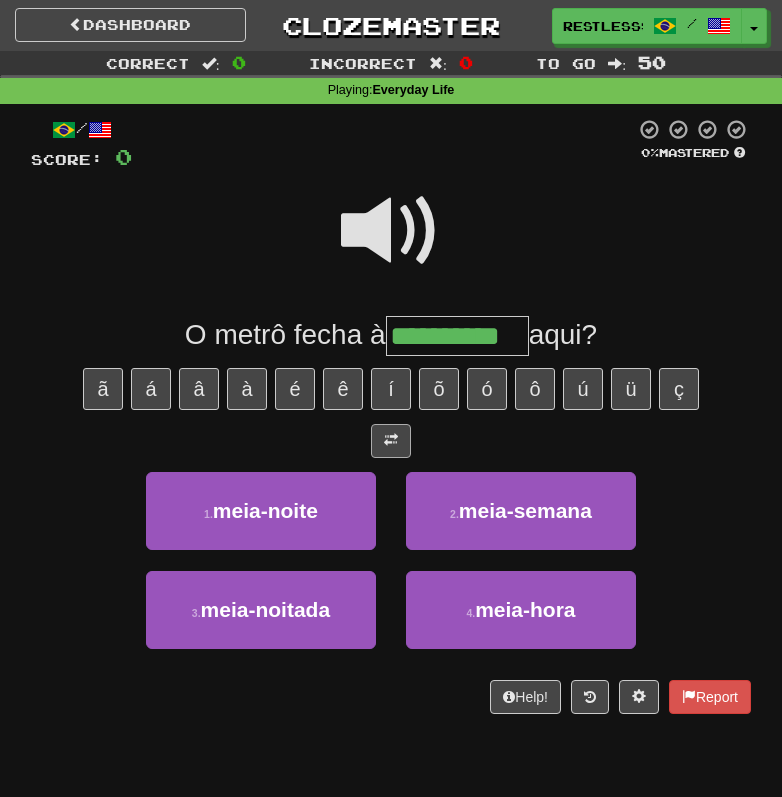 type on "**********" 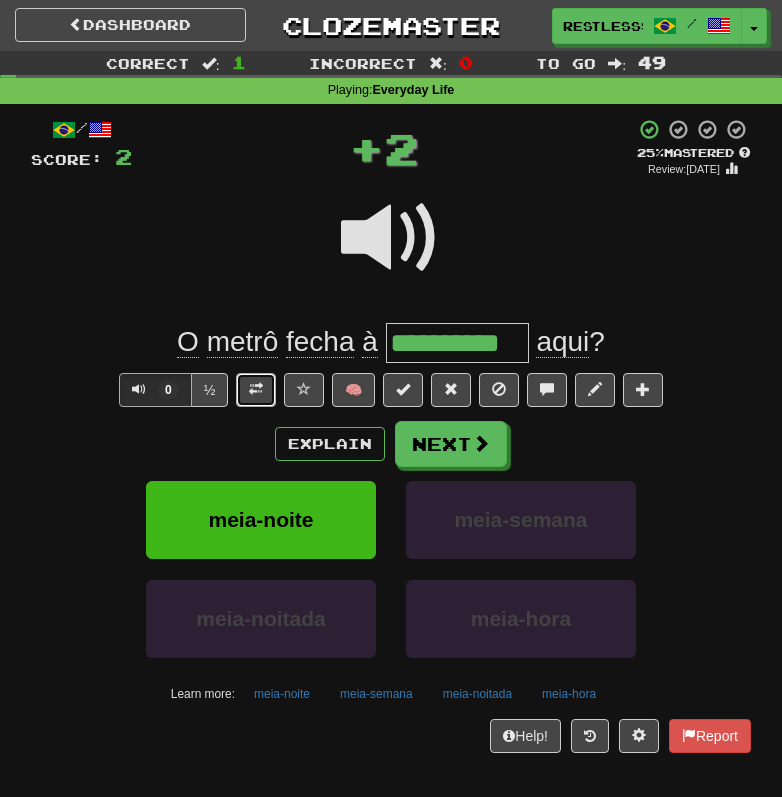 click at bounding box center (256, 389) 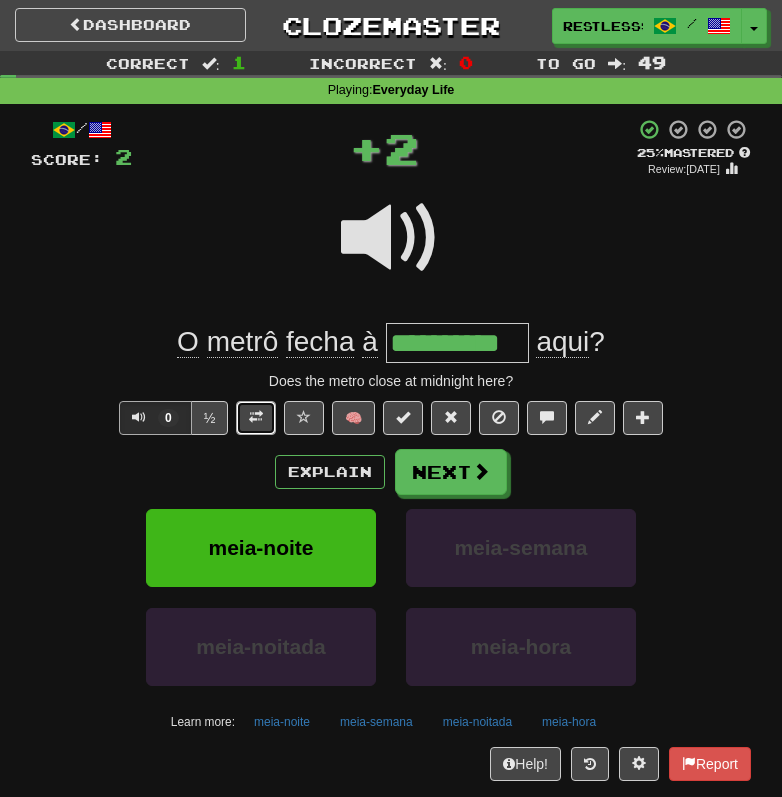 click at bounding box center (256, 418) 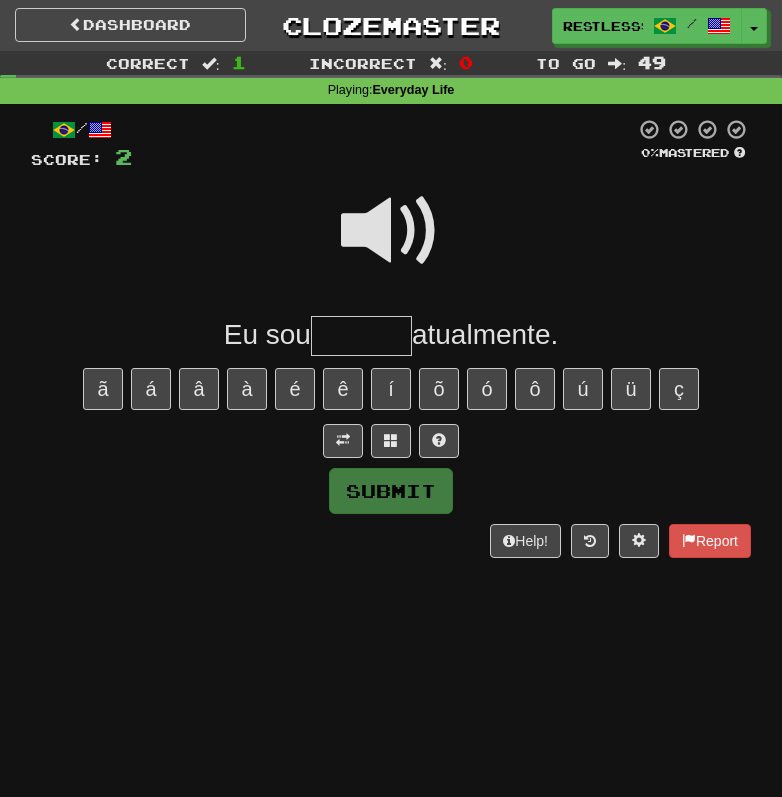 click at bounding box center (391, 231) 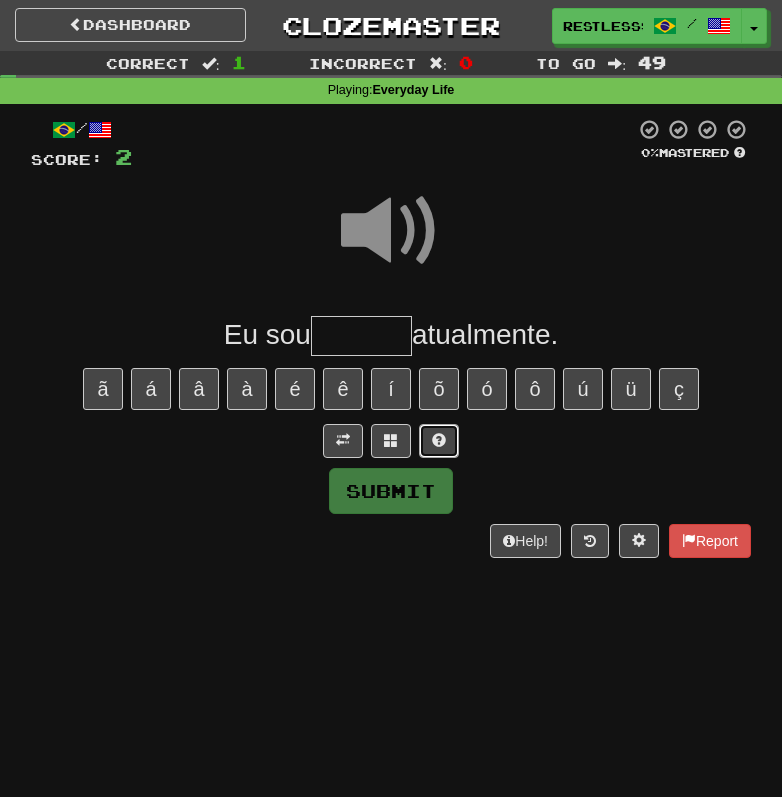 click at bounding box center [439, 441] 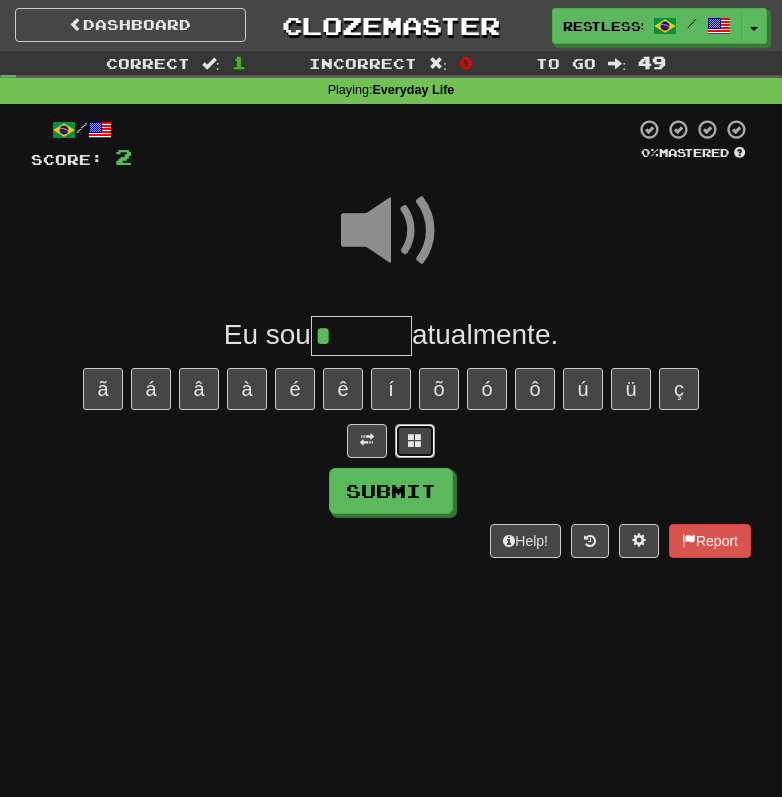 click at bounding box center [415, 440] 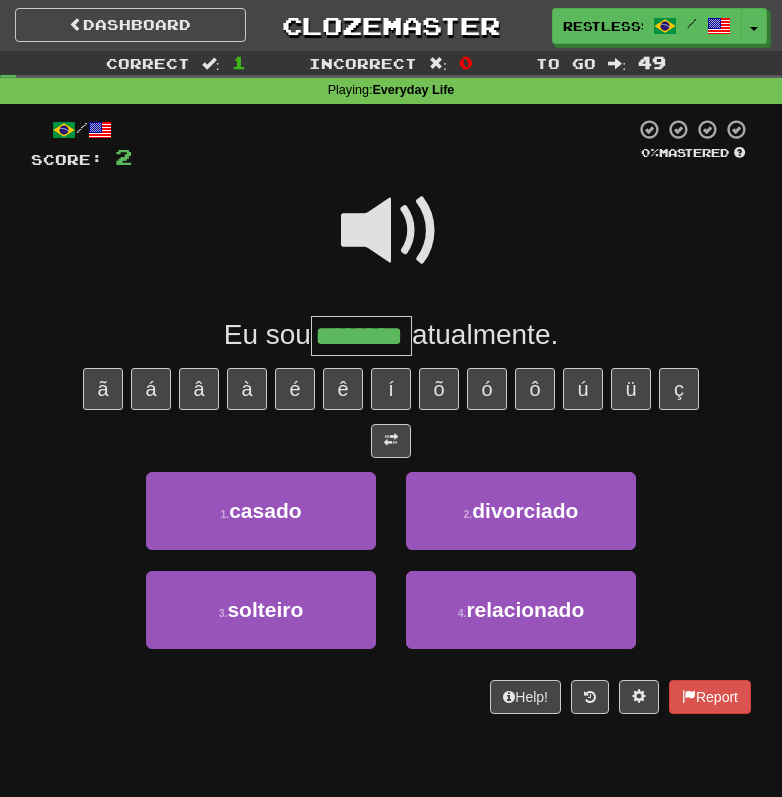 type on "********" 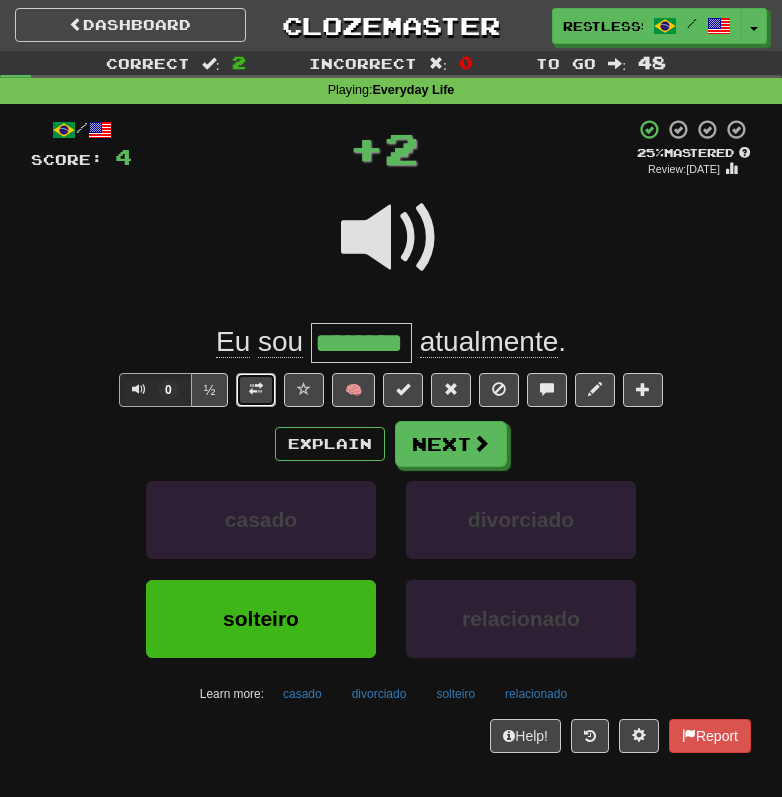 click at bounding box center [256, 390] 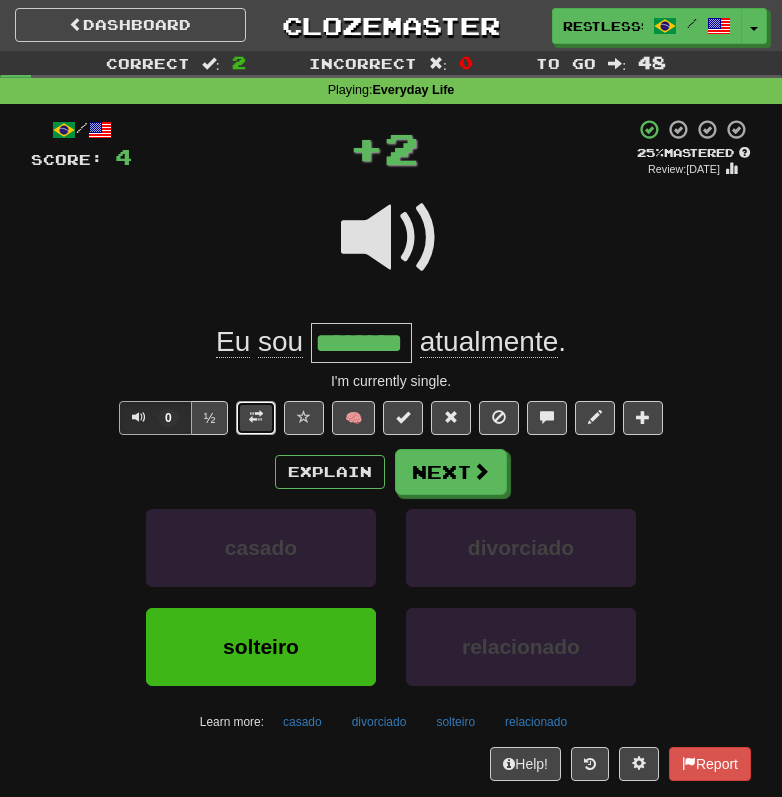 click at bounding box center [256, 417] 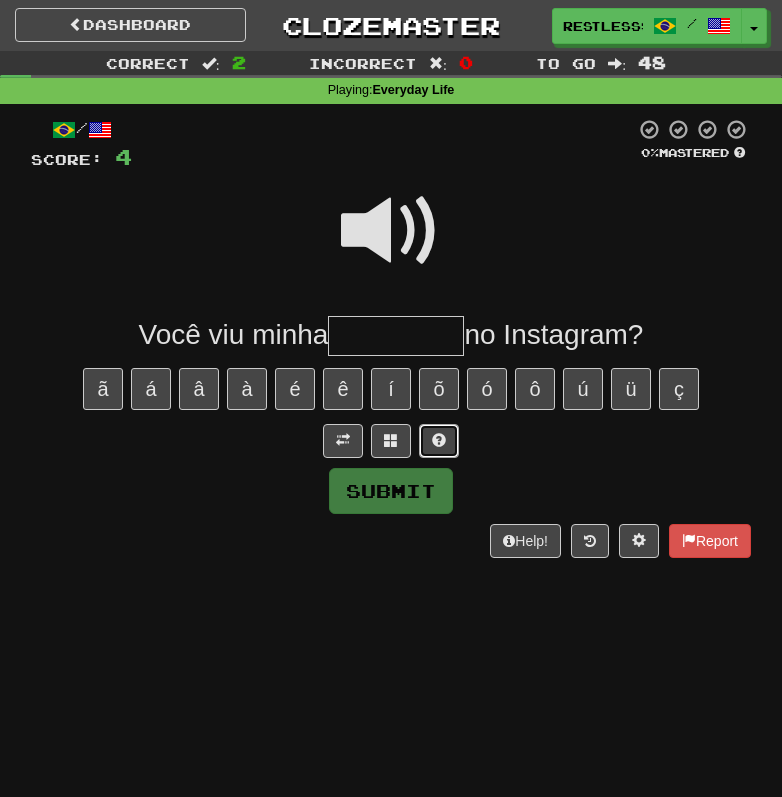click at bounding box center (439, 441) 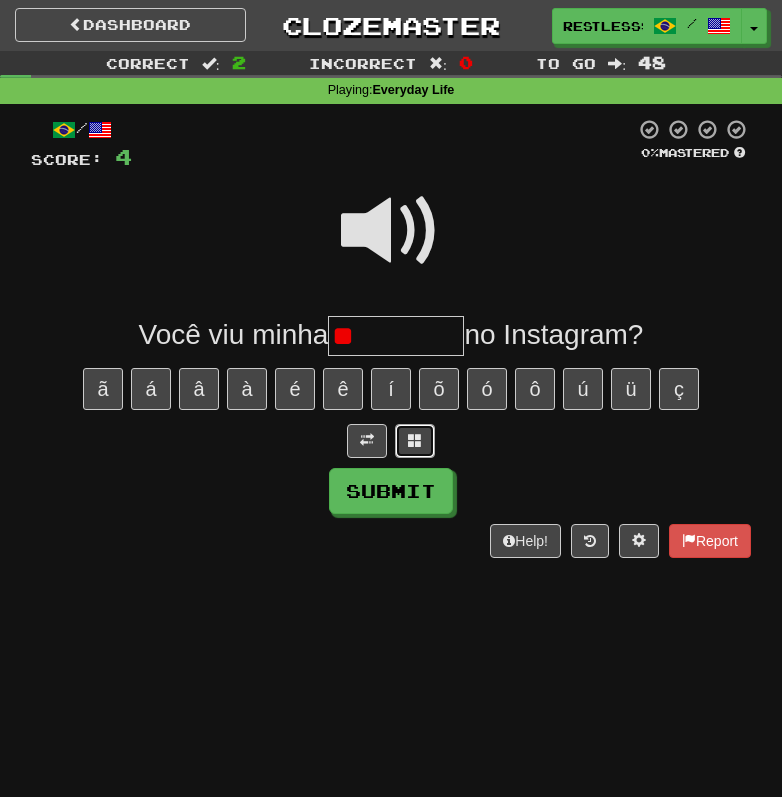 click at bounding box center [415, 440] 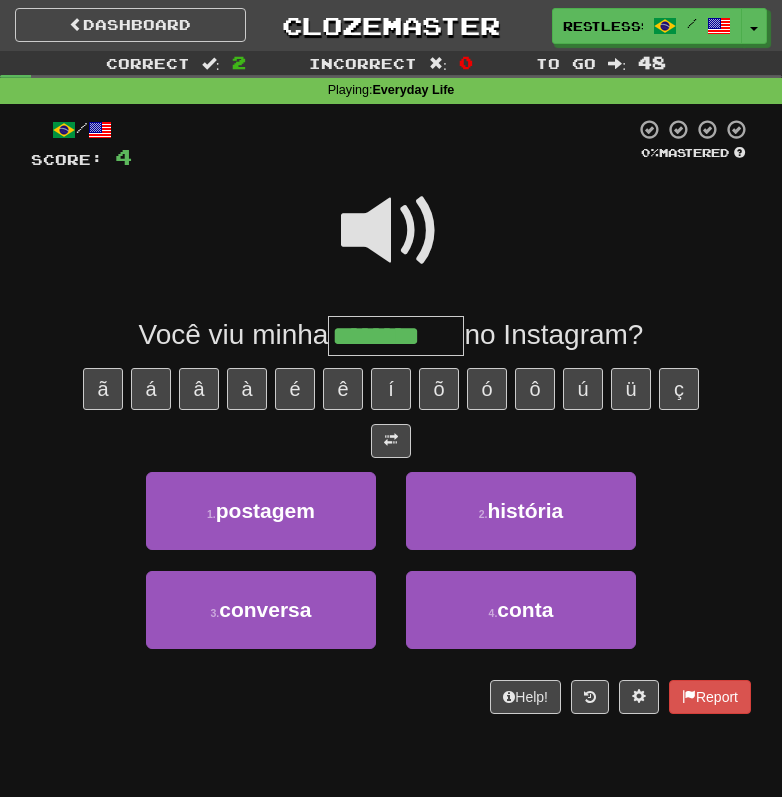 type on "********" 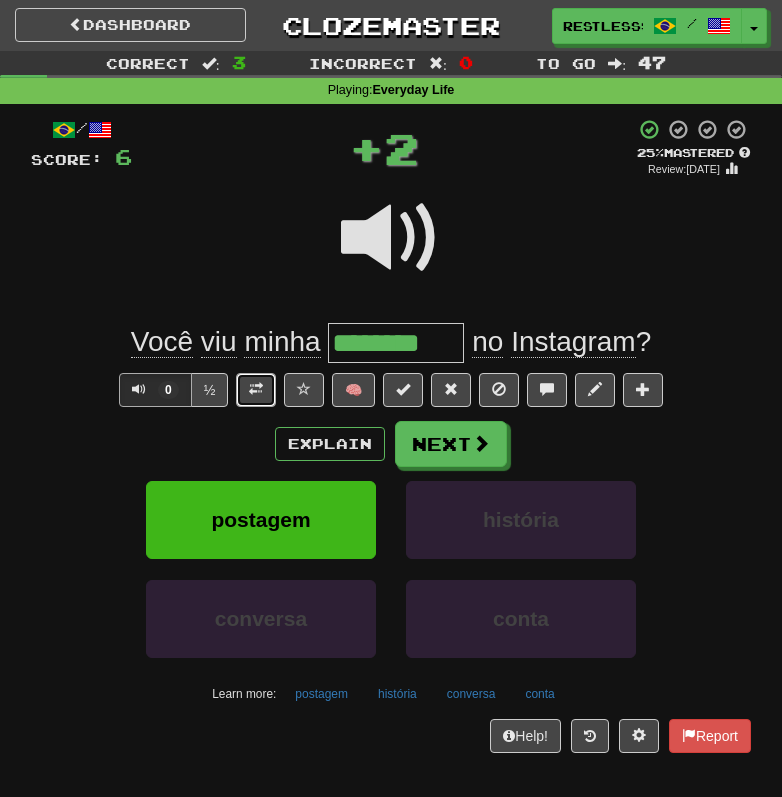 click at bounding box center [256, 390] 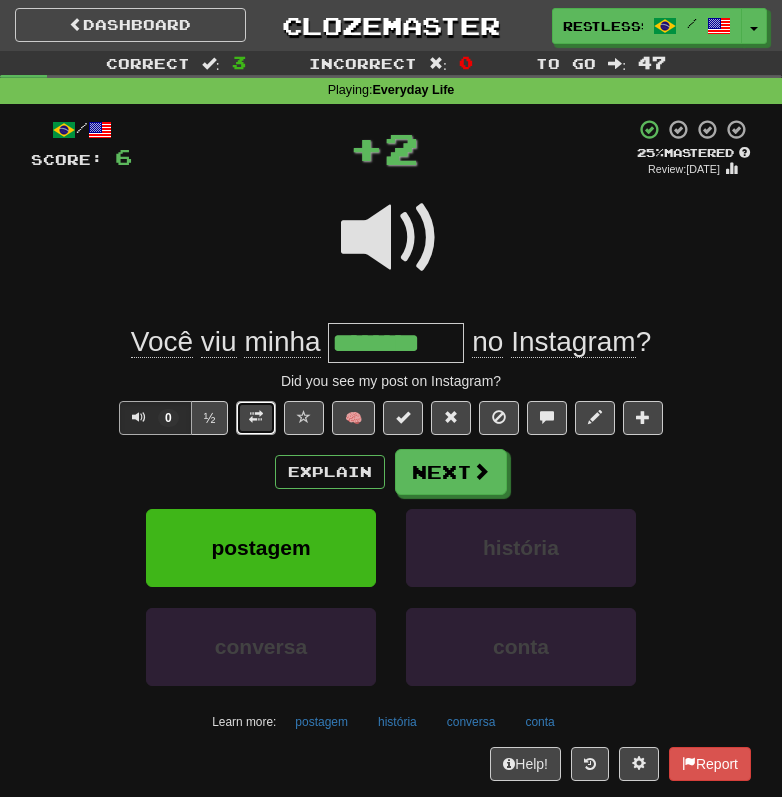 click at bounding box center [256, 418] 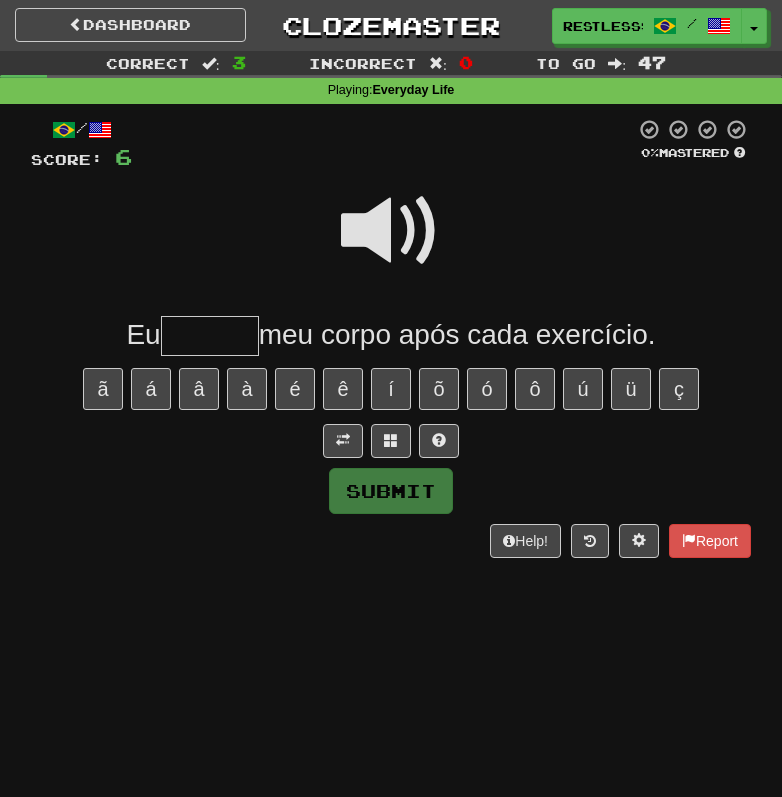 click at bounding box center [391, 231] 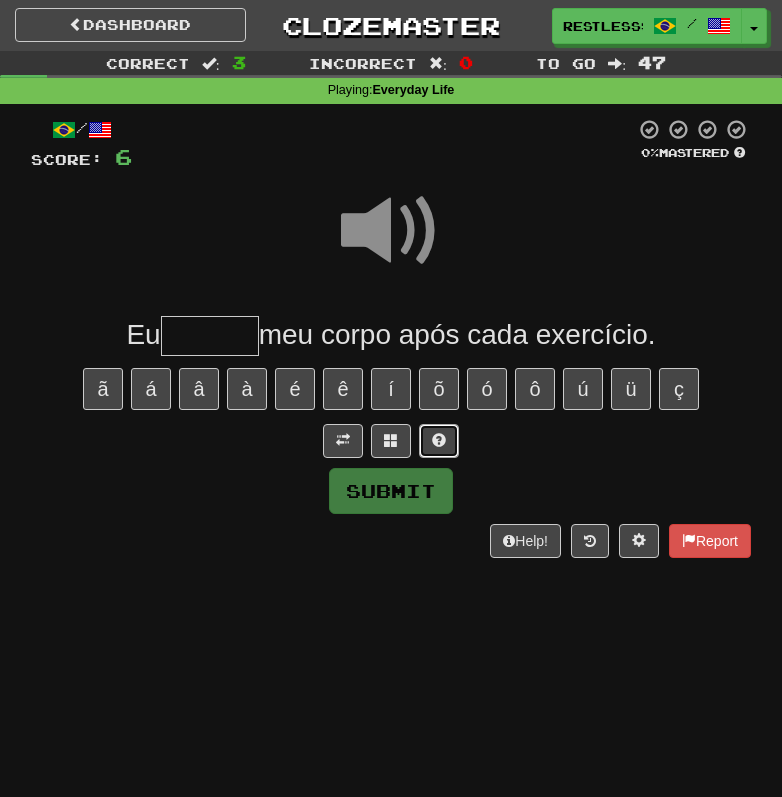 click at bounding box center [439, 441] 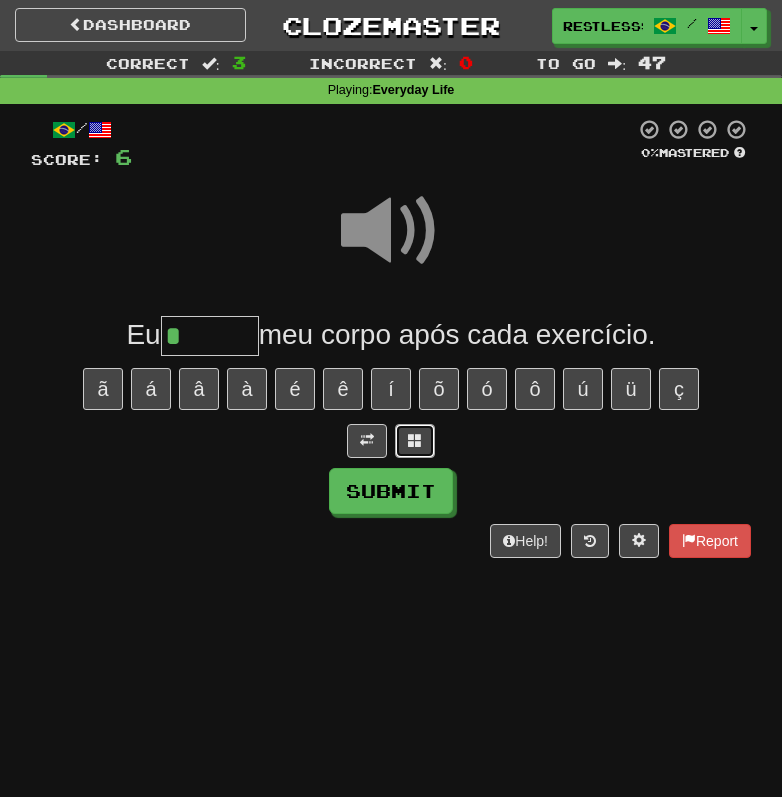 click at bounding box center [415, 441] 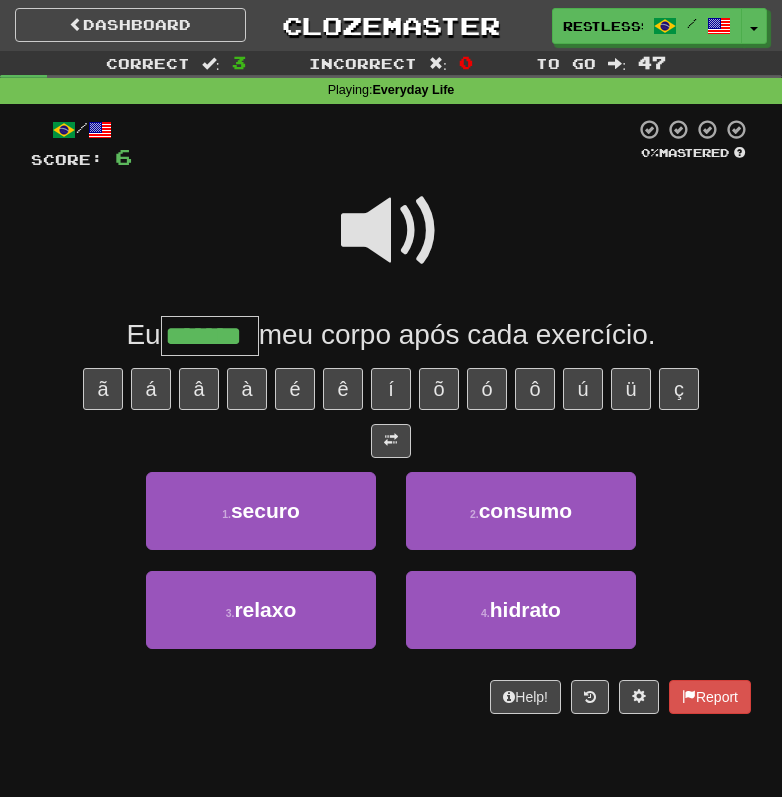 type on "*******" 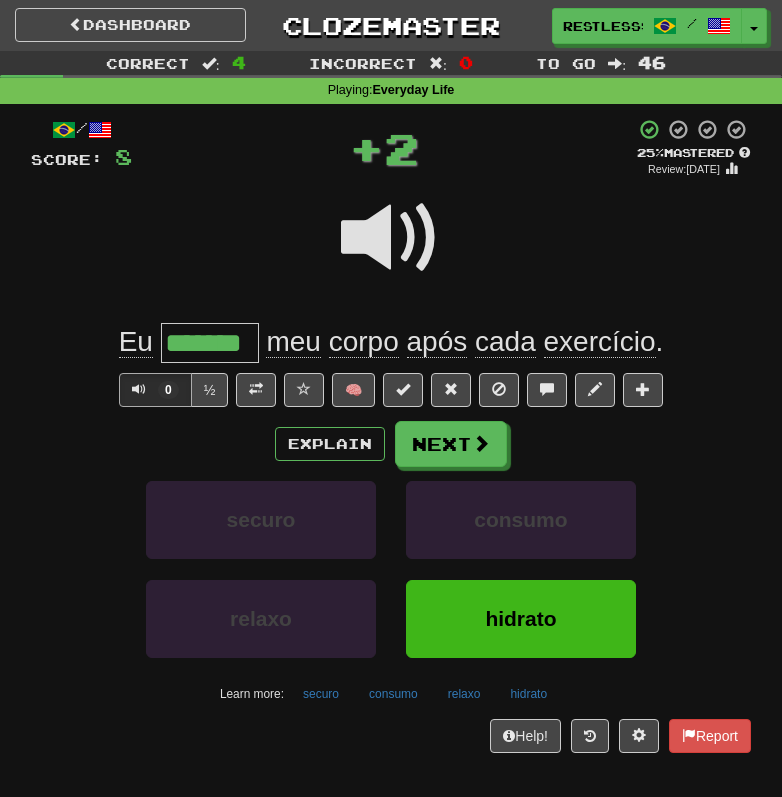 click on "após" at bounding box center [437, 342] 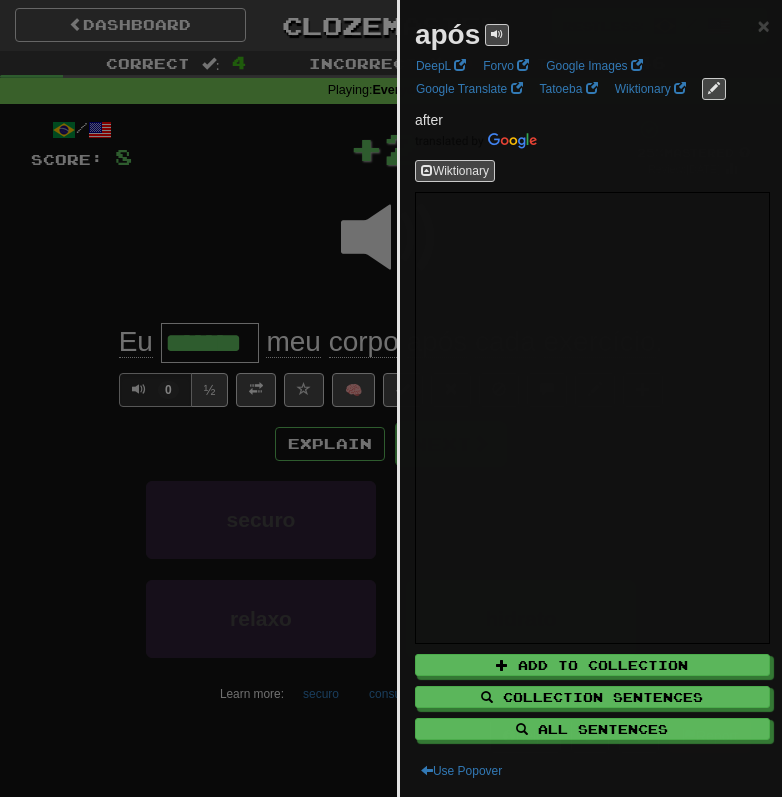 click at bounding box center [391, 398] 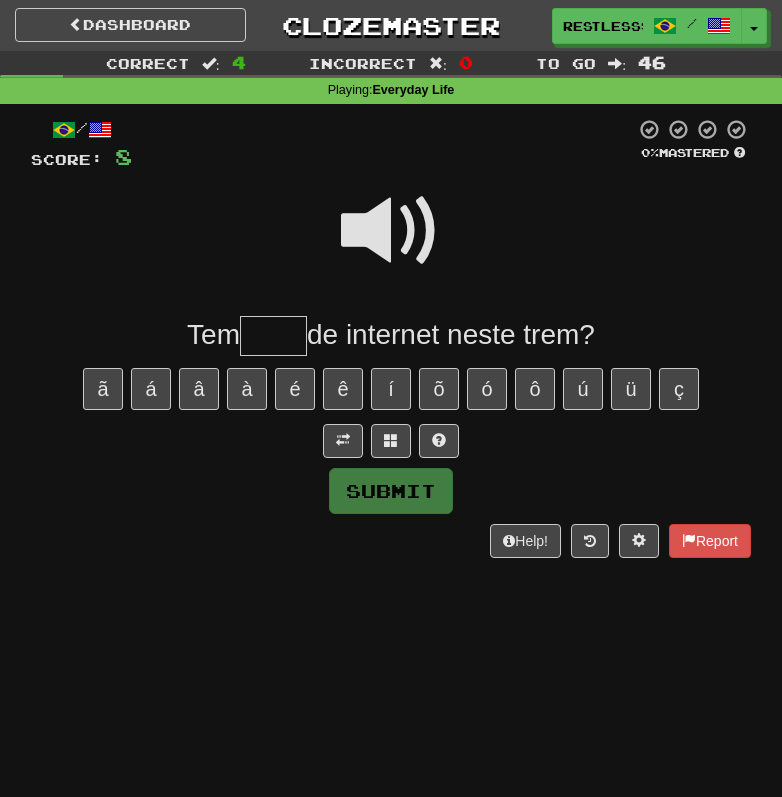 drag, startPoint x: 373, startPoint y: 245, endPoint x: 374, endPoint y: 263, distance: 18.027756 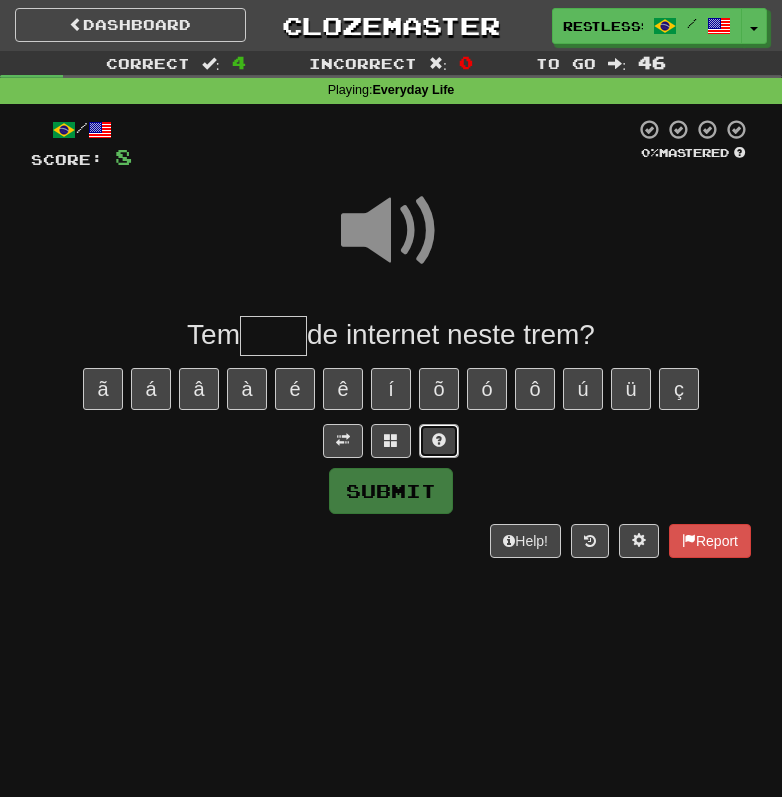 click at bounding box center (439, 441) 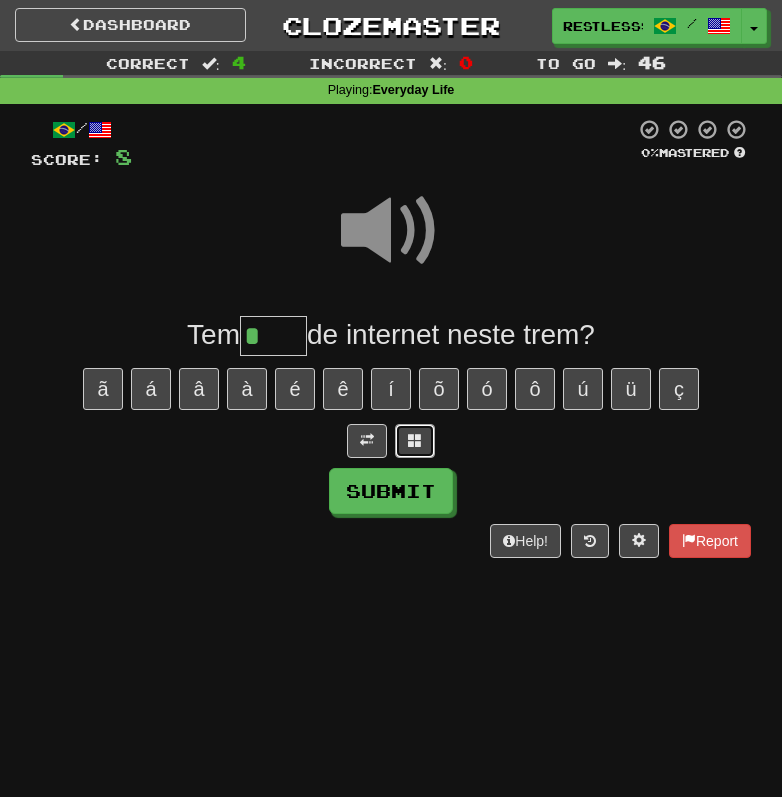 click at bounding box center [415, 441] 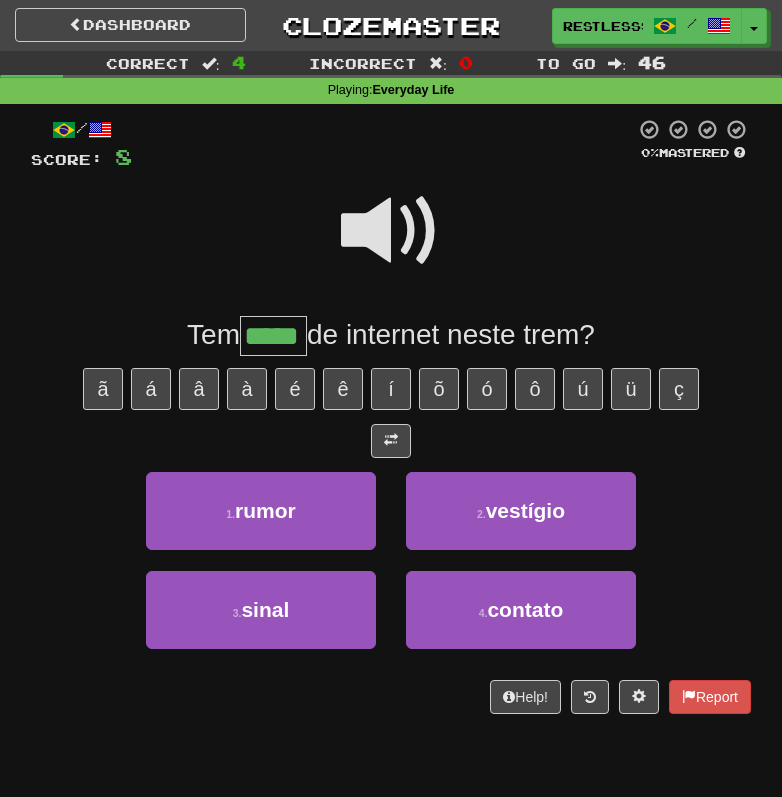 type on "*****" 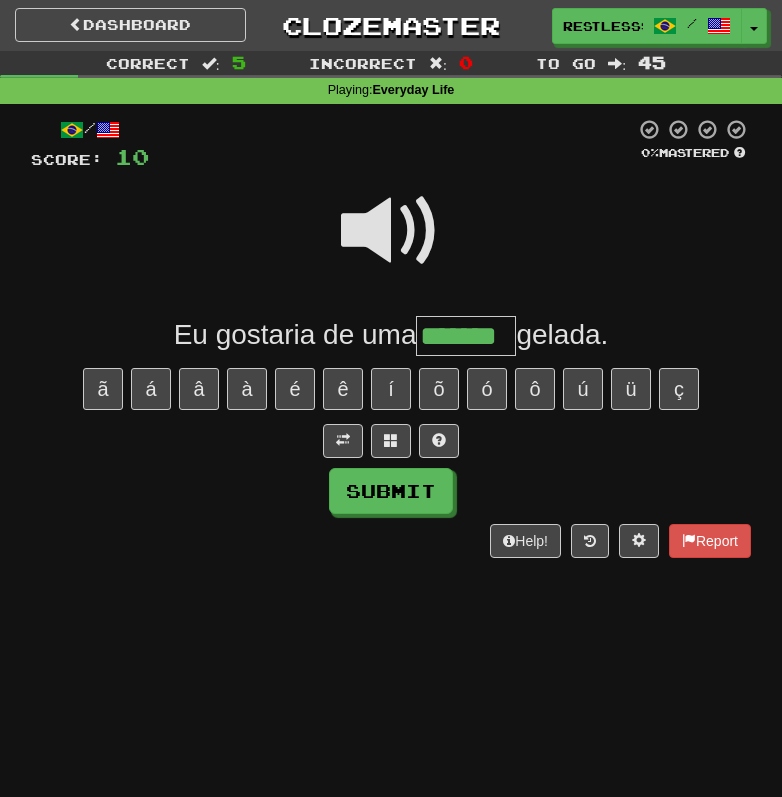 type on "*******" 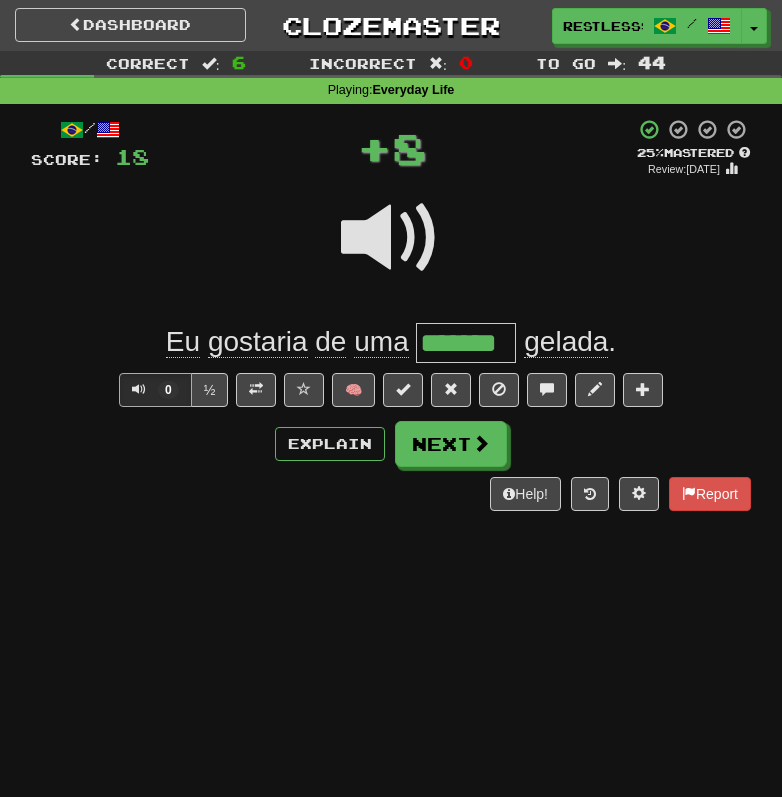 click on "gelada" at bounding box center (566, 342) 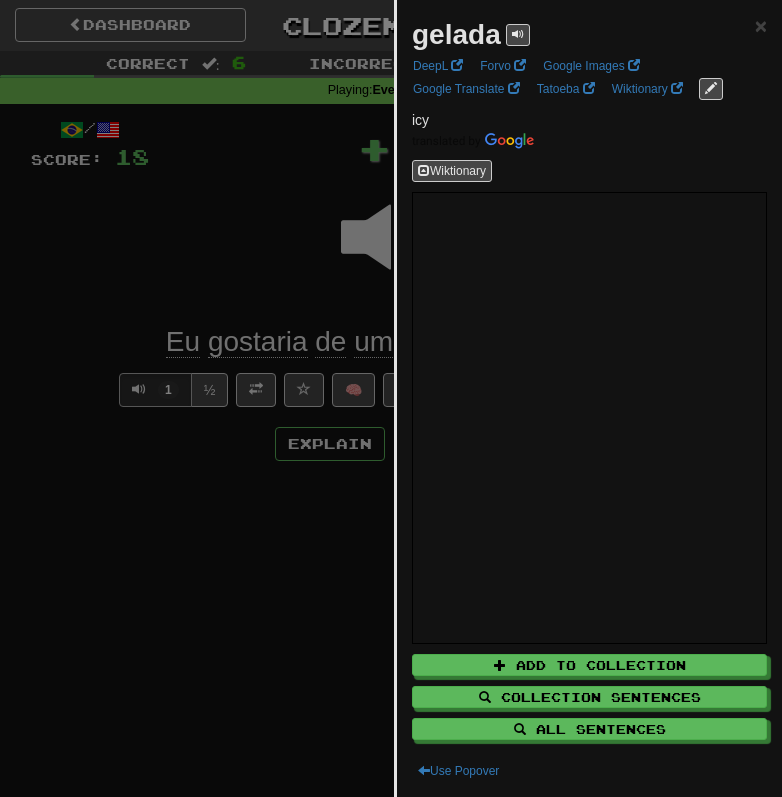 click at bounding box center [391, 398] 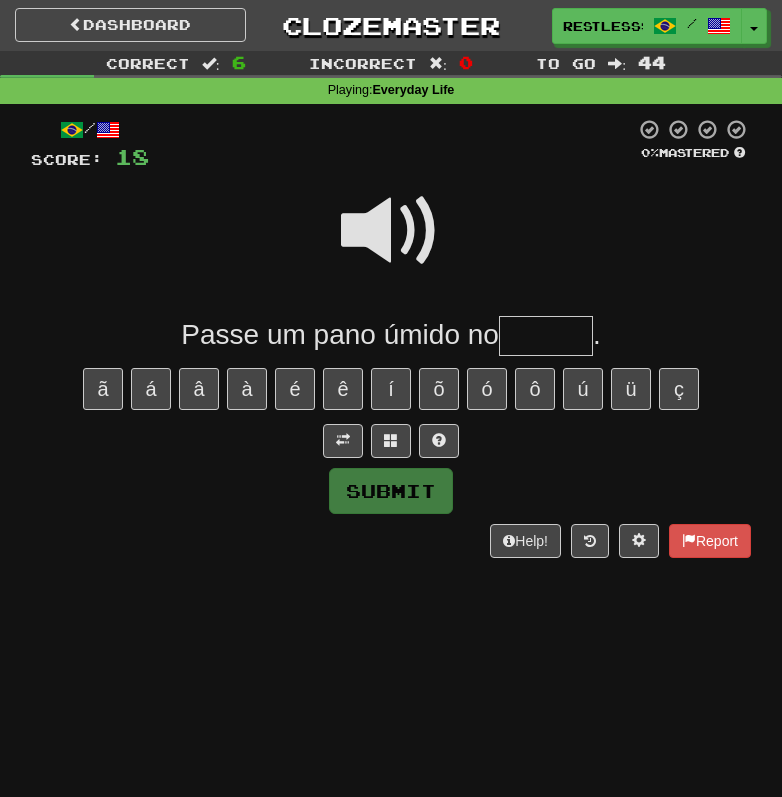 click at bounding box center (391, 231) 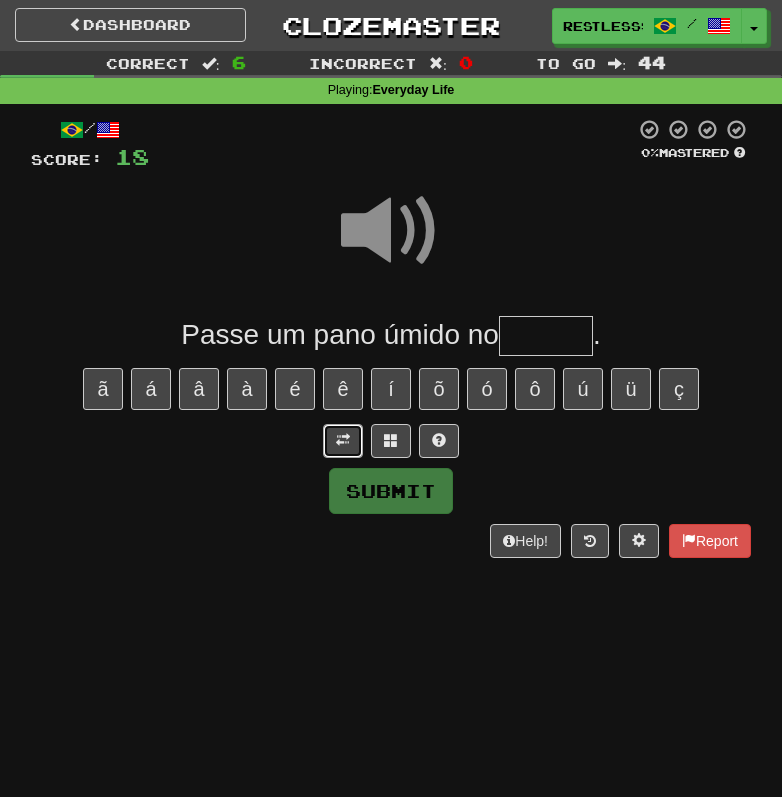 click at bounding box center (343, 441) 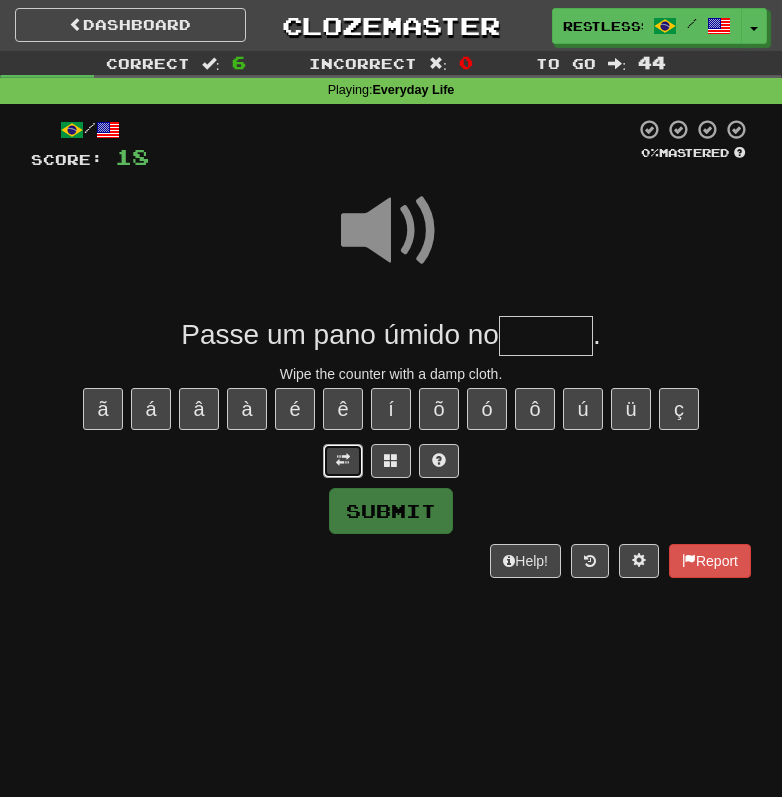 click at bounding box center [343, 460] 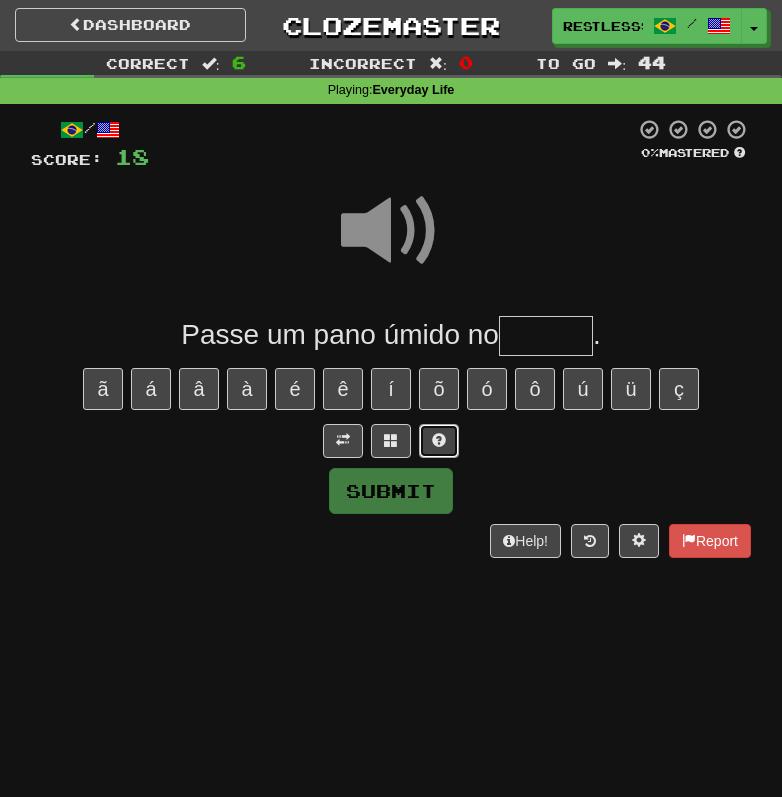 click at bounding box center [439, 441] 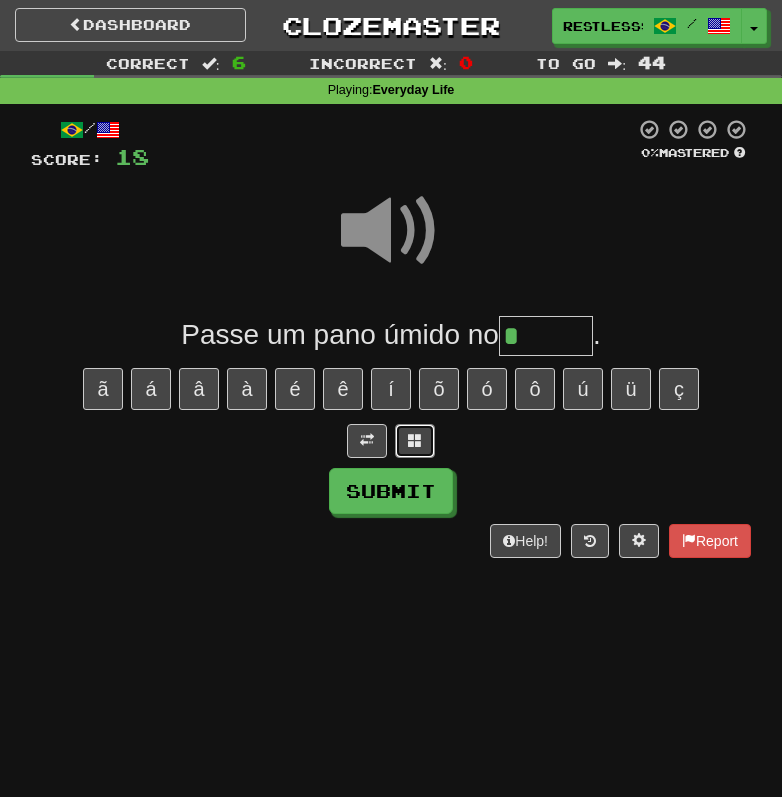 click at bounding box center (415, 441) 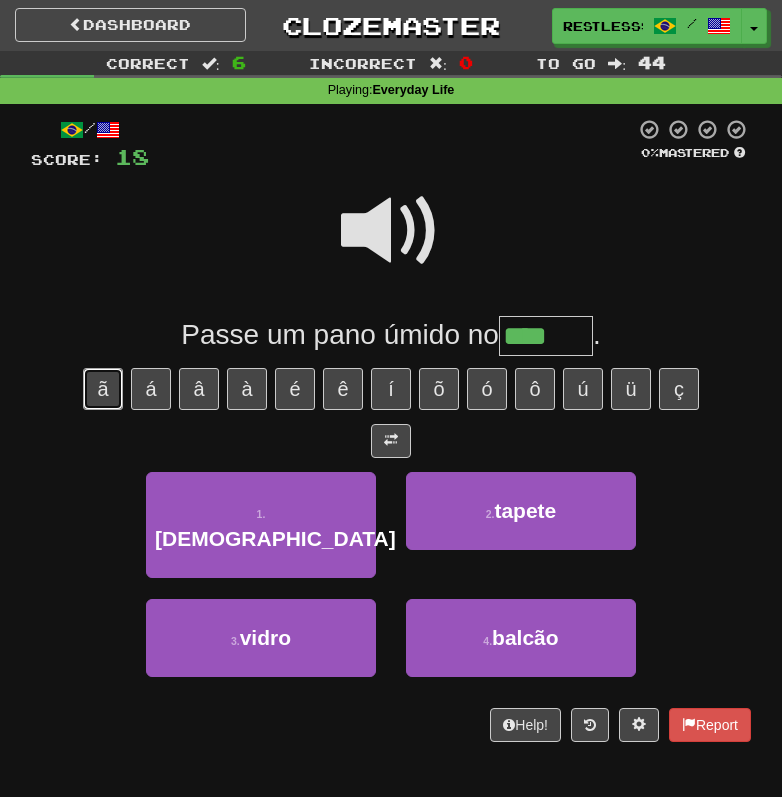 click on "ã" at bounding box center [103, 389] 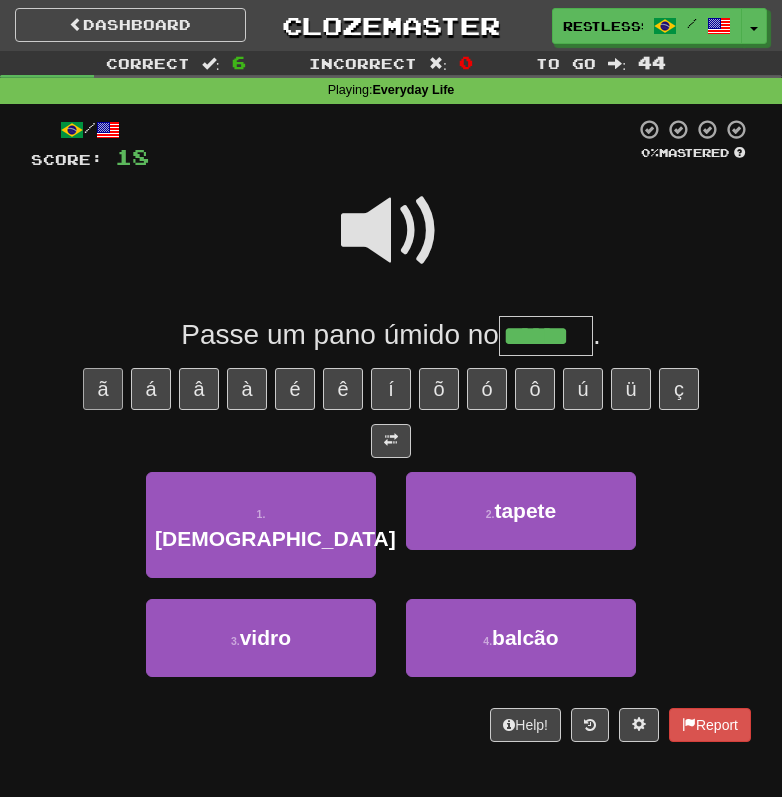 type on "******" 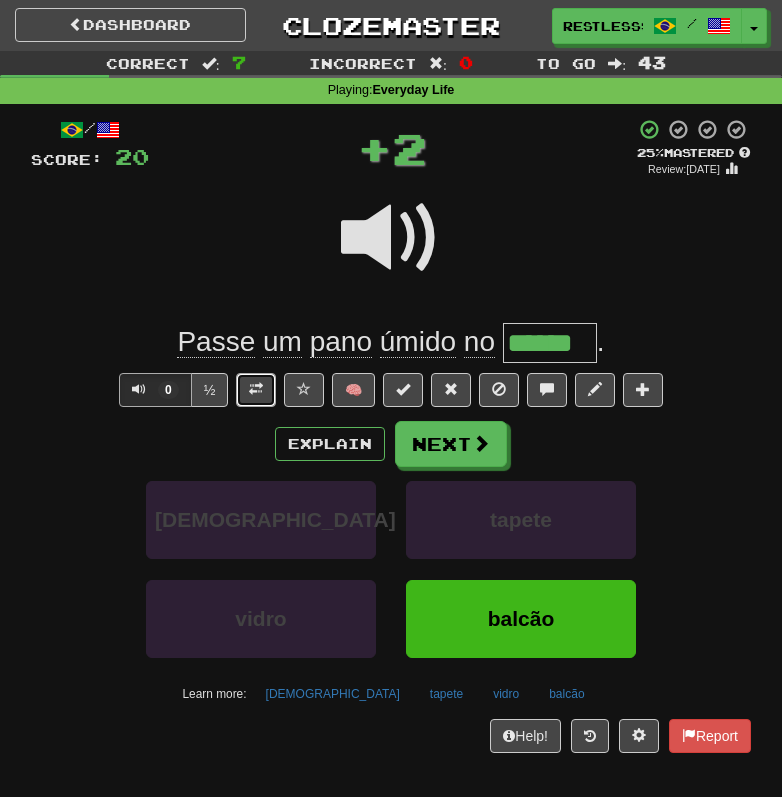 click at bounding box center [256, 390] 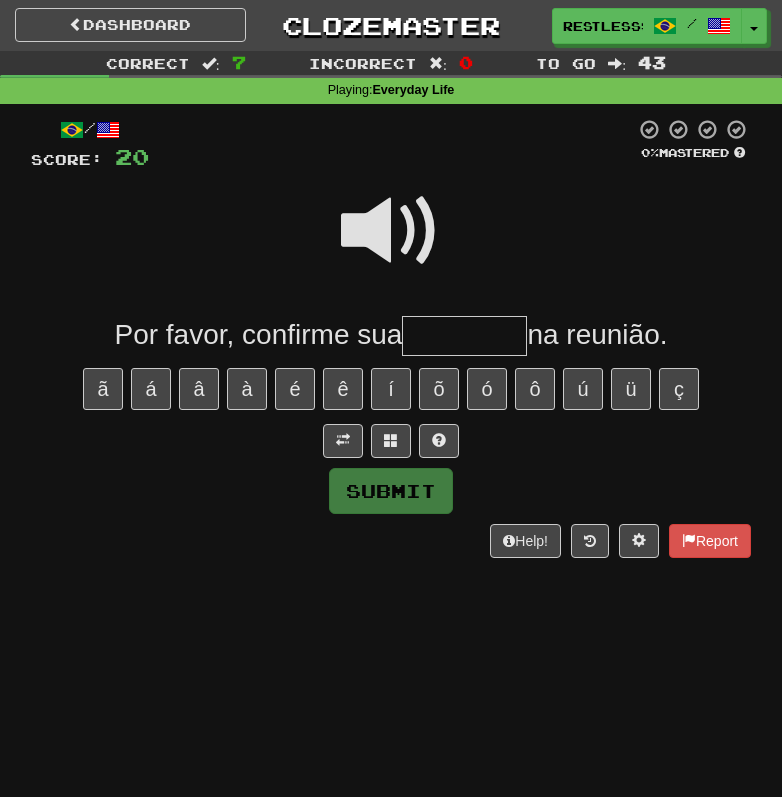 click at bounding box center [391, 231] 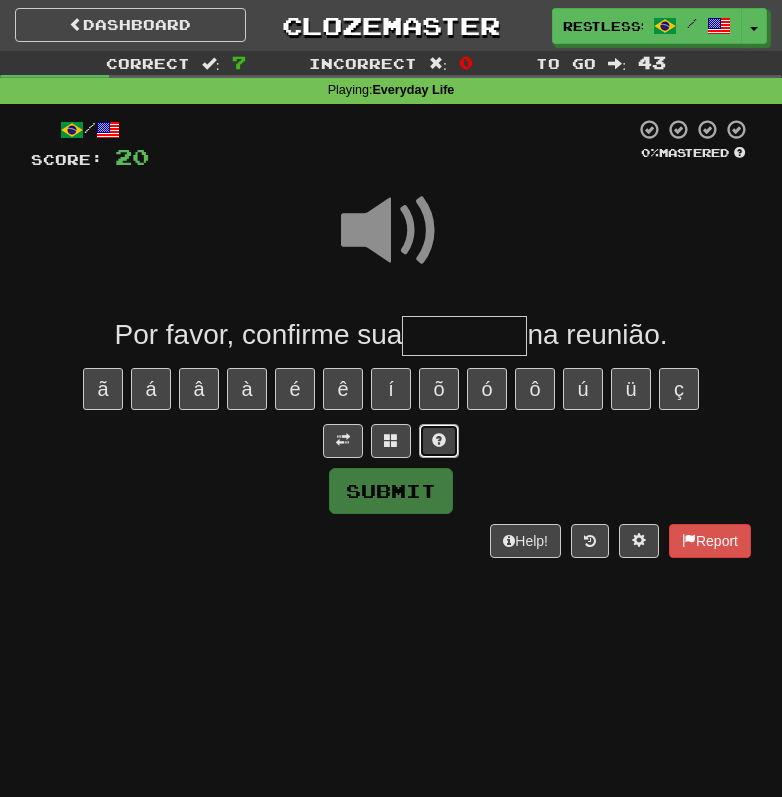 click at bounding box center [439, 440] 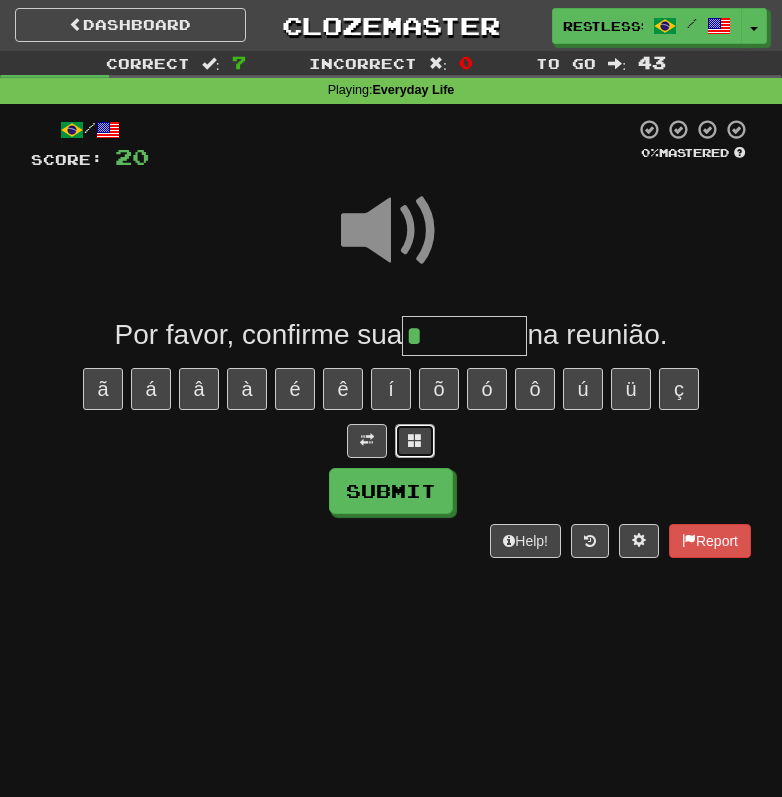 click at bounding box center [415, 440] 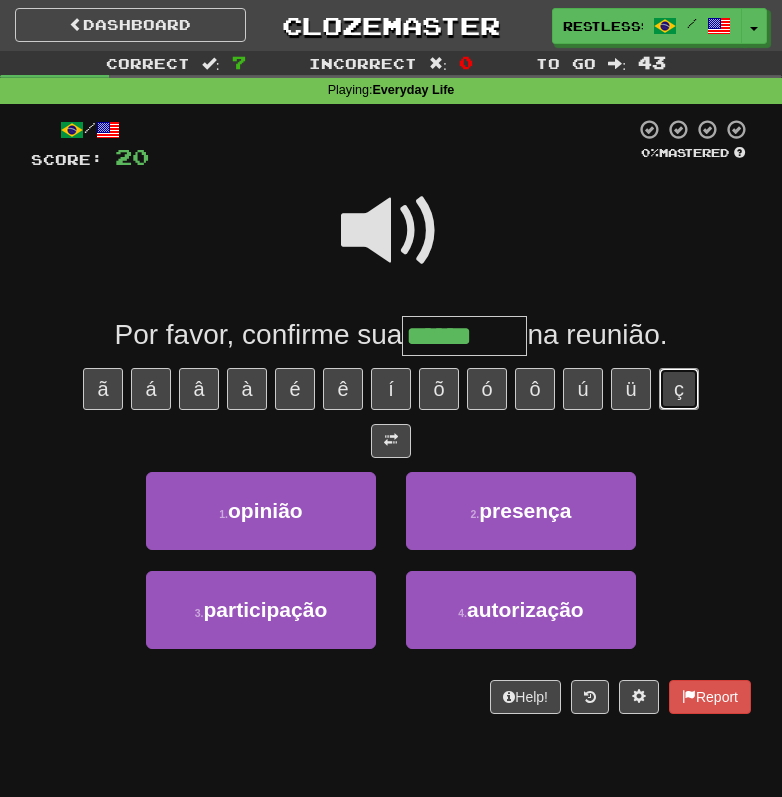 click on "ç" at bounding box center [679, 389] 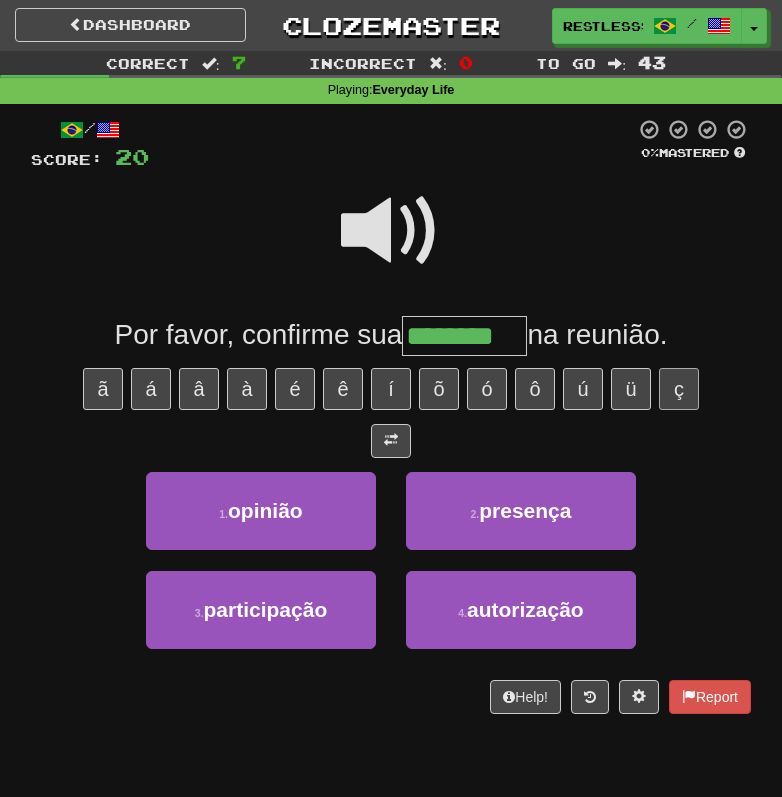 type on "********" 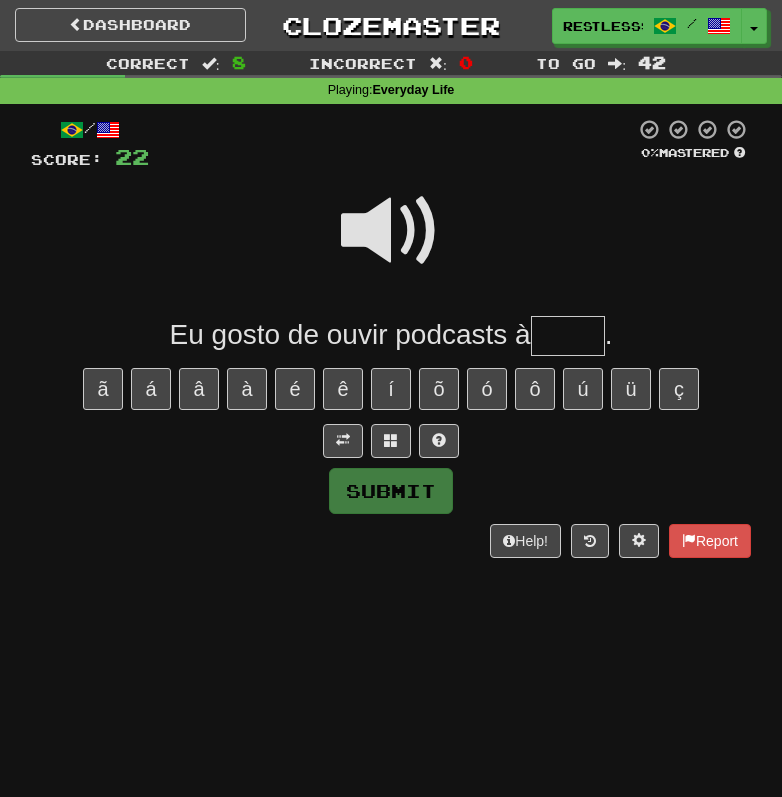 click at bounding box center [391, 231] 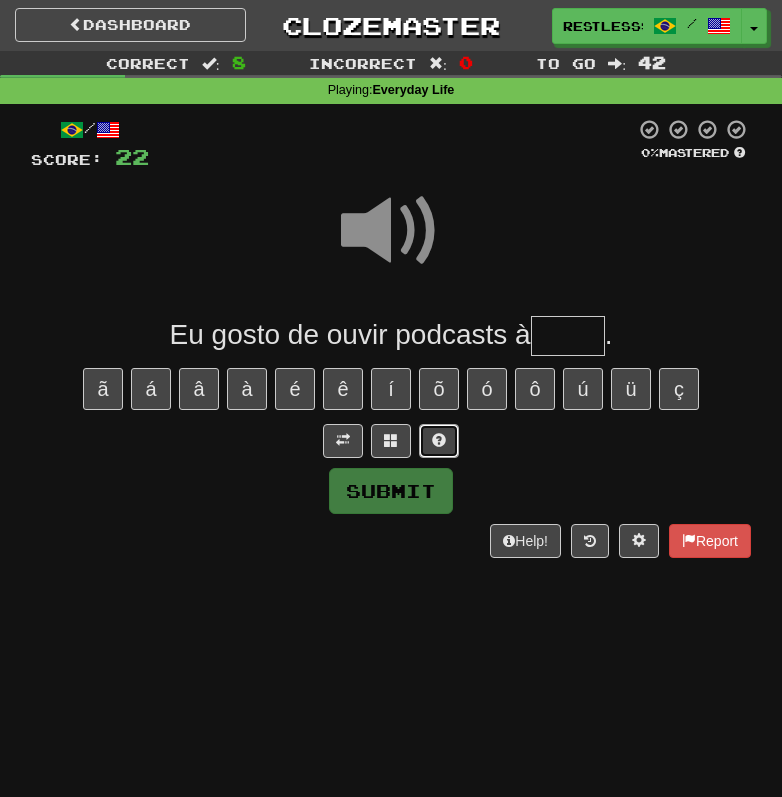 click at bounding box center [439, 440] 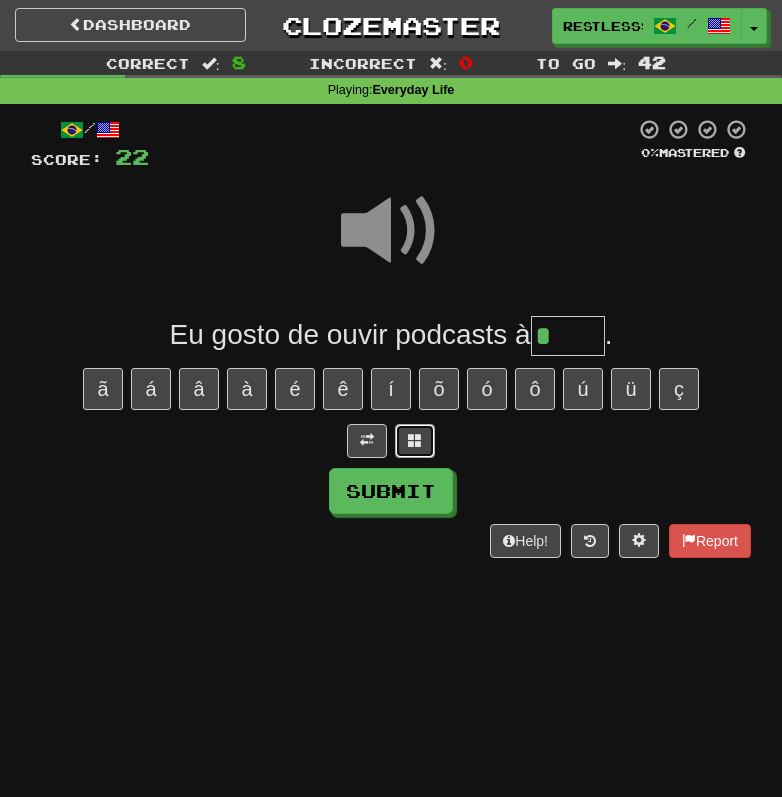 click at bounding box center (415, 440) 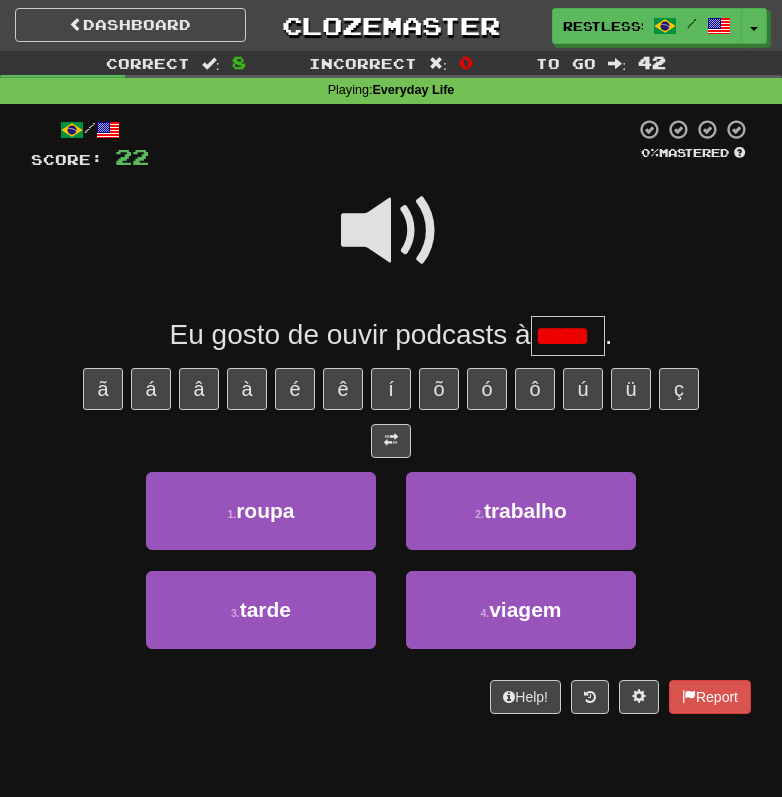 scroll, scrollTop: 0, scrollLeft: 0, axis: both 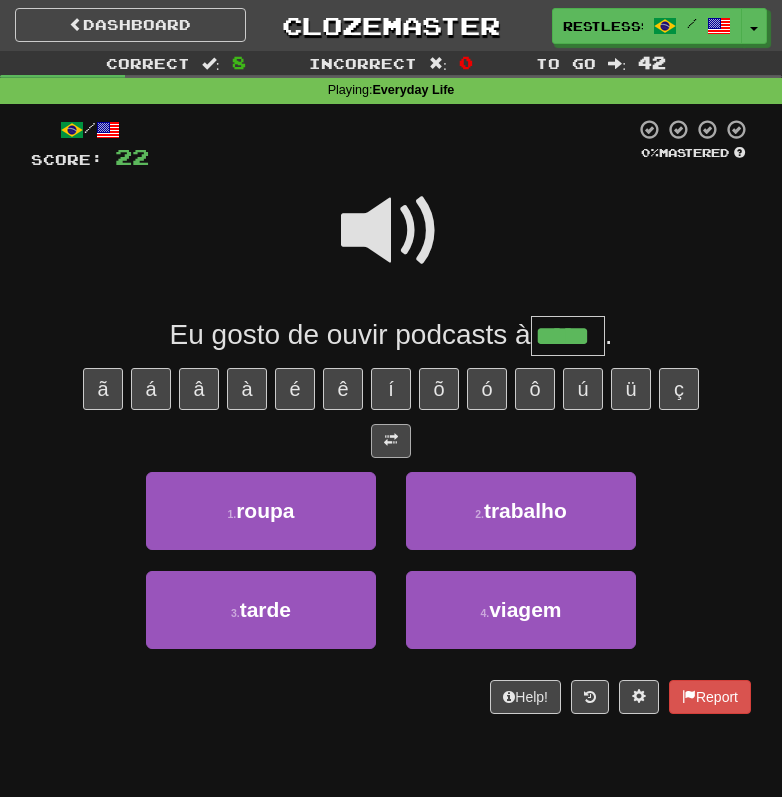 type on "*****" 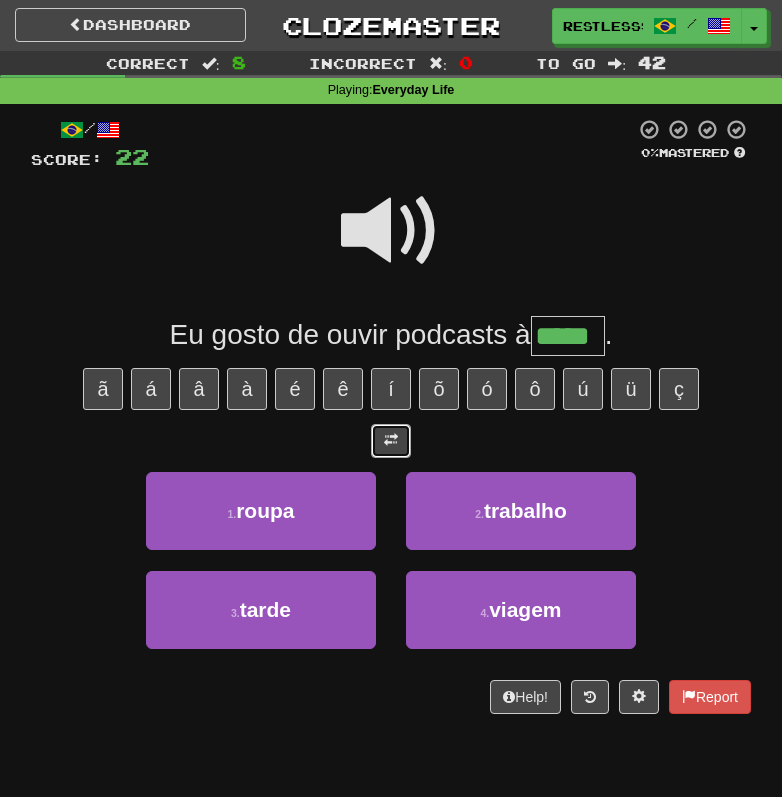 click at bounding box center [391, 441] 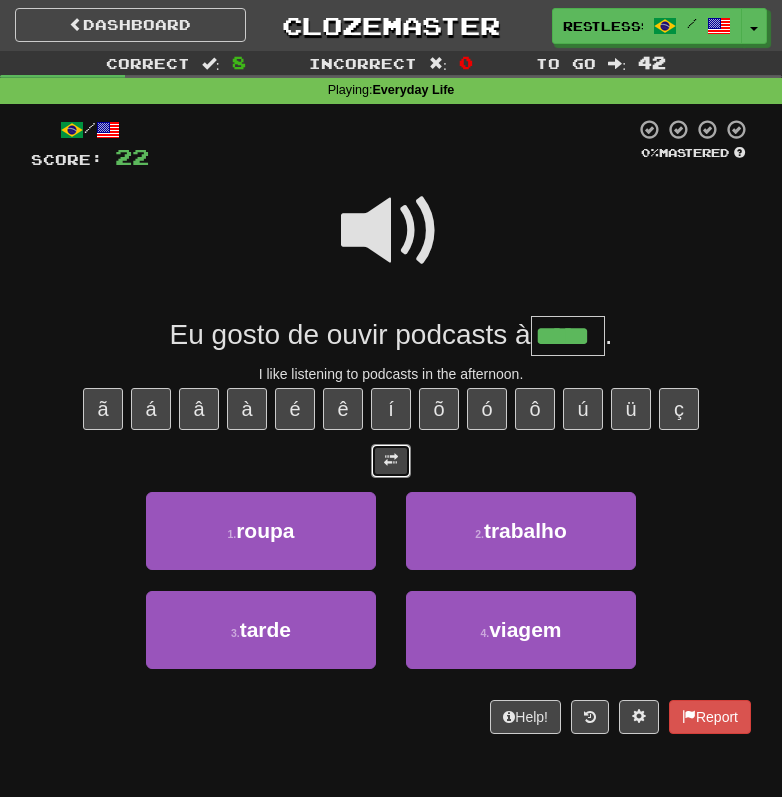 click at bounding box center [391, 460] 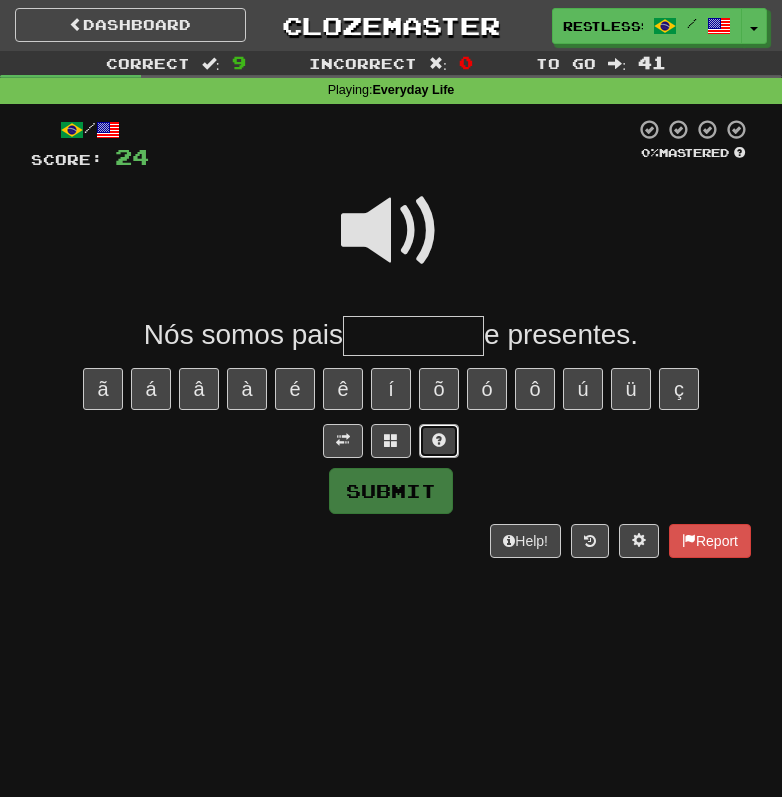 click at bounding box center [439, 441] 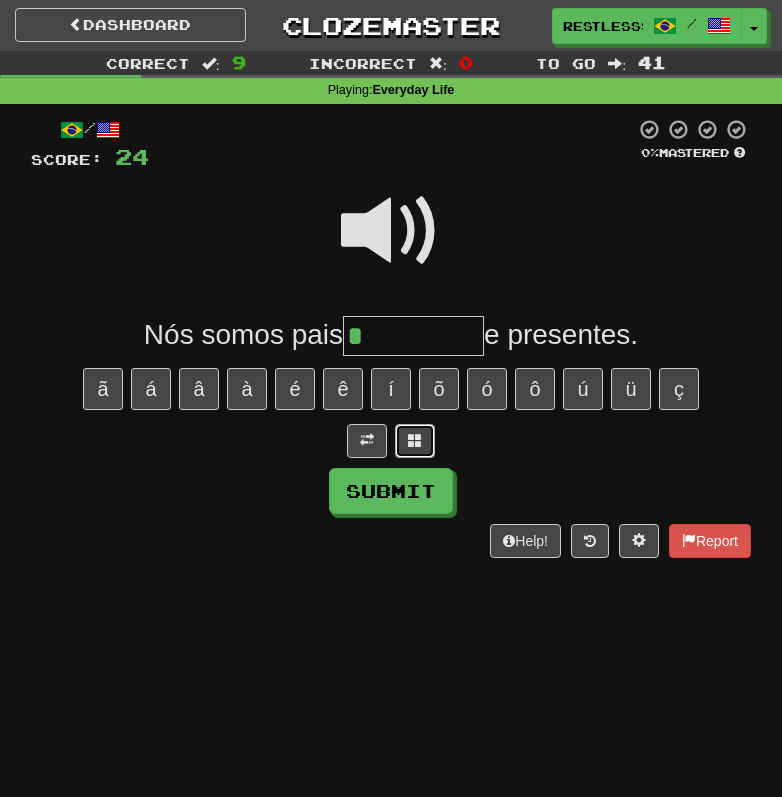 click at bounding box center [415, 441] 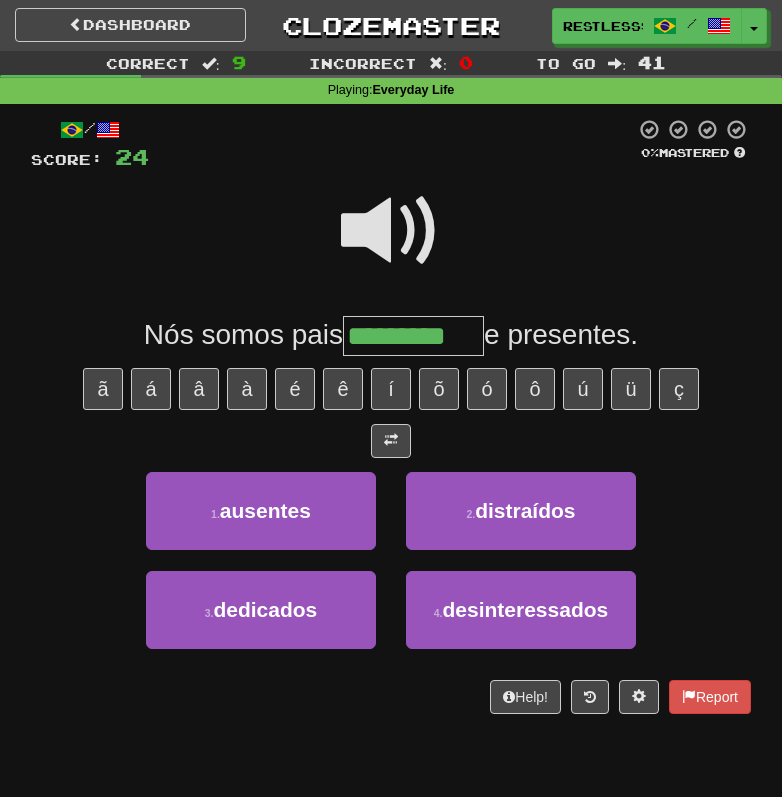 type on "*********" 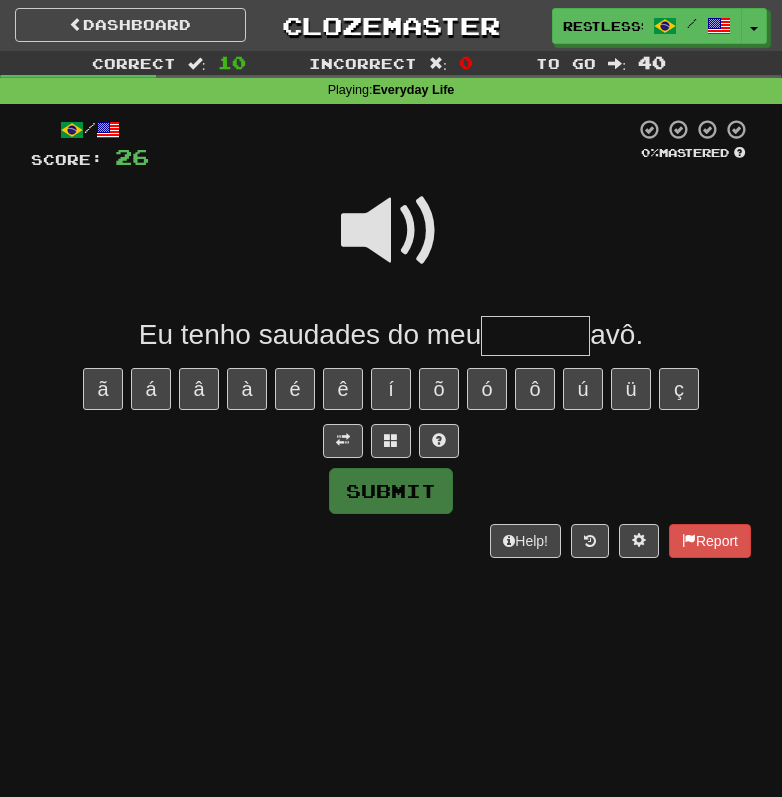 click at bounding box center [391, 231] 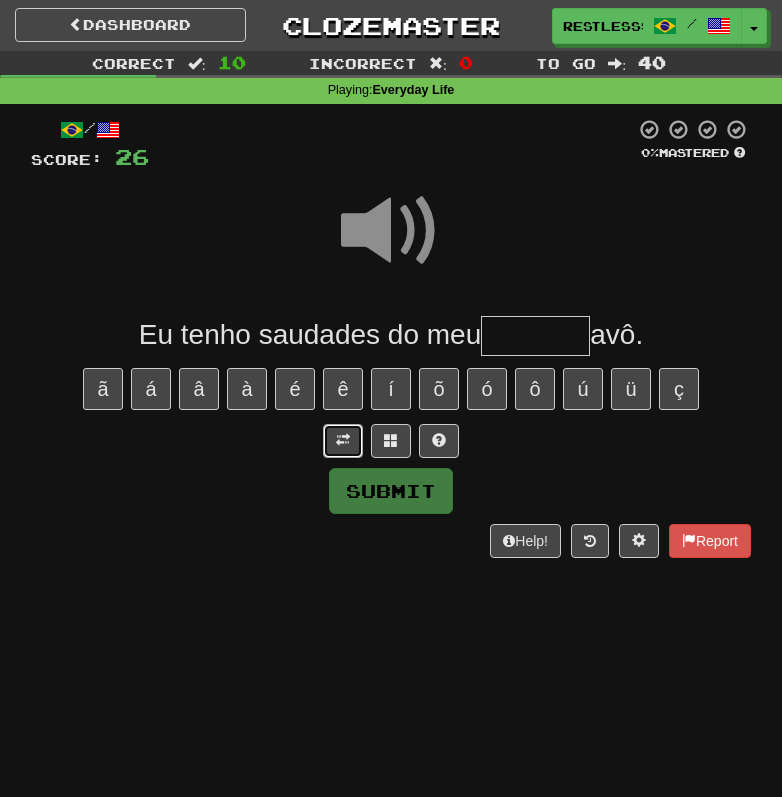 click at bounding box center [343, 441] 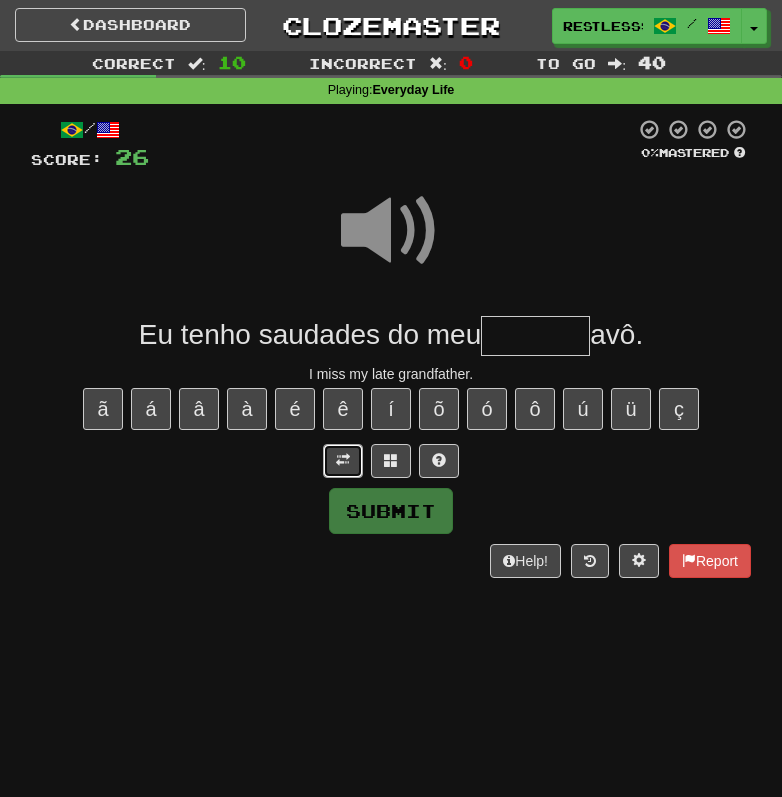 click at bounding box center (343, 461) 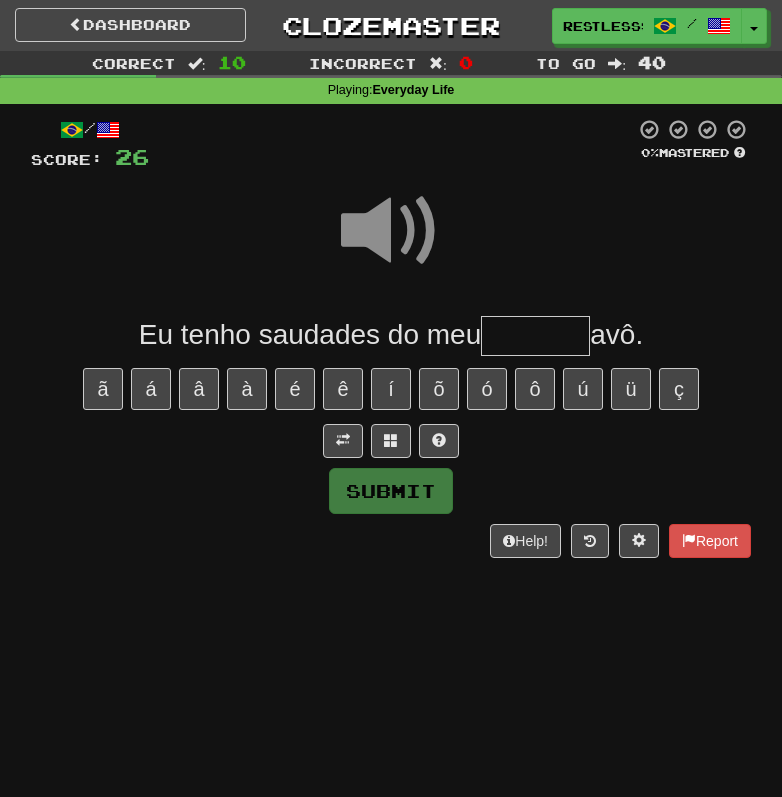click at bounding box center [391, 441] 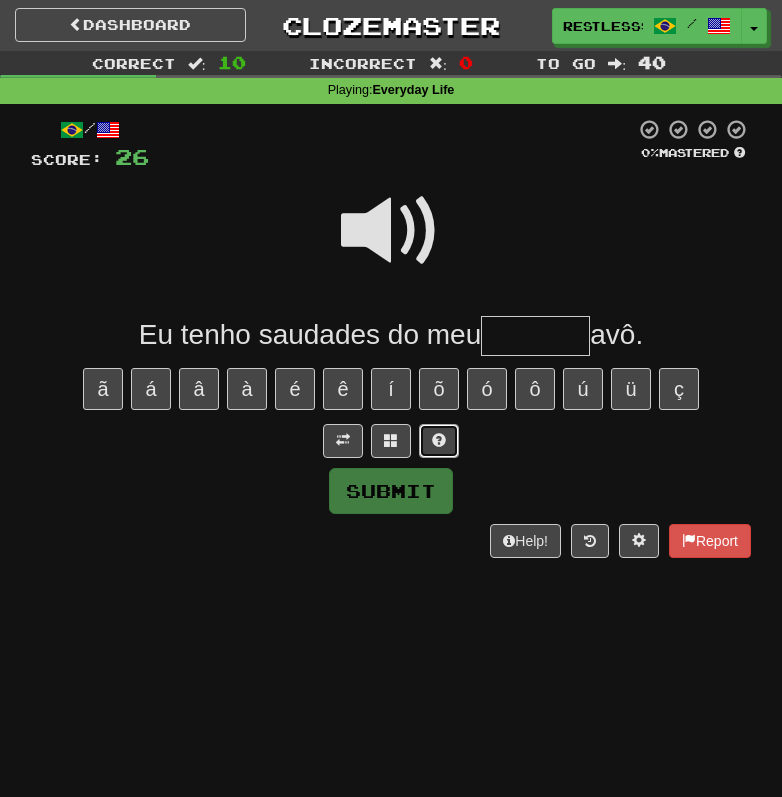 click at bounding box center [439, 441] 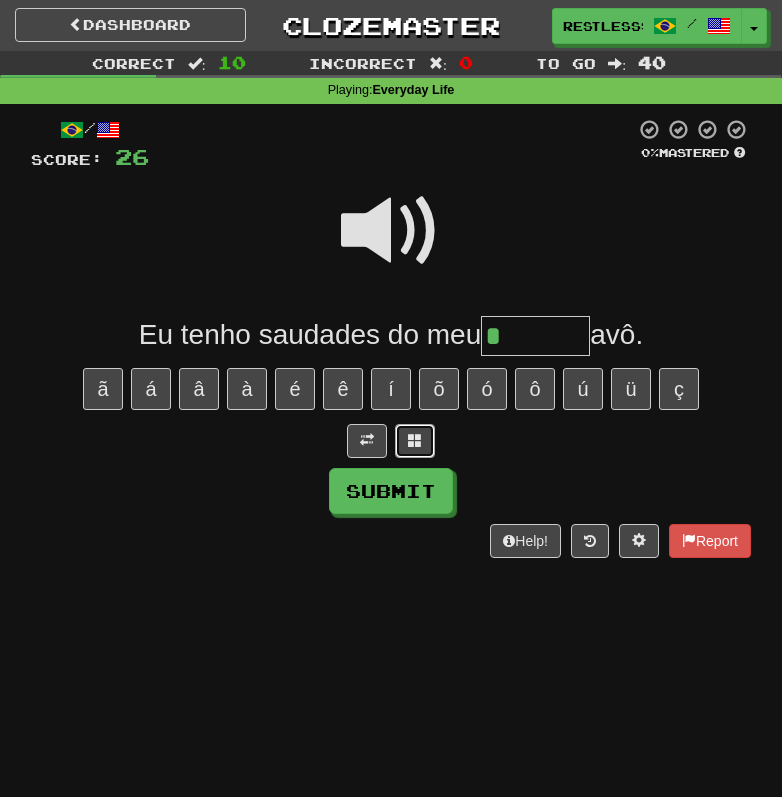 click at bounding box center [415, 440] 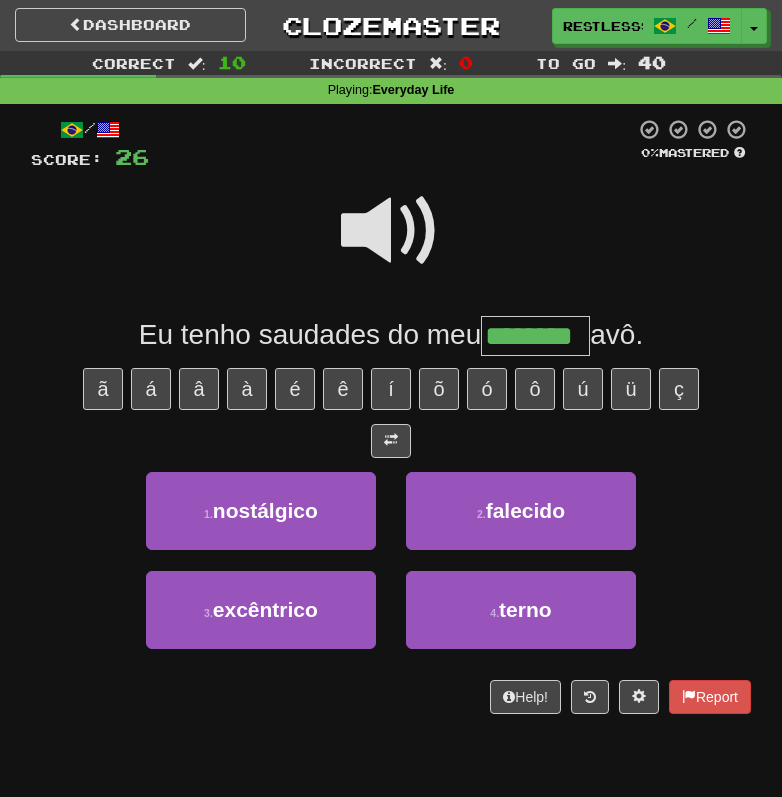 type on "********" 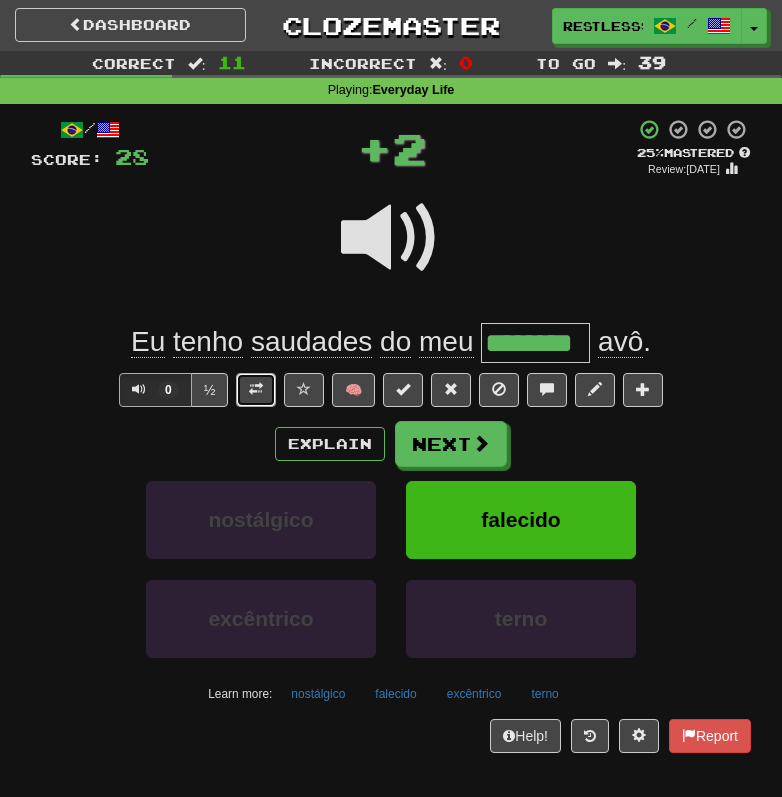 click at bounding box center (256, 389) 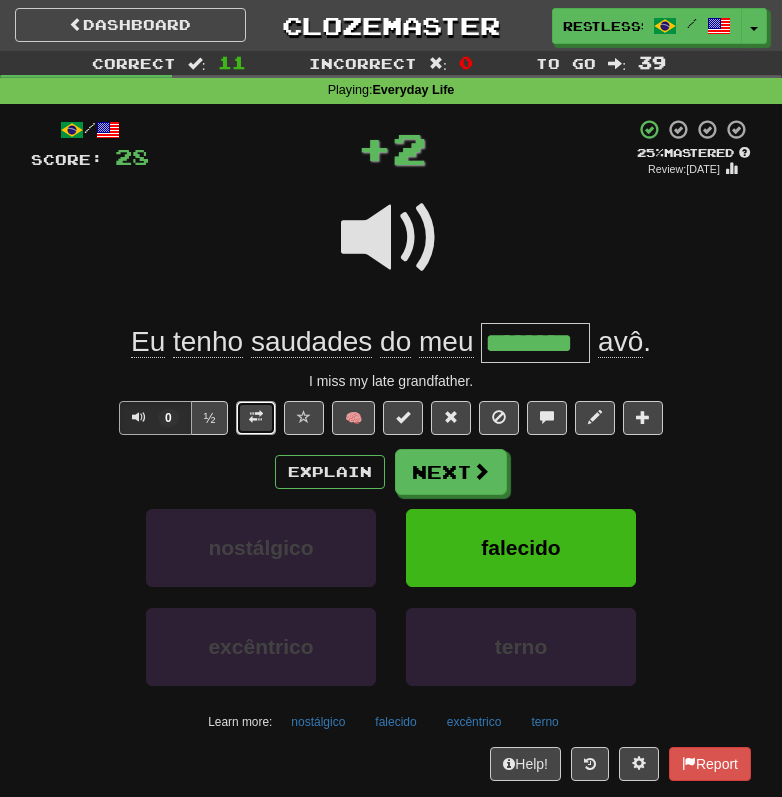 click at bounding box center (256, 417) 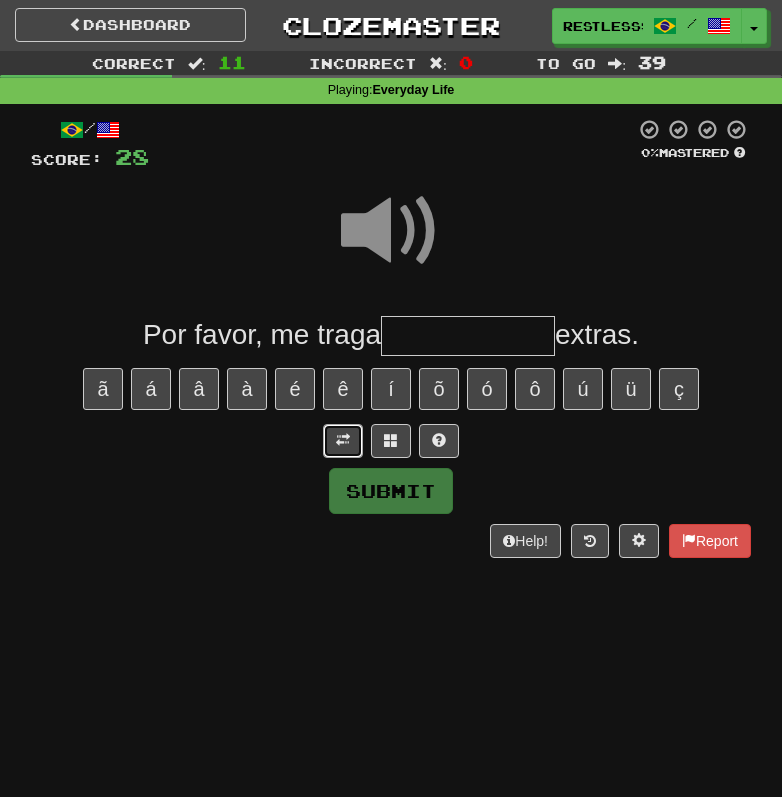 click at bounding box center (343, 441) 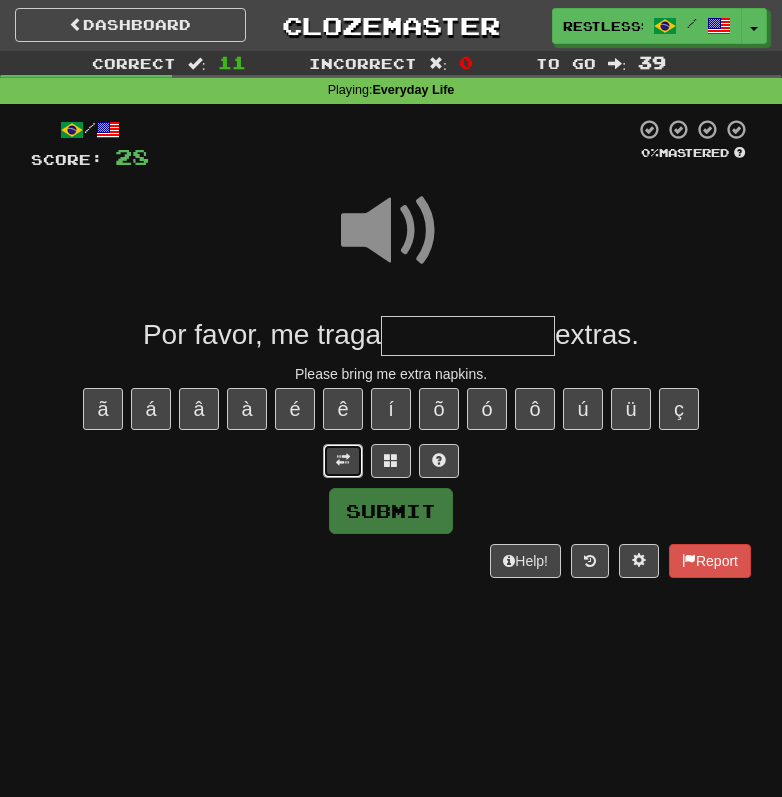 click at bounding box center (343, 461) 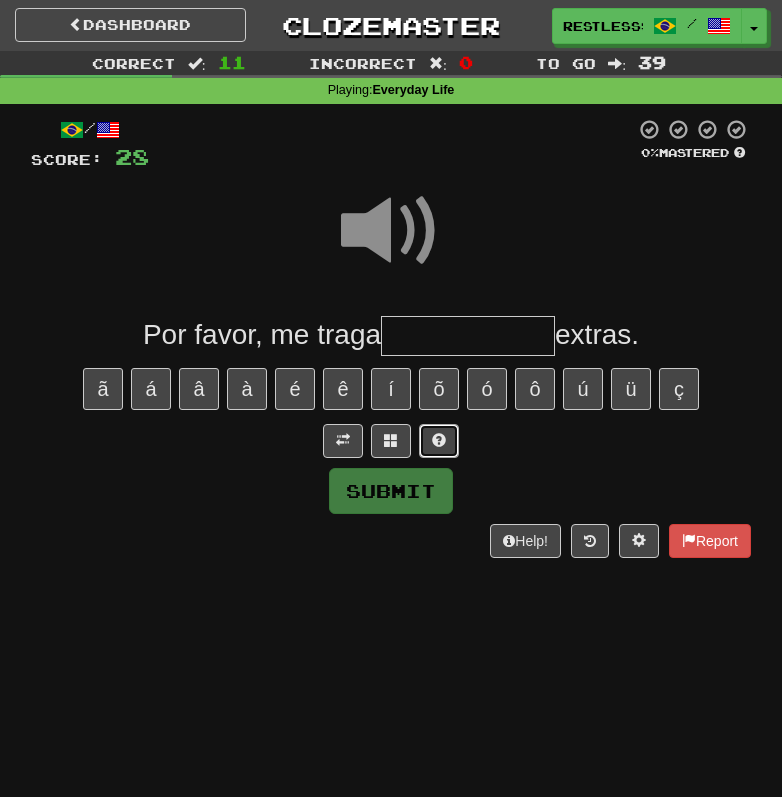 click at bounding box center [439, 440] 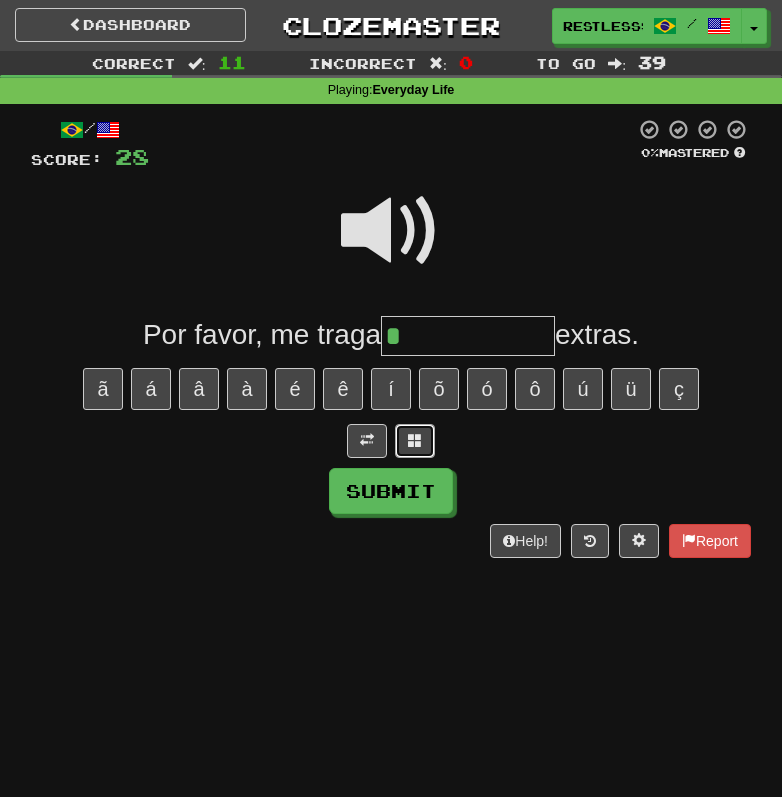 click at bounding box center (415, 441) 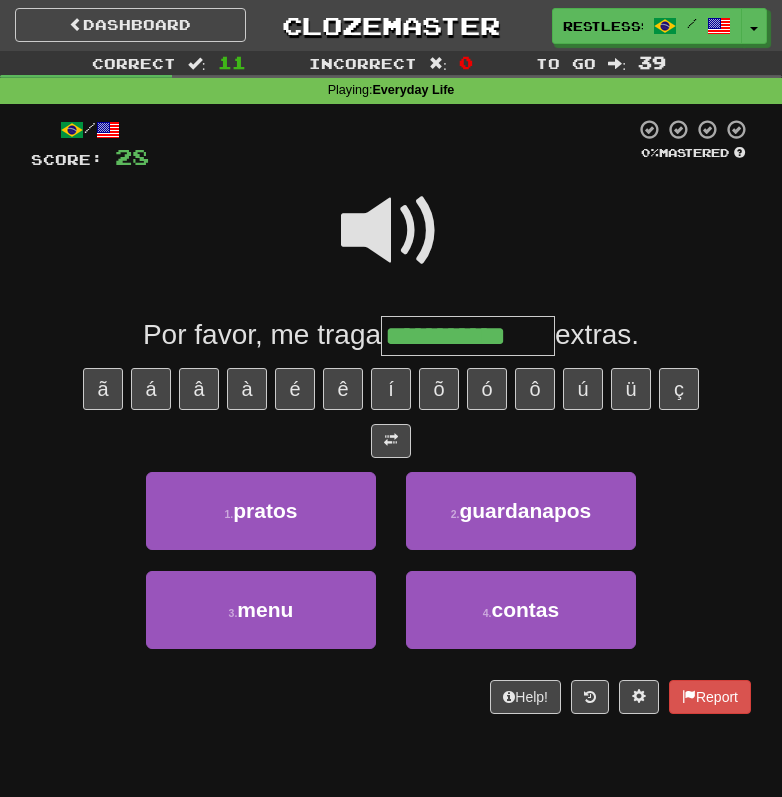 type on "**********" 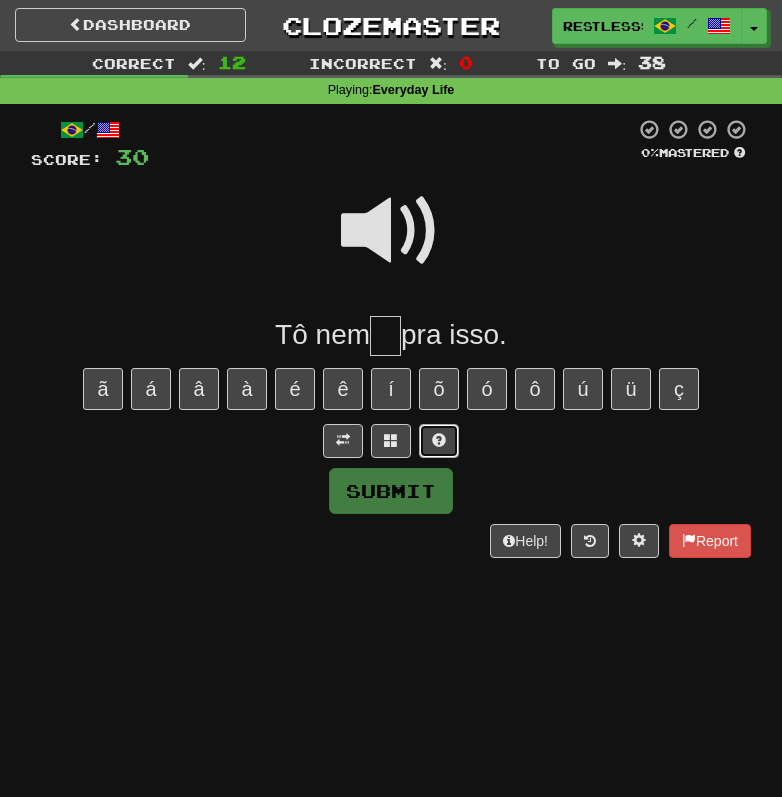 click at bounding box center [439, 441] 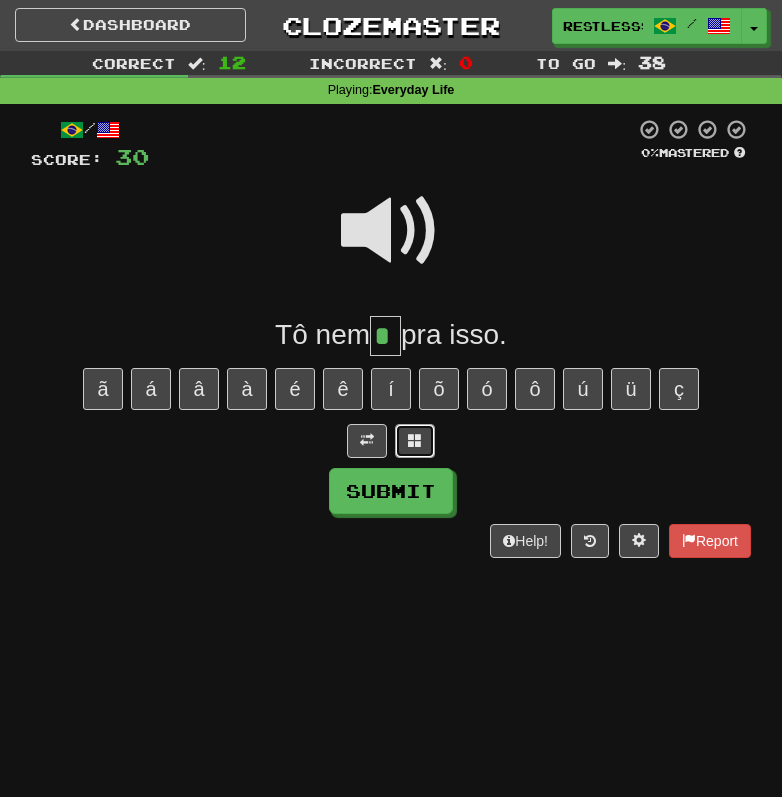click at bounding box center (415, 441) 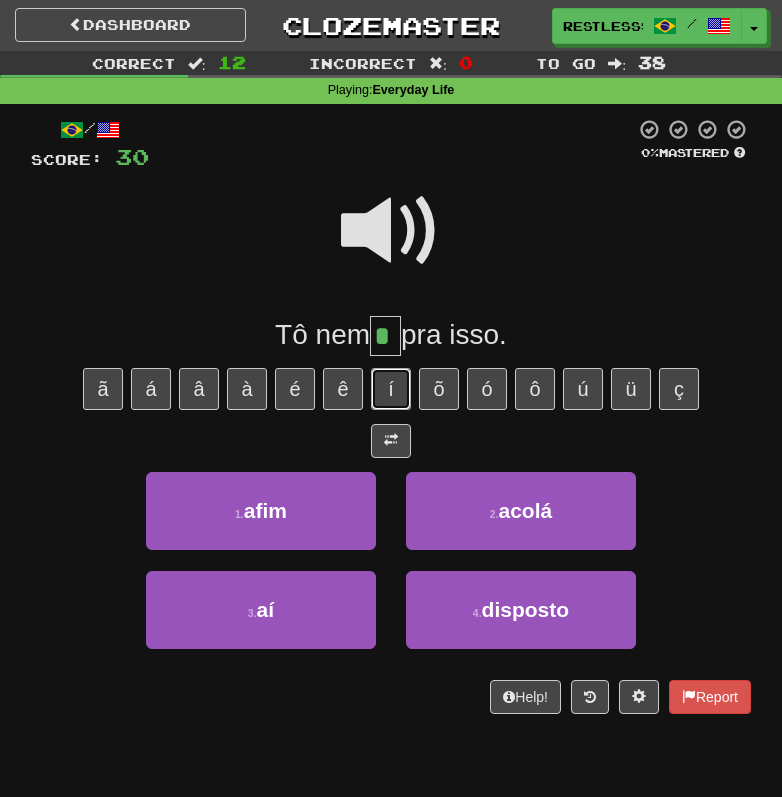 click on "í" at bounding box center (391, 389) 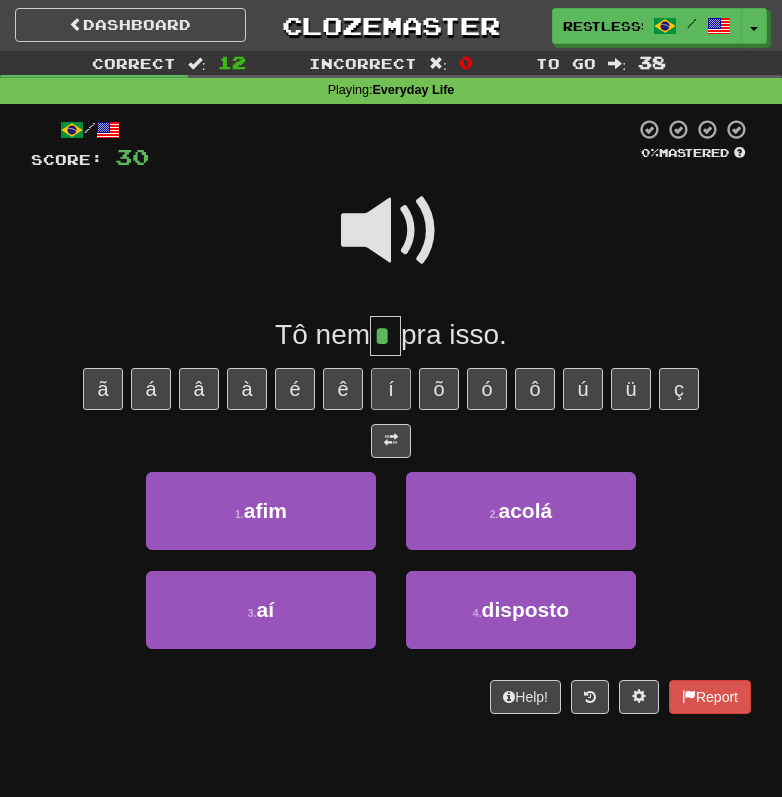 type on "**" 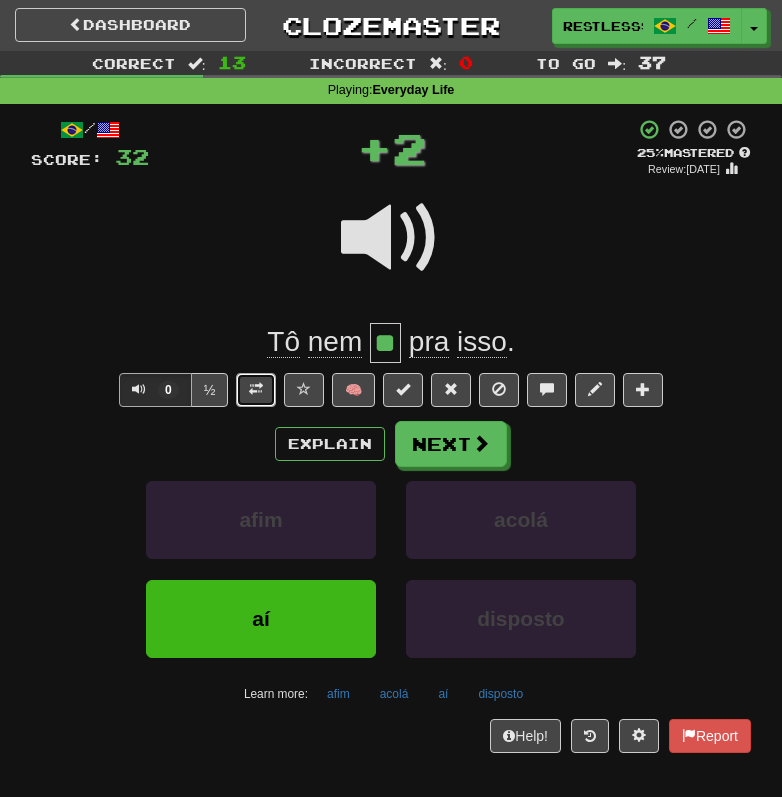 click at bounding box center (256, 390) 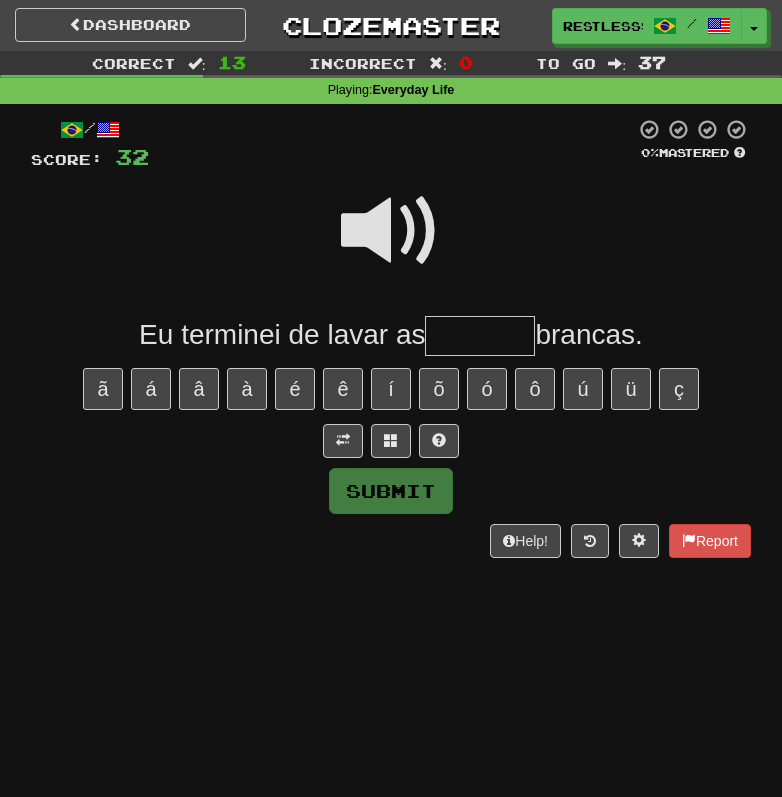click at bounding box center (391, 231) 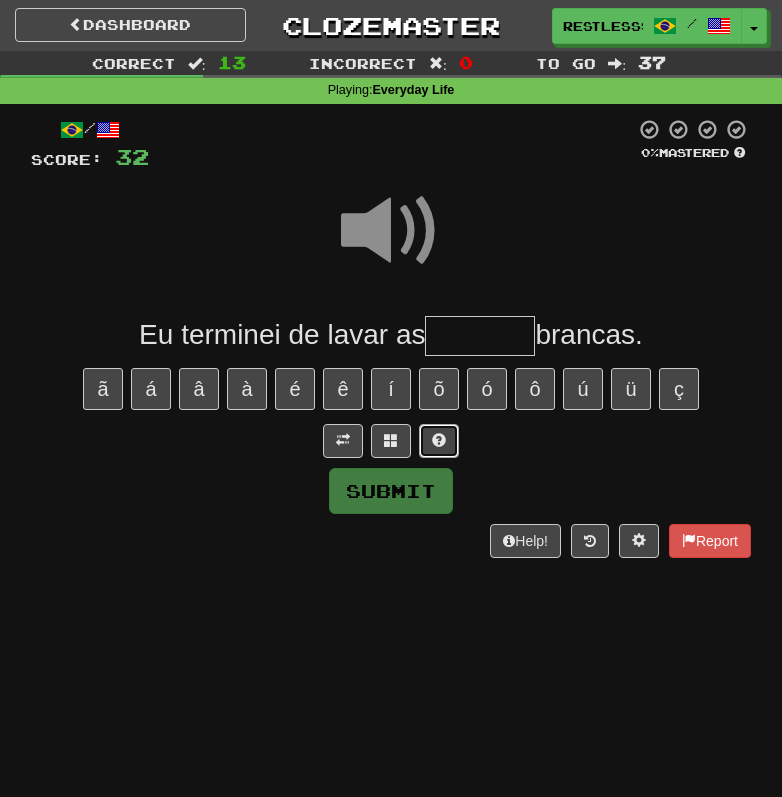 click at bounding box center [439, 440] 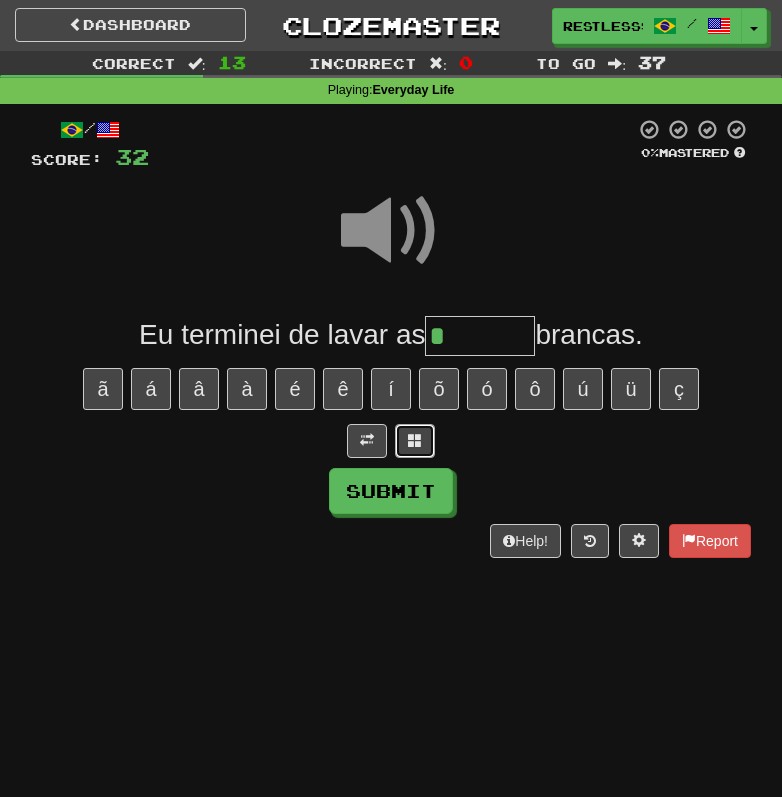click at bounding box center [415, 441] 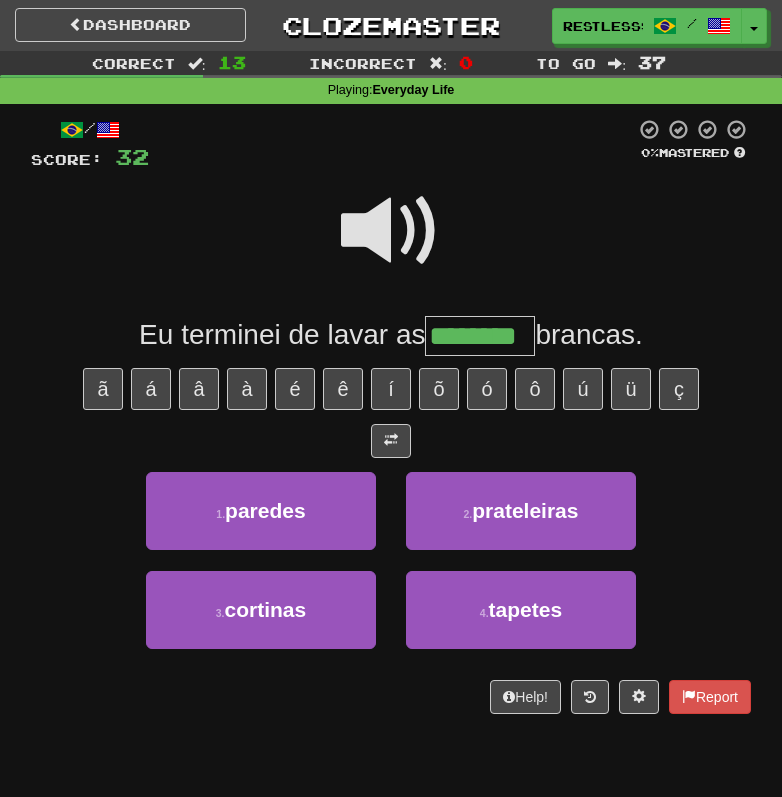 type on "********" 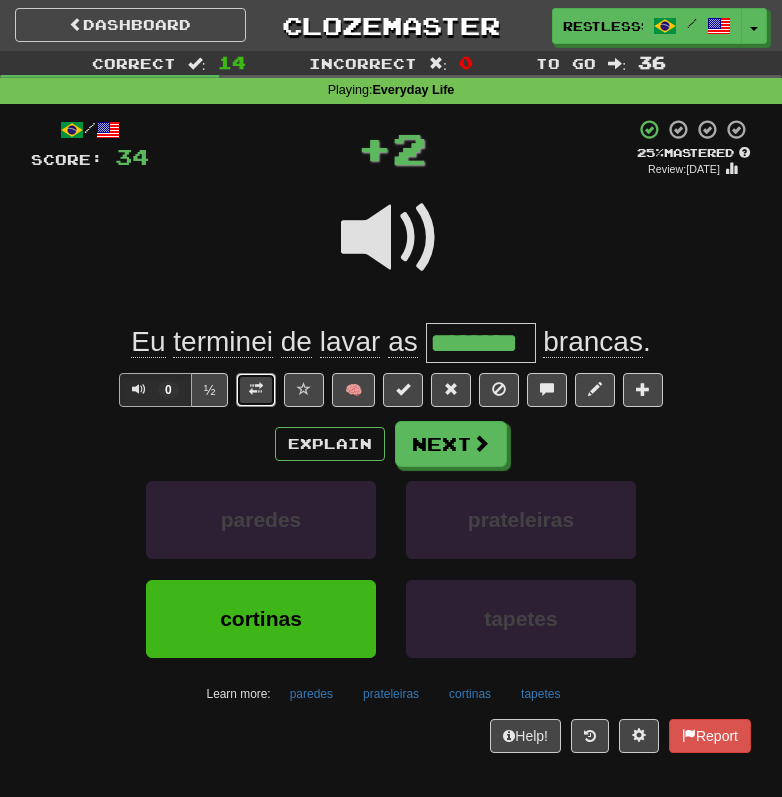 click at bounding box center (256, 390) 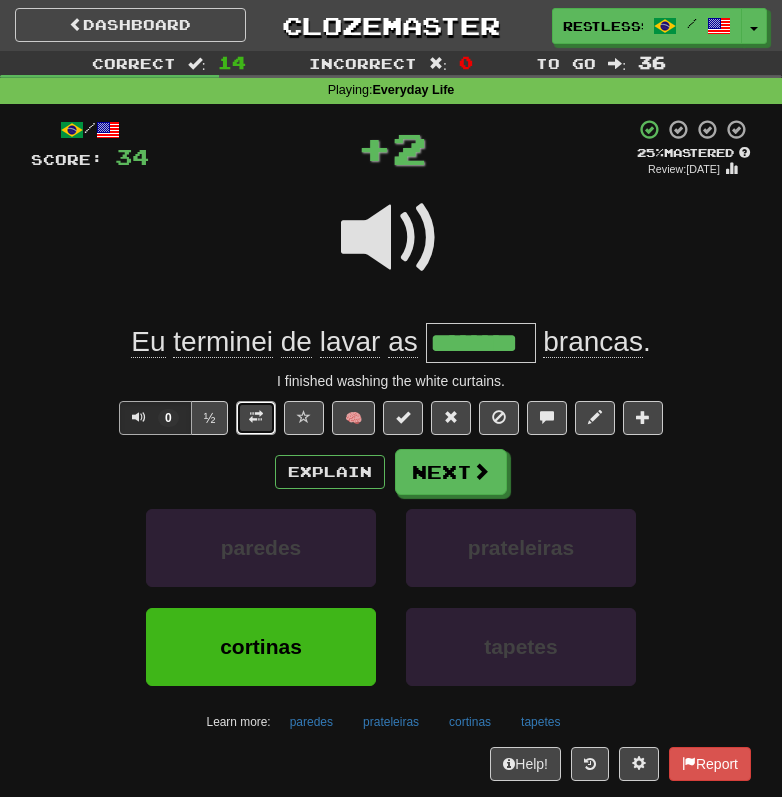 click at bounding box center [256, 418] 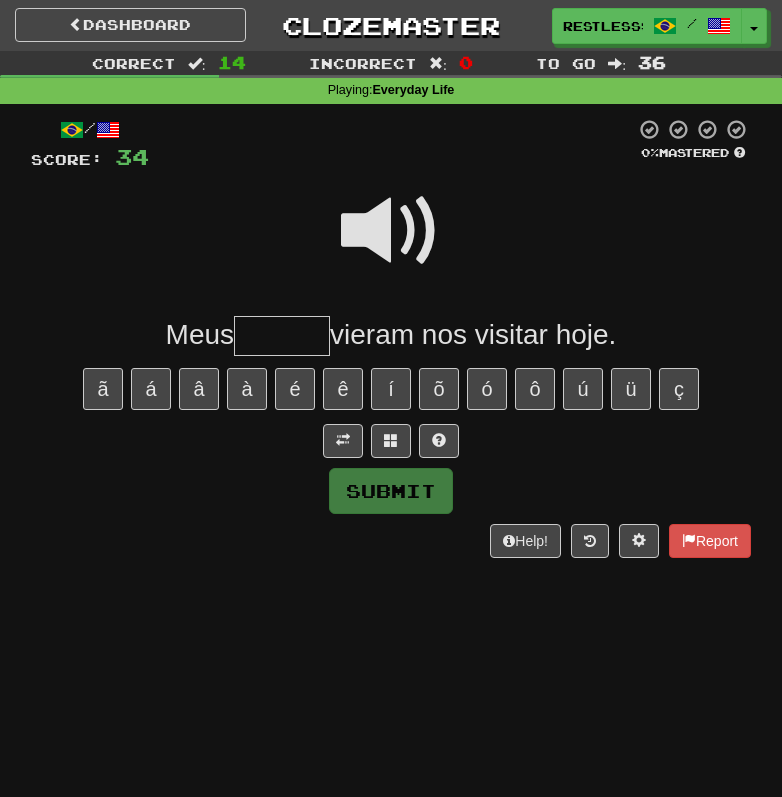 click at bounding box center (391, 231) 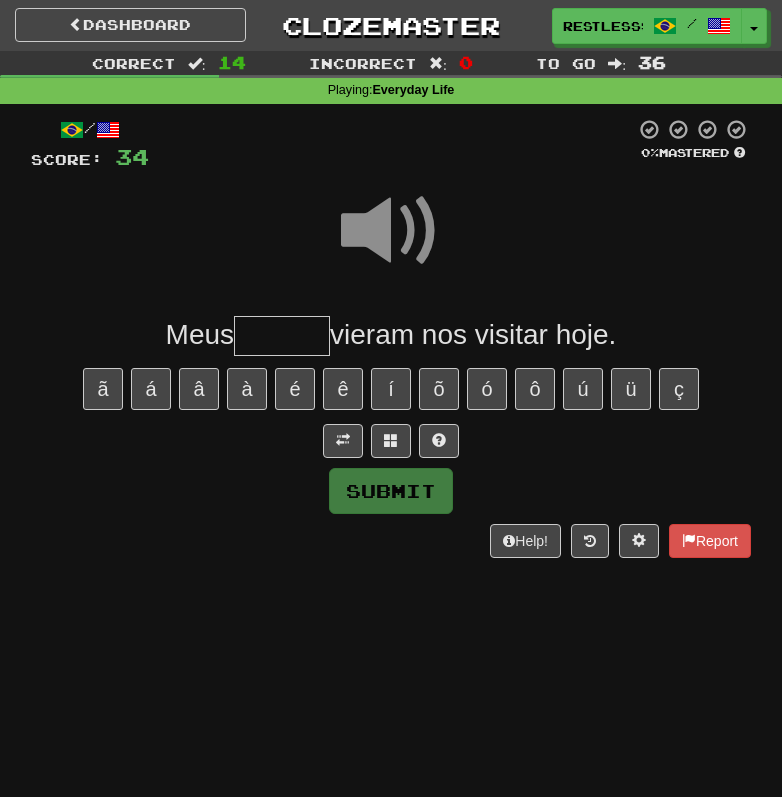 click on "/  Score:   34 0 %  Mastered Meus   vieram nos visitar hoje. ã á â à é ê í õ ó ô ú ü ç Submit  Help!  Report" at bounding box center (391, 338) 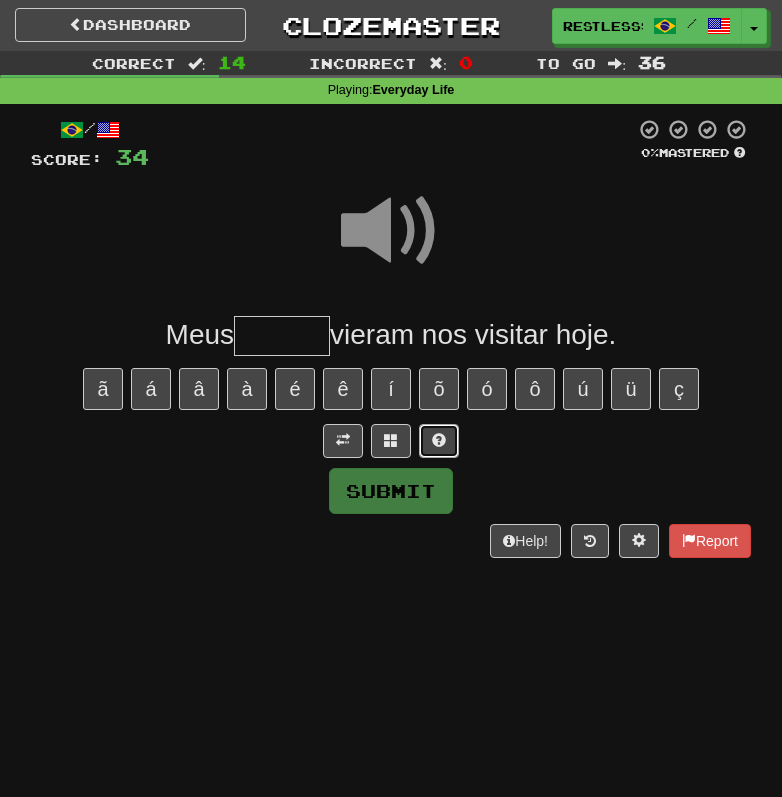 click at bounding box center (439, 440) 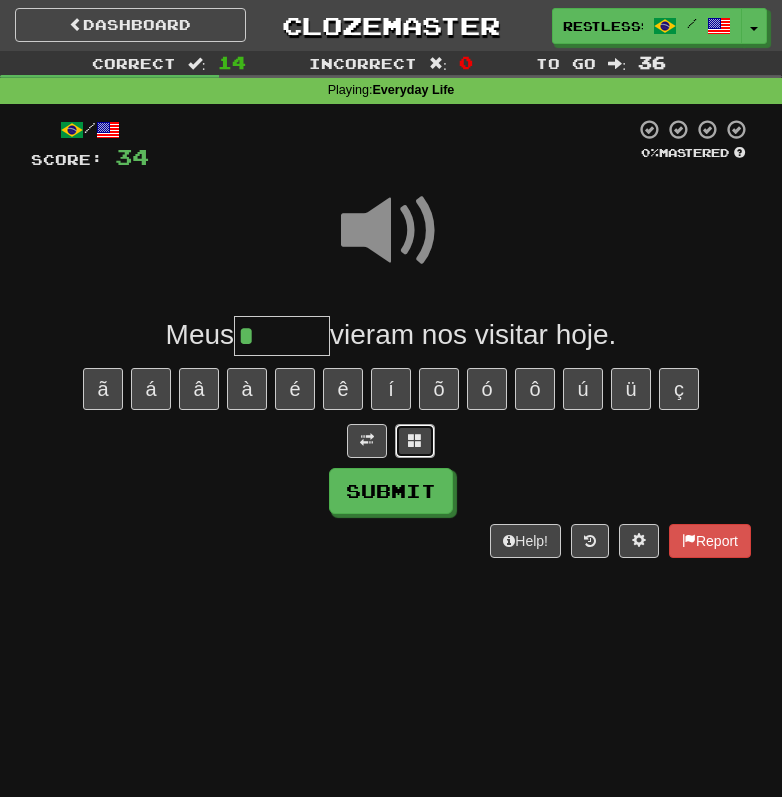 click at bounding box center (415, 441) 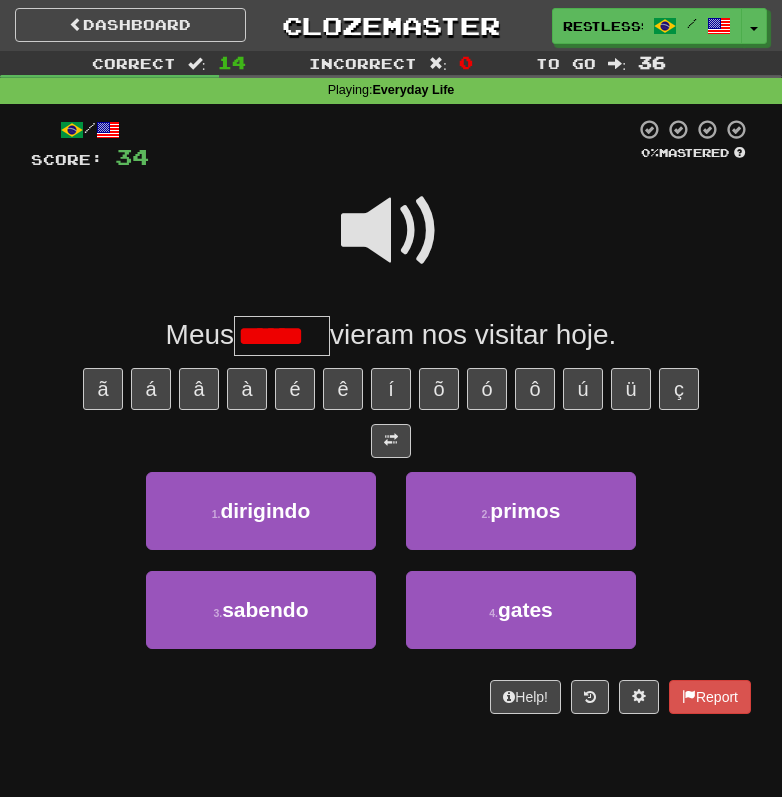 type on "******" 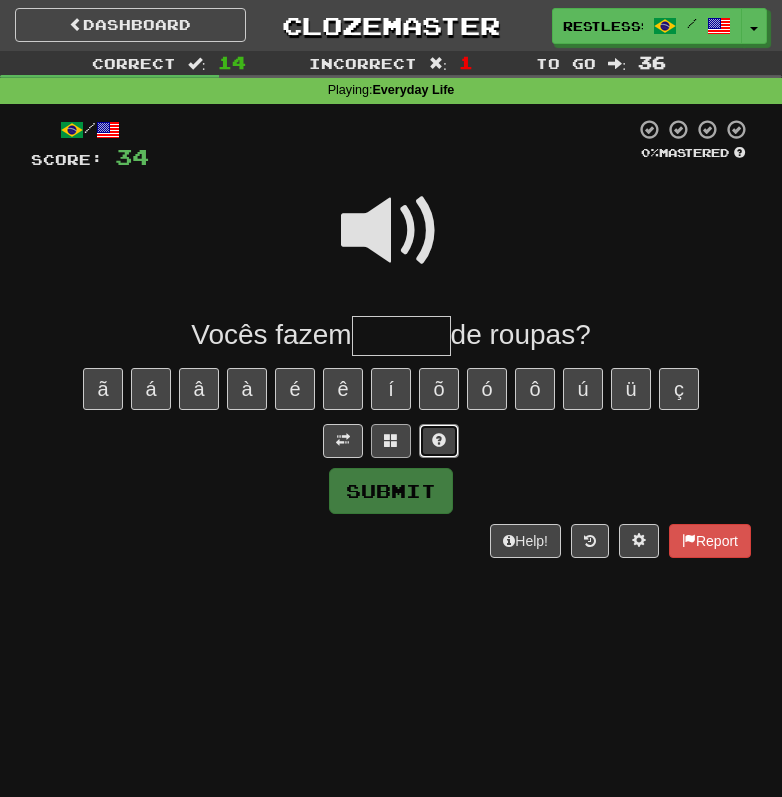 click at bounding box center (439, 441) 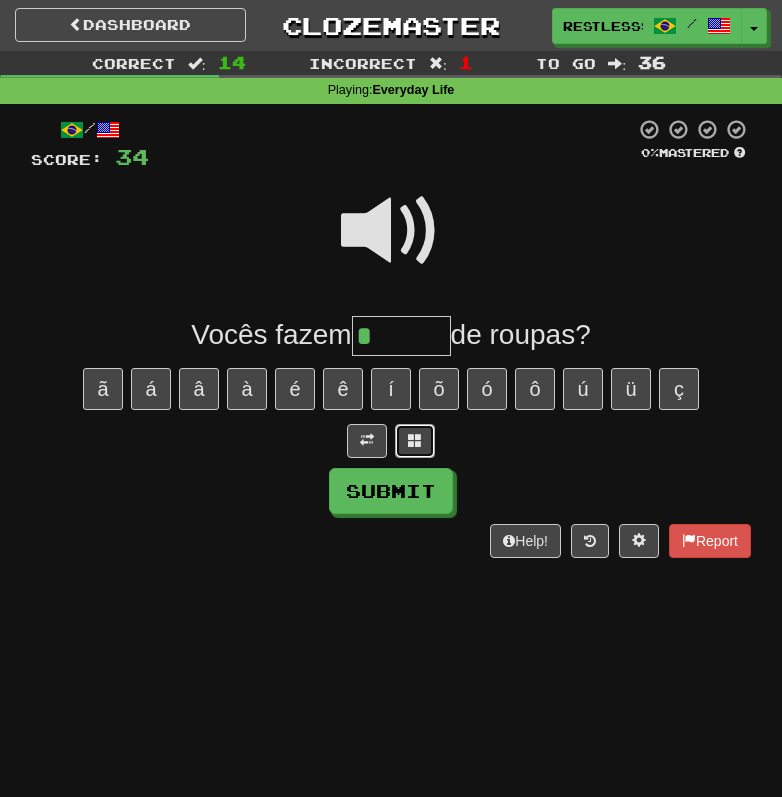 click at bounding box center (415, 441) 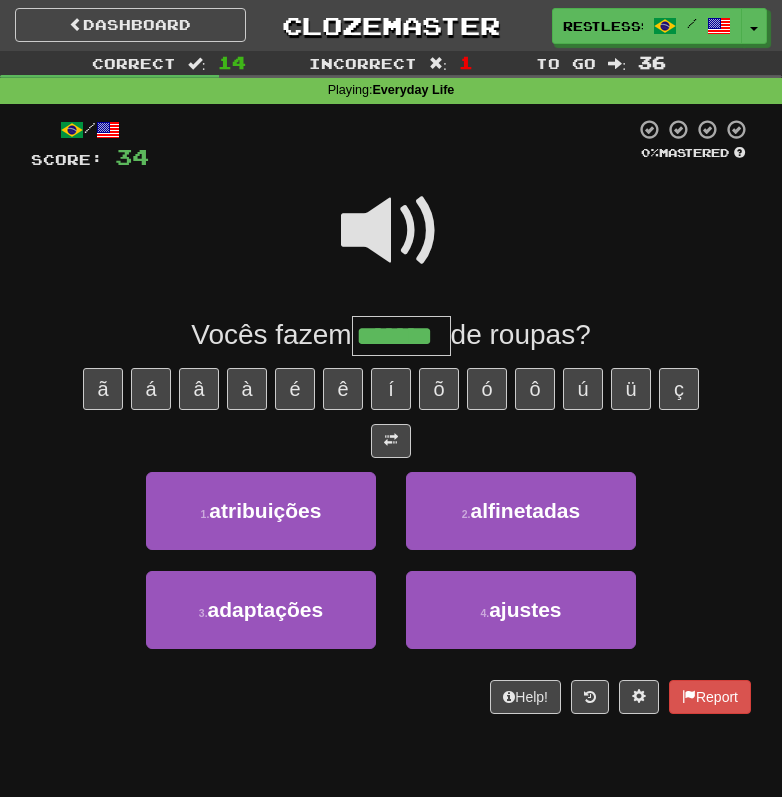 type on "*******" 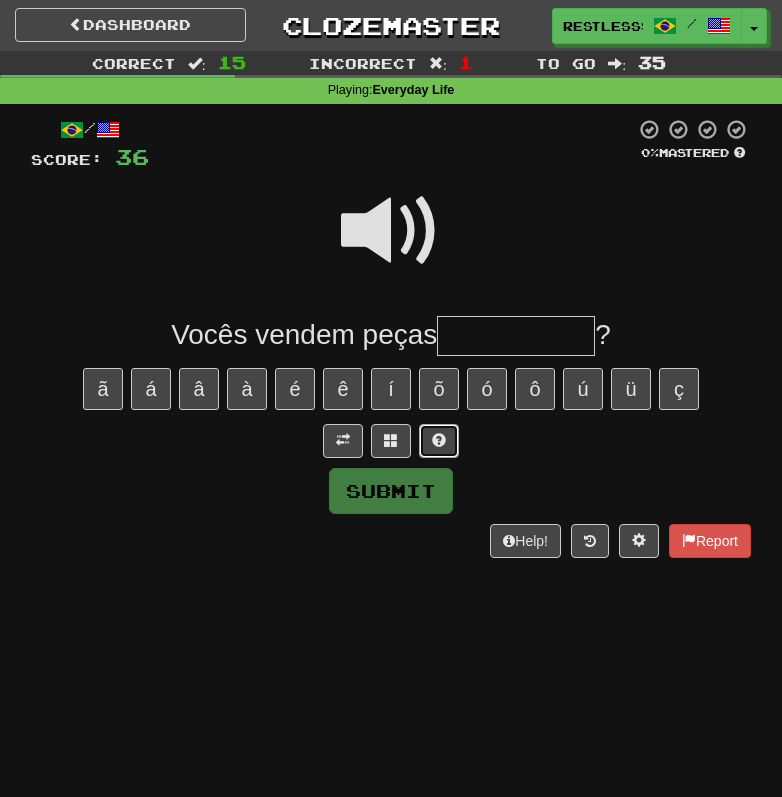 click at bounding box center (439, 441) 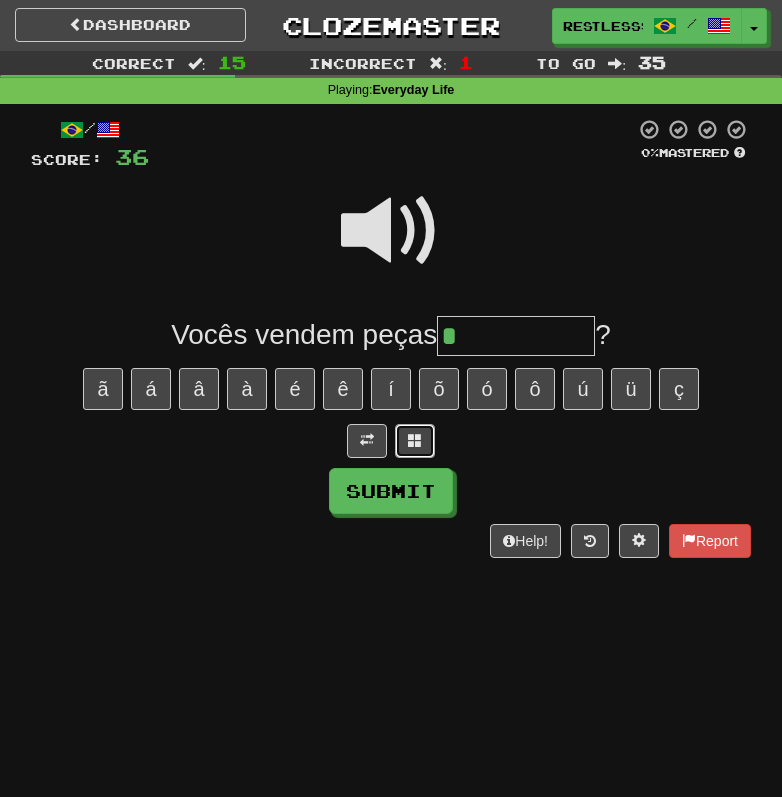 click at bounding box center (415, 441) 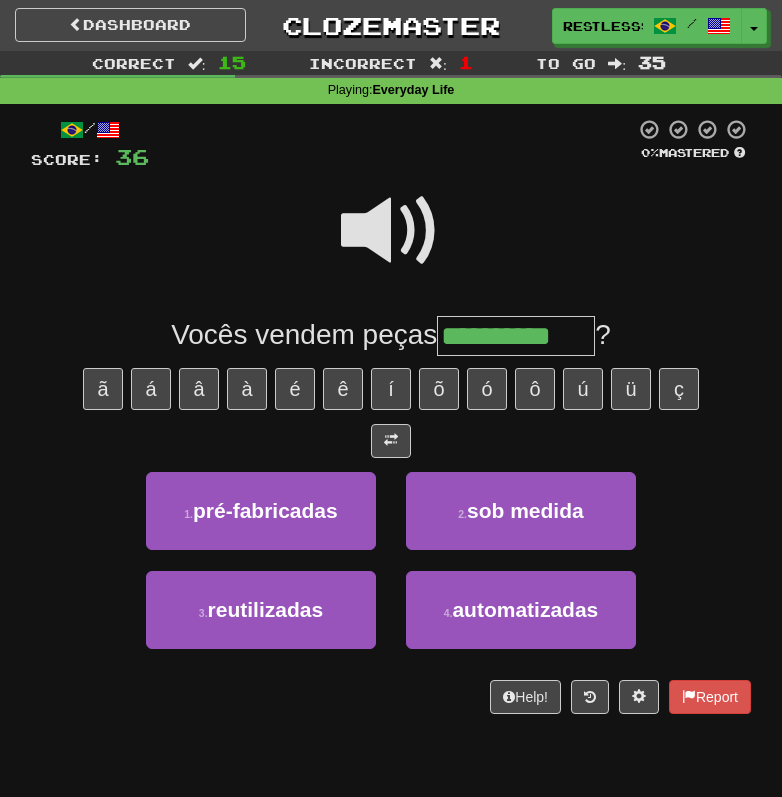 type on "**********" 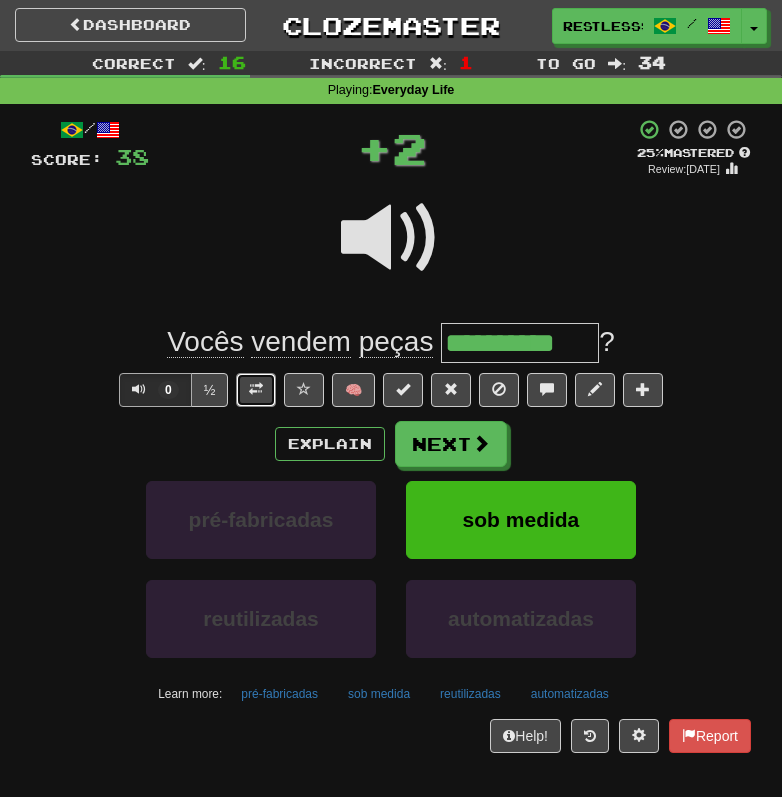 click at bounding box center [256, 389] 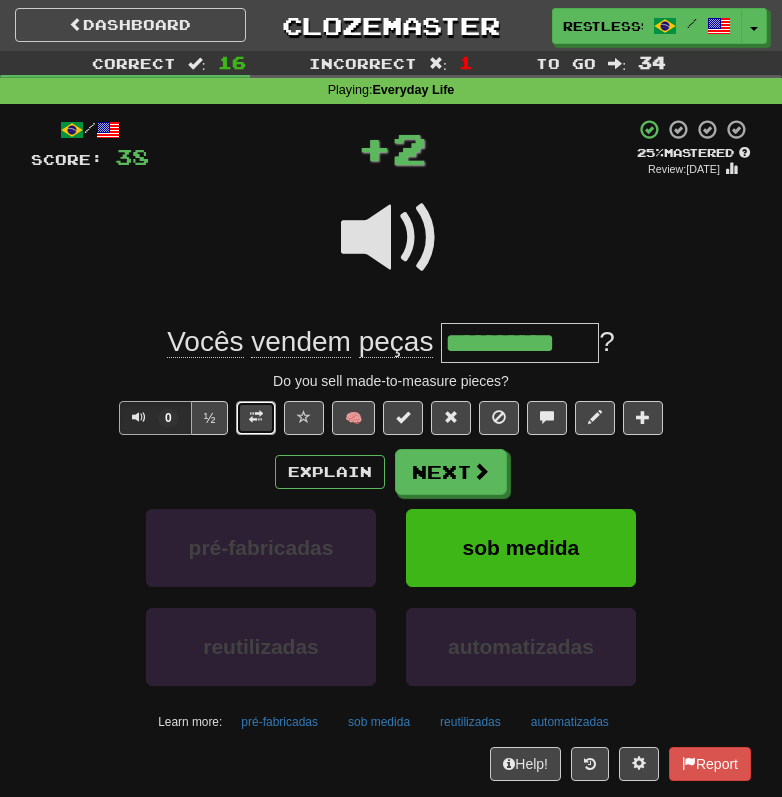 click at bounding box center [256, 418] 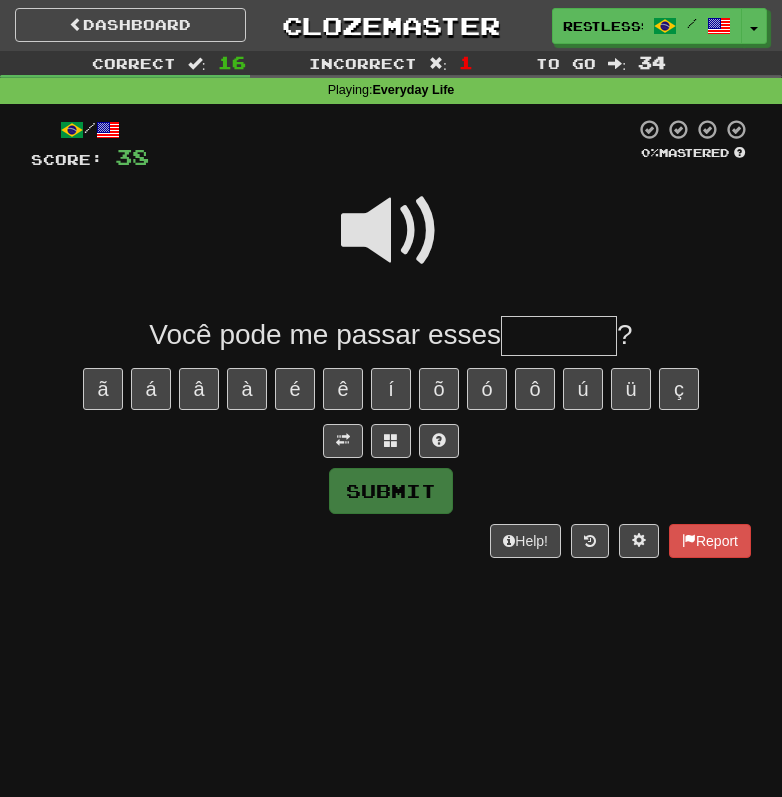 click at bounding box center (391, 231) 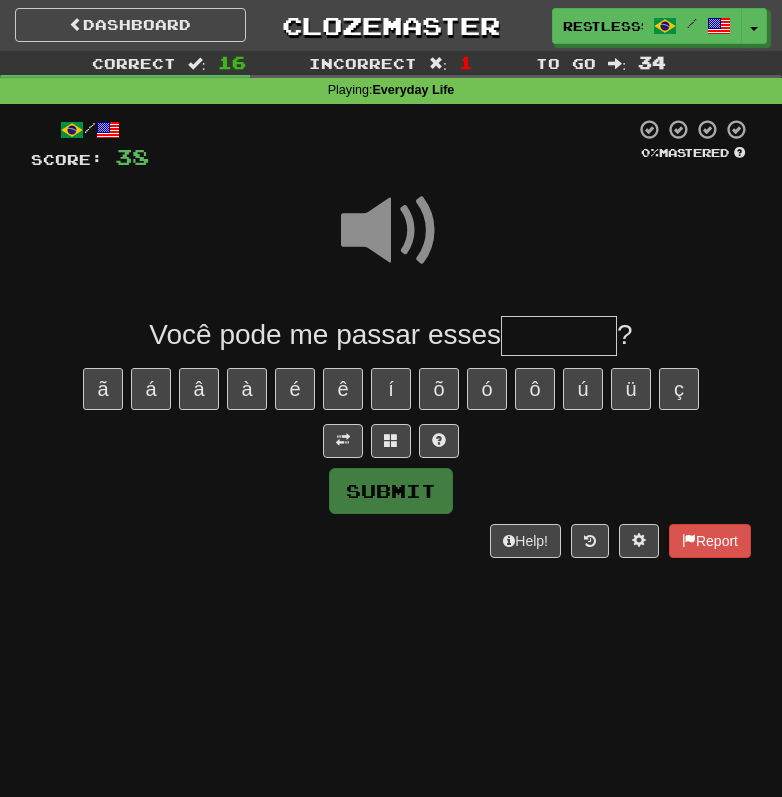 click at bounding box center (391, 441) 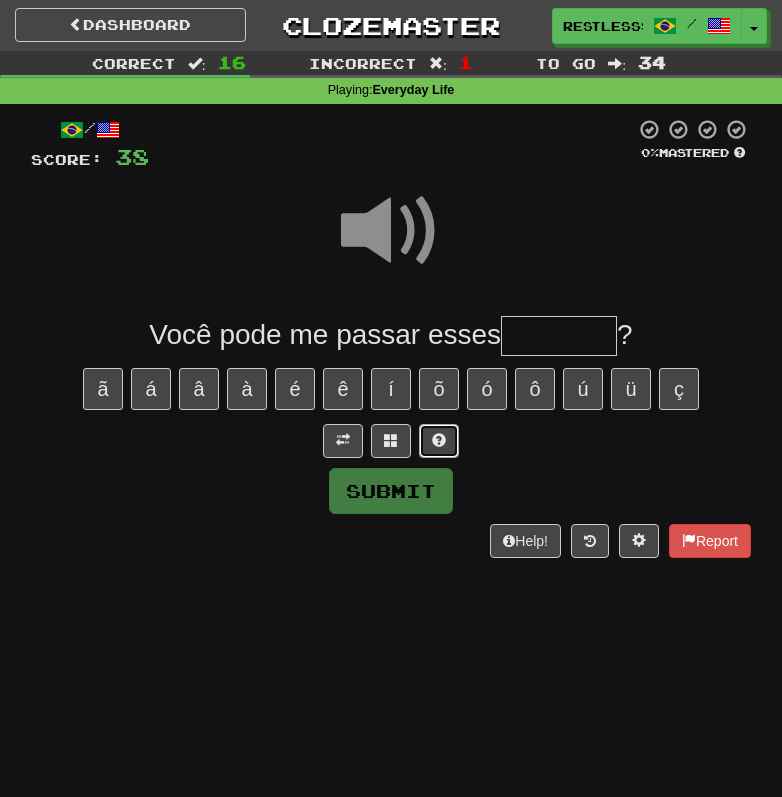 click at bounding box center [439, 440] 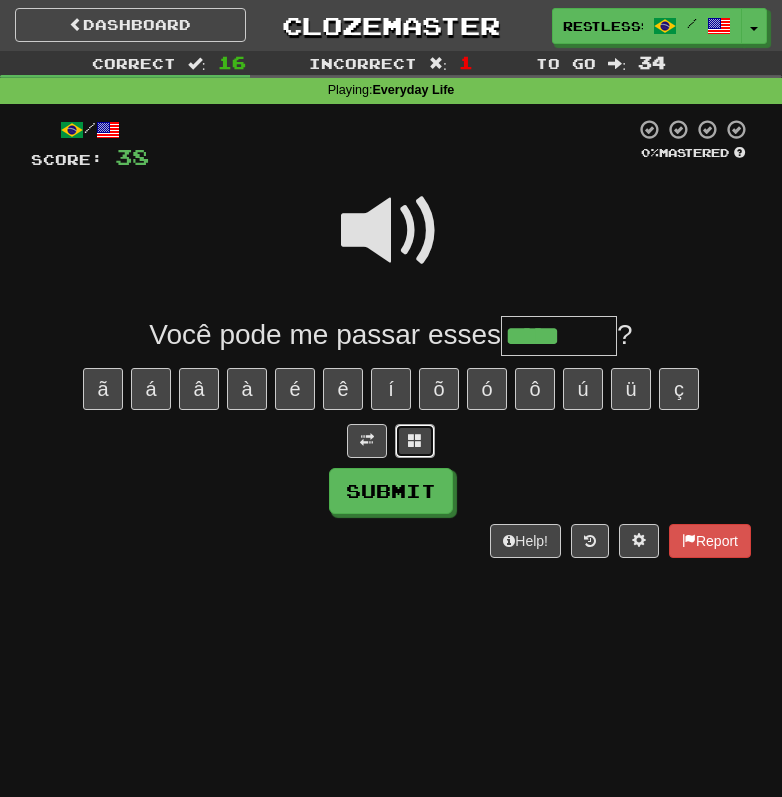 click at bounding box center [415, 441] 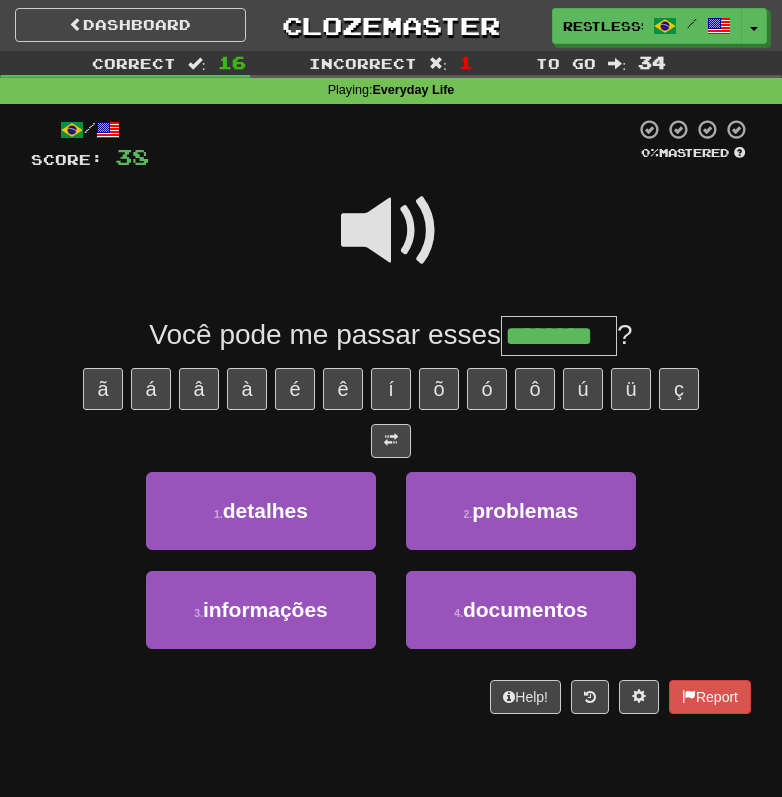 type on "********" 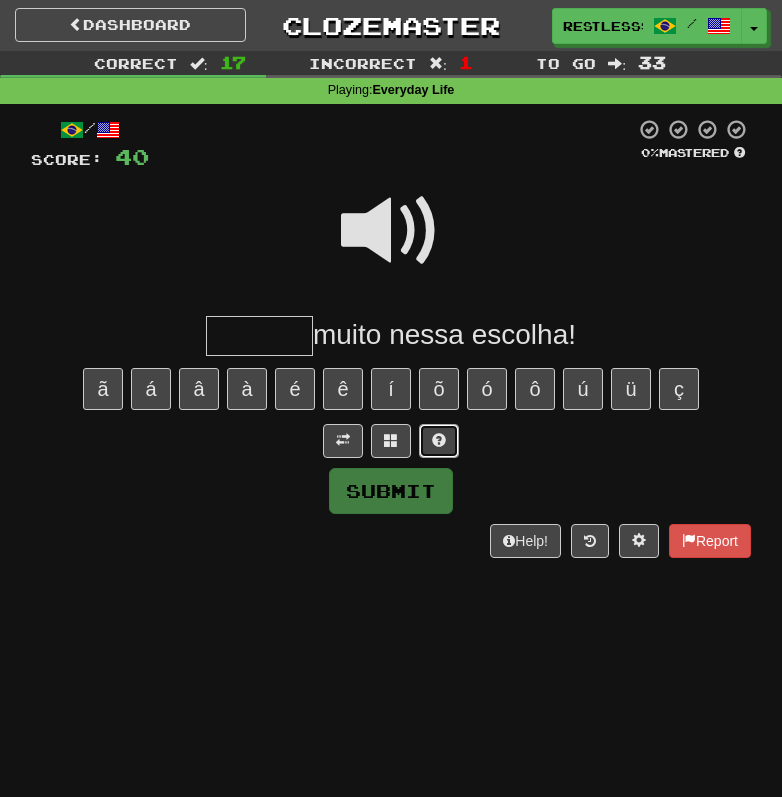 click at bounding box center [439, 440] 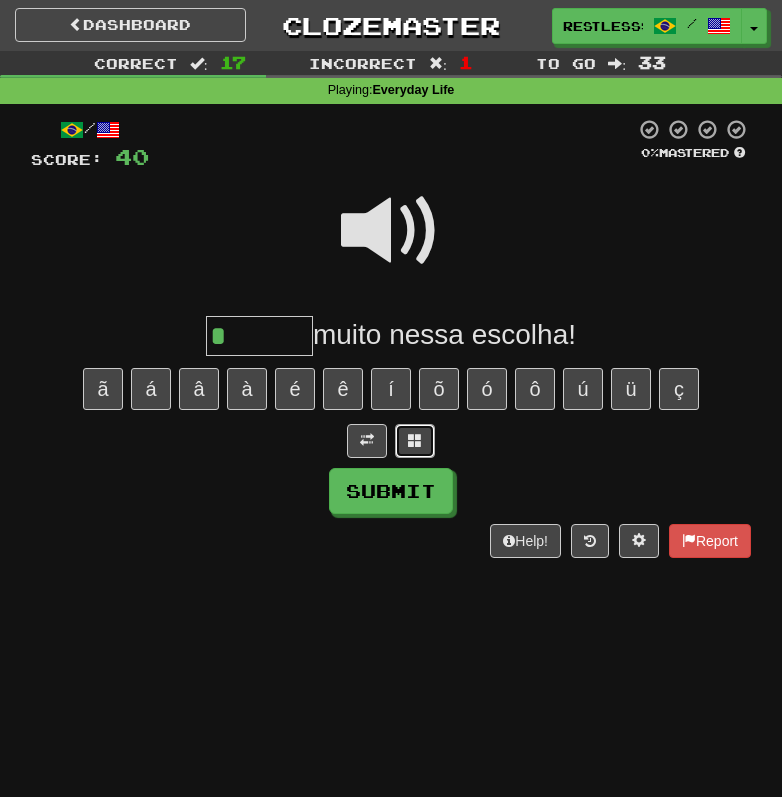 click at bounding box center [415, 441] 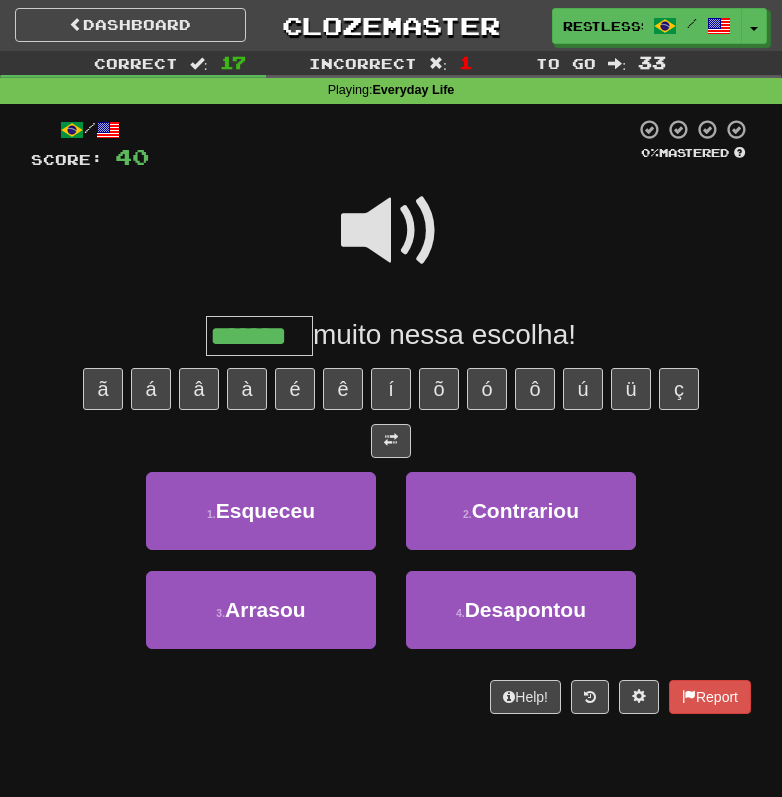type on "*******" 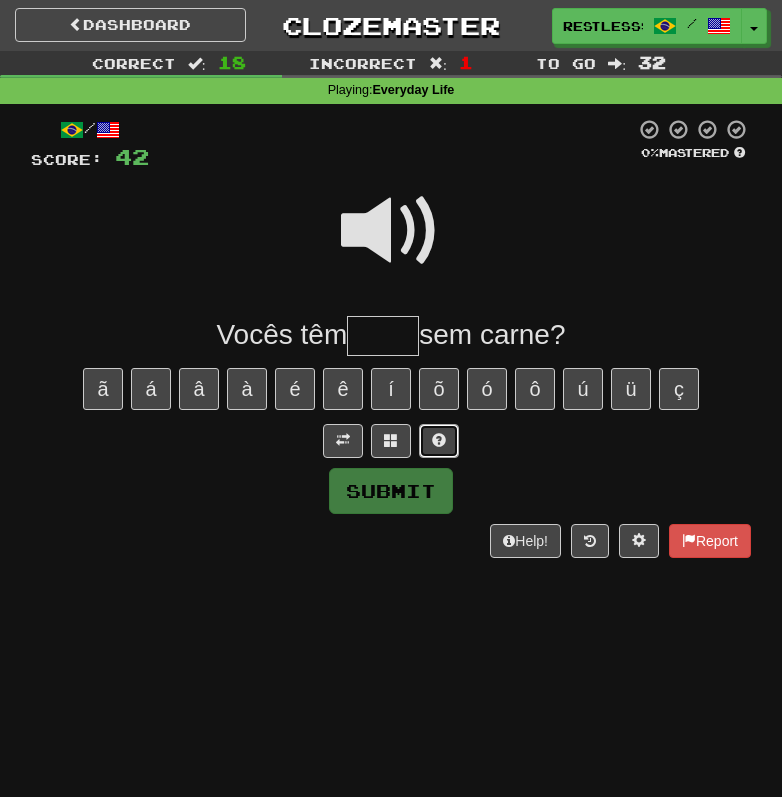 click at bounding box center [439, 441] 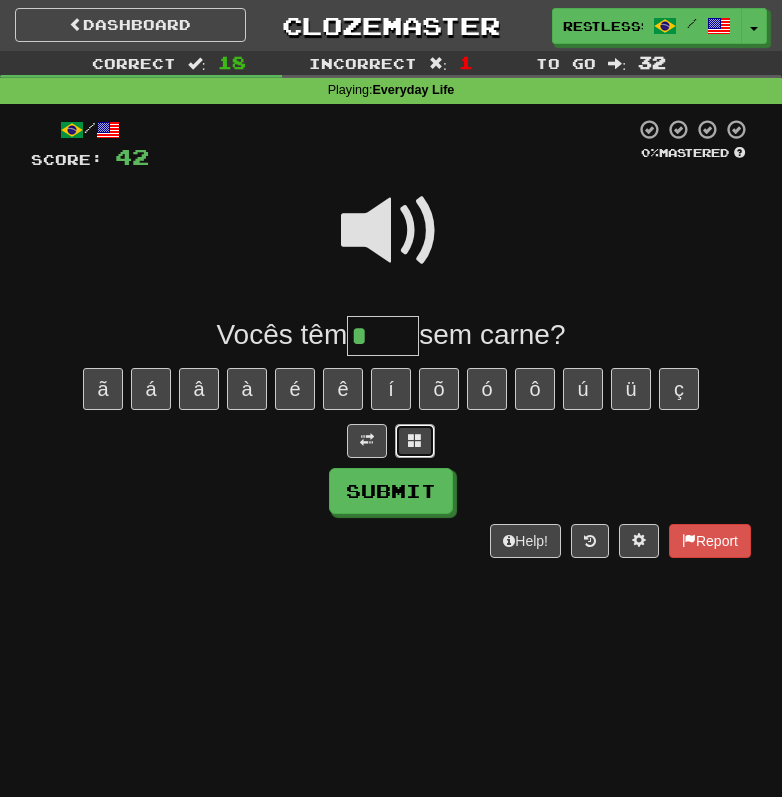 click at bounding box center [415, 441] 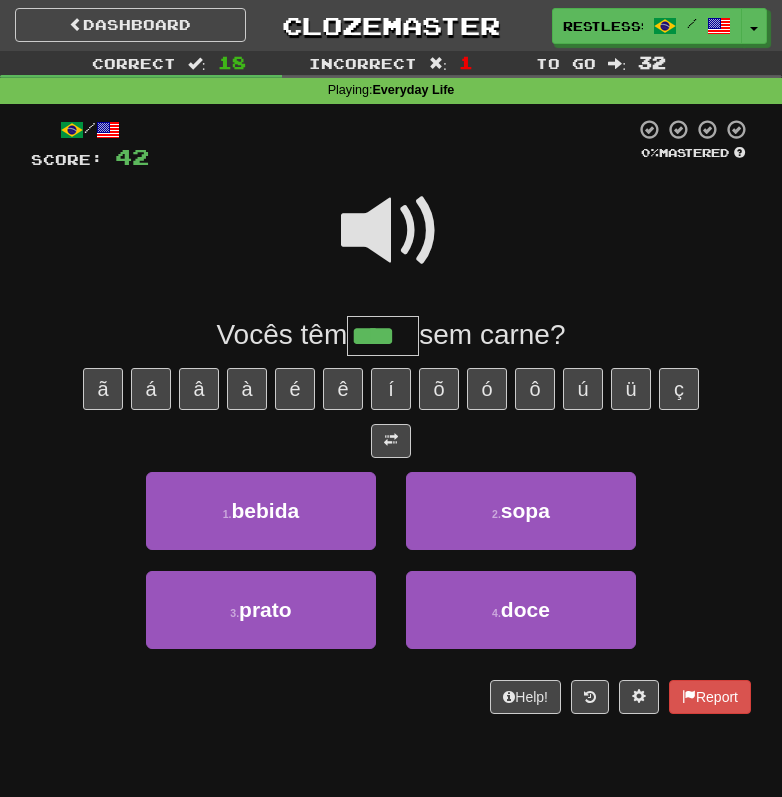 type on "****" 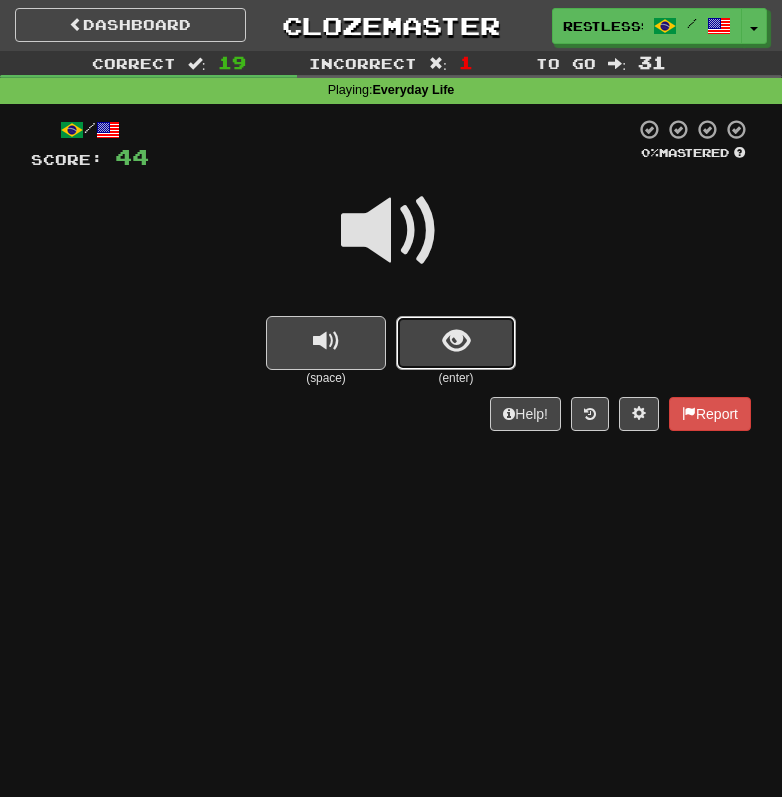 click at bounding box center (456, 343) 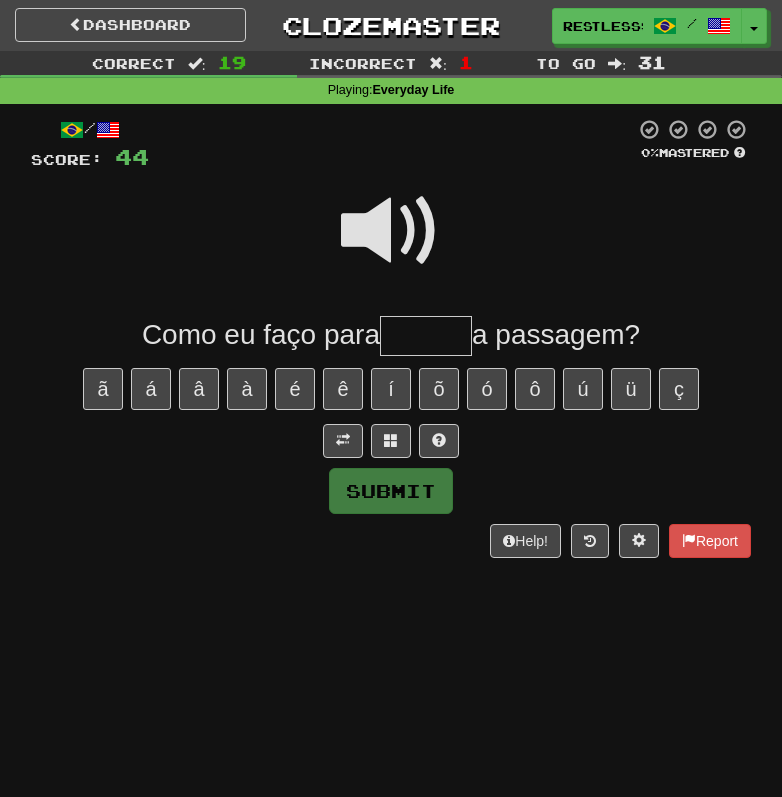 click at bounding box center [391, 231] 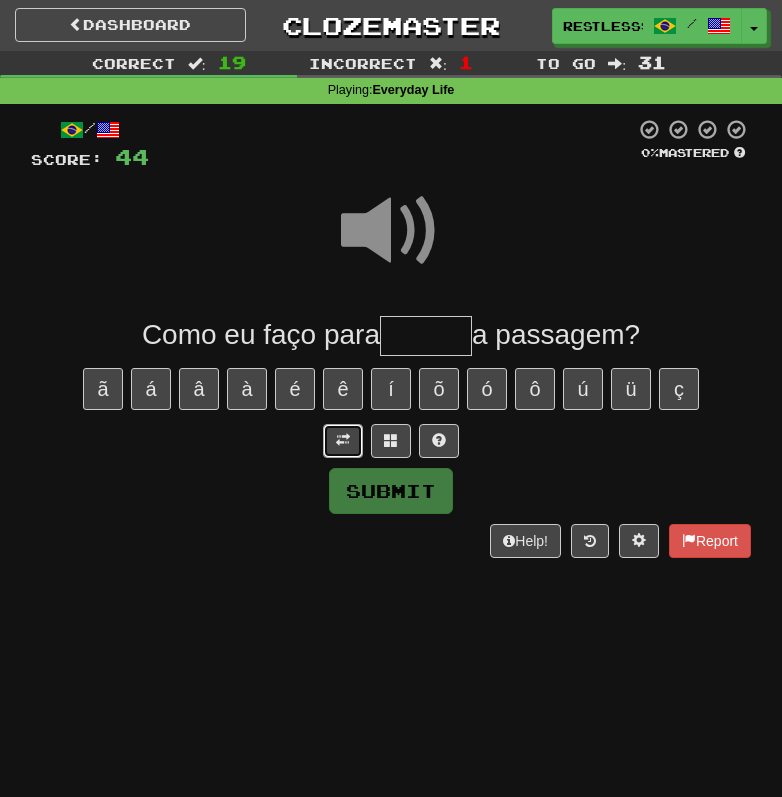 click at bounding box center [343, 441] 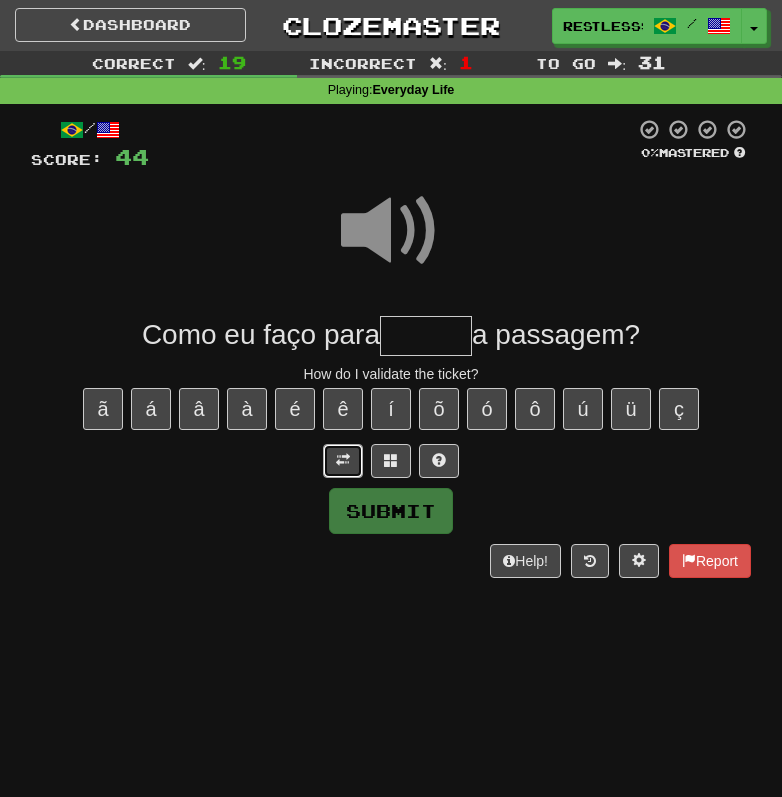 click at bounding box center [343, 461] 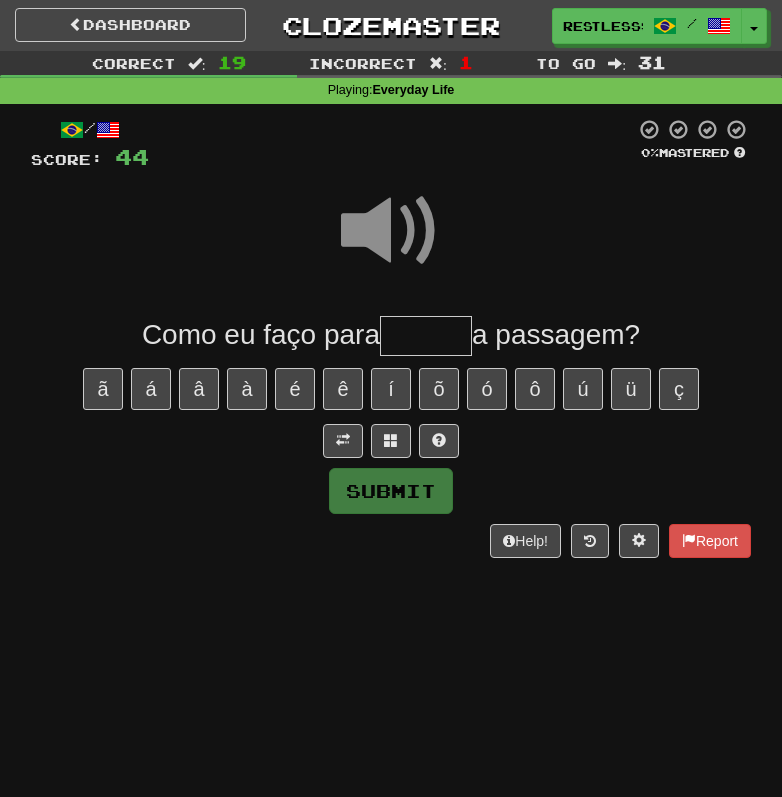 click at bounding box center [426, 336] 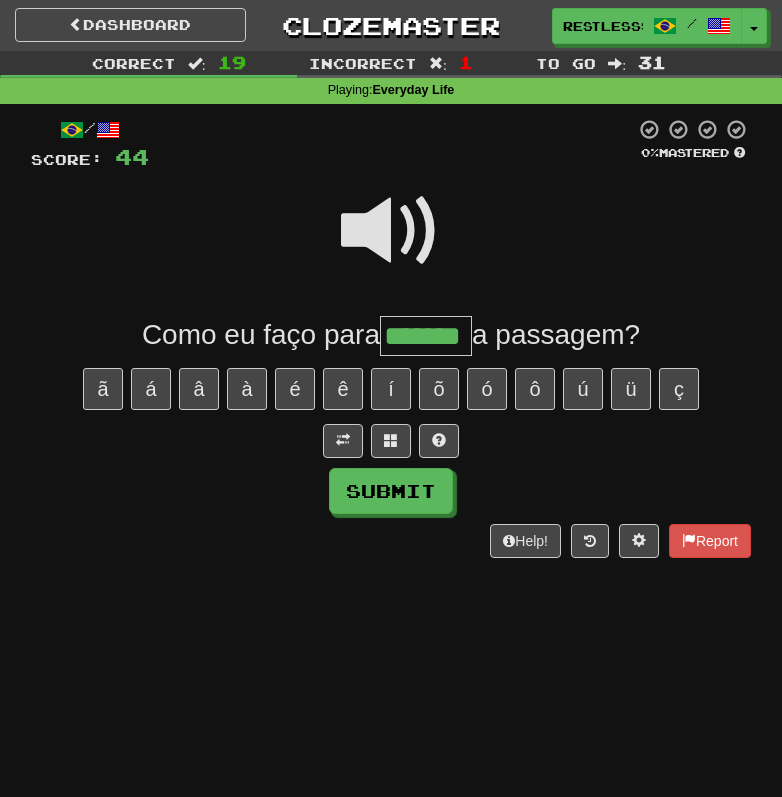 type on "*******" 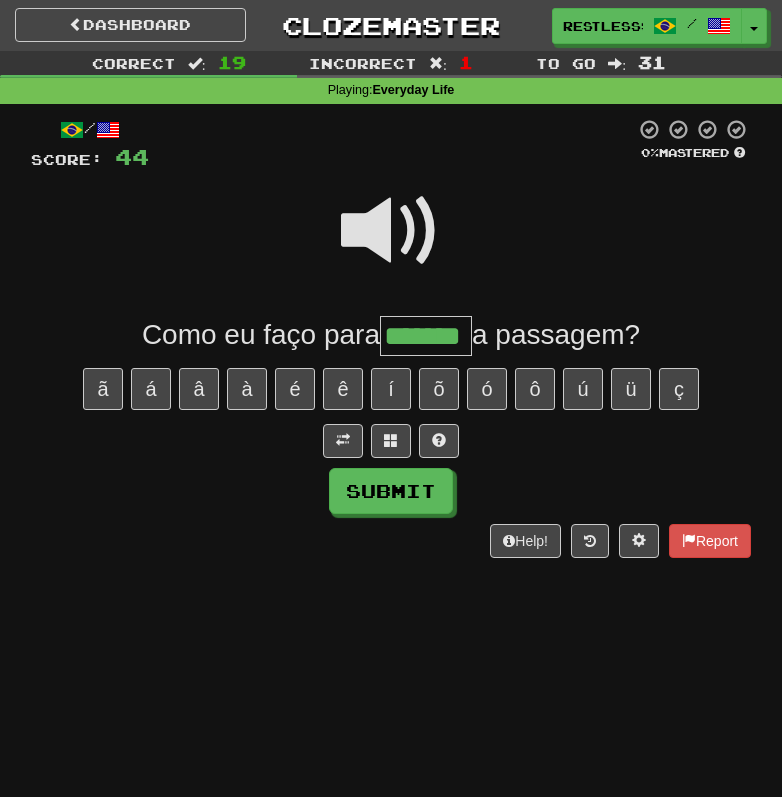 click at bounding box center (391, 244) 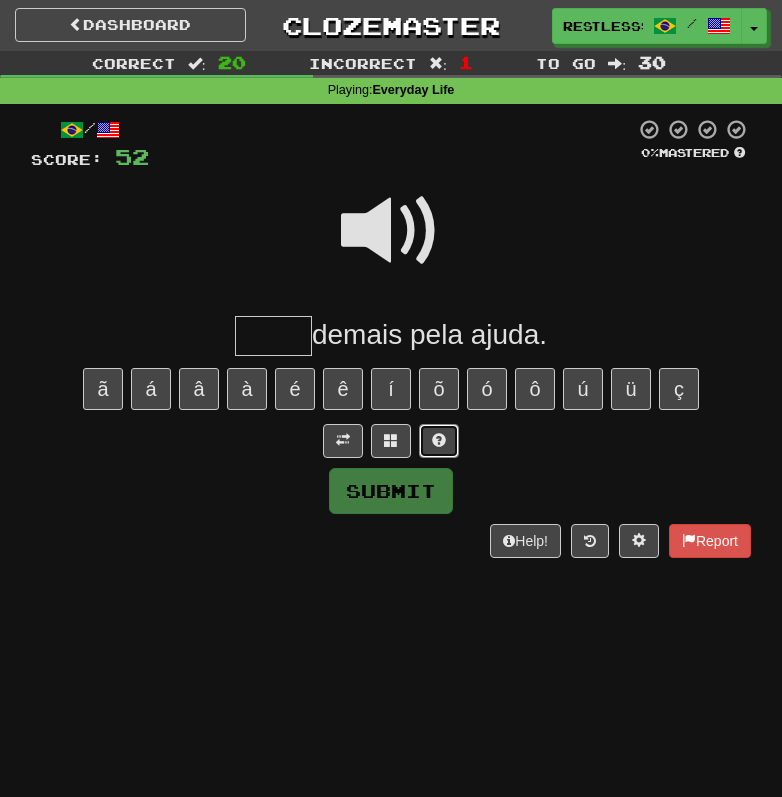 click at bounding box center [439, 440] 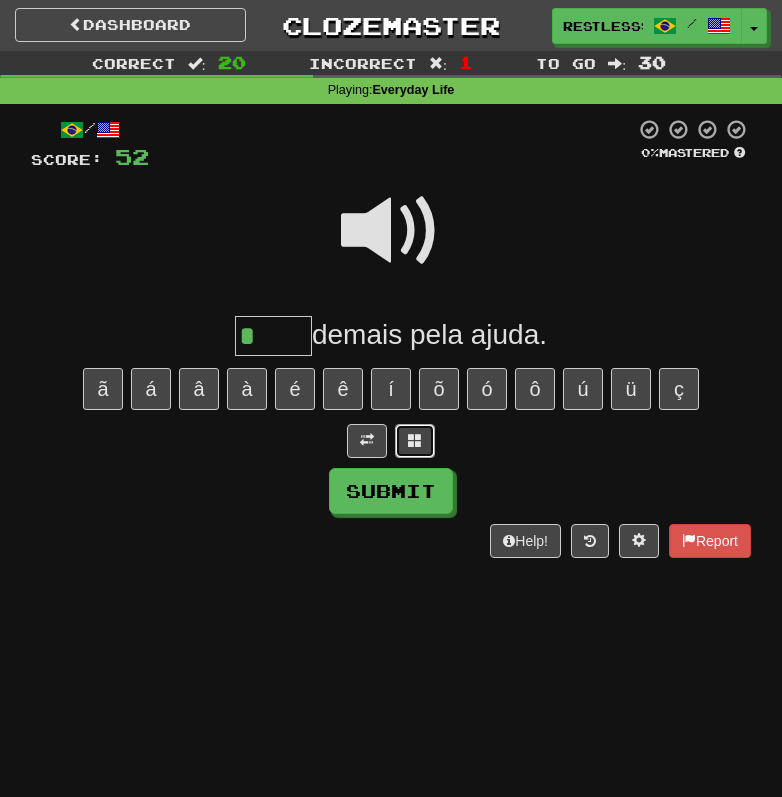 click at bounding box center [415, 440] 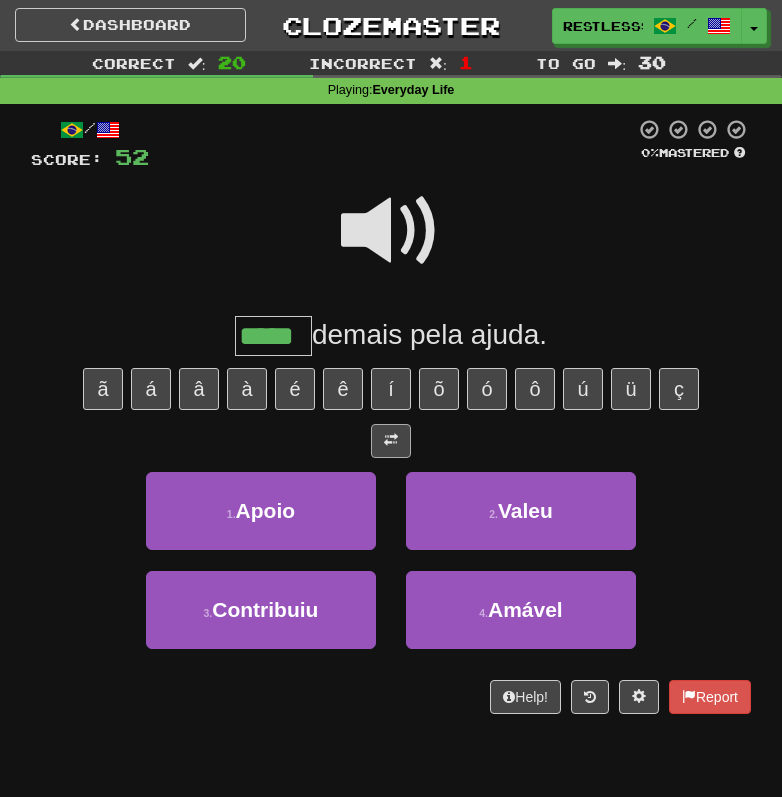type on "*****" 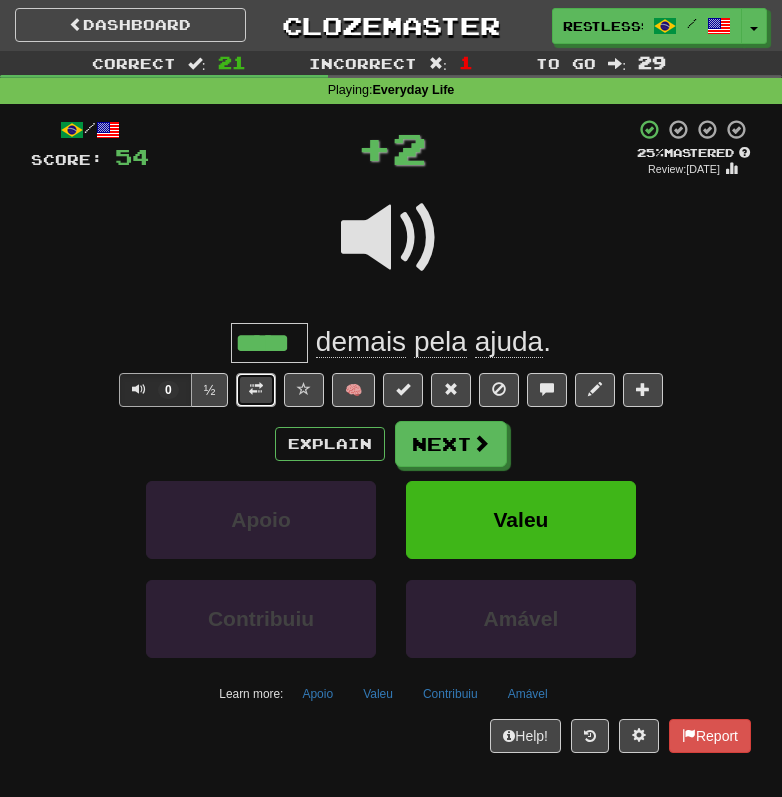 click at bounding box center [256, 389] 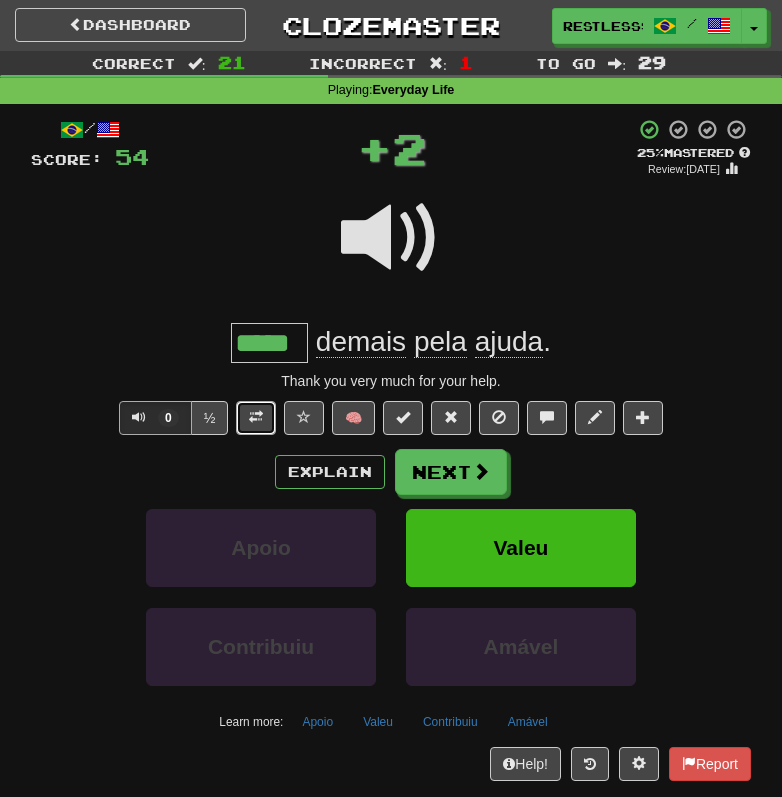 click at bounding box center (256, 417) 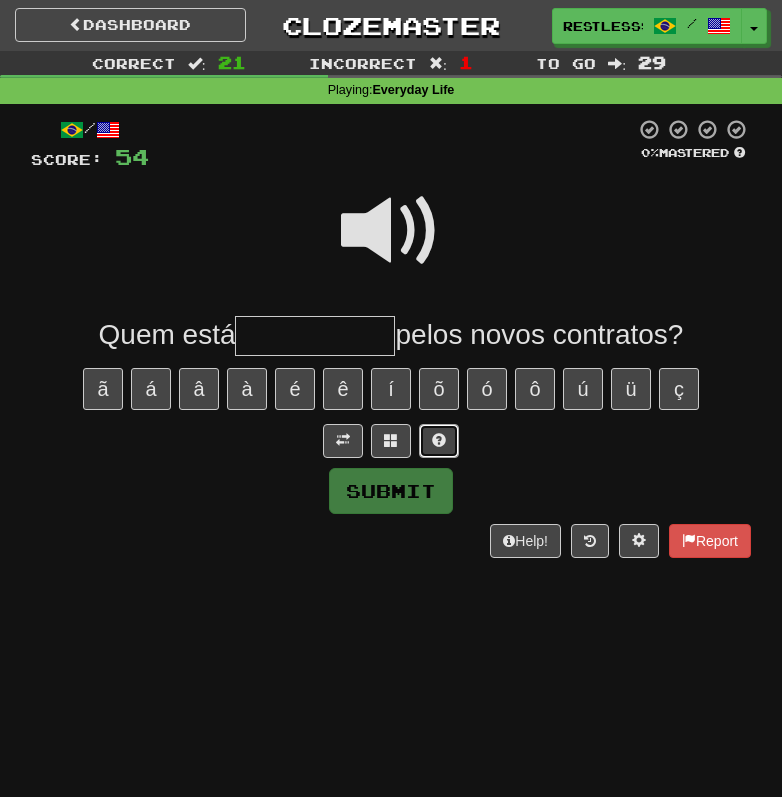 click at bounding box center [439, 440] 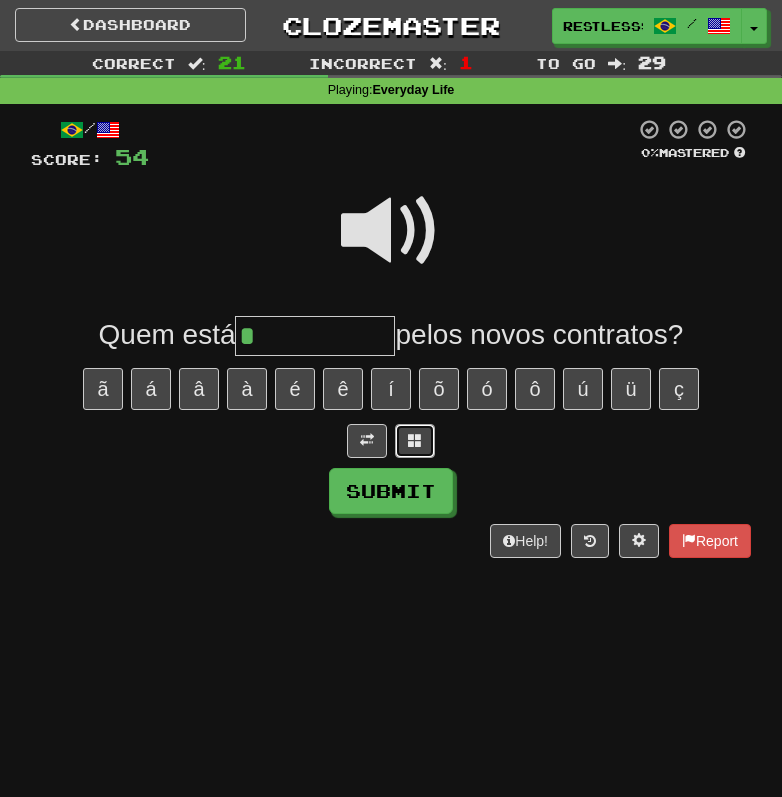 click at bounding box center [415, 441] 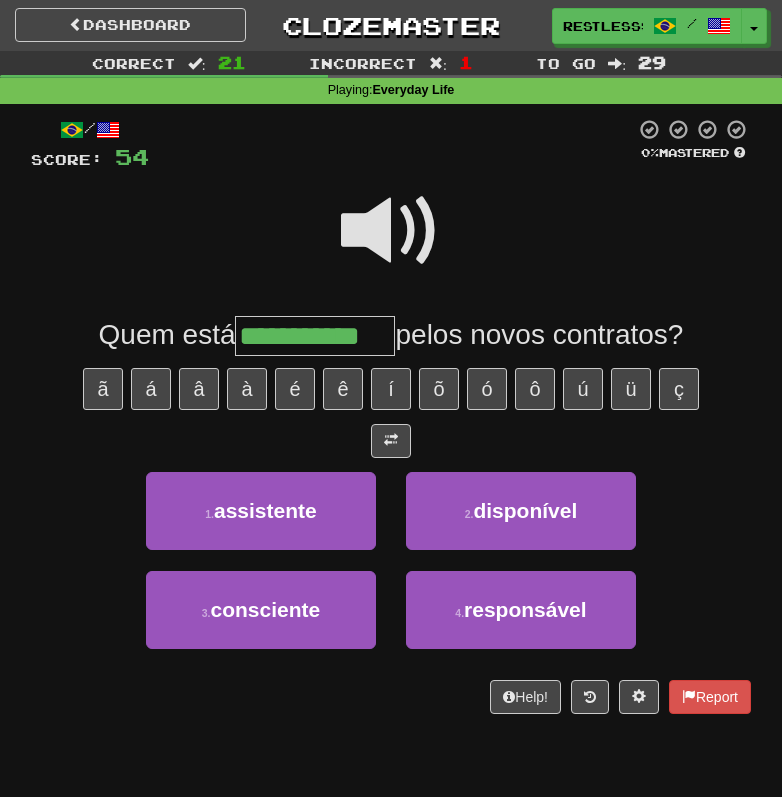 type on "**********" 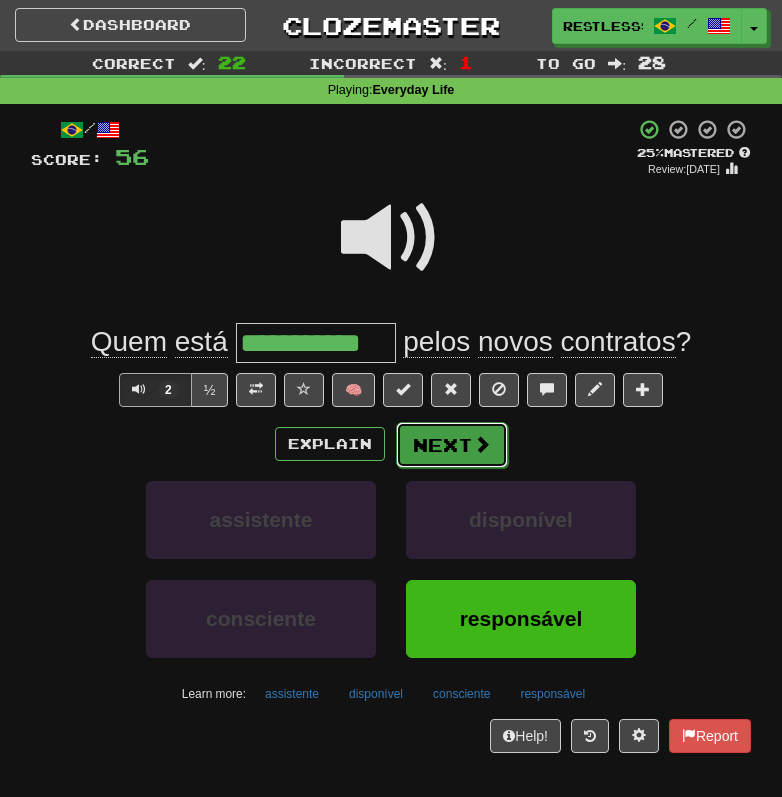 click on "Next" at bounding box center (452, 445) 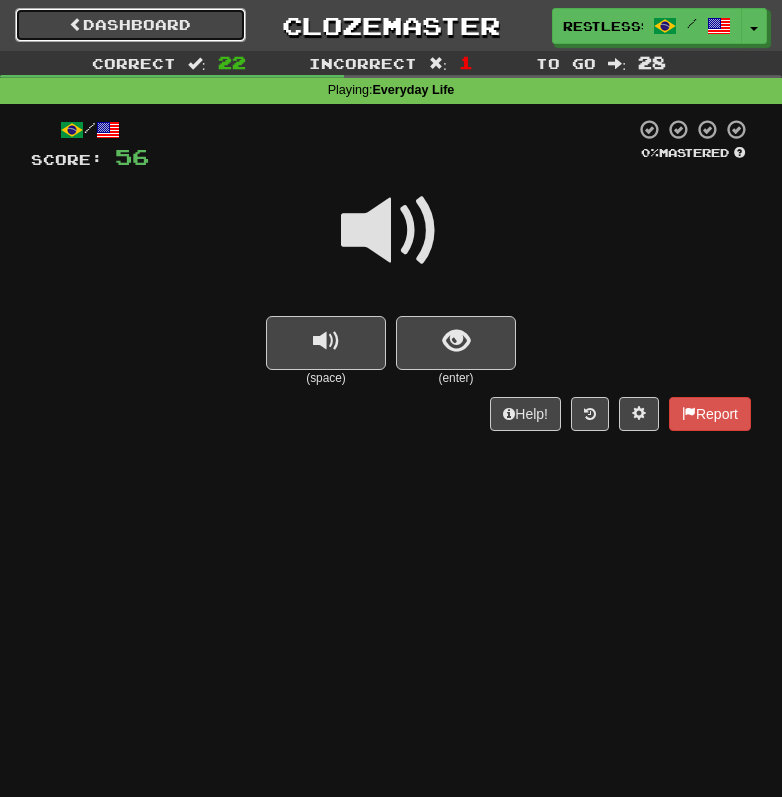 click on "Dashboard" at bounding box center [130, 25] 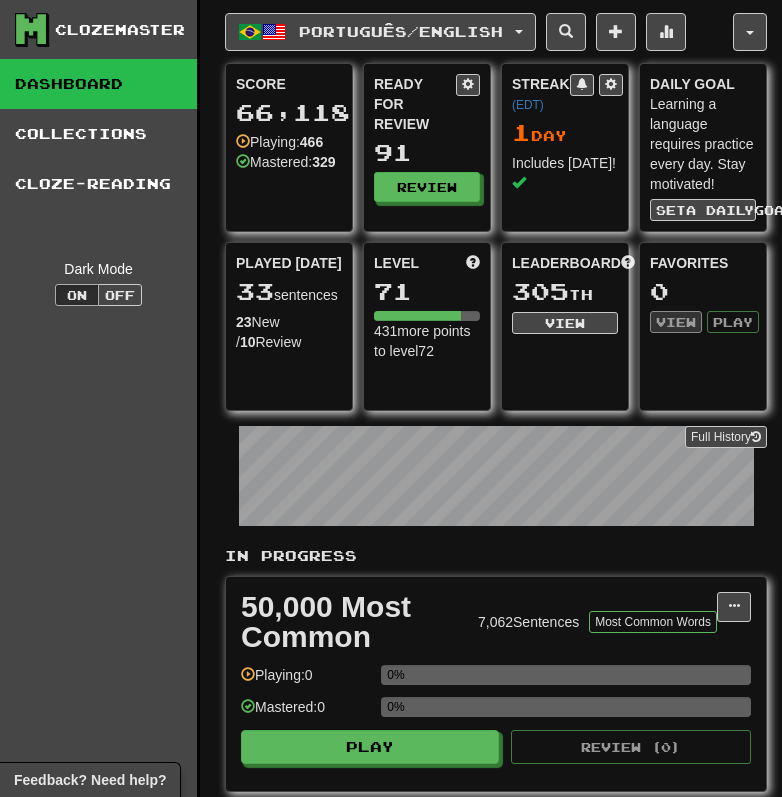 scroll, scrollTop: 0, scrollLeft: 0, axis: both 